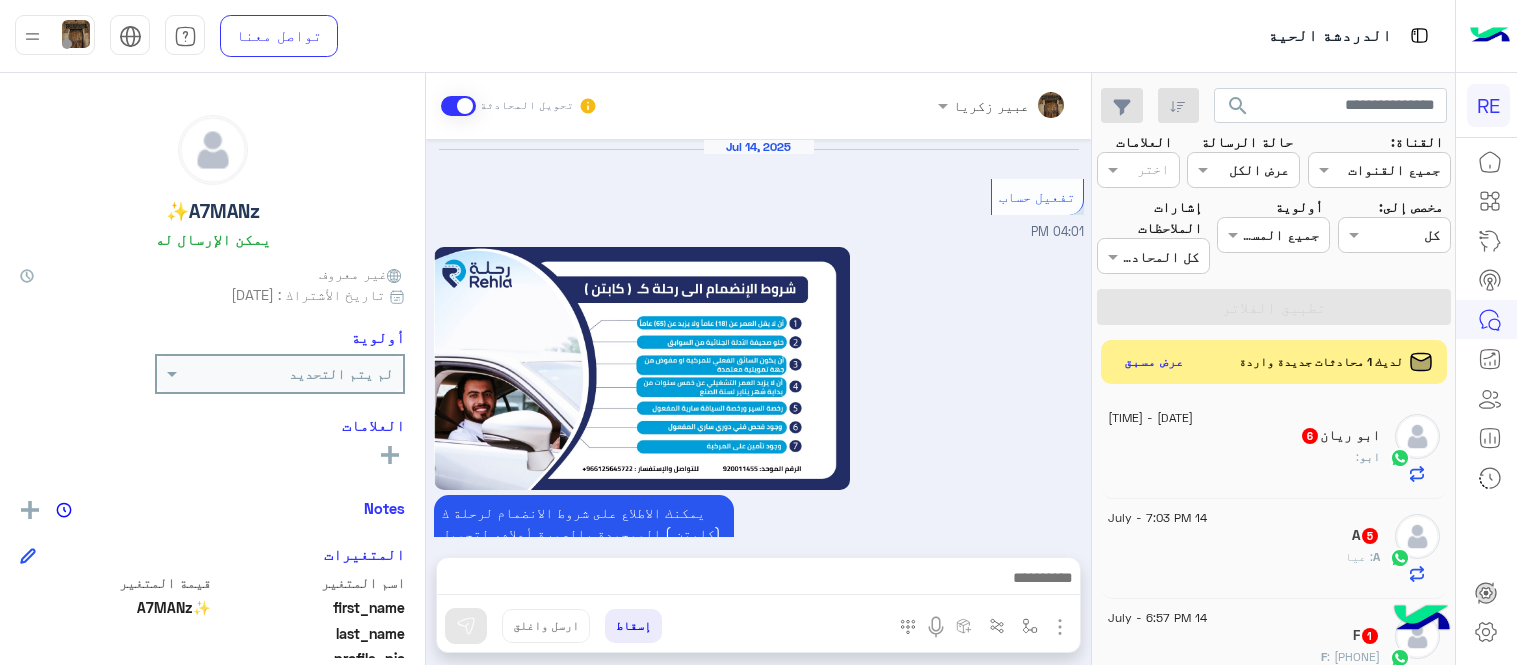 scroll, scrollTop: 0, scrollLeft: 0, axis: both 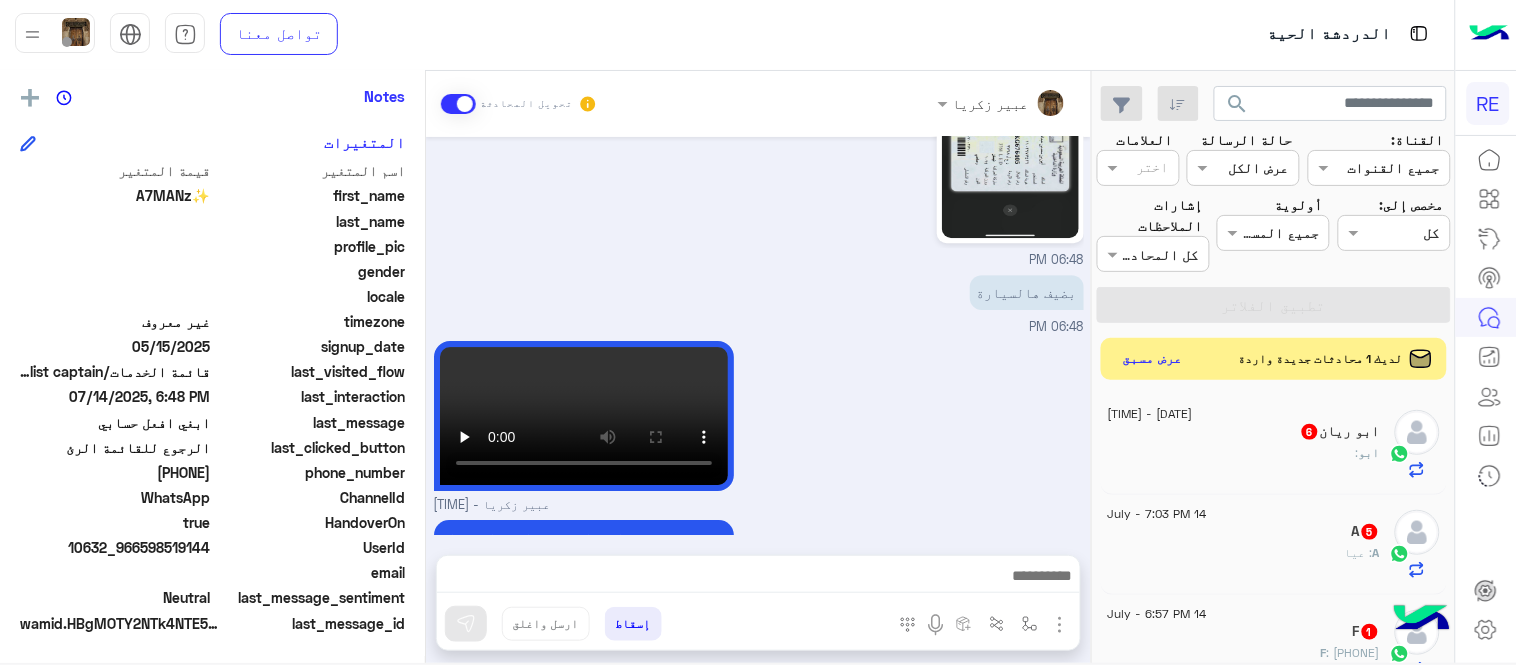 click on "عرض مسبق" 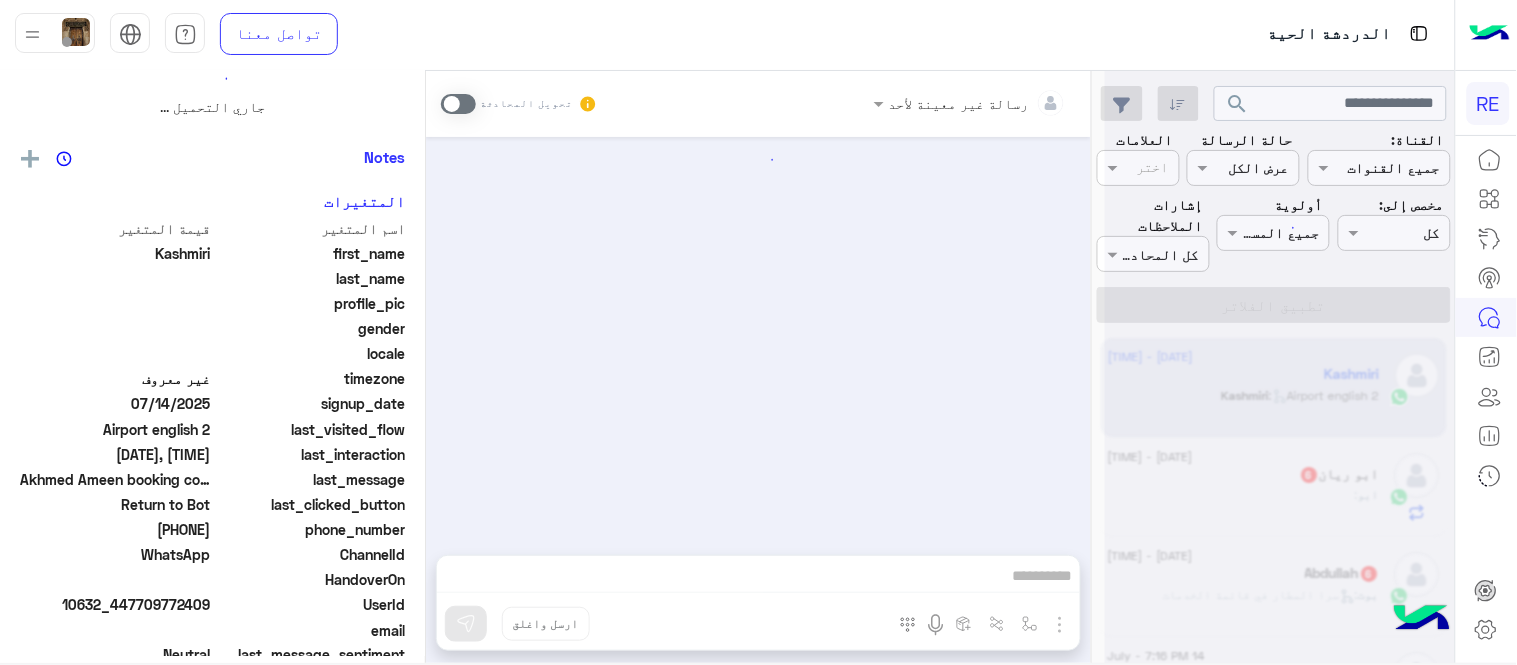scroll, scrollTop: 0, scrollLeft: 0, axis: both 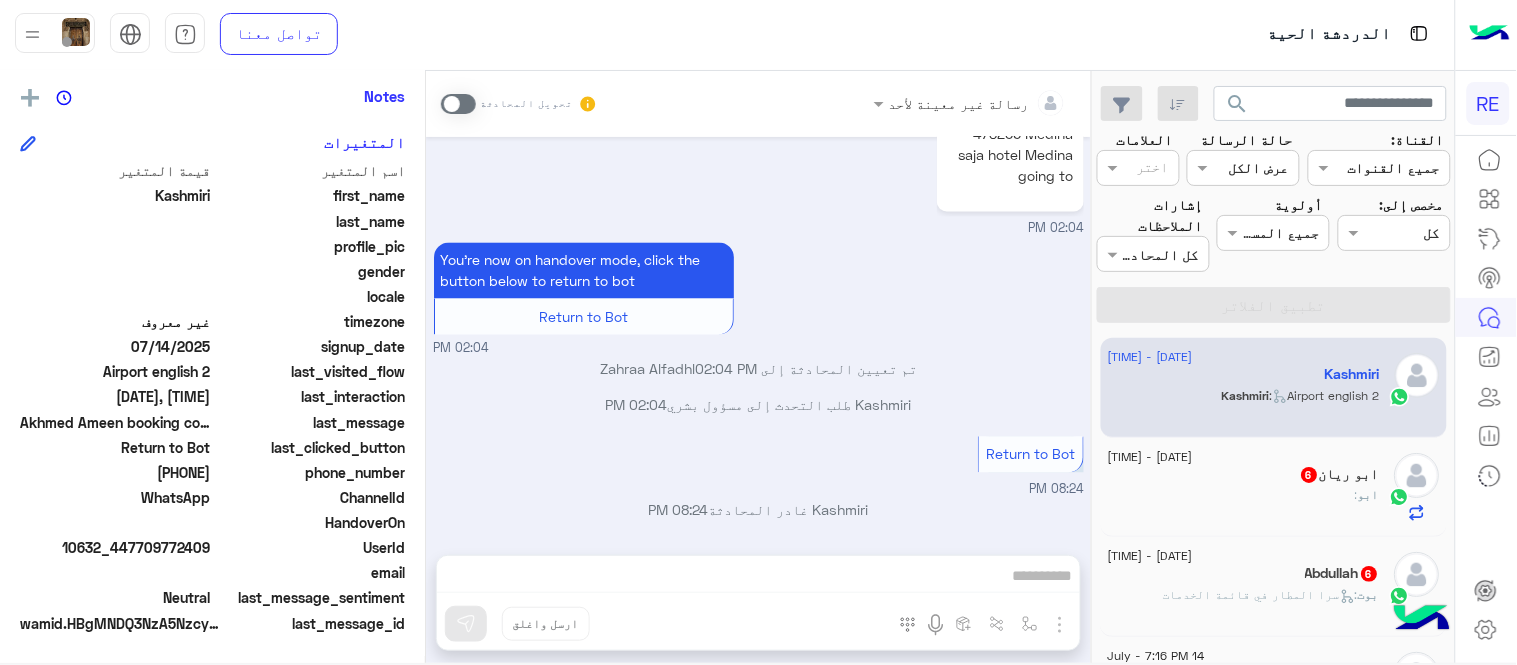 click on "رسالة غير معينة لأحد تحويل المحادثة     Jul 14, 2025  We are pleased to serve you today.
Please choose one of the following services:    01:50 PM   Airport meet & greet    01:51 PM  To request a pre-booking, please provide us with: Date: Time:  Customer name: Customer Number: Departure location: Arrival Location: Vehicle Type: How many passengers? : Payment method: Cash/ Debit Card/ Rehla wallet  We will contact you for confirmation.    01:51 PM  I have already booked   01:51 PM   Akhmed Ameen booking code 478256 Medina saja hotel Medina going to    02:04 PM  You're now on handover mode, click the button below to return to bot  Return to Bot     02:04 PM   تم تعيين المحادثة إلى Zahraa Alfadhl   02:04 PM       Kashmiri  طلب التحدث إلى مسؤول بشري   02:04 PM       Return to Bot    08:24 PM   Kashmiri  غادر المحادثة   08:24 PM      أدخل اسم مجموعة الرسائل  إسقاط   ارسل واغلق    Kashmiri       Notes" 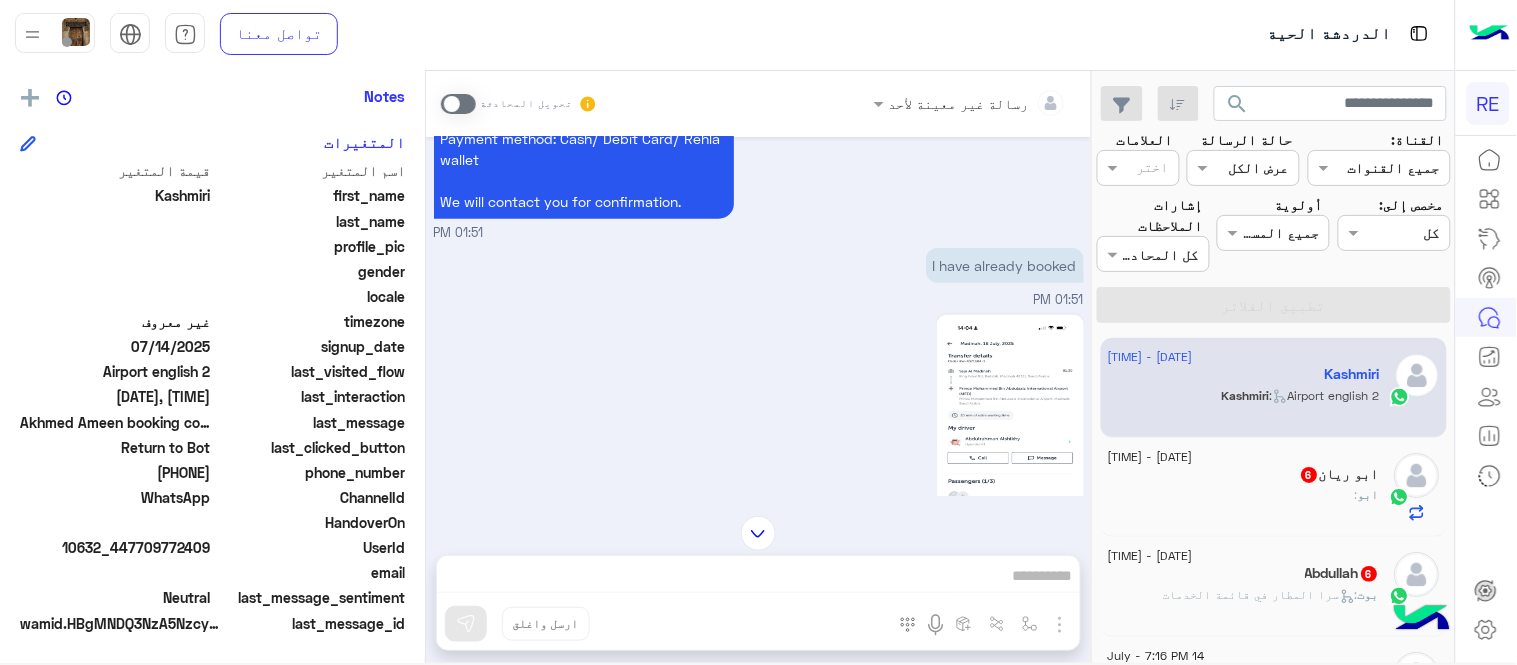 scroll, scrollTop: 503, scrollLeft: 0, axis: vertical 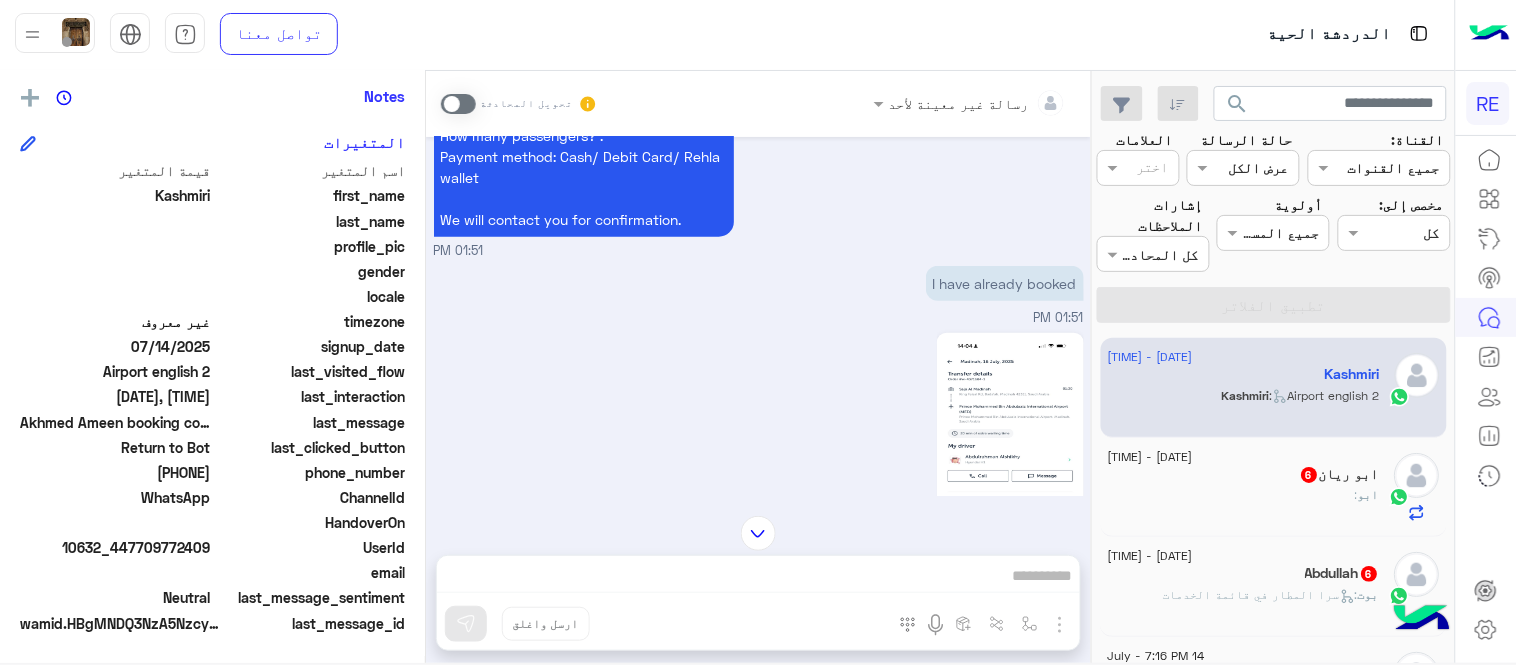 click on "Akhmed Ameen booking code 478256 Medina saja hotel Medina going to    02:04 PM" at bounding box center [759, 538] 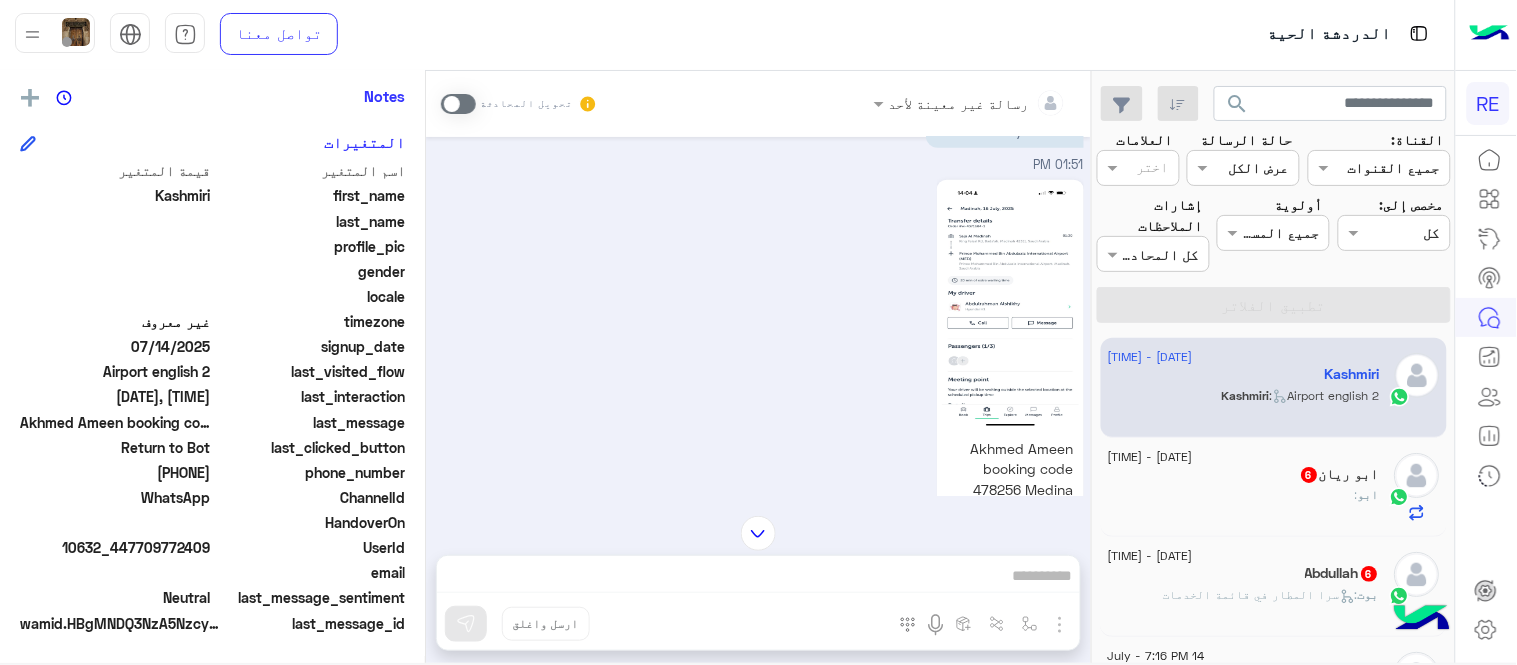 scroll, scrollTop: 665, scrollLeft: 0, axis: vertical 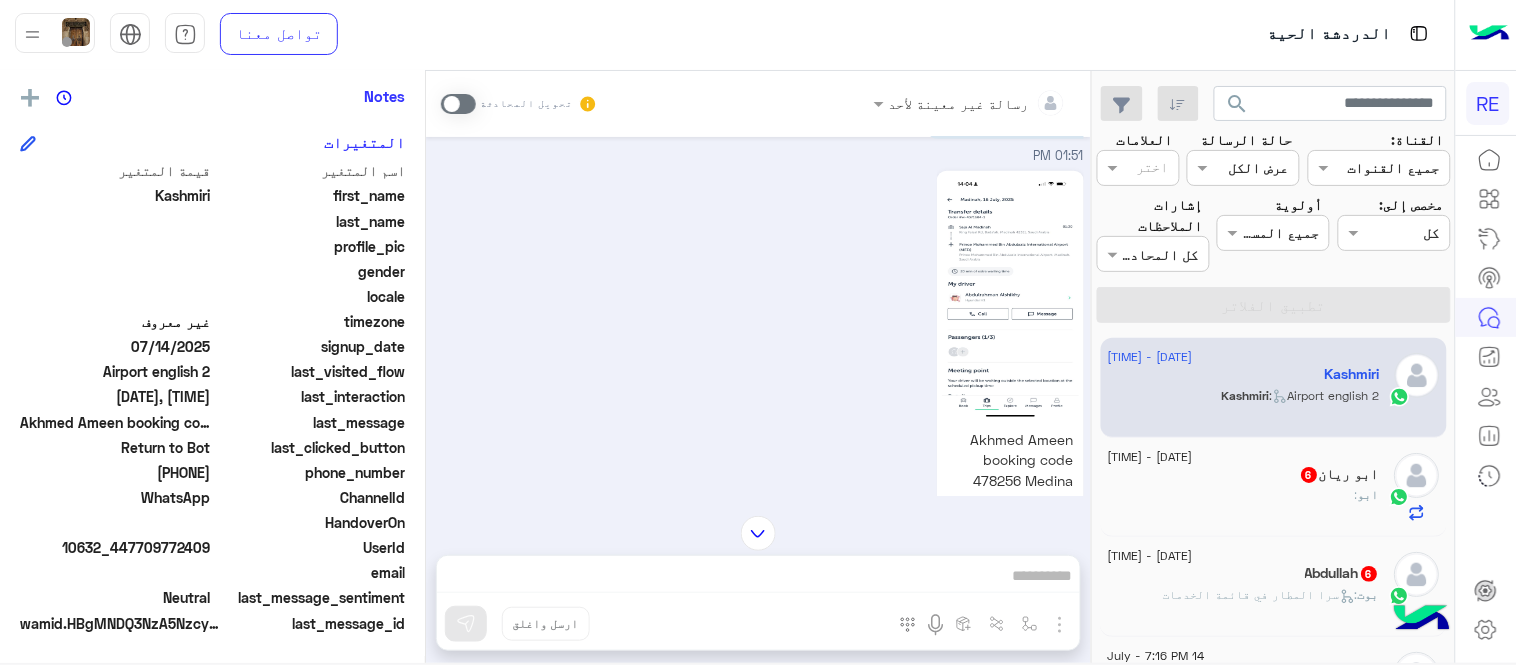 click 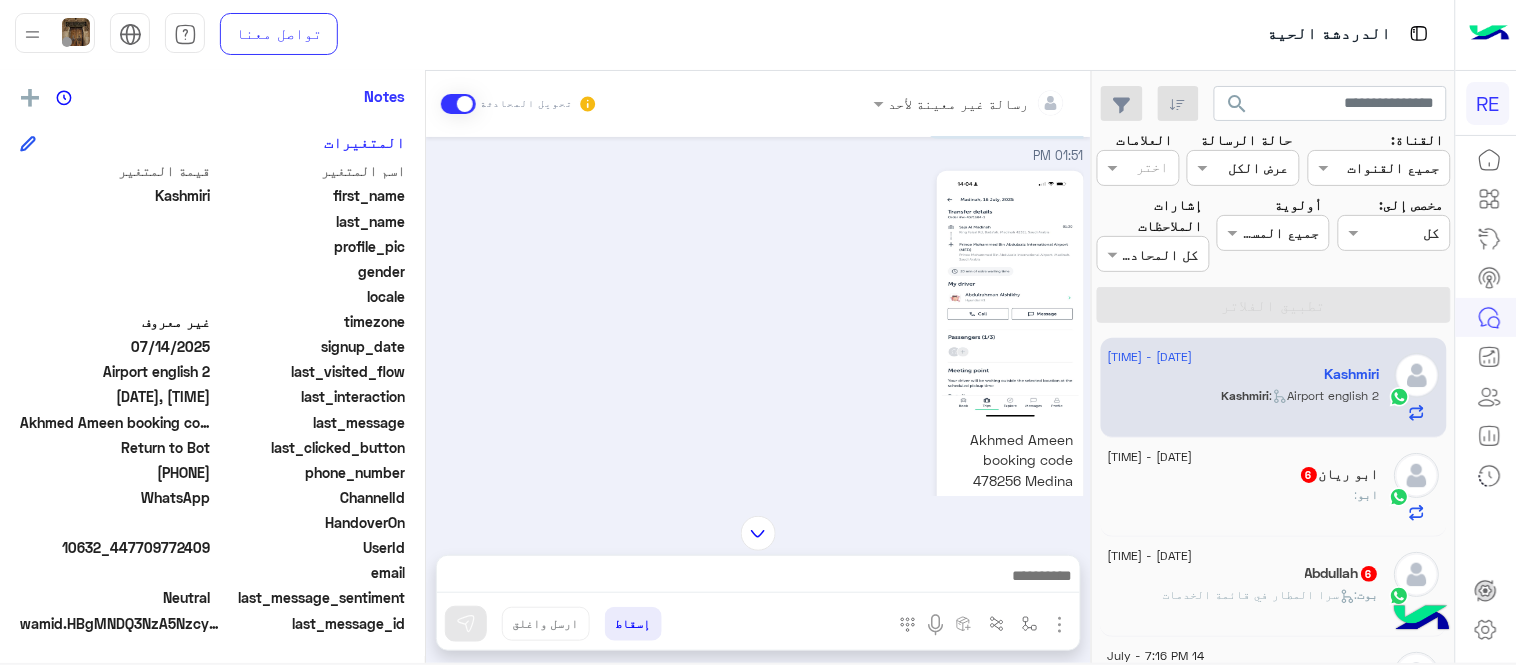 scroll, scrollTop: 1048, scrollLeft: 0, axis: vertical 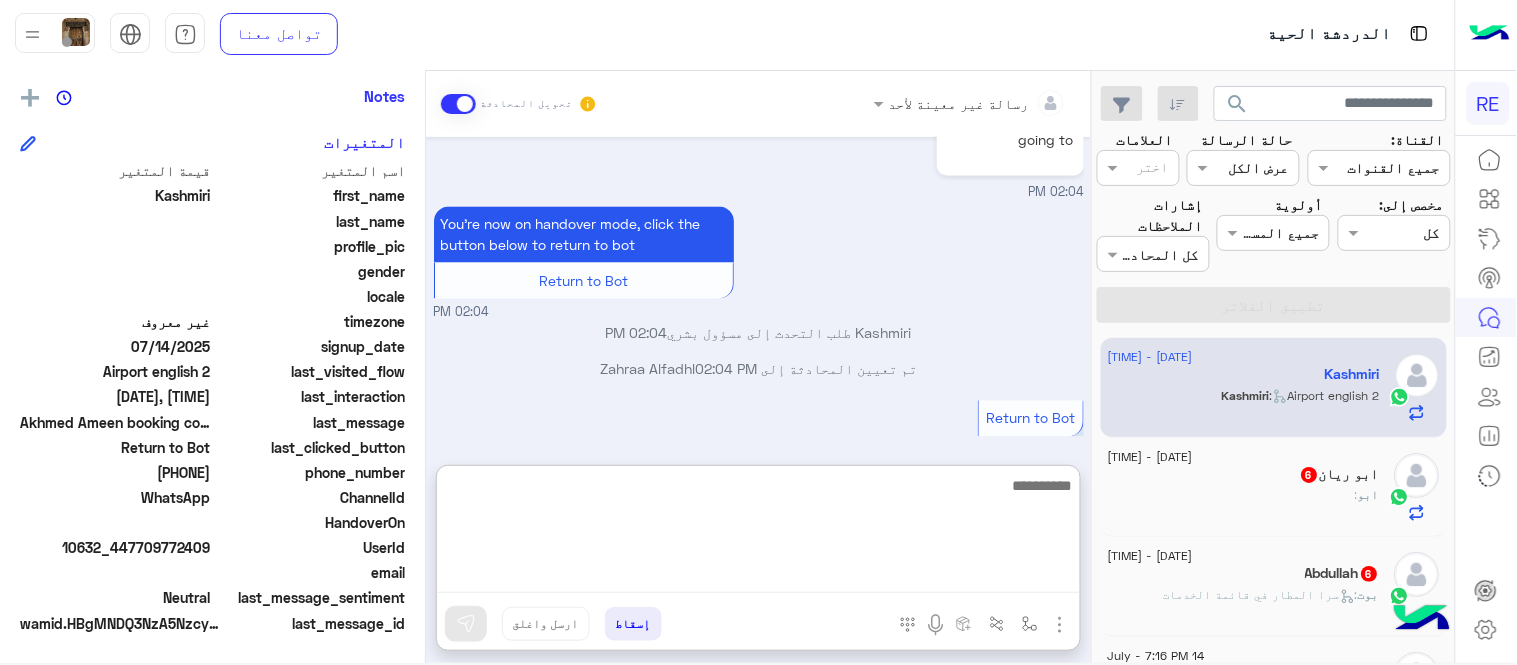 click at bounding box center [758, 533] 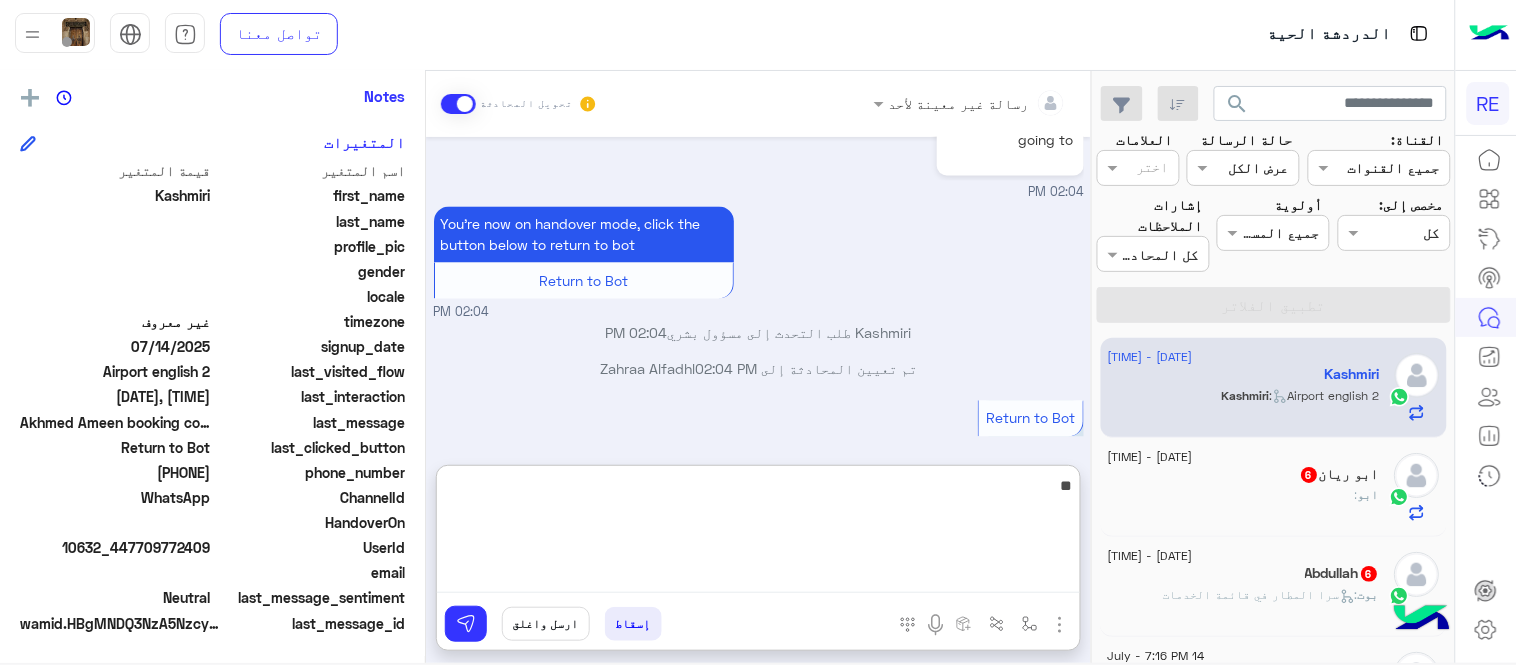 type on "*" 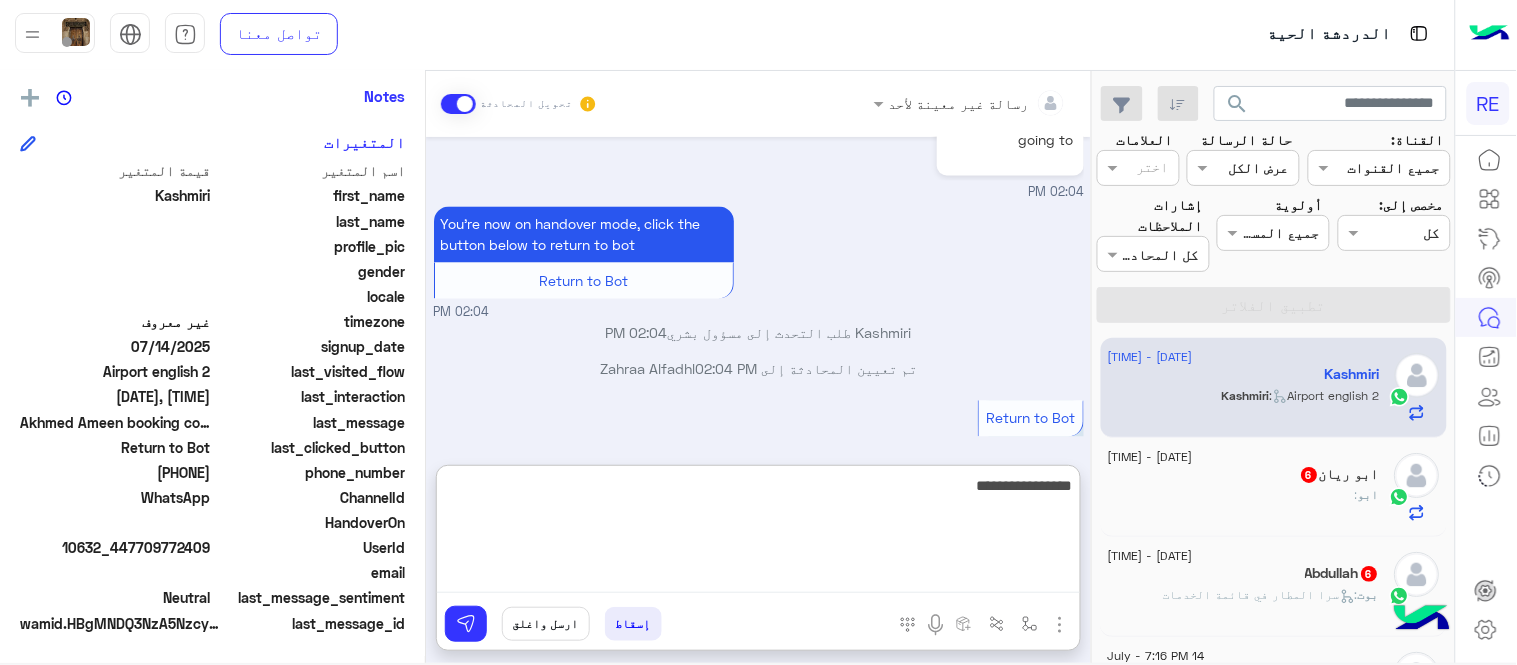 type on "**********" 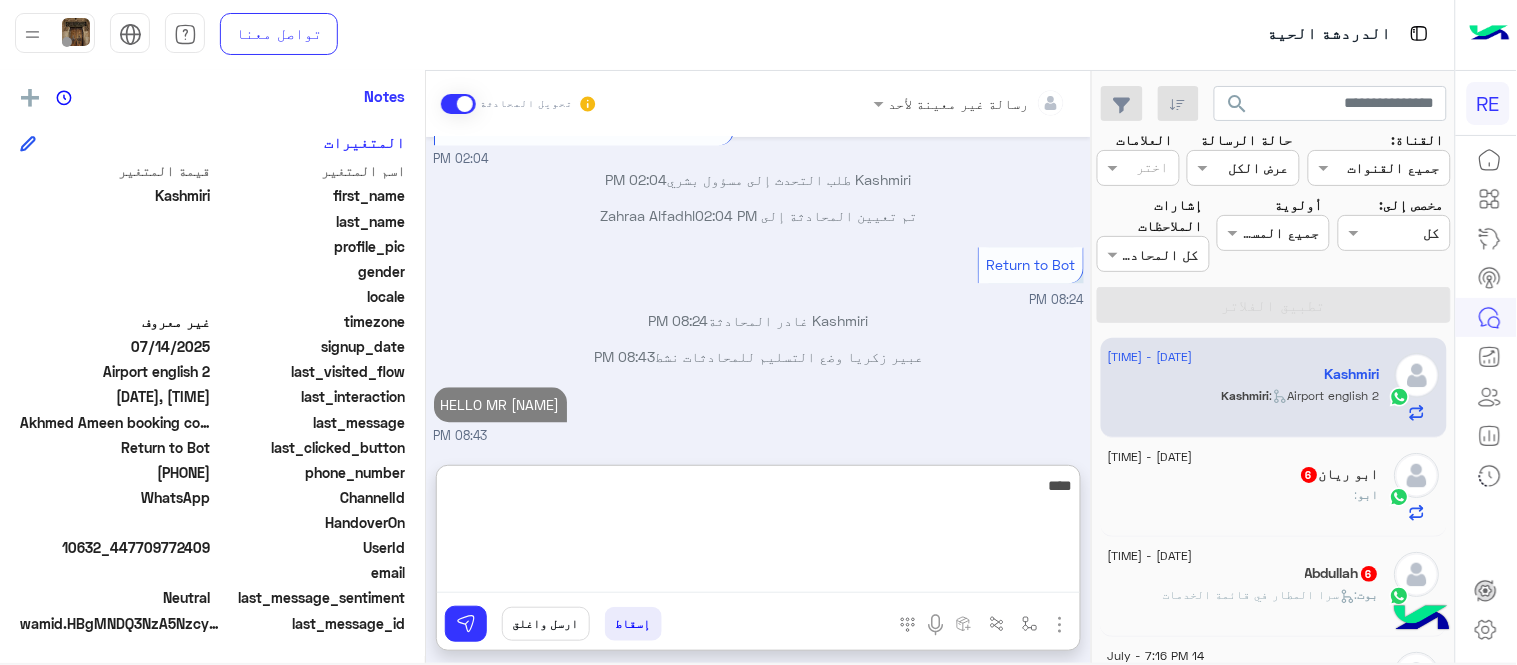 scroll, scrollTop: 1238, scrollLeft: 0, axis: vertical 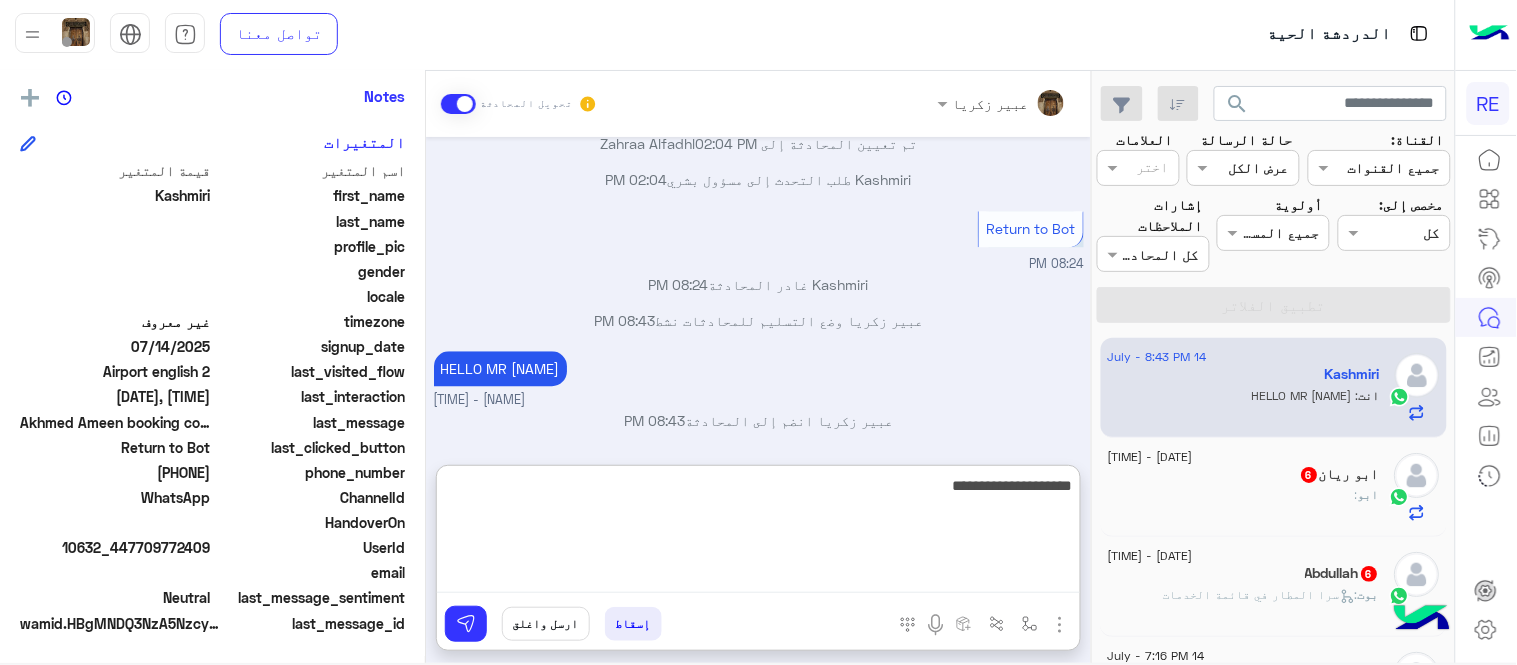 paste on "**********" 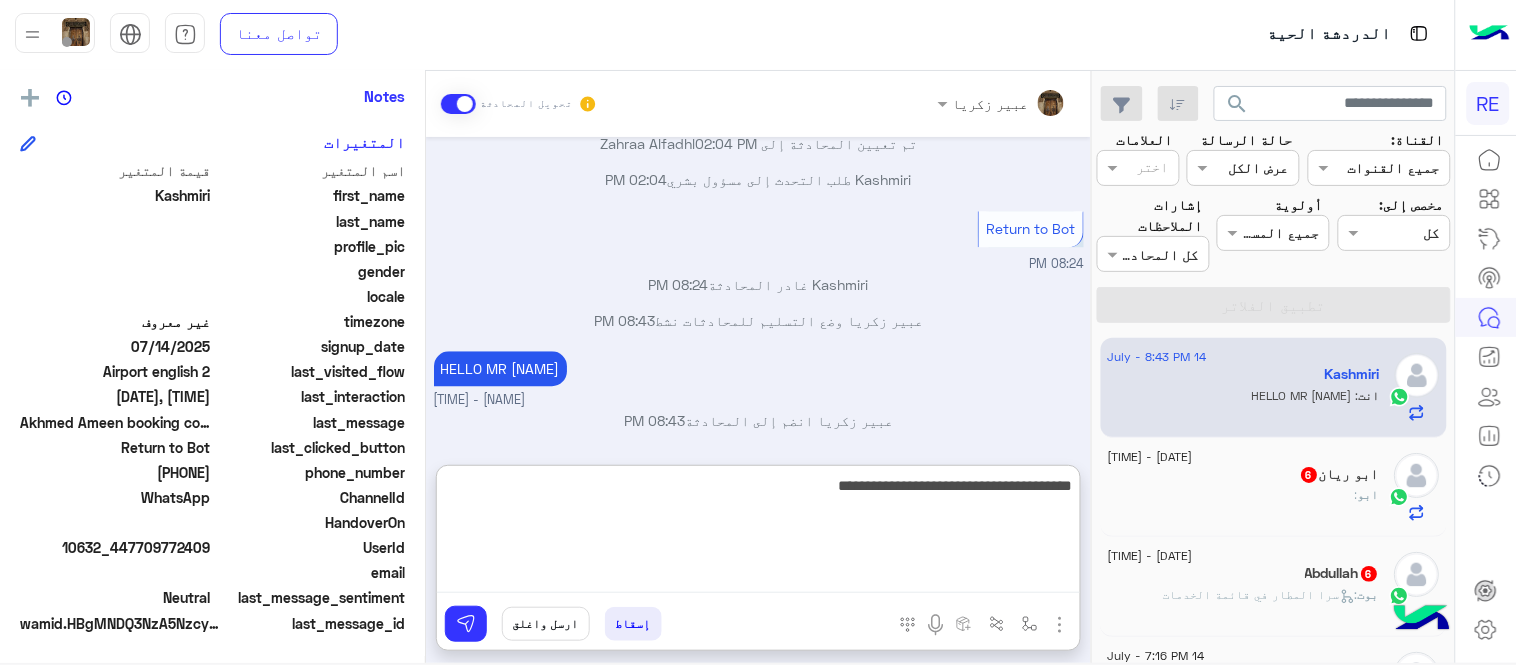 type on "**********" 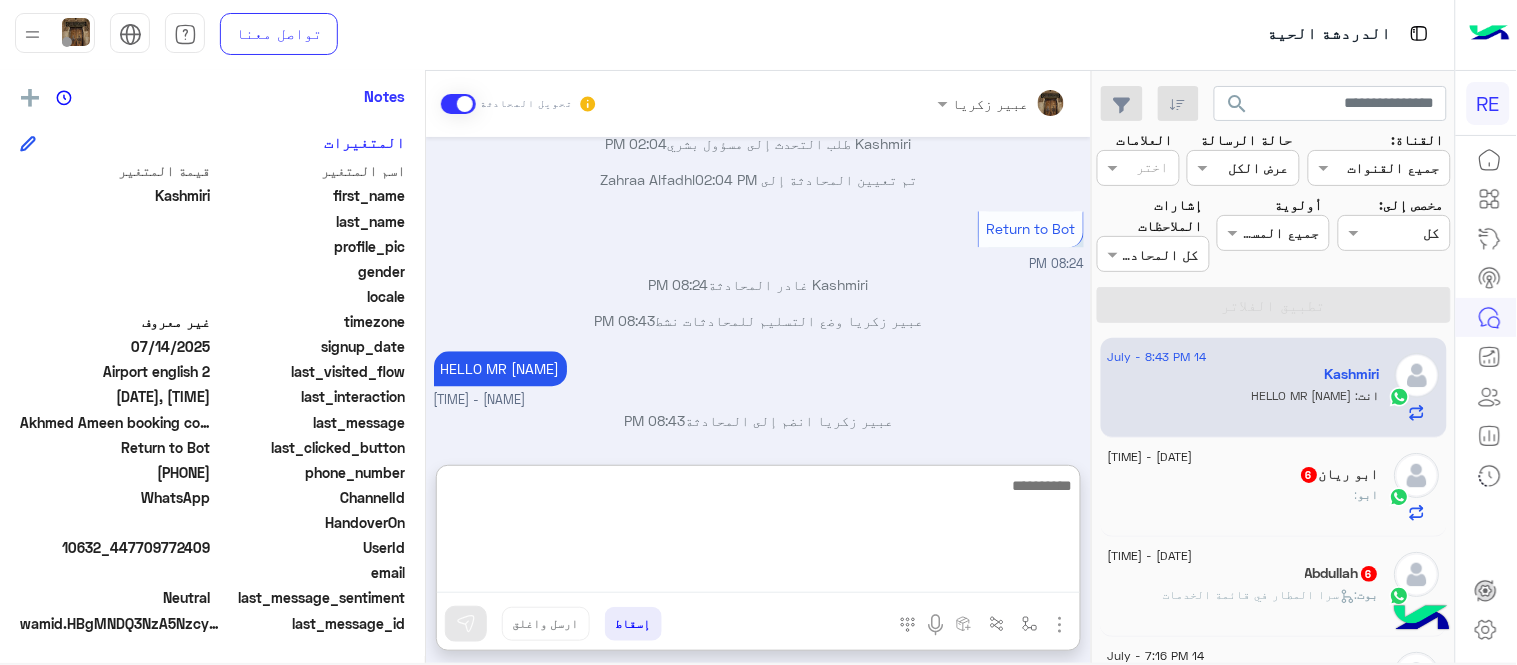 scroll, scrollTop: 1302, scrollLeft: 0, axis: vertical 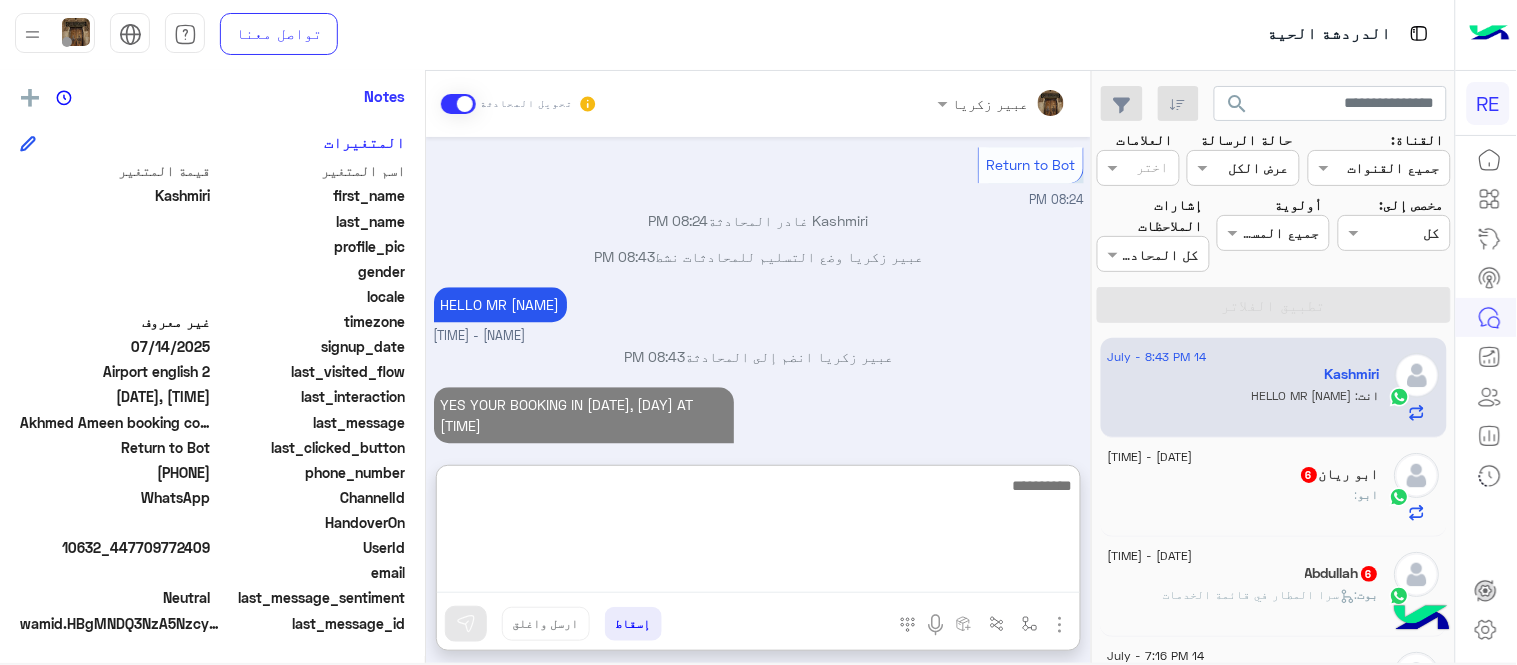 click at bounding box center [758, 533] 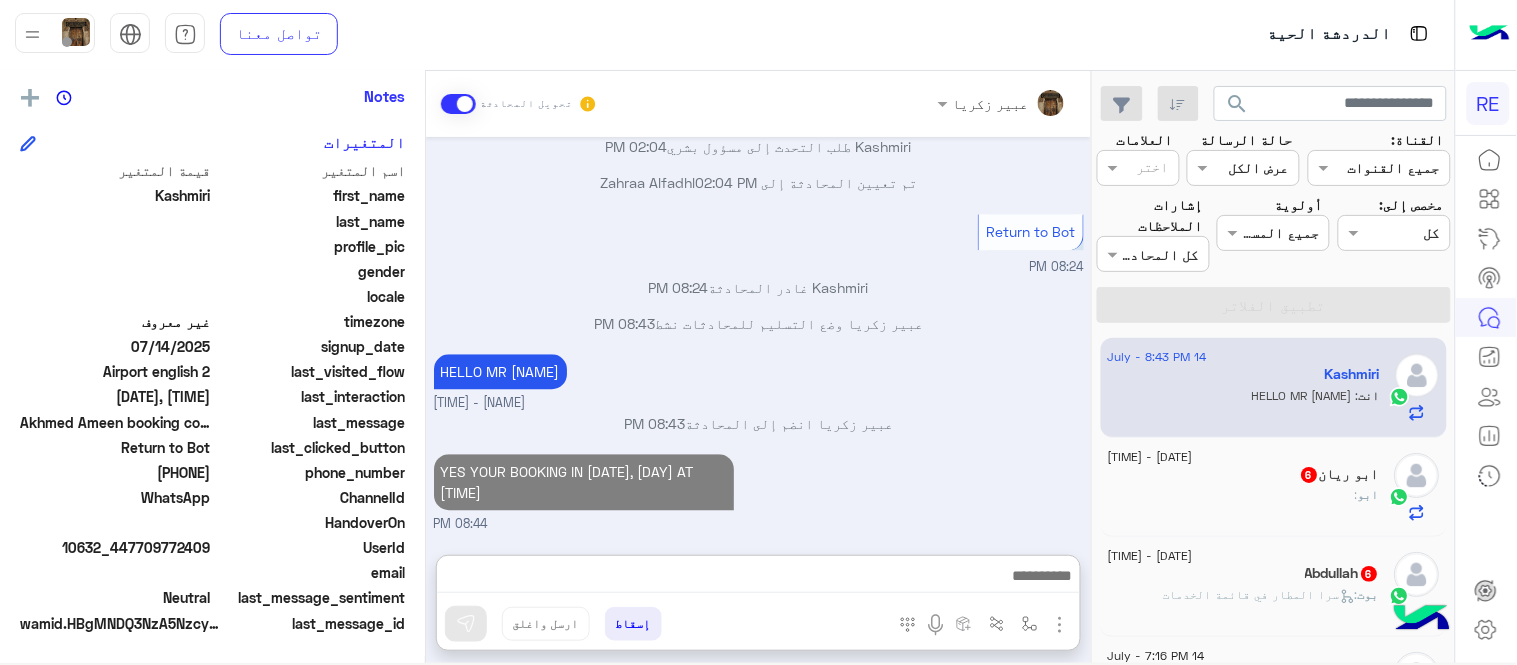 click on "Jul 14, 2025  We are pleased to serve you today.
Please choose one of the following services:    01:50 PM   Airport meet & greet    01:51 PM  To request a pre-booking, please provide us with: Date: Time:  Customer name: Customer Number: Departure location: Arrival Location: Vehicle Type: How many passengers? : Payment method: Cash/ Debit Card/ Rehla wallet  We will contact you for confirmation.    01:51 PM  I have already booked   01:51 PM   Akhmed Ameen booking code 478256 Medina saja hotel Medina going to    02:04 PM  You're now on handover mode, click the button below to return to bot  Return to Bot     02:04 PM   Kashmiri  طلب التحدث إلى مسؤول بشري   02:04 PM       تم تعيين المحادثة إلى Zahraa Alfadhl   02:04 PM       Return to Bot    08:24 PM   Kashmiri  غادر المحادثة   08:24 PM       عبير زكريا وضع التسليم للمحادثات نشط   08:43 PM      HELLO MR KASHMIRI  عبير زكريا -  08:43 PM   08:43 PM        08:44 PM" at bounding box center (758, 336) 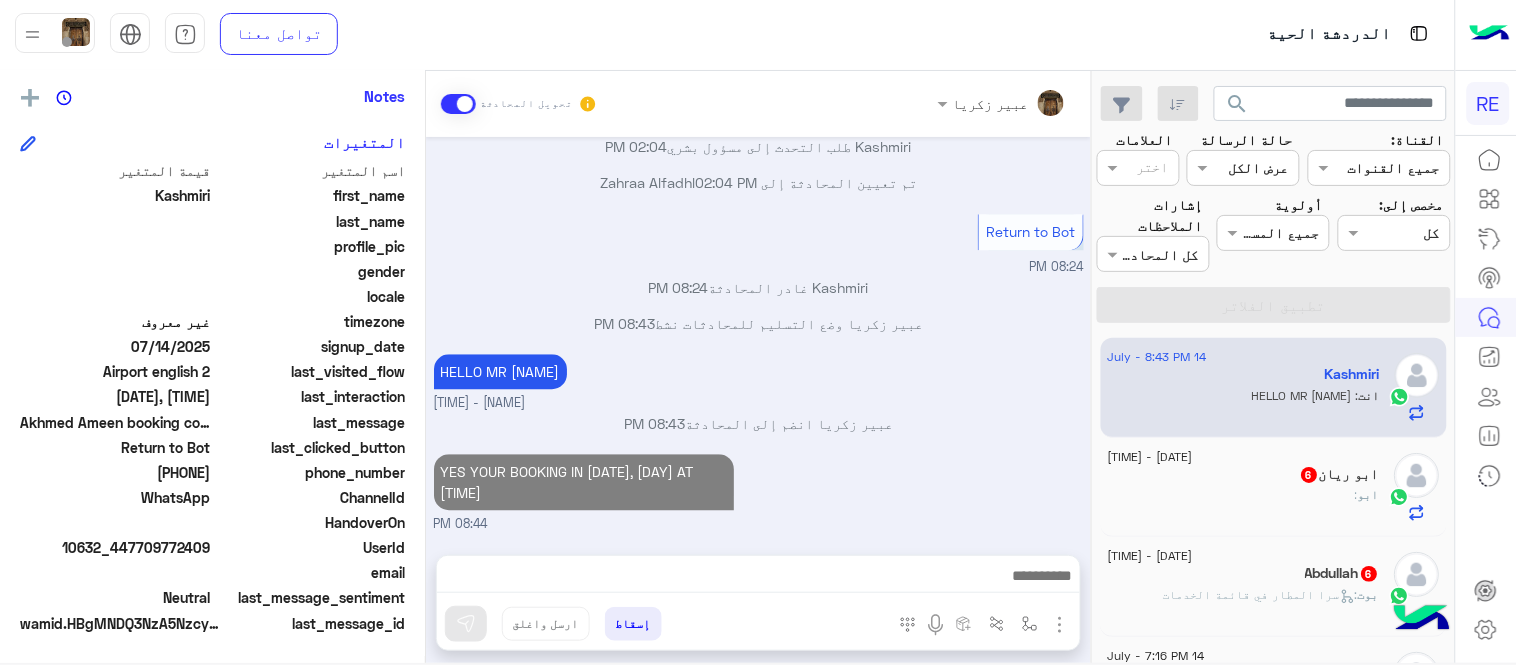 scroll, scrollTop: 1212, scrollLeft: 0, axis: vertical 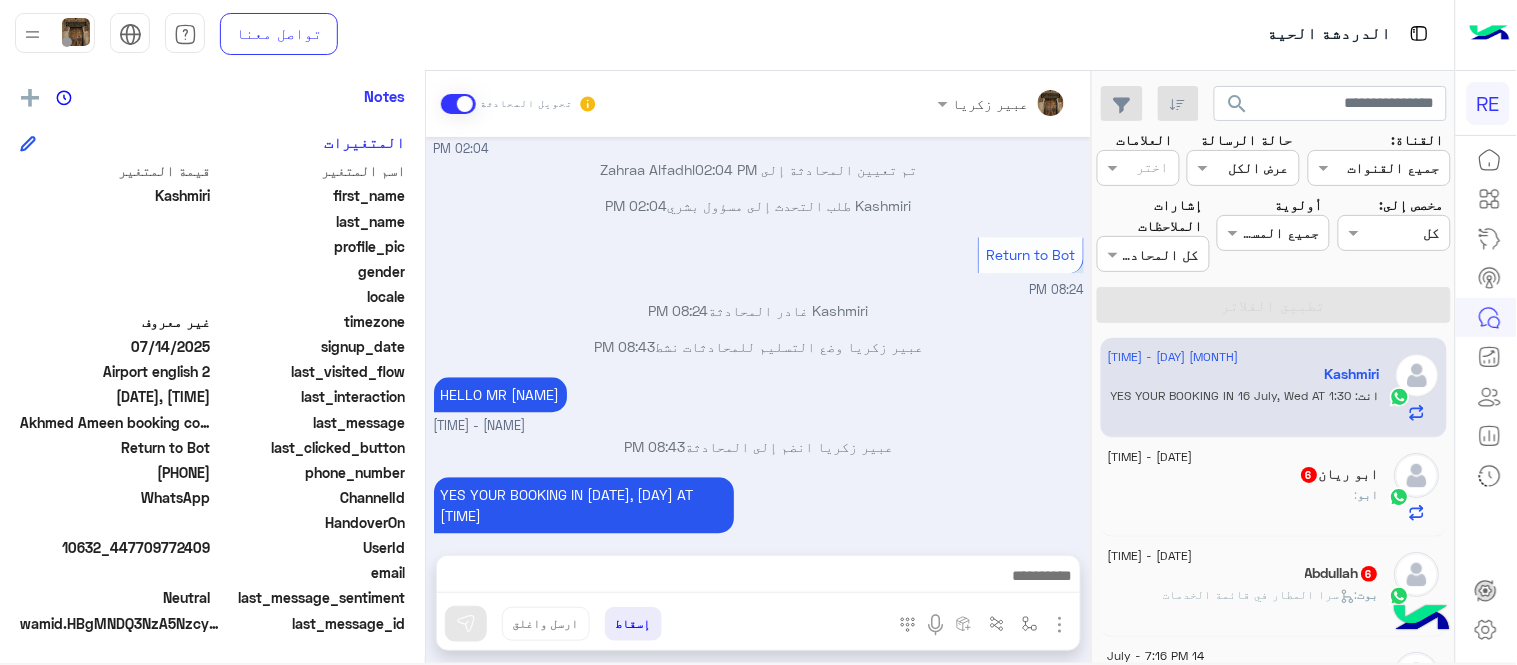 click on "Jul 14, 2025  We are pleased to serve you today.
Please choose one of the following services:    01:50 PM   Airport meet & greet    01:51 PM  To request a pre-booking, please provide us with: Date: Time:  Customer name: Customer Number: Departure location: Arrival Location: Vehicle Type: How many passengers? : Payment method: Cash/ Debit Card/ Rehla wallet  We will contact you for confirmation.    01:51 PM  I have already booked   01:51 PM   Akhmed Ameen booking code 478256 Medina saja hotel Medina going to    02:04 PM  You're now on handover mode, click the button below to return to bot  Return to Bot     02:04 PM   تم تعيين المحادثة إلى Zahraa Alfadhl   02:04 PM       Kashmiri  طلب التحدث إلى مسؤول بشري   02:04 PM       Return to Bot    08:24 PM   Kashmiri  غادر المحادثة   08:24 PM       عبير زكريا وضع التسليم للمحادثات نشط   08:43 PM      HELLO MR KASHMIRI  عبير زكريا -  08:43 PM   08:43 PM" at bounding box center [758, 336] 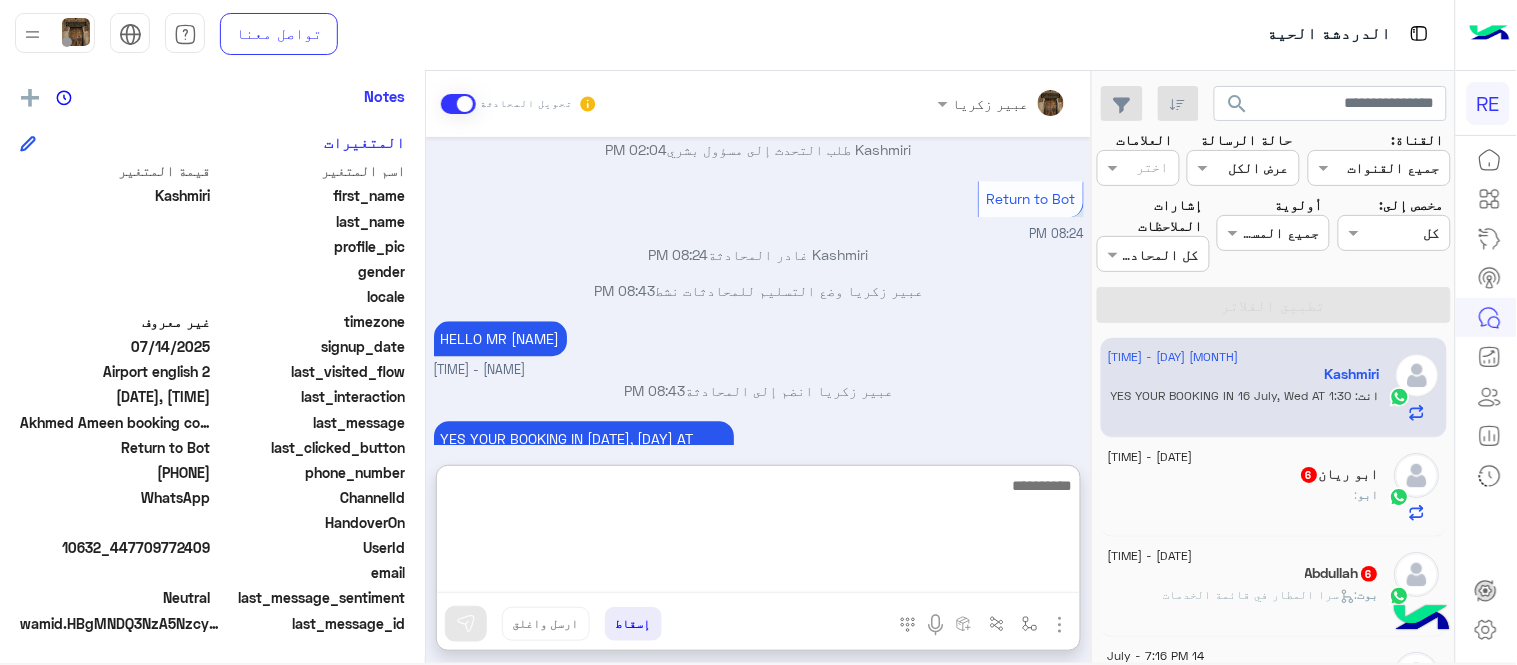 click at bounding box center [758, 533] 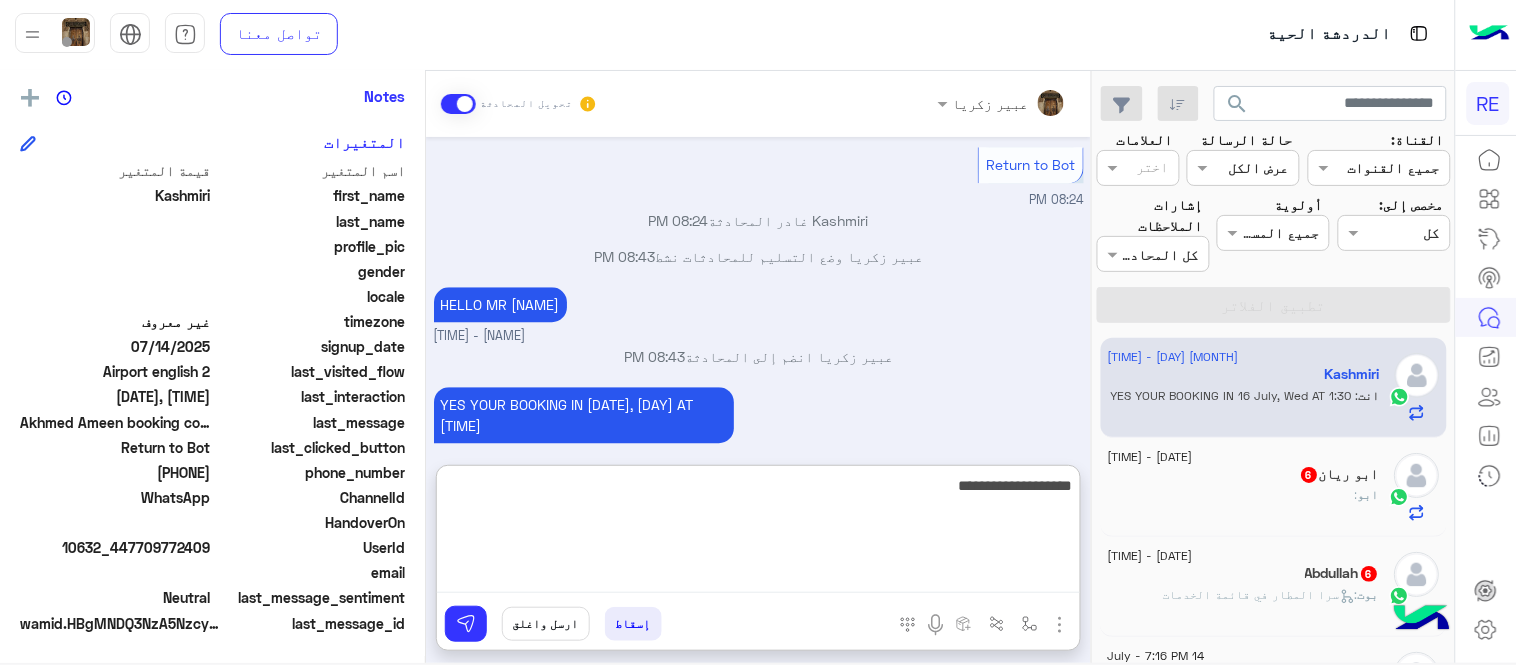 type on "**********" 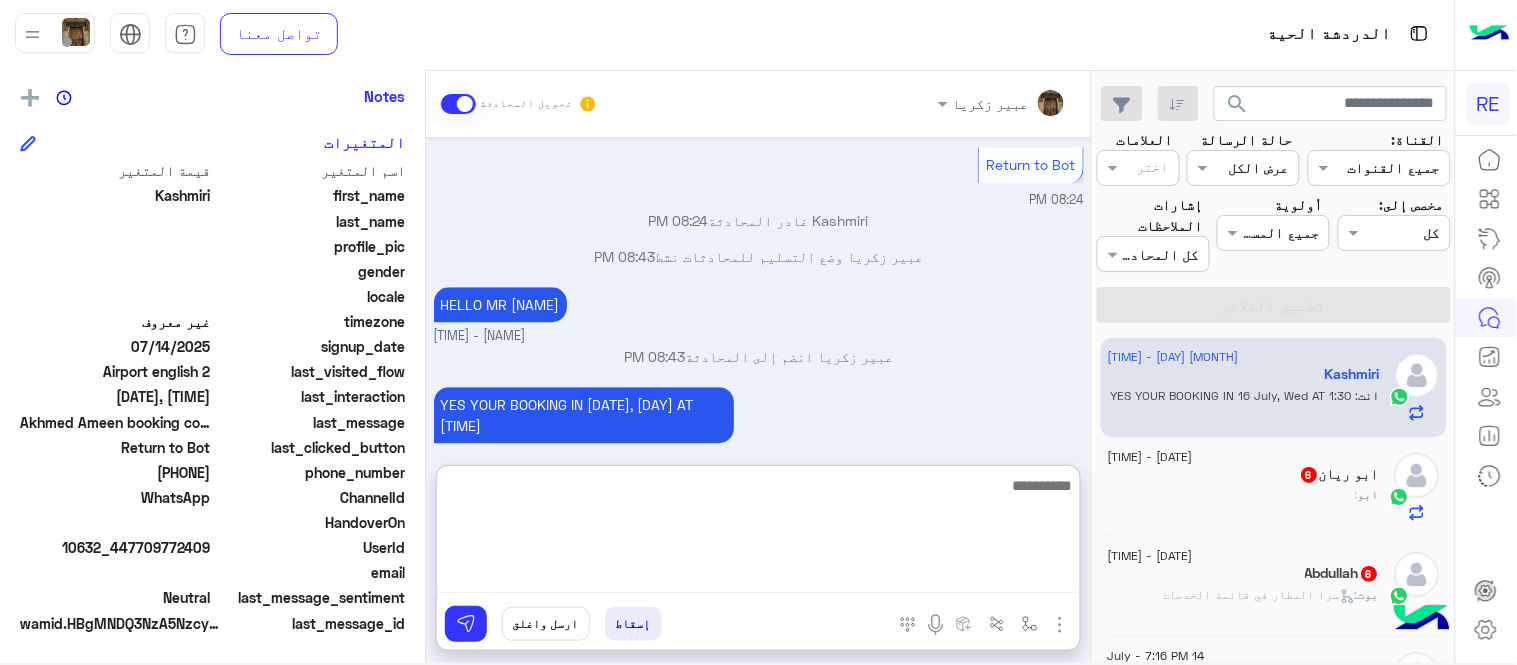 scroll, scrollTop: 1365, scrollLeft: 0, axis: vertical 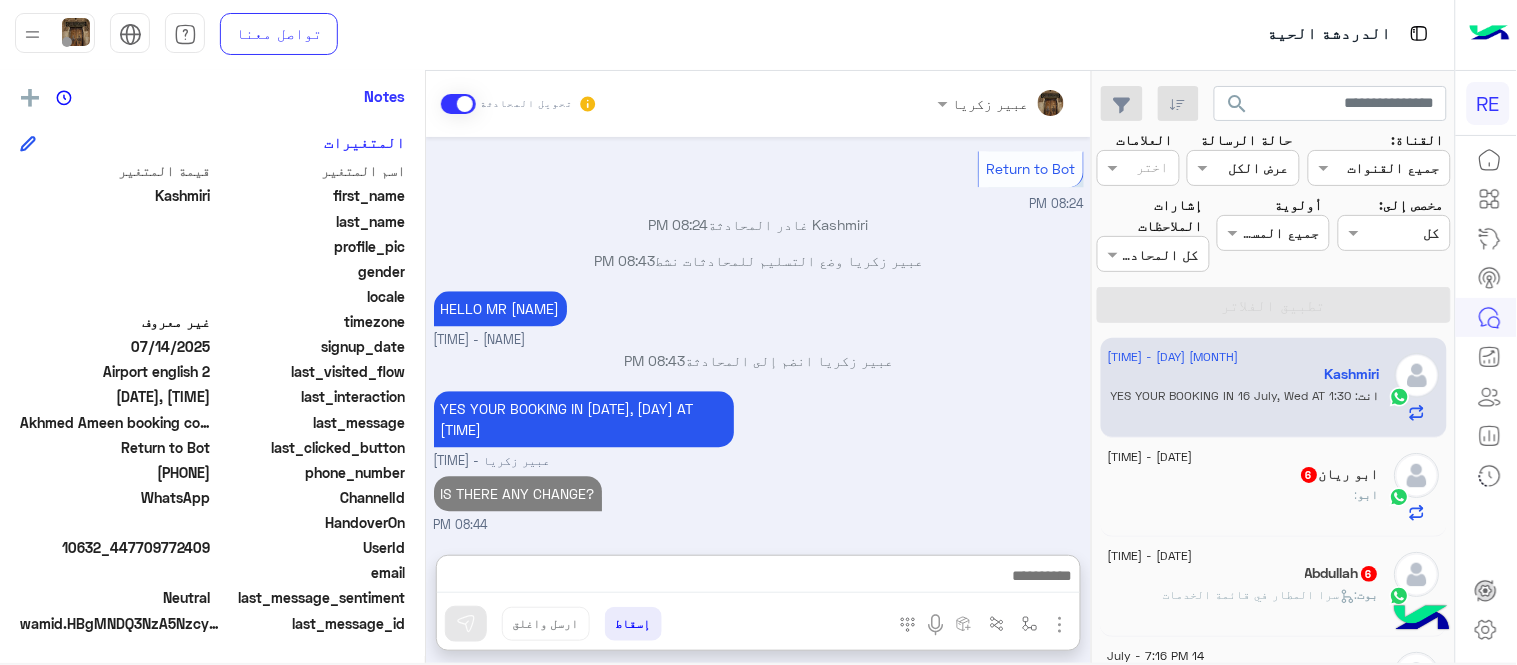 click on "Jul 14, 2025  We are pleased to serve you today.
Please choose one of the following services:    01:50 PM   Airport meet & greet    01:51 PM  To request a pre-booking, please provide us with: Date: Time:  Customer name: Customer Number: Departure location: Arrival Location: Vehicle Type: How many passengers? : Payment method: Cash/ Debit Card/ Rehla wallet  We will contact you for confirmation.    01:51 PM  I have already booked   01:51 PM   Akhmed Ameen booking code 478256 Medina saja hotel Medina going to    02:04 PM  You're now on handover mode, click the button below to return to bot  Return to Bot     02:04 PM   Kashmiri  طلب التحدث إلى مسؤول بشري   02:04 PM       تم تعيين المحادثة إلى Zahraa Alfadhl   02:04 PM       Return to Bot    08:24 PM   Kashmiri  غادر المحادثة   08:24 PM       عبير زكريا وضع التسليم للمحادثات نشط   08:43 PM      HELLO MR KASHMIRI  عبير زكريا -  08:43 PM   08:43 PM        08:44 PM" at bounding box center (758, 336) 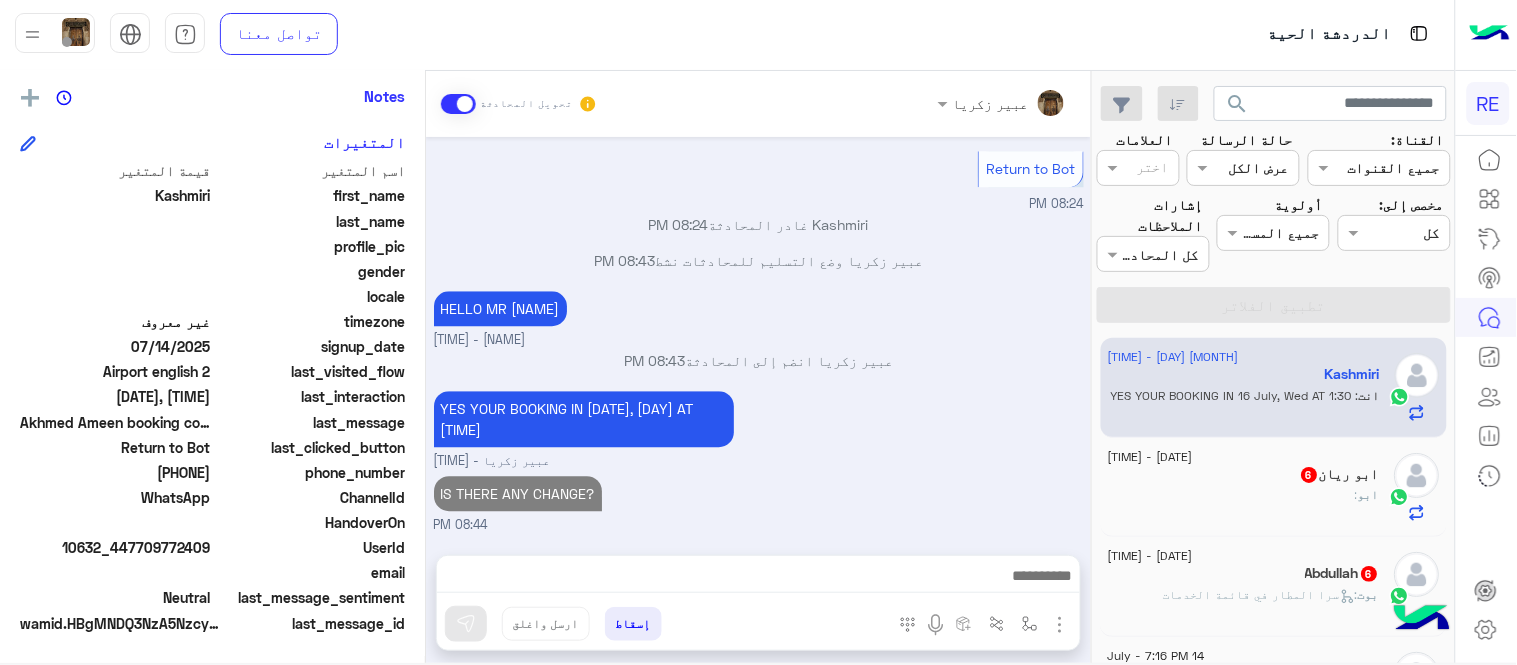 scroll, scrollTop: 1275, scrollLeft: 0, axis: vertical 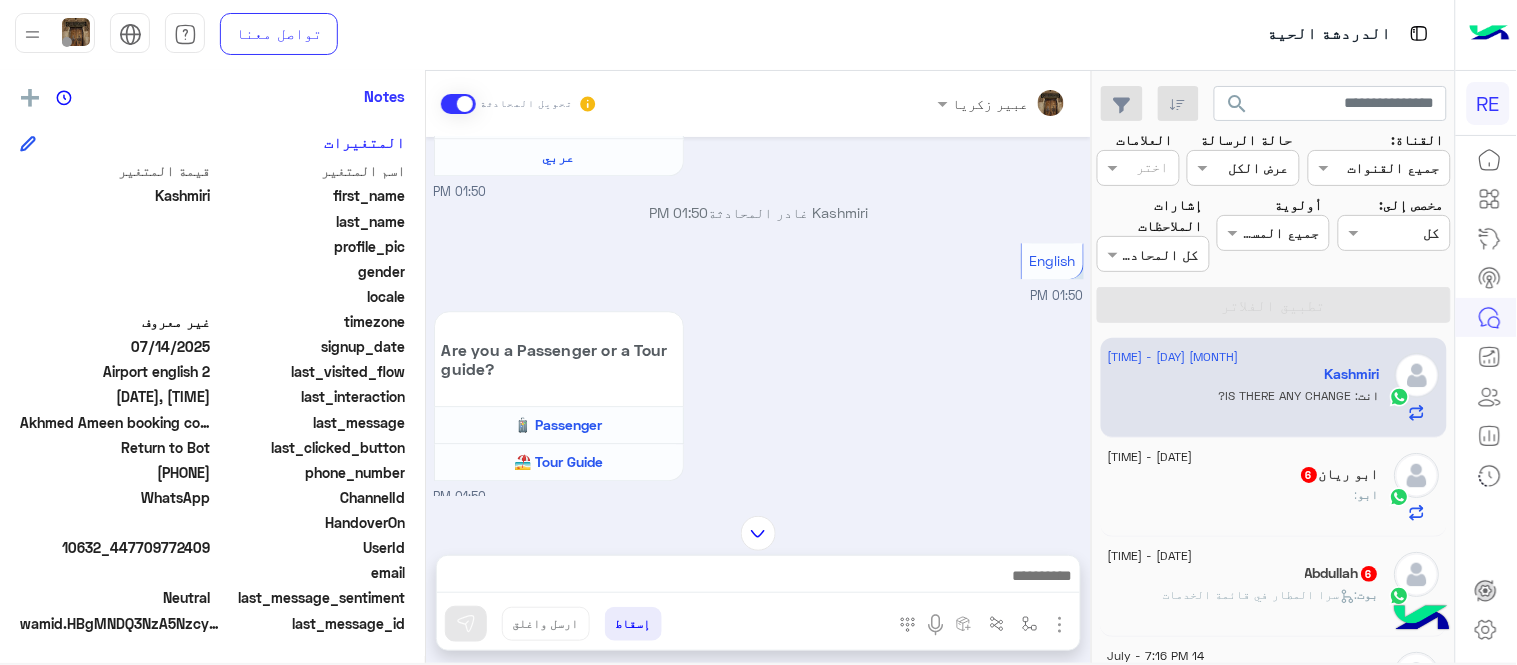 click at bounding box center [758, 533] 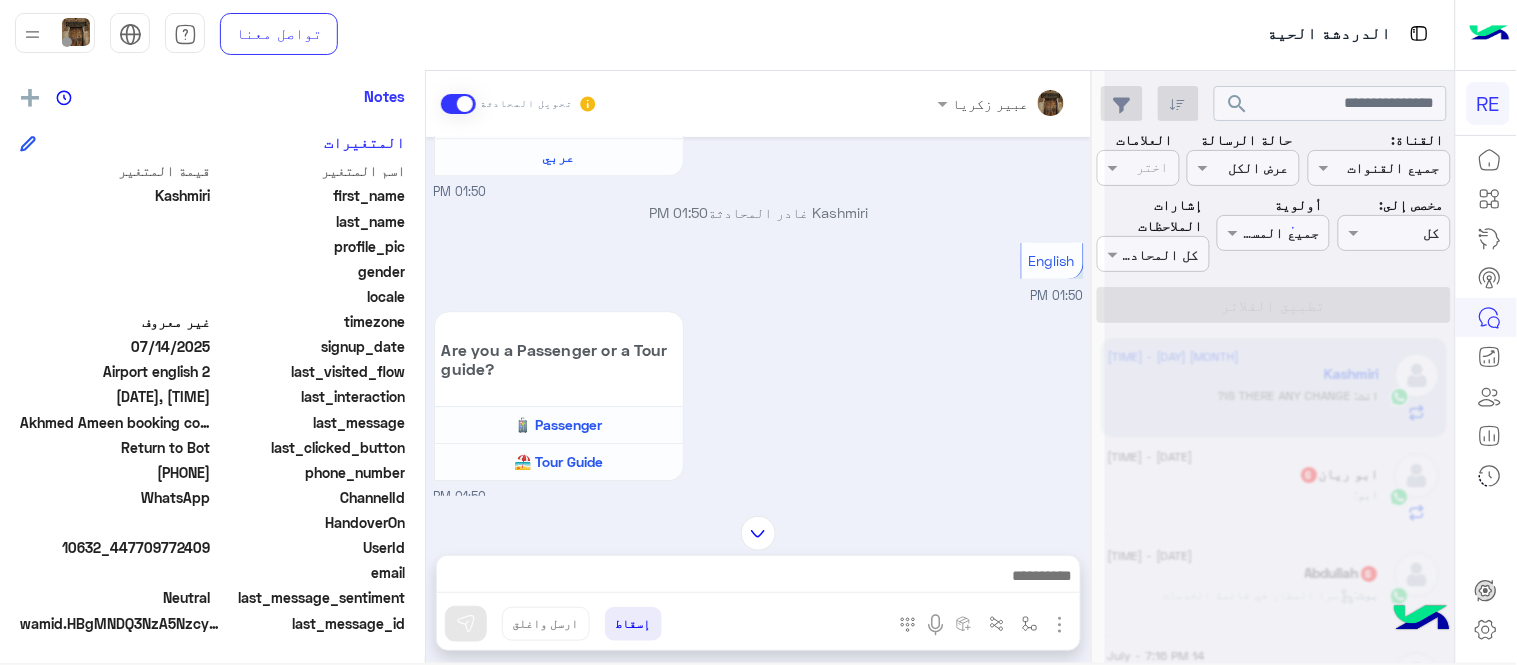 scroll, scrollTop: 3267, scrollLeft: 0, axis: vertical 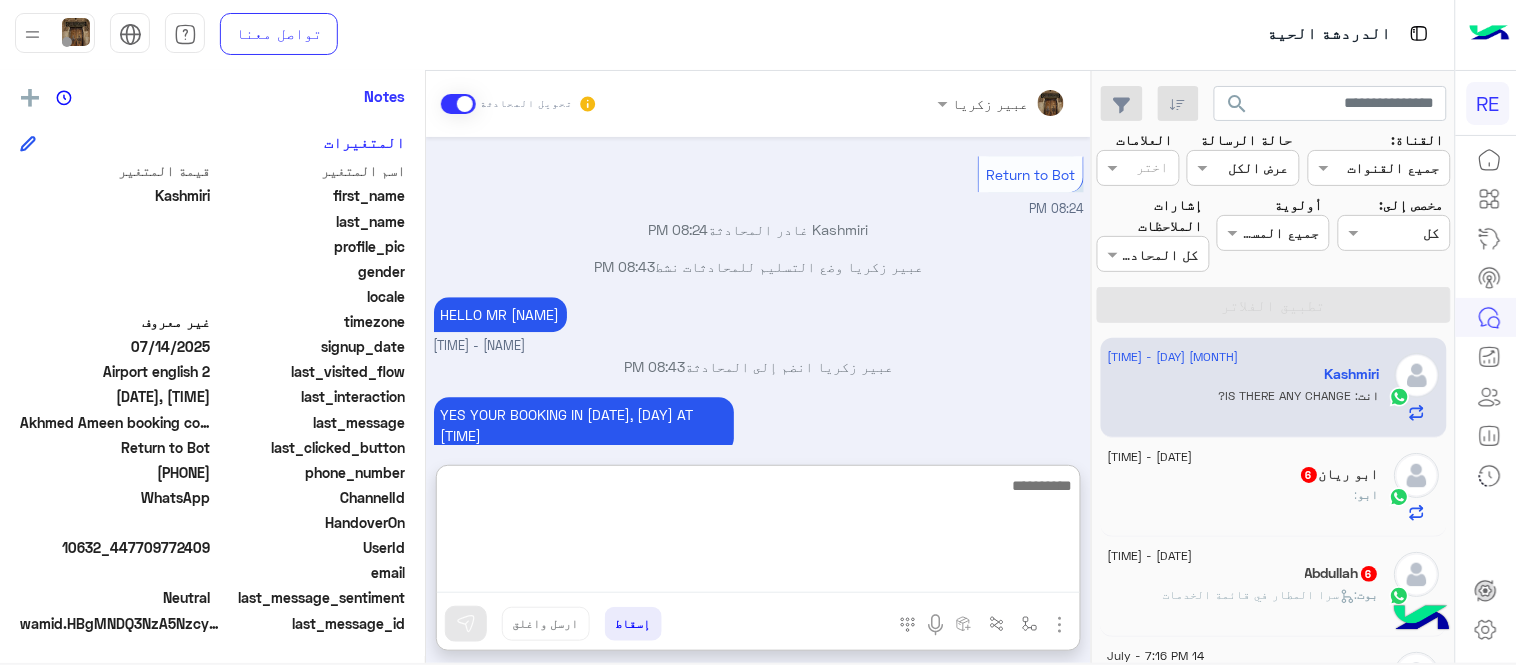 click at bounding box center (758, 533) 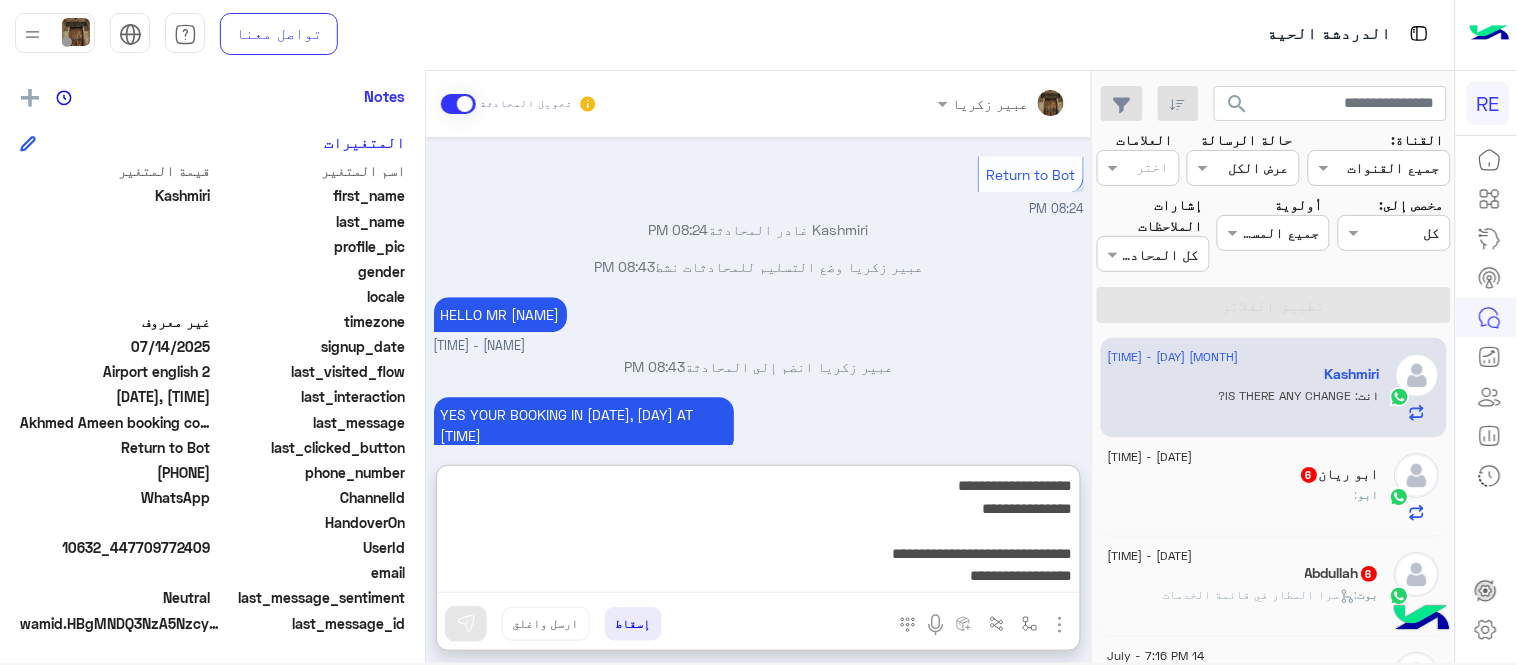 scroll, scrollTop: 61, scrollLeft: 0, axis: vertical 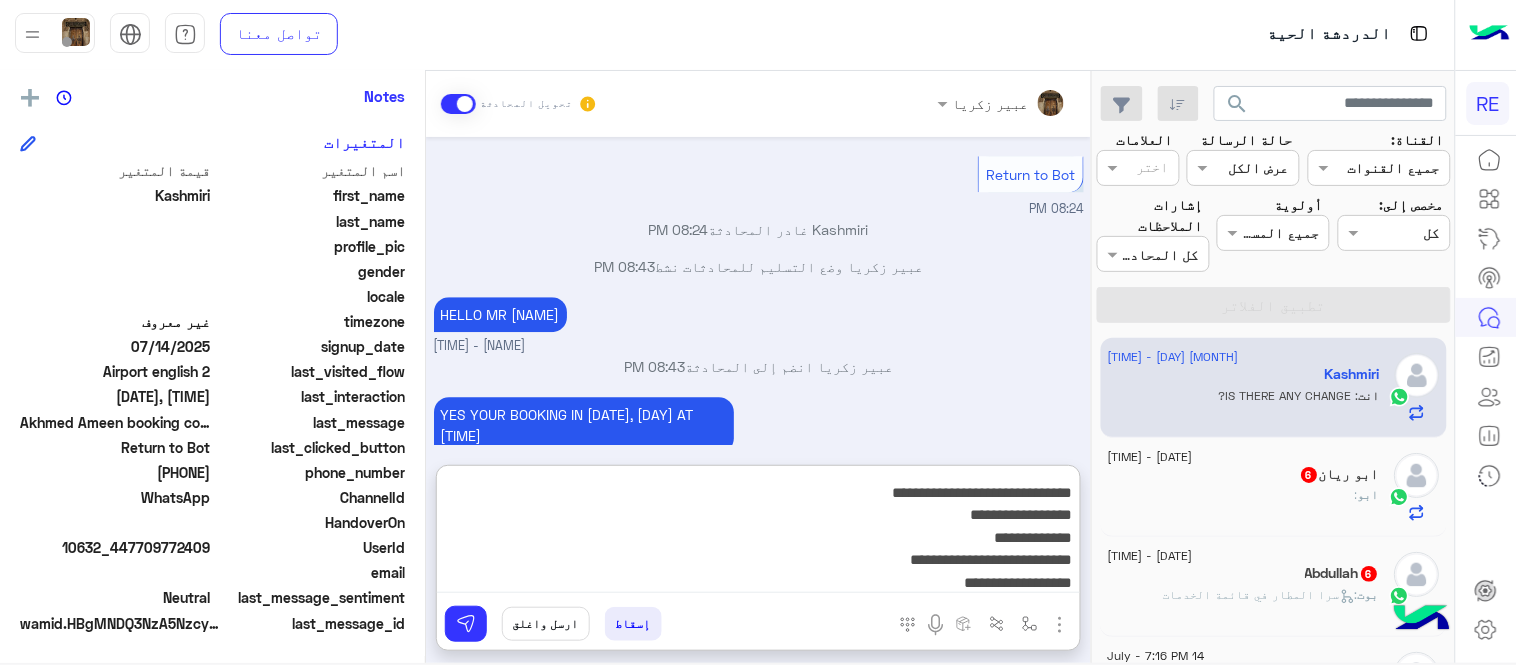 click on "**********" at bounding box center [758, 533] 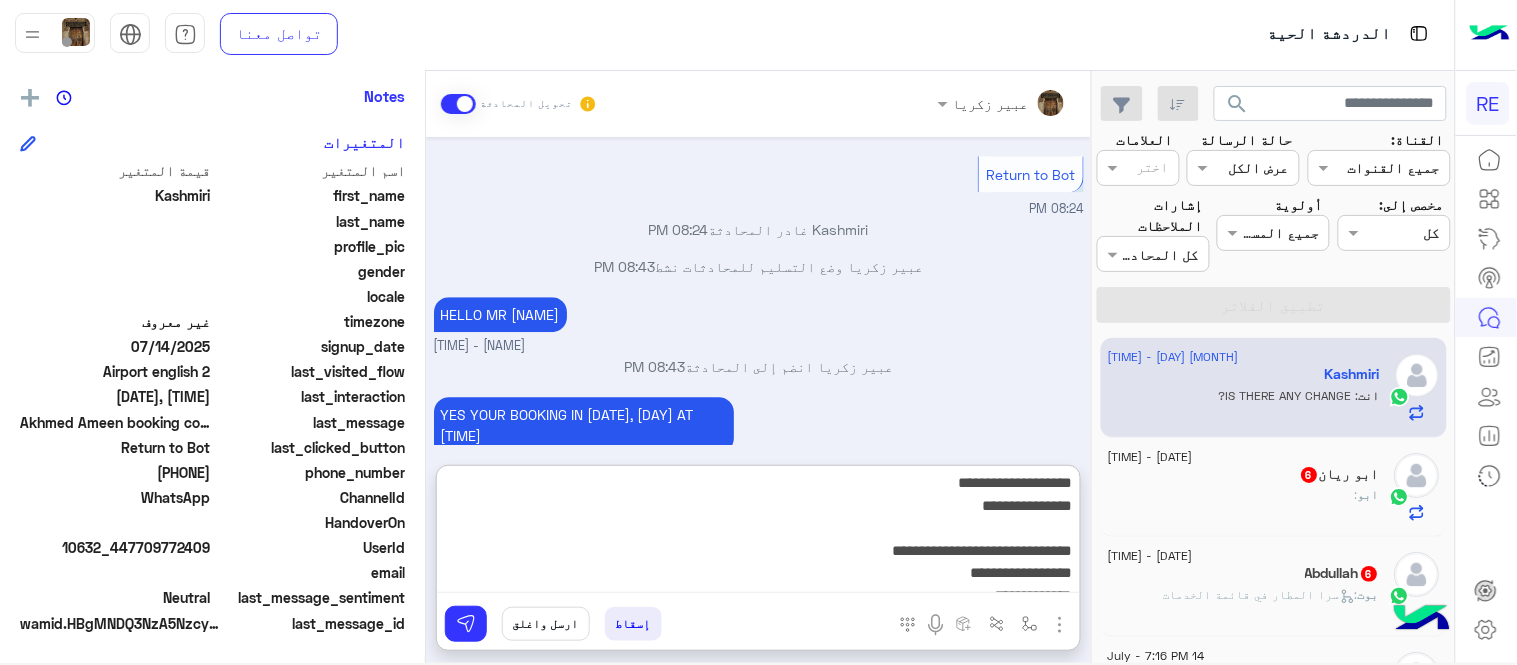 scroll, scrollTop: 0, scrollLeft: 0, axis: both 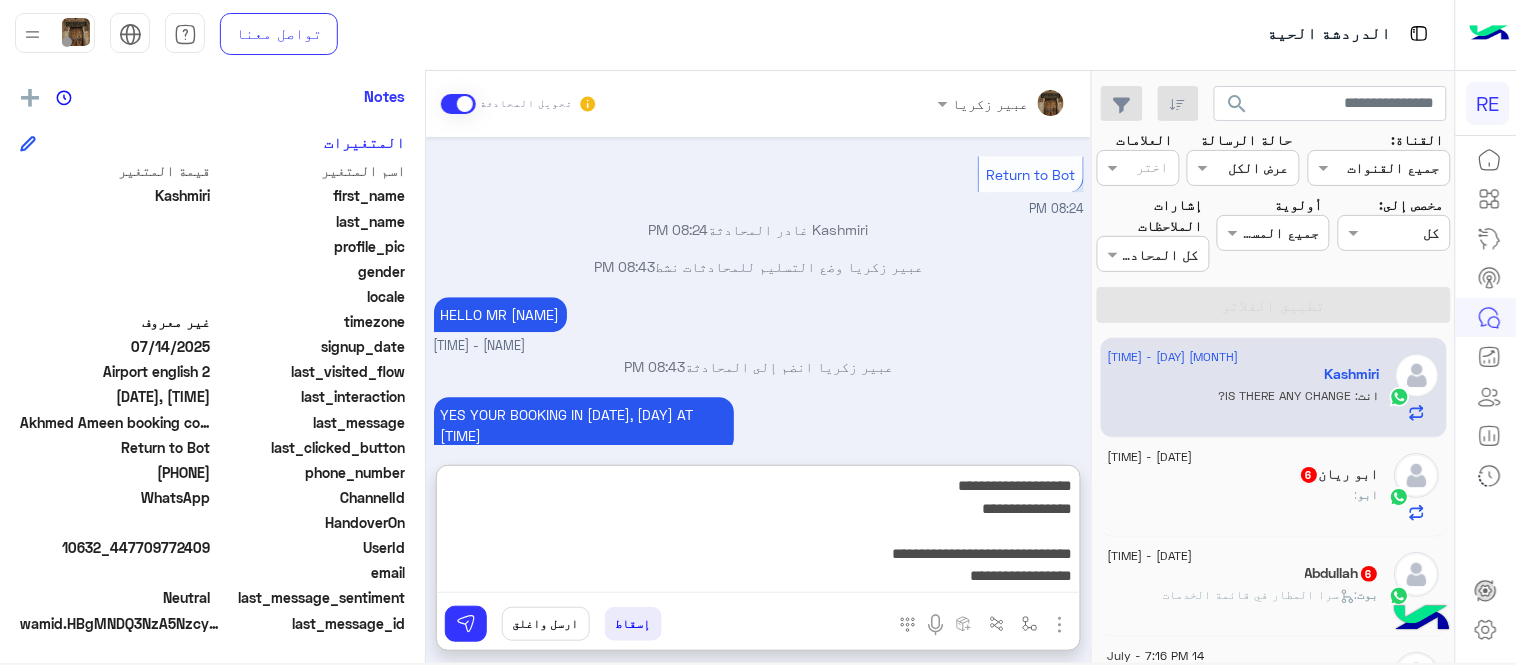 drag, startPoint x: 932, startPoint y: 485, endPoint x: 1091, endPoint y: 478, distance: 159.154 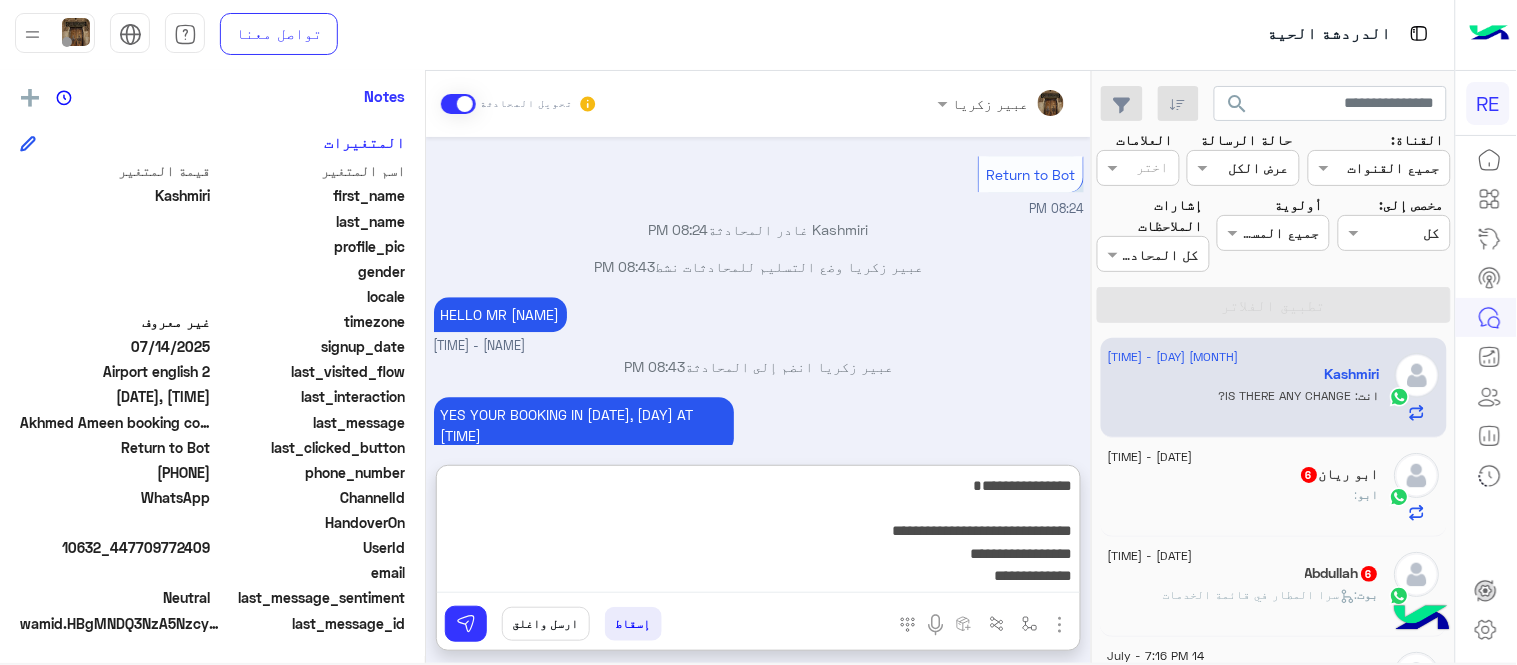 click on "**********" at bounding box center (758, 533) 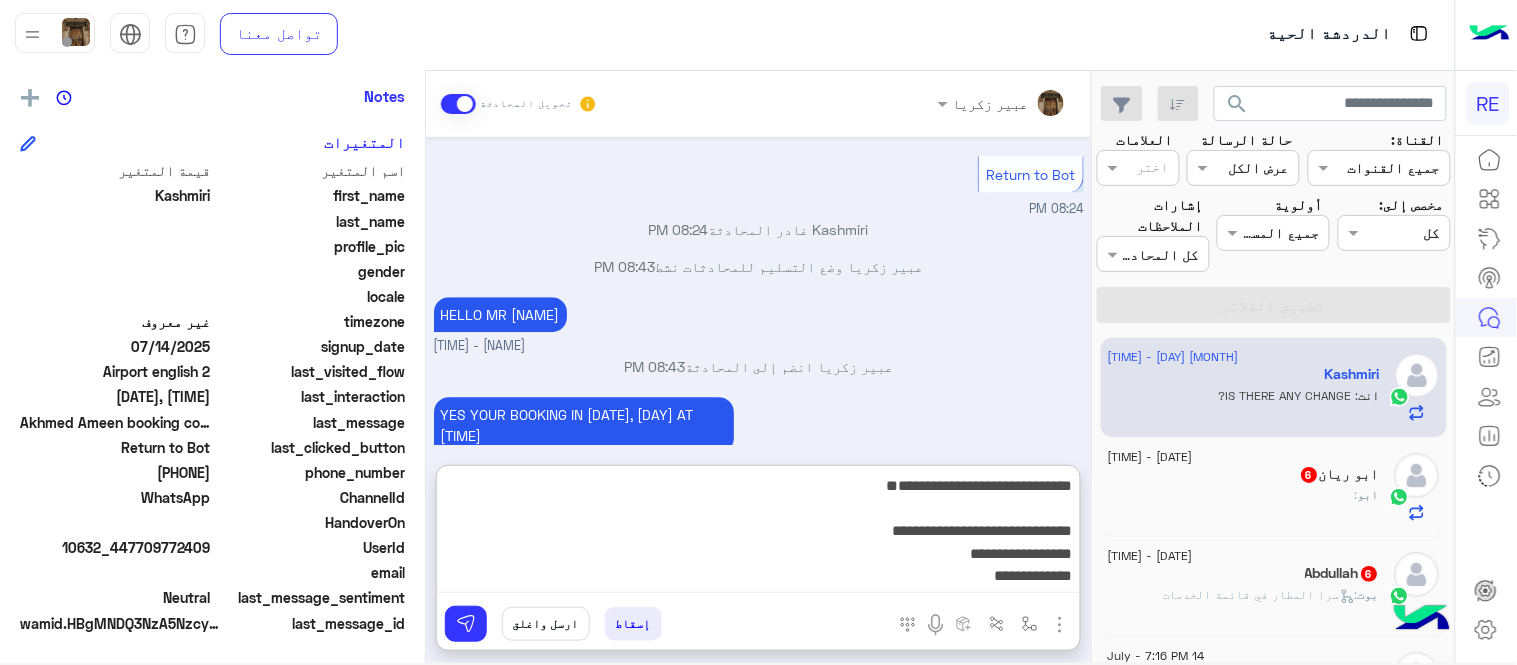 click on "**********" at bounding box center [758, 533] 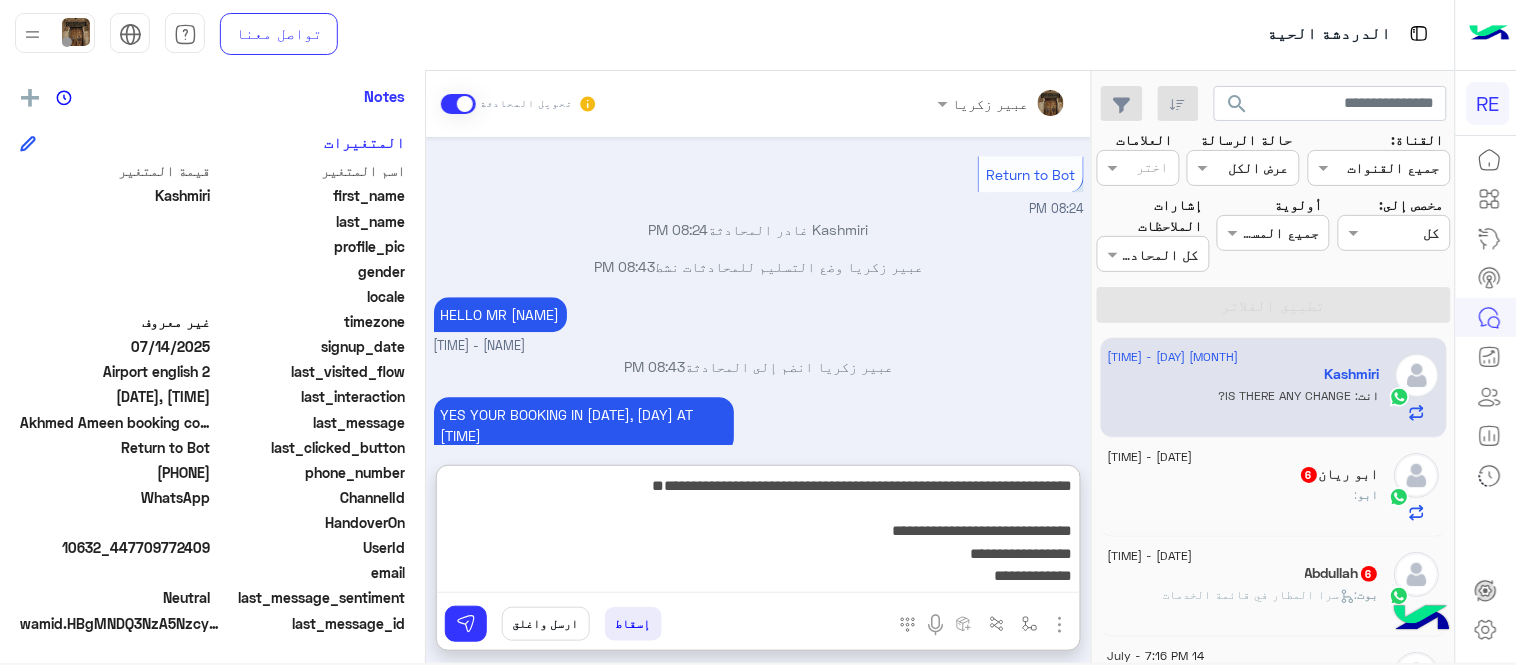 drag, startPoint x: 710, startPoint y: 513, endPoint x: 670, endPoint y: 517, distance: 40.1995 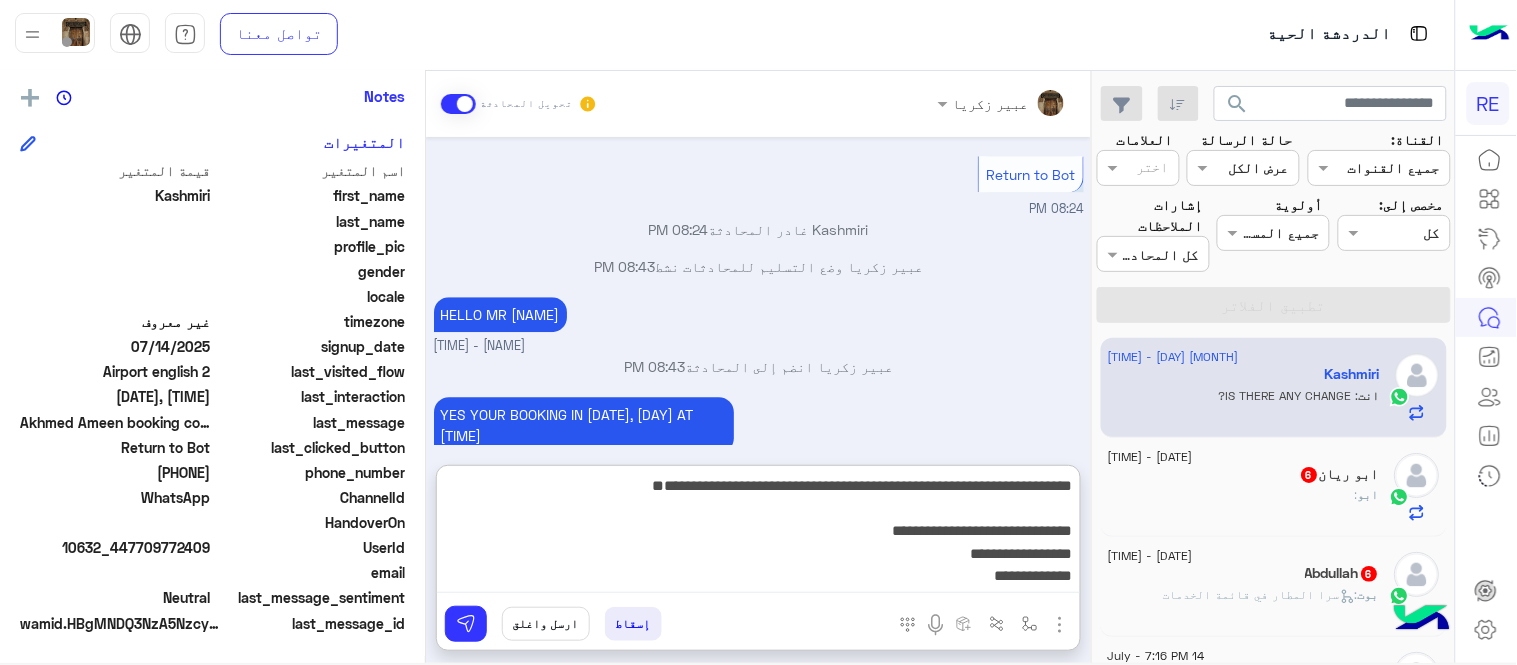 drag, startPoint x: 761, startPoint y: 504, endPoint x: 716, endPoint y: 506, distance: 45.044422 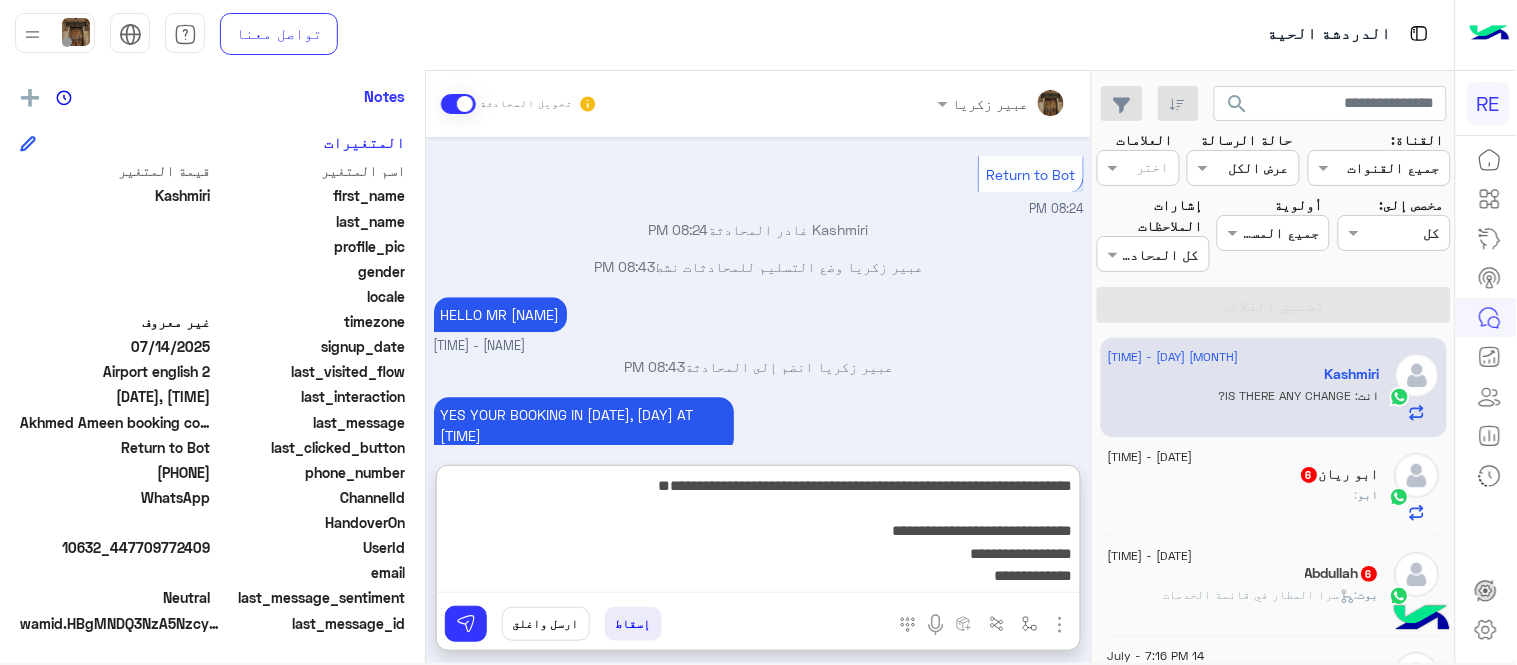 type on "**********" 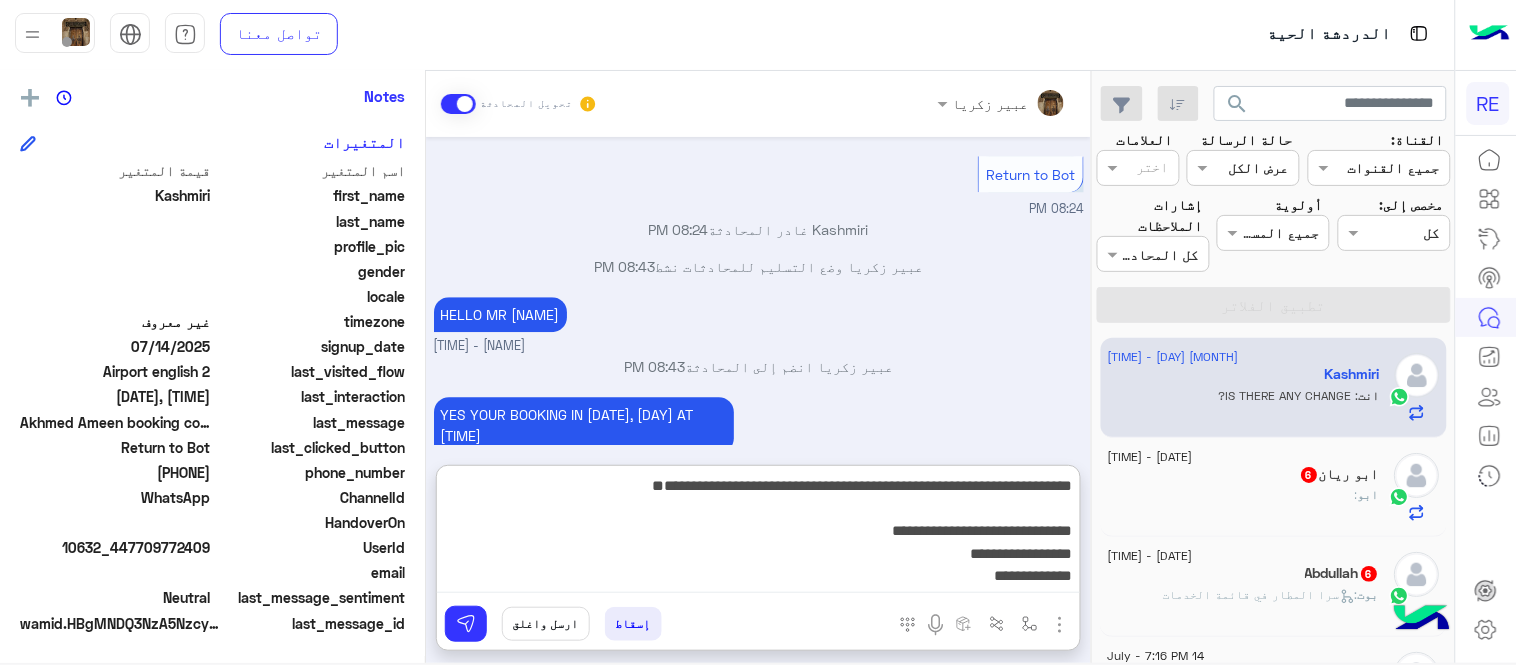 click on "**********" at bounding box center [758, 533] 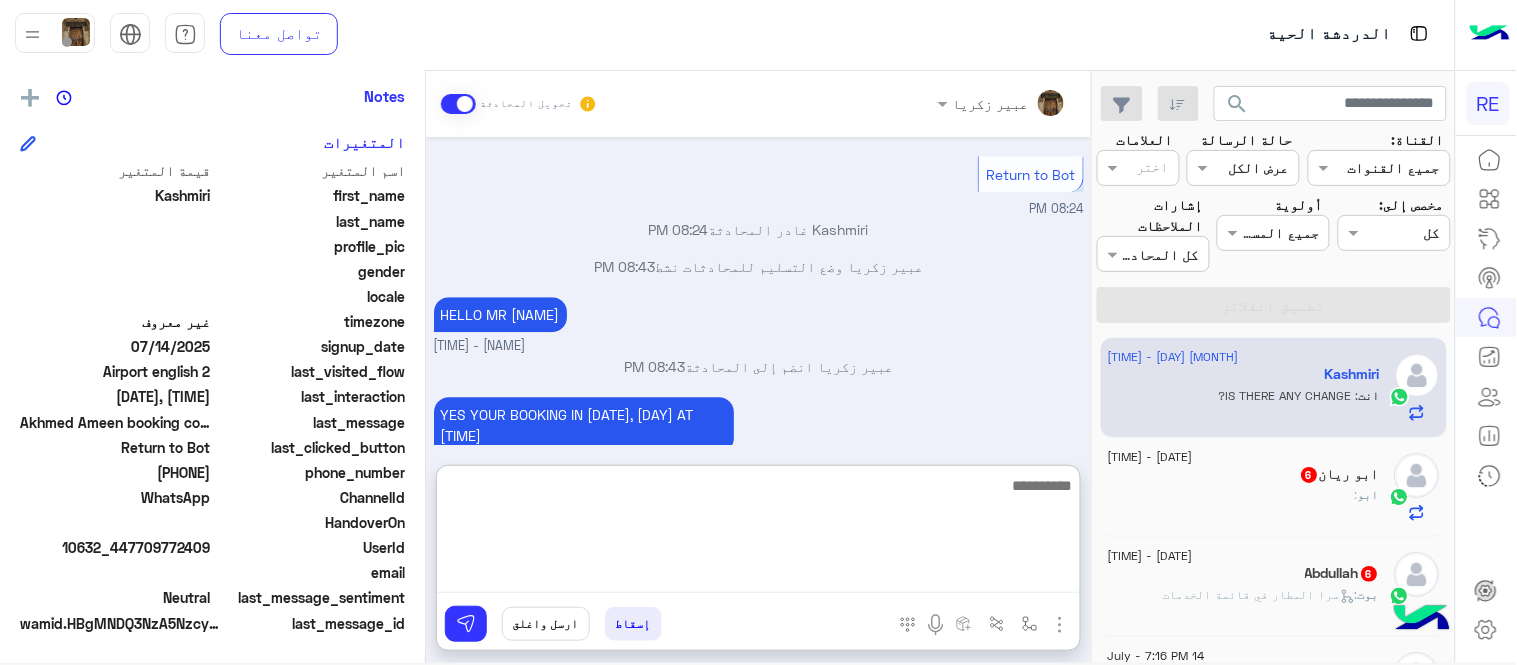 scroll, scrollTop: 0, scrollLeft: 0, axis: both 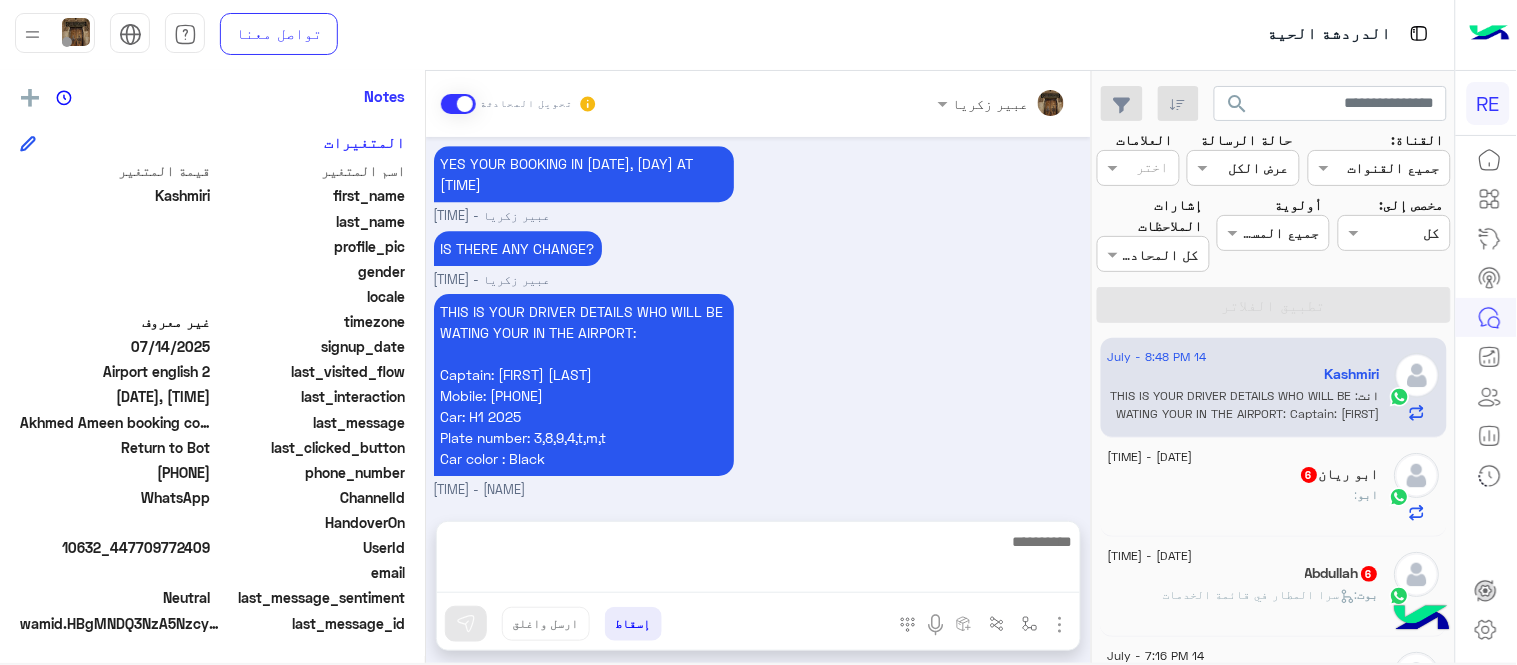 click on "Jul 14, 2025  Are you a registered user?  Yes   No     01:33 PM  U r picking my up tomorrow to Medina airport from saja hotel medina   01:34 PM  سعدنا بتواصلك، نأمل منك توضيح استفسارك أكثر    01:34 PM    01:49 PM  تم إعادة توجيه المحادثة. للعودة إلي الرد الالي، أنقر الزر الموجود بالأسفل  عودة الى البوت     01:49 PM   Kashmiri  طلب التحدث إلى مسؤول بشري   01:49 PM       تم تعيين المحادثة إلى Zahraa Alfadhl   01:49 PM       عودة الى البوت    01:50 PM
اهلًا بك في تطبيق رحلة 👋
Welcome to Rehla  👋
من فضلك أختر لغة التواصل
Please choose your preferred Language
English   عربي     01:50 PM   Kashmiri  غادر المحادثة   01:50 PM       English    01:50 PM  Are you a Passenger or a Tour guide?  Passenger 🧳   Tour Guide 🏖️     01:50 PM   Passenger �    01:50 PM  Are you a registered user?" at bounding box center [758, 319] 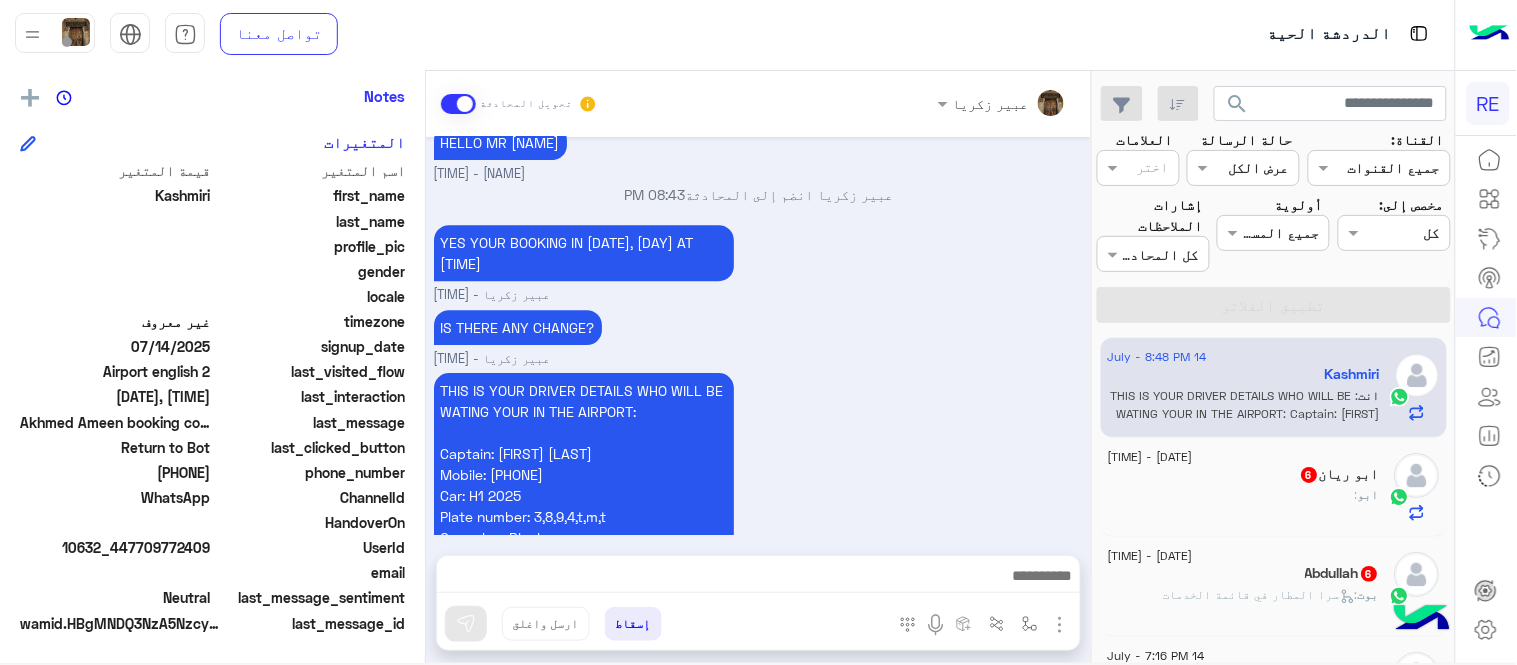 scroll, scrollTop: 3478, scrollLeft: 0, axis: vertical 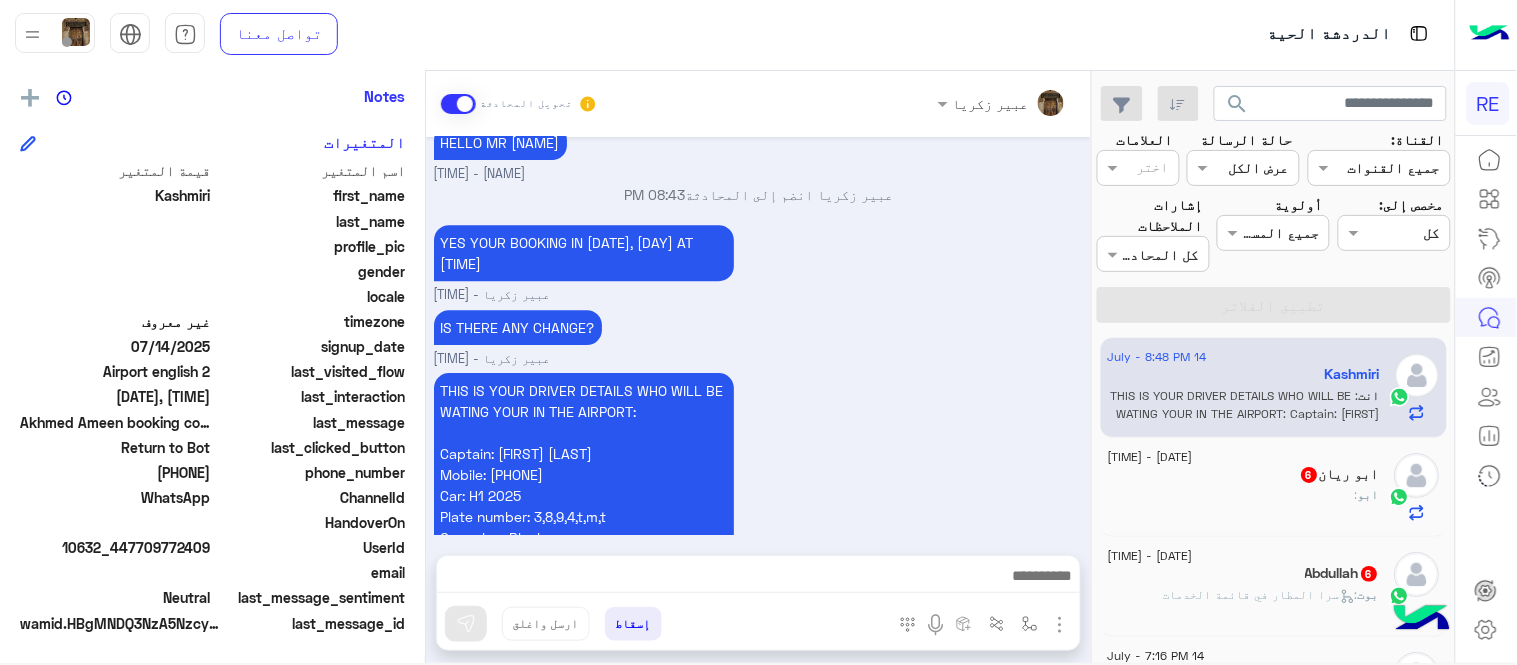 click on "THIS IS  YOUR DRIVER DETAILS WHO WILL BE WATING YOUR IN THE AIRPORT: Captain: Ayed Ghudayn Al-Harbi Mobile: 504357667 Car:  H1 2025 Plate number: 3,8,9,4,t,m,t Car color  : Black  عبير زكريا -  08:48 PM" at bounding box center (759, 473) 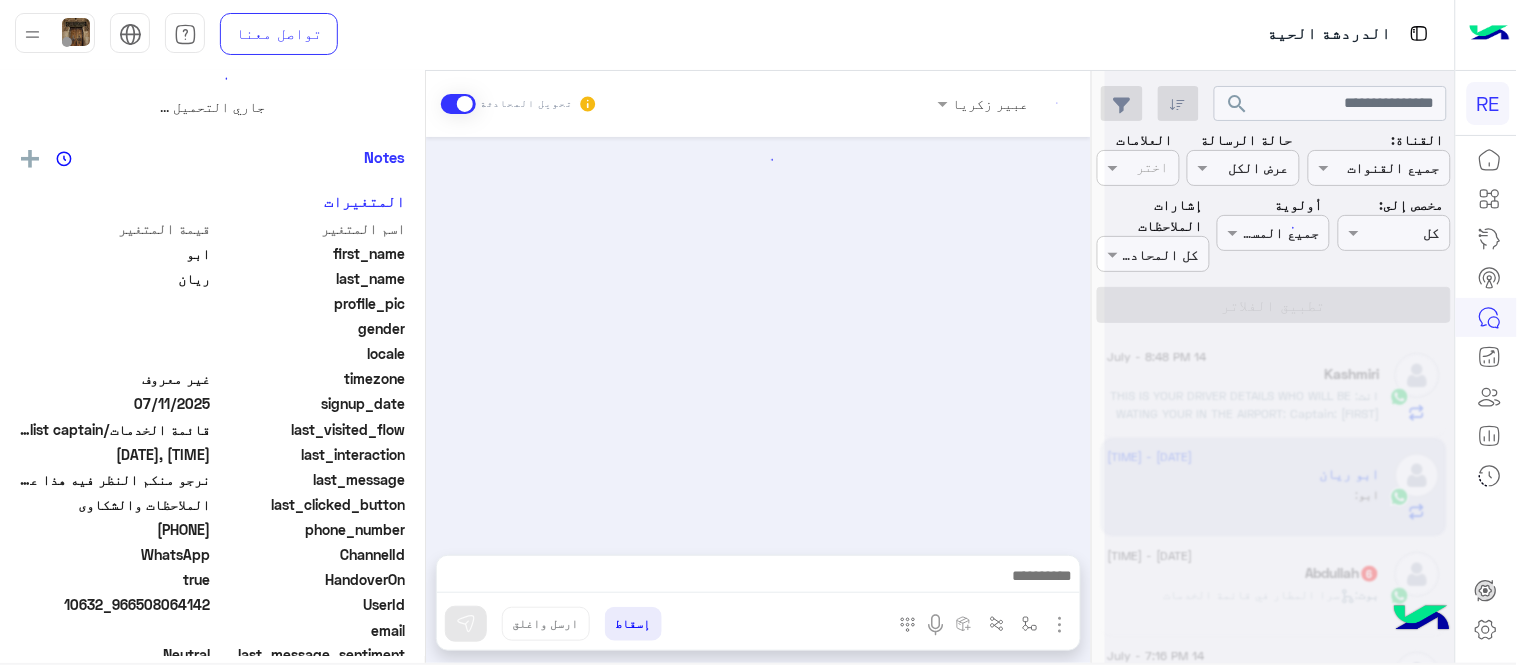 scroll, scrollTop: 0, scrollLeft: 0, axis: both 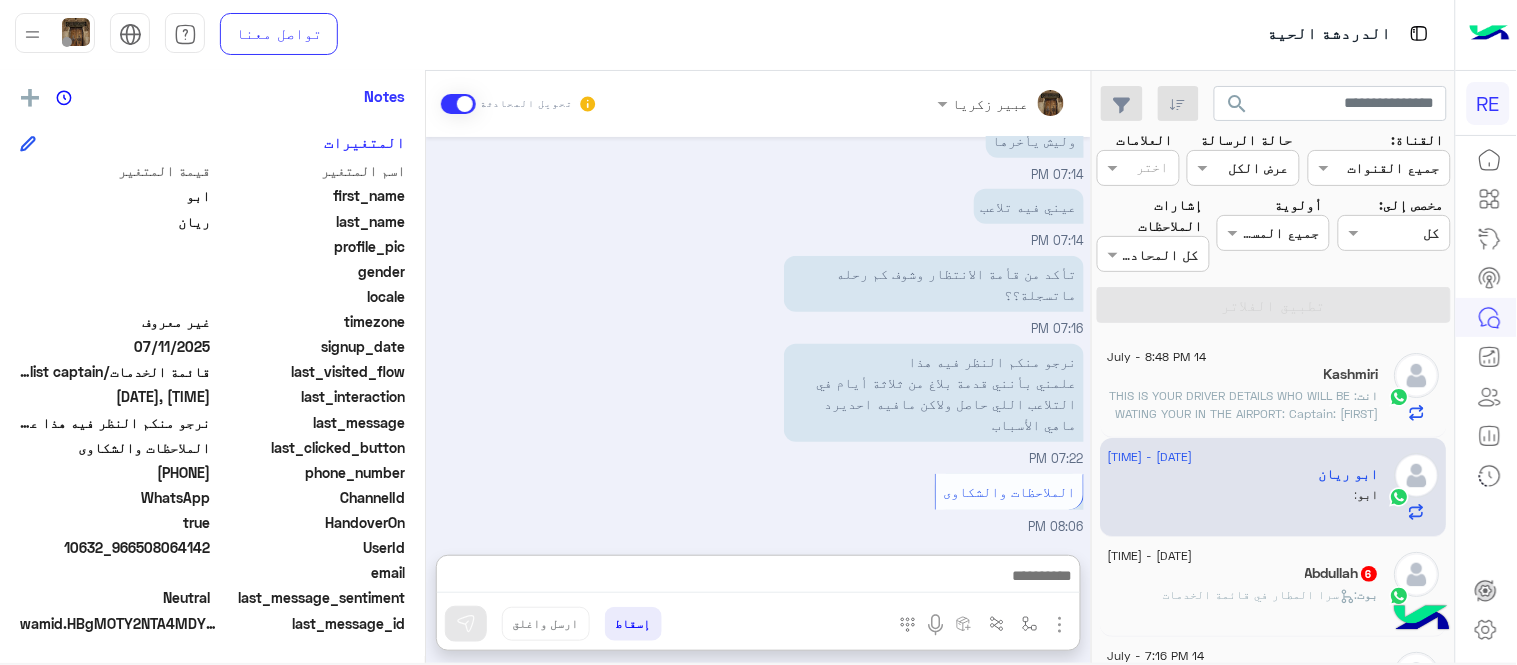 click at bounding box center [758, 578] 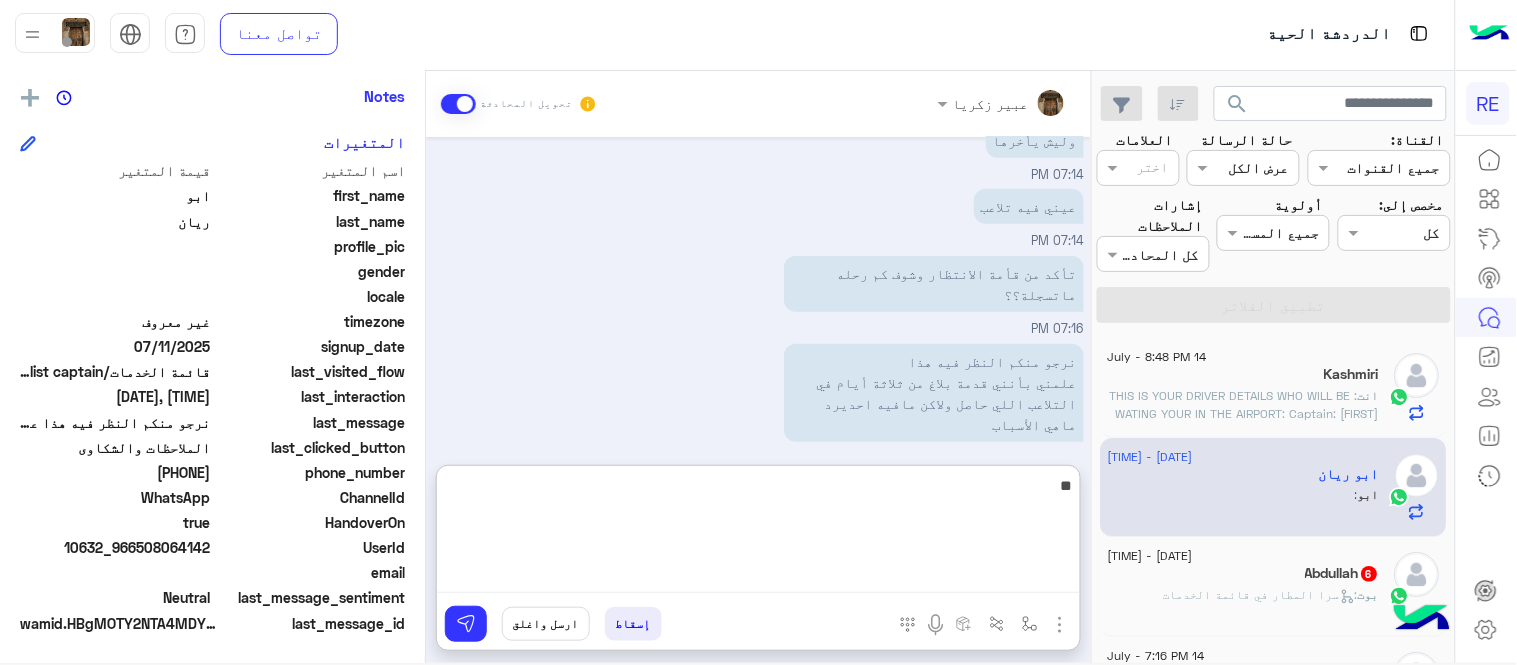 type on "*" 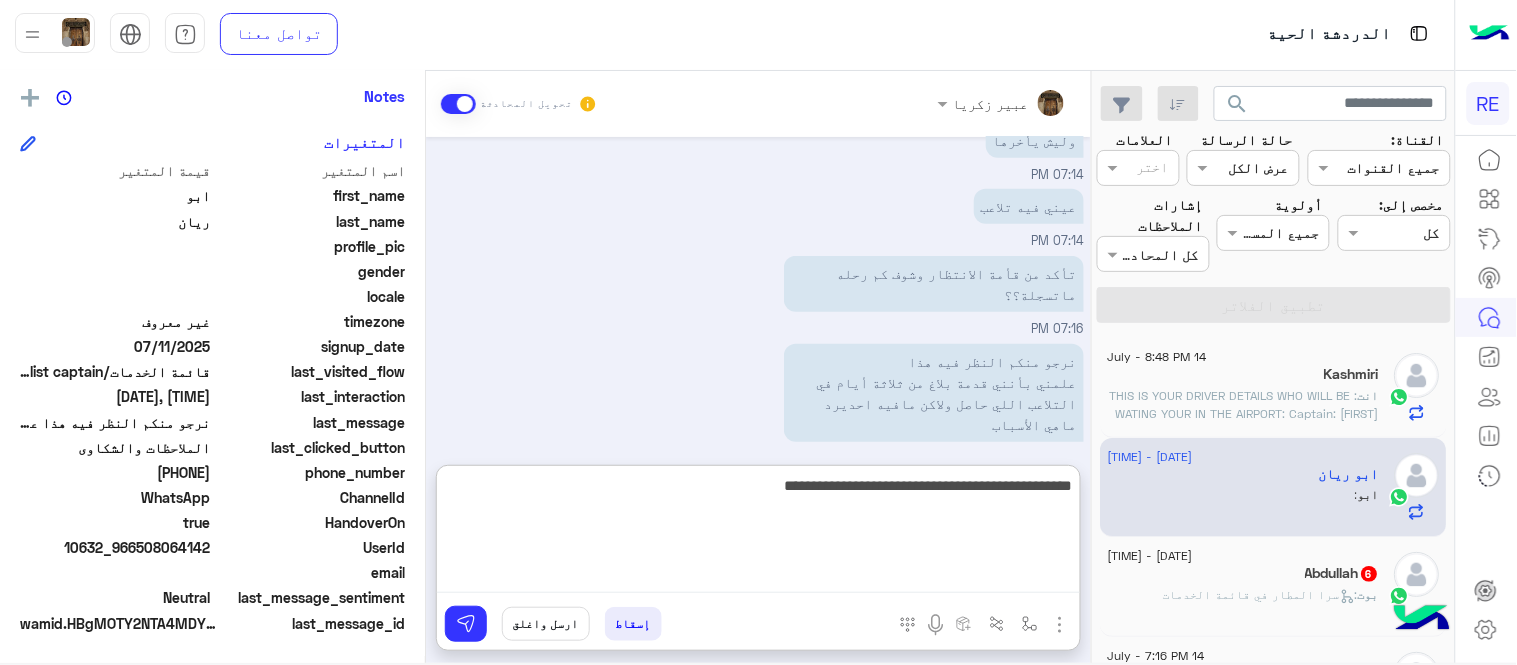 type on "**********" 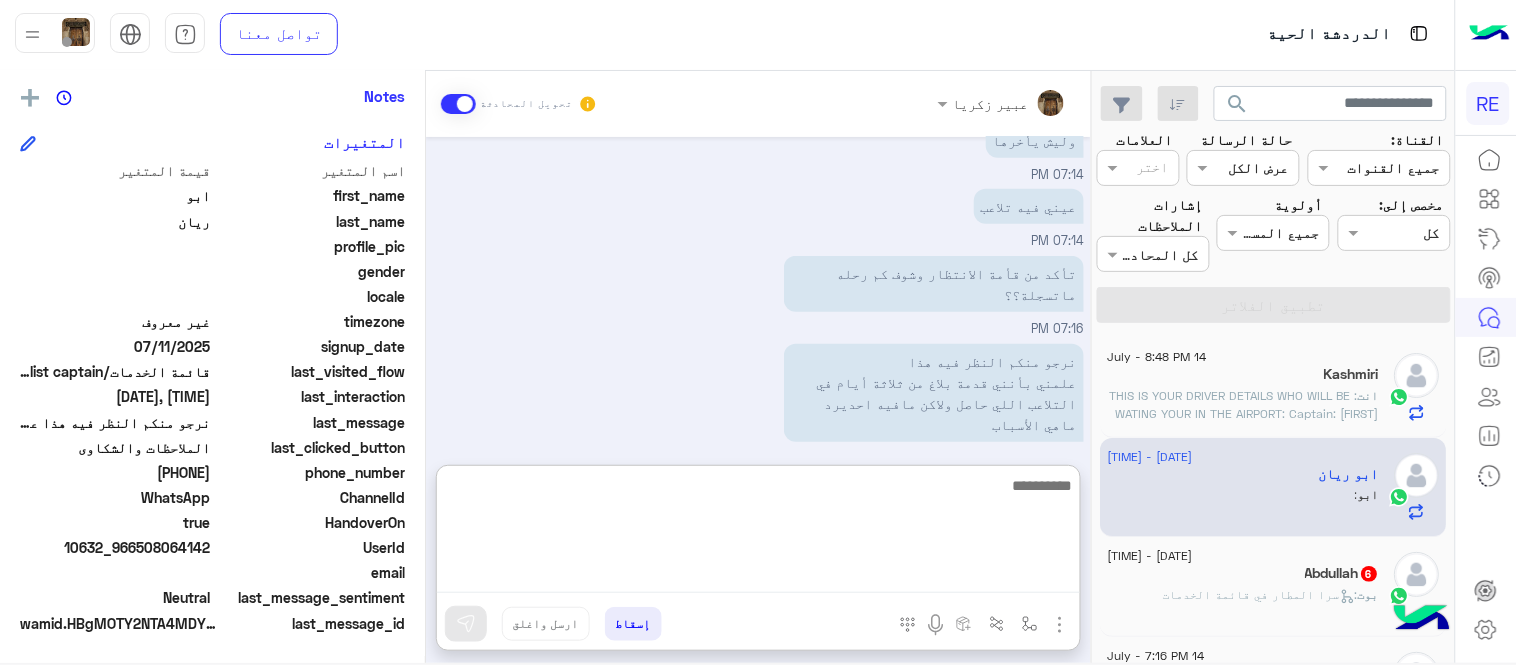 scroll, scrollTop: 495, scrollLeft: 0, axis: vertical 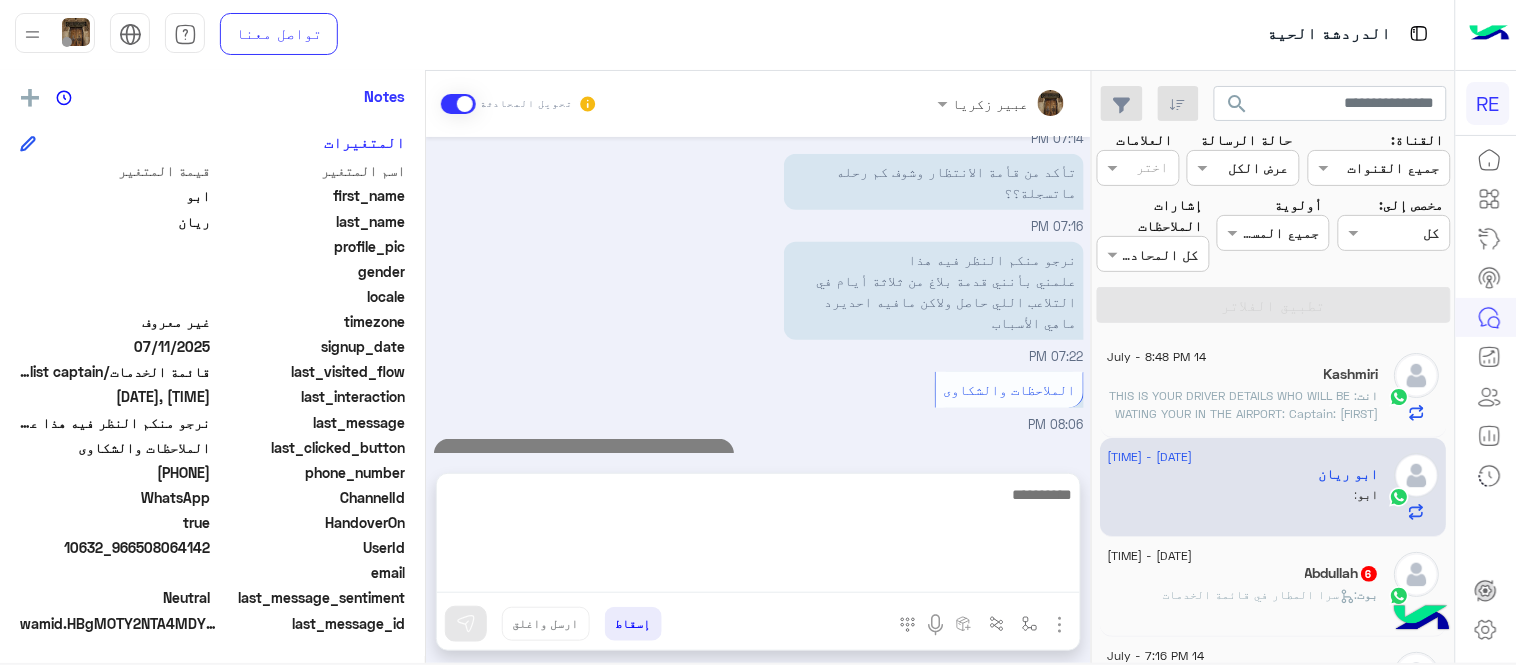 click on "Jul 14, 2025   عبير زكريا وضع التسليم للمحادثات نشط   06:50 PM      اي مطار  عبير زكريا -  06:50 PM   عبير زكريا انضم إلى المحادثة   06:50 PM      بتكون رحلات سابقة غير منشأه  عبير زكريا -  06:50 PM  القصيم   07:13 PM  وليش يأخرها   07:14 PM  عيني فيه تلاعب   07:14 PM  تأكد من قأمة الانتظار وشوف كم رحله ماتسجلة؟؟   07:16 PM  نرجو منكم النظر فيه هذا  علمني بأنني قدمة بلاغ من ثلاثة أيام في التلاعب اللي حاصل ولاكن مافيه احديرد  ماهي الأسباب   07:22 PM   الملاحظات والشكاوى    08:06 PM  الرحلات الغير مسجلة بيتم خصمها على الكباتن تباعا   08:52 PM" at bounding box center [758, 295] 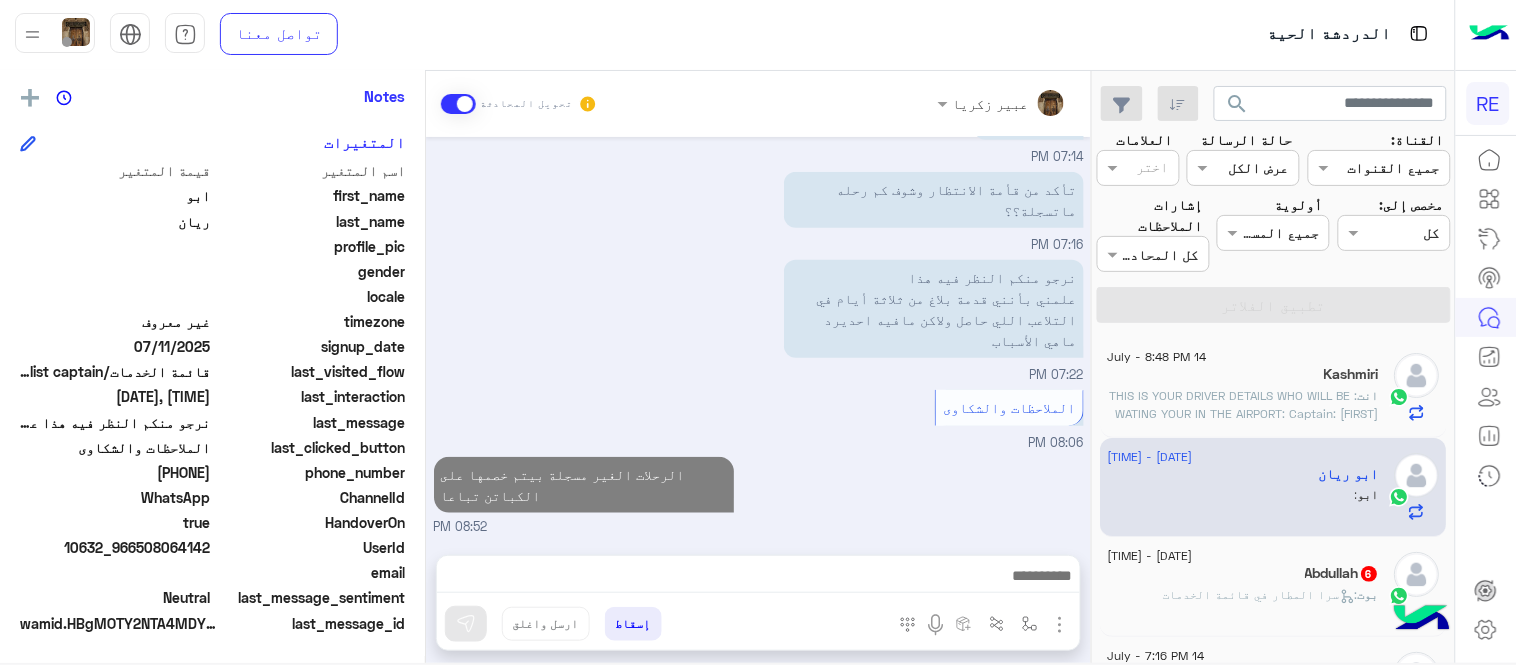click on ":   سرا المطار في قائمة الخدمات" 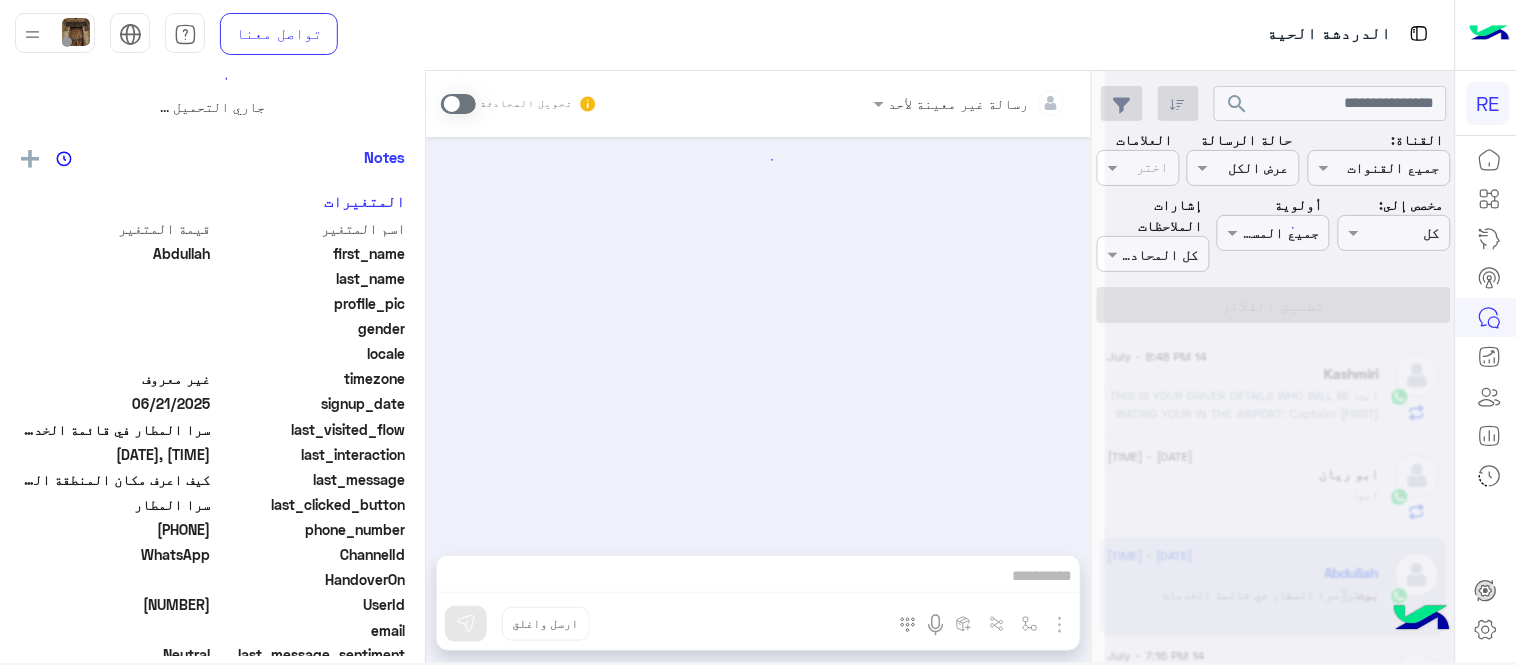 scroll, scrollTop: 0, scrollLeft: 0, axis: both 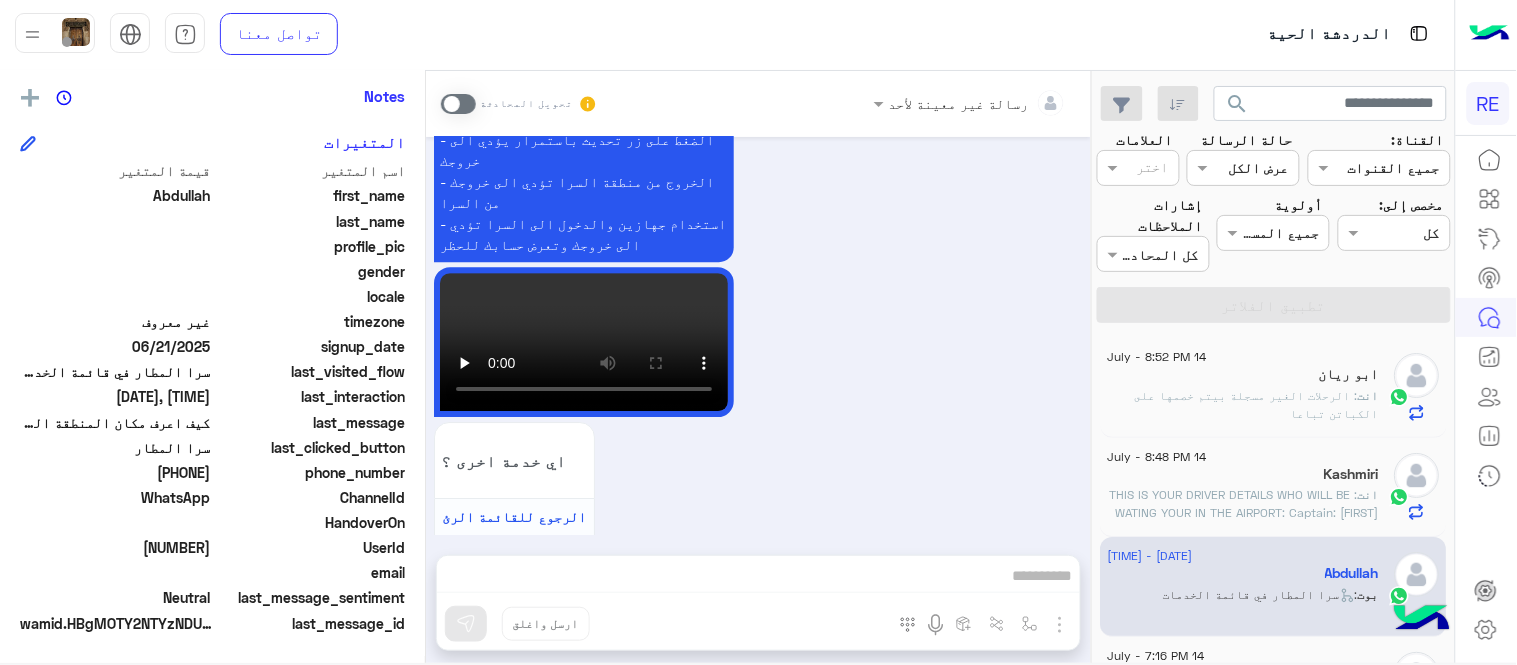 click at bounding box center [458, 104] 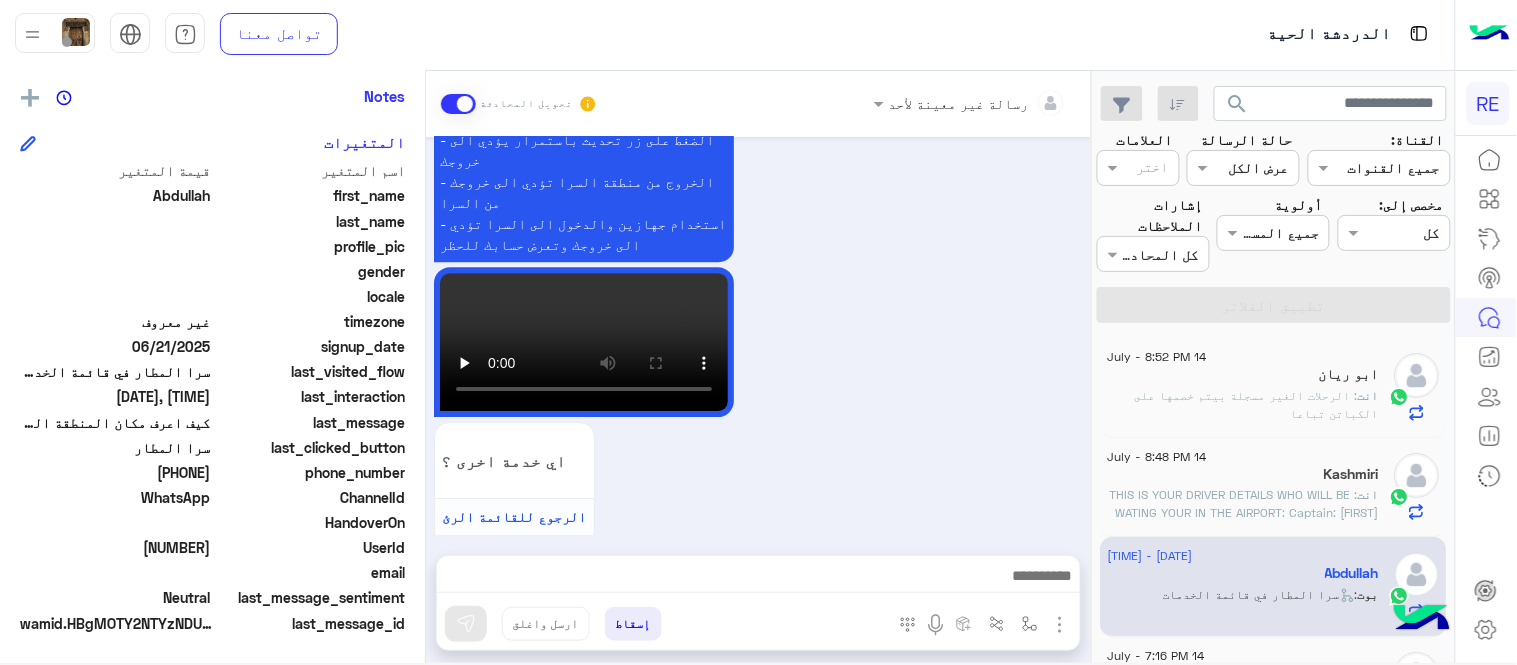 scroll, scrollTop: 1590, scrollLeft: 0, axis: vertical 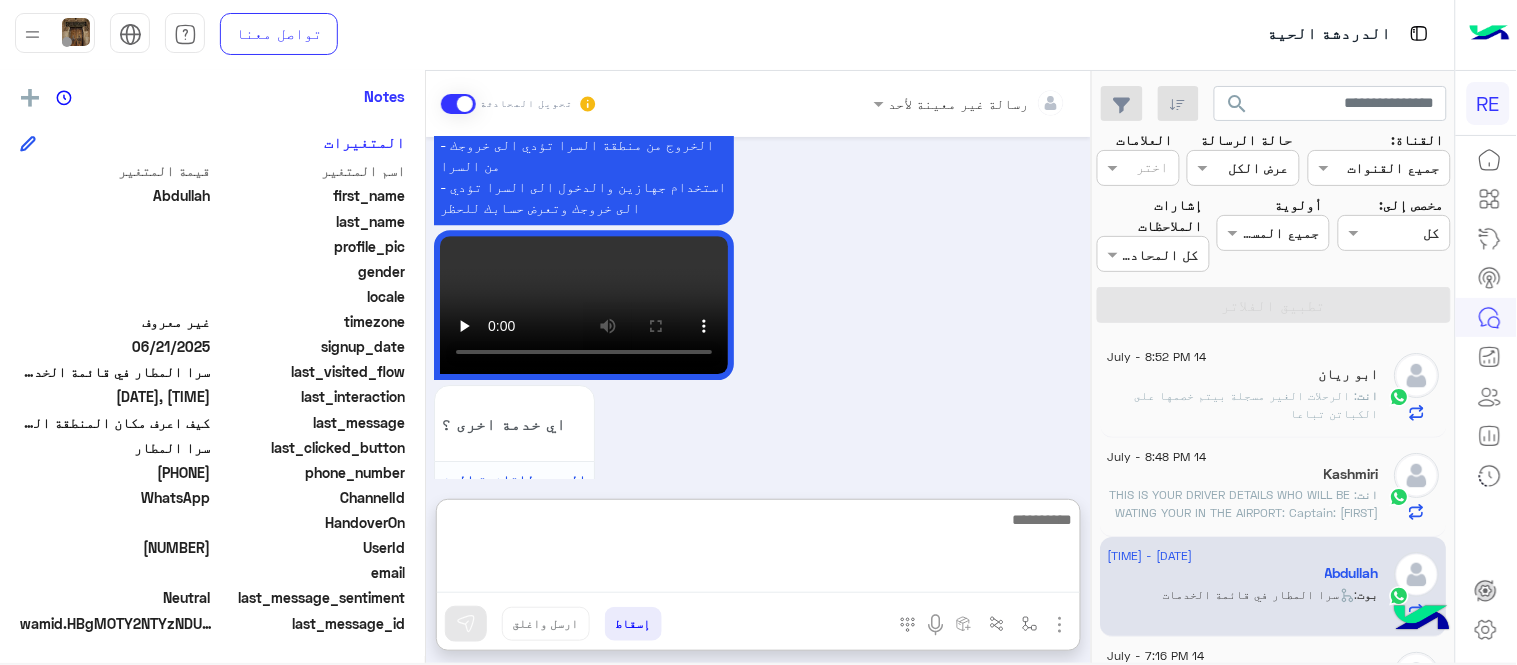 click at bounding box center [758, 550] 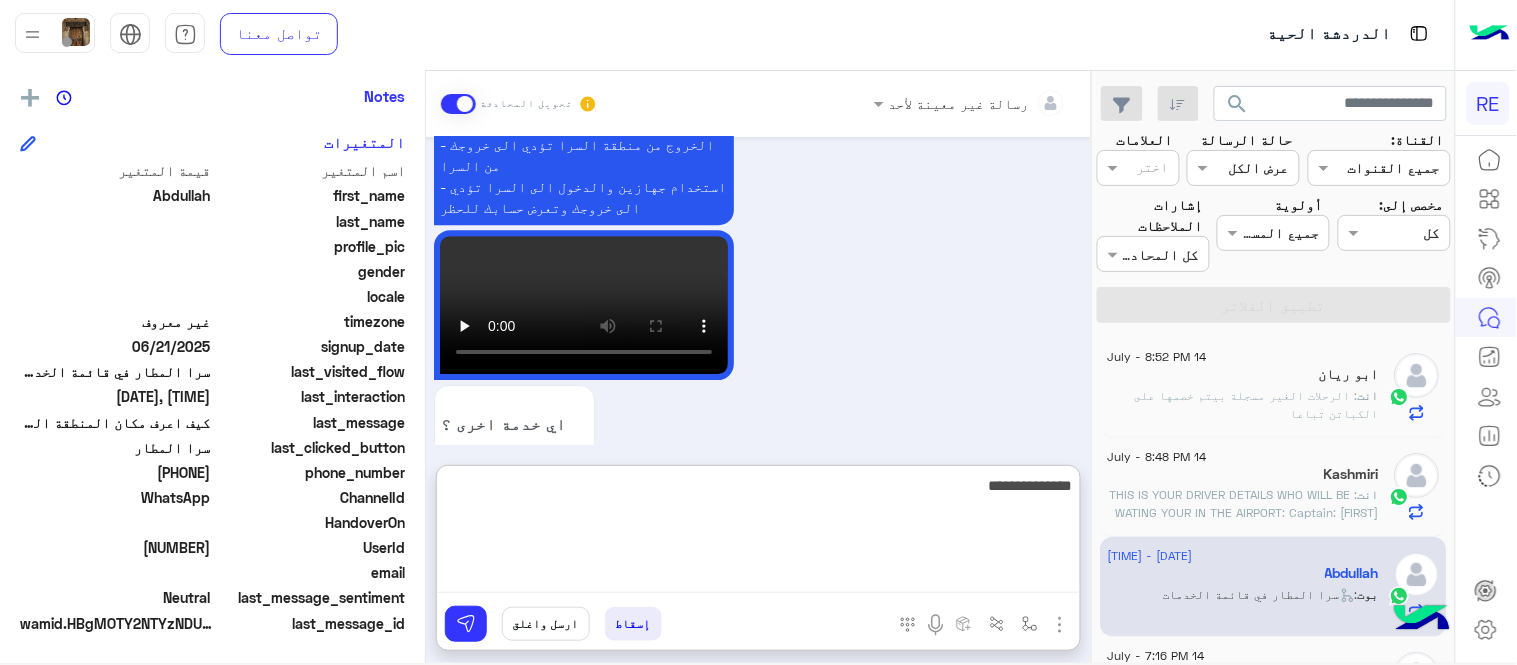 type on "**********" 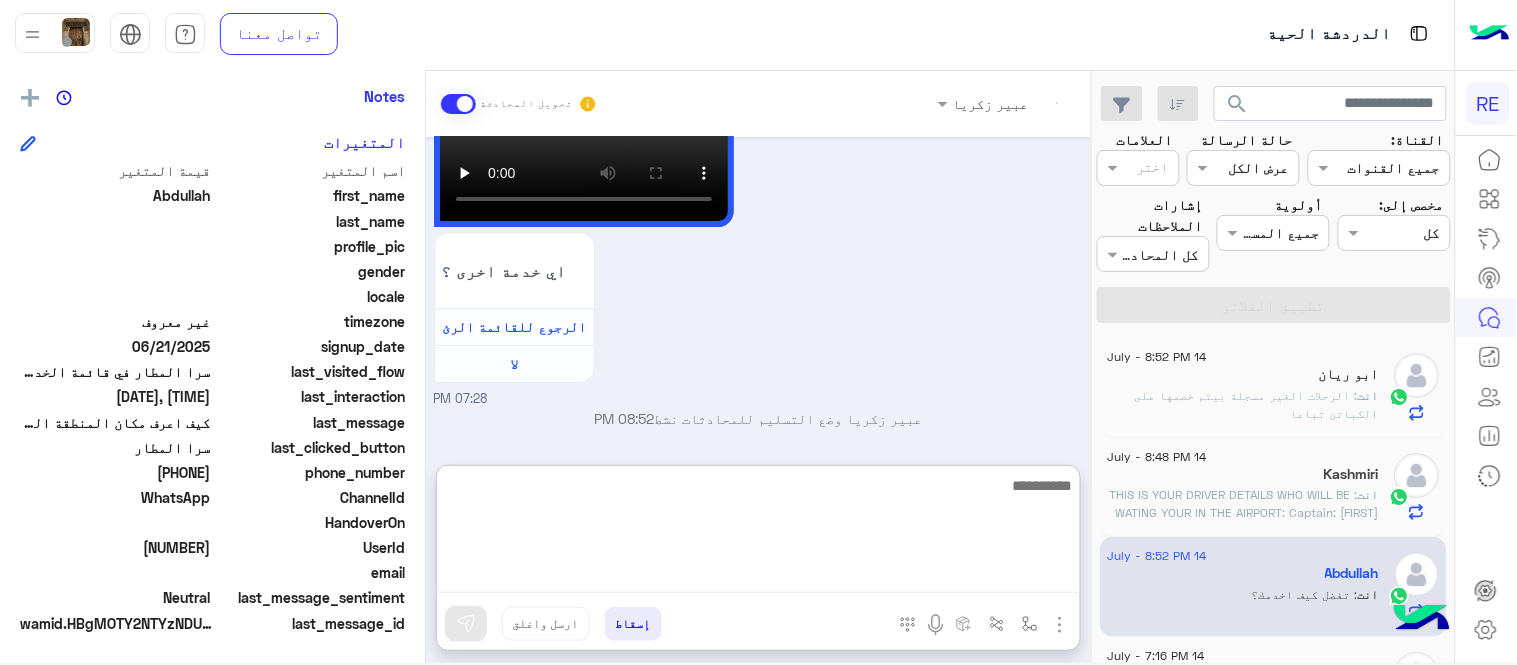 scroll, scrollTop: 1780, scrollLeft: 0, axis: vertical 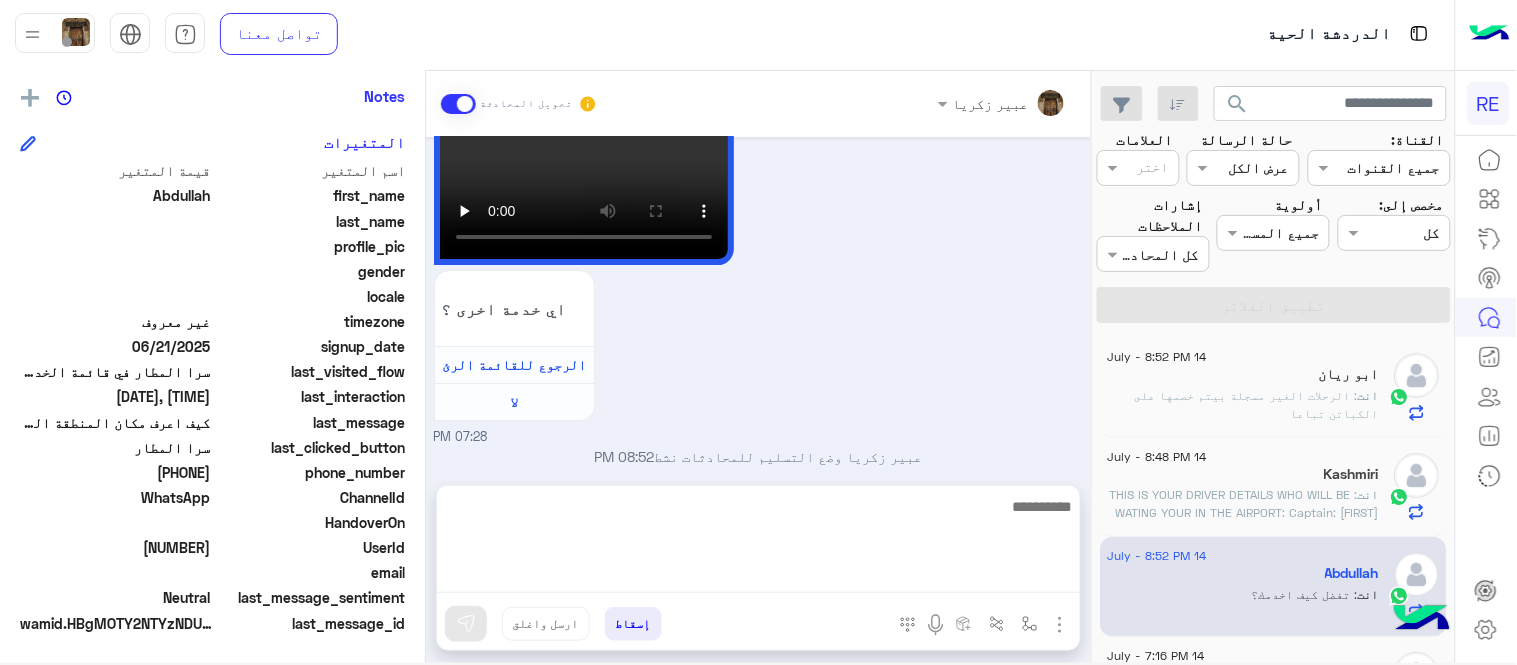 click on "Jul 14, 2025   Abdullah  طلب التحدث إلى مسؤول بشري   07:28 PM       عودة الى البوت    07:28 PM
اهلًا بك في تطبيق رحلة 👋
Welcome to Rehla  👋
من فضلك أختر لغة التواصل
Please choose your preferred Language
English   عربي     07:28 PM   Abdullah  غادر المحادثة   07:28 PM       عربي    07:28 PM  هل أنت ؟   كابتن 👨🏻‍✈️   عميل 🧳   رحال (مرشد مرخص) 🏖️     07:28 PM   كابتن �    07:28 PM  اختر احد الخدمات التالية:    07:28 PM   سرا المطار    07:28 PM  تطبيق رحلة يعمل حاليا بسرا المطار بكل من جدة والمدينة المنورة والطائف وكذلك في محطات قطار الحرمين في مكة المكرمة والمدينة المنورة وجدة. لحجز دور بالسرا ينبغى ان يكون حسابك مفعل بالتطبيق ملاحظة:  اي خدمة اخرى ؟  لا" at bounding box center (758, 301) 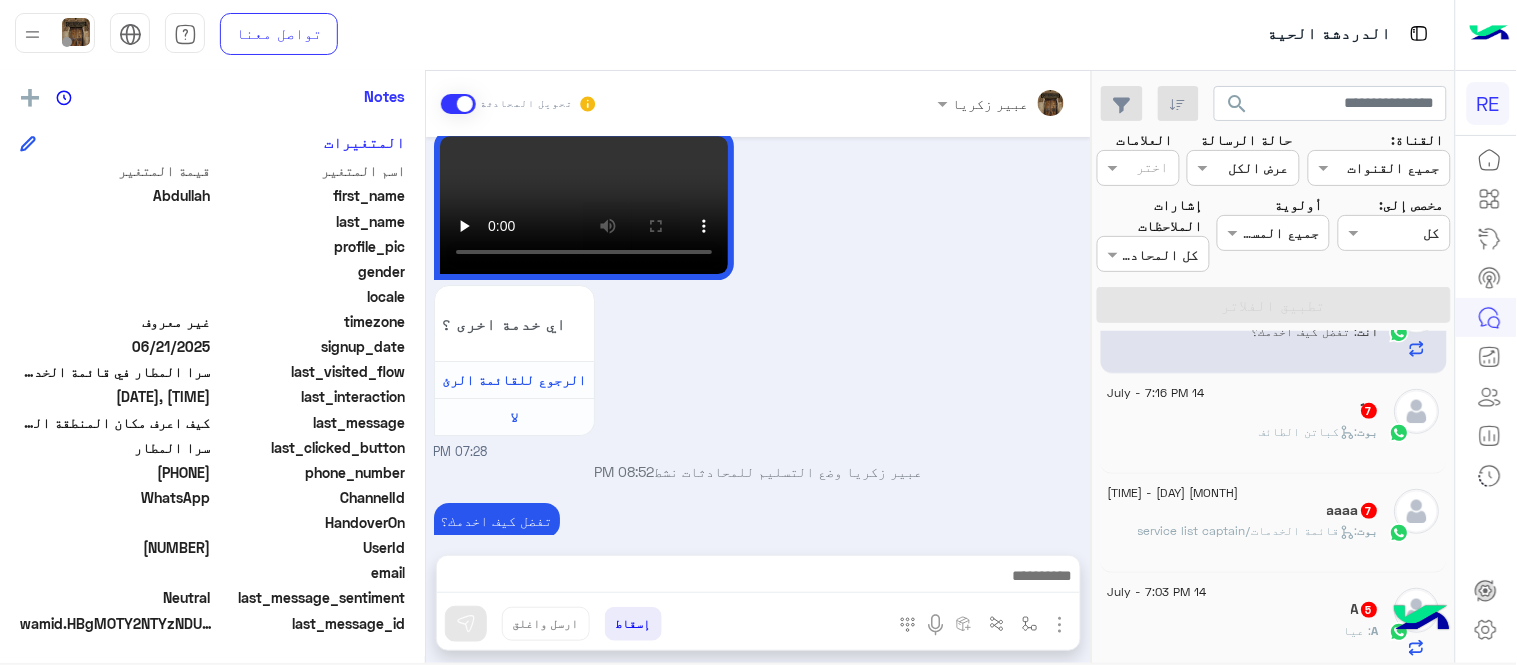 scroll, scrollTop: 295, scrollLeft: 0, axis: vertical 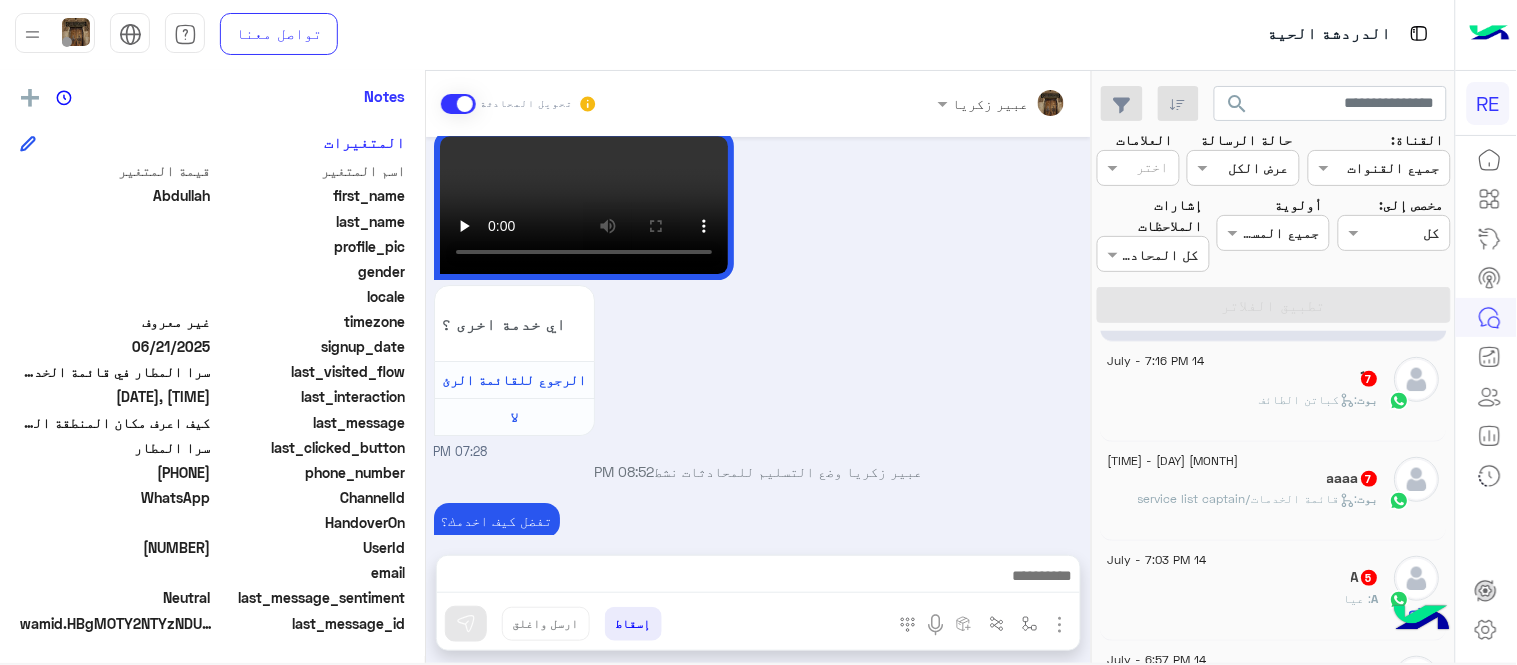 click on "بوت :   كباتن الطائف" 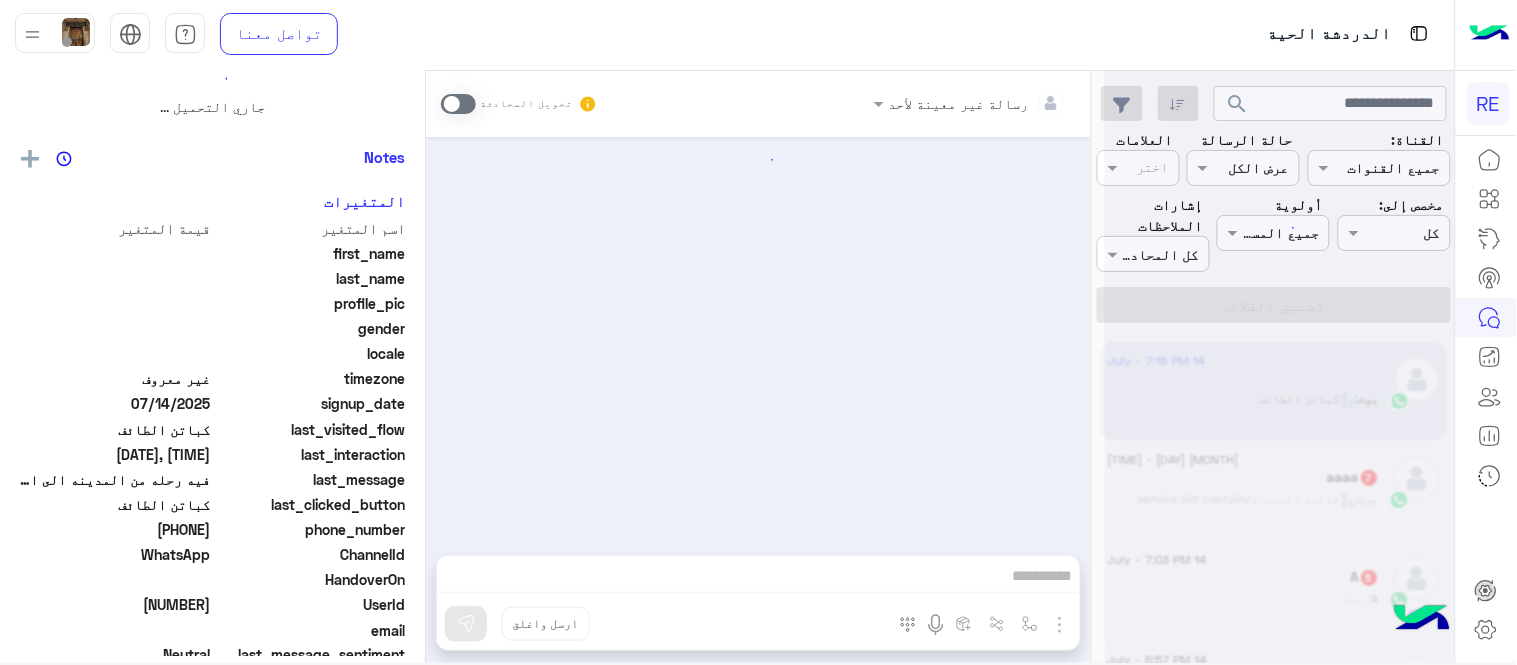 scroll, scrollTop: 0, scrollLeft: 0, axis: both 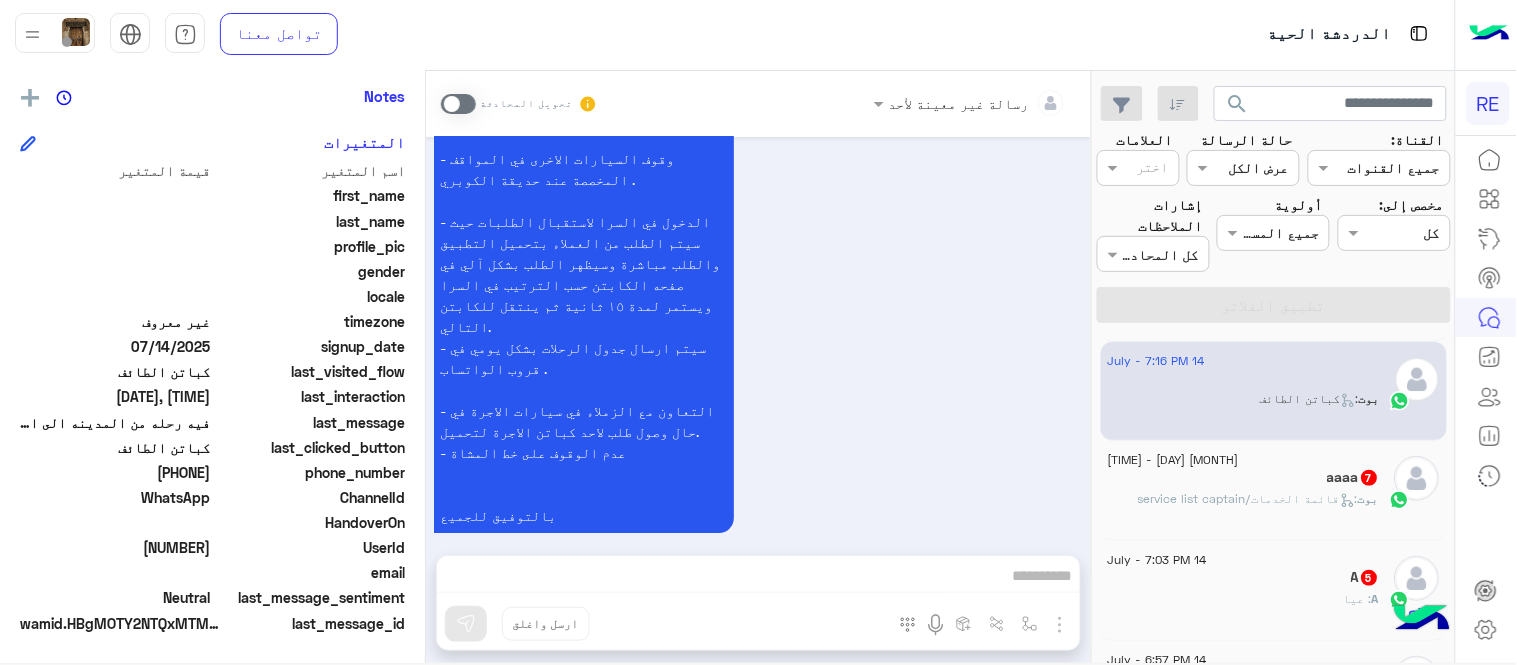 click at bounding box center [458, 104] 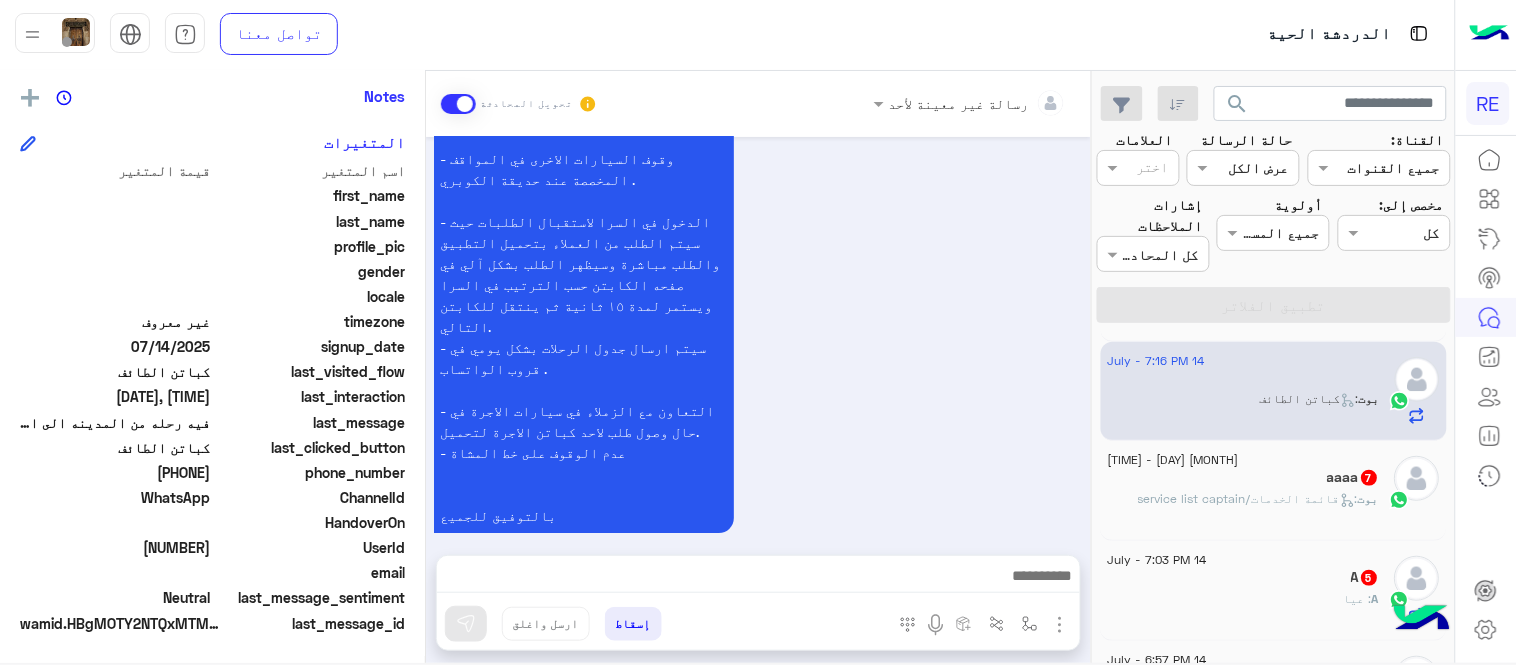 scroll, scrollTop: 1381, scrollLeft: 0, axis: vertical 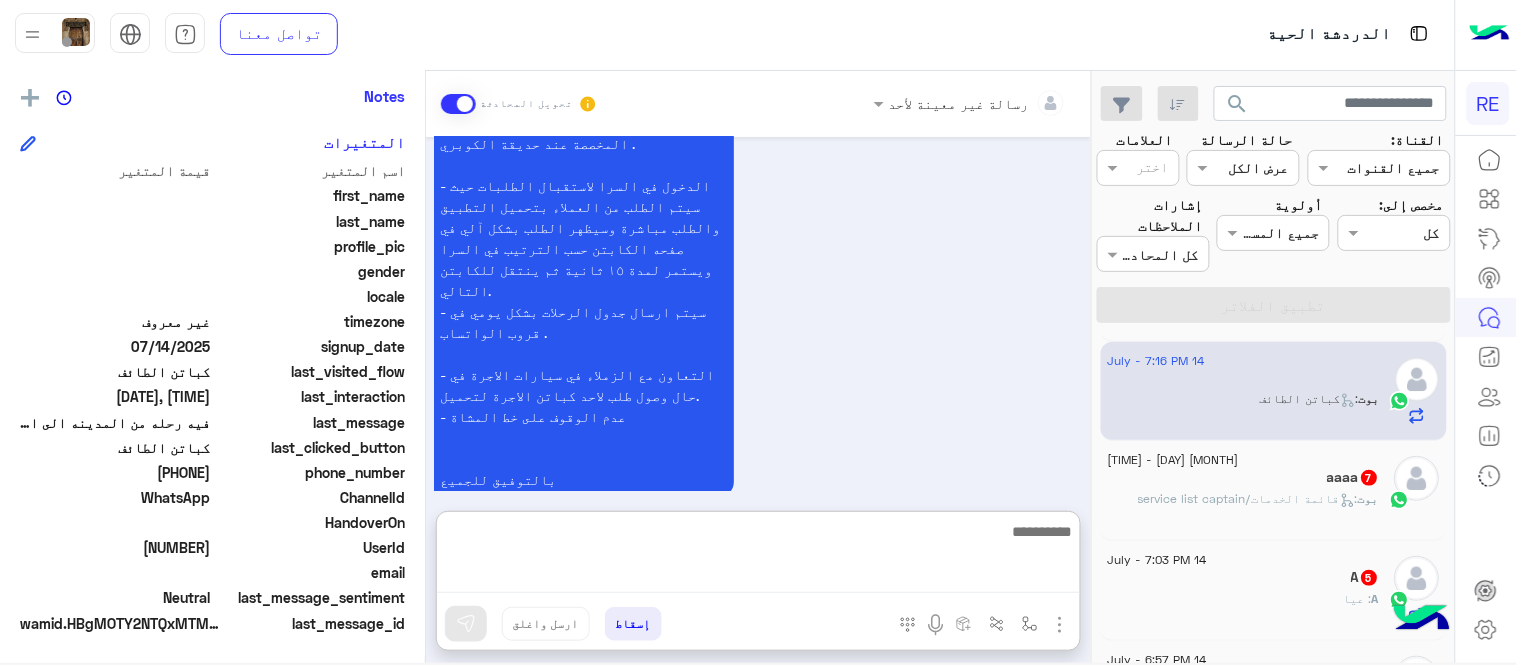 click at bounding box center [758, 556] 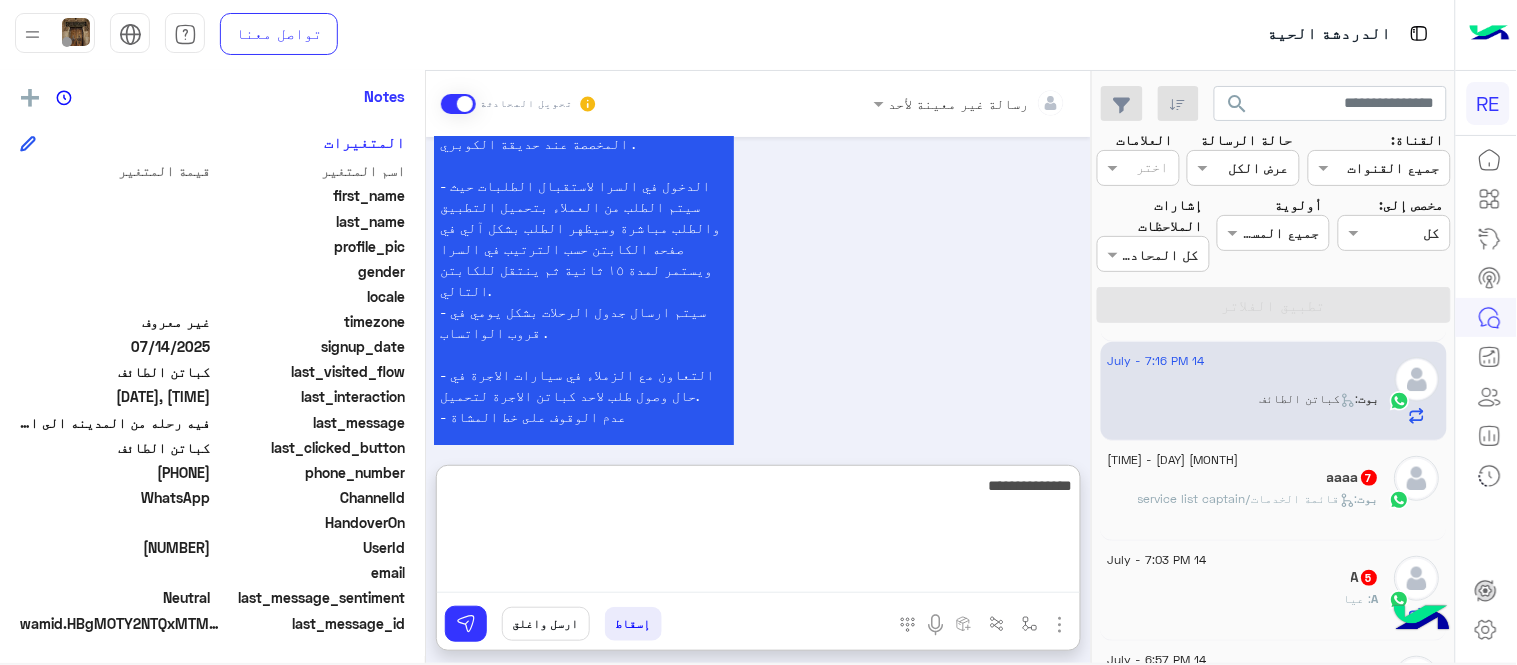 type on "**********" 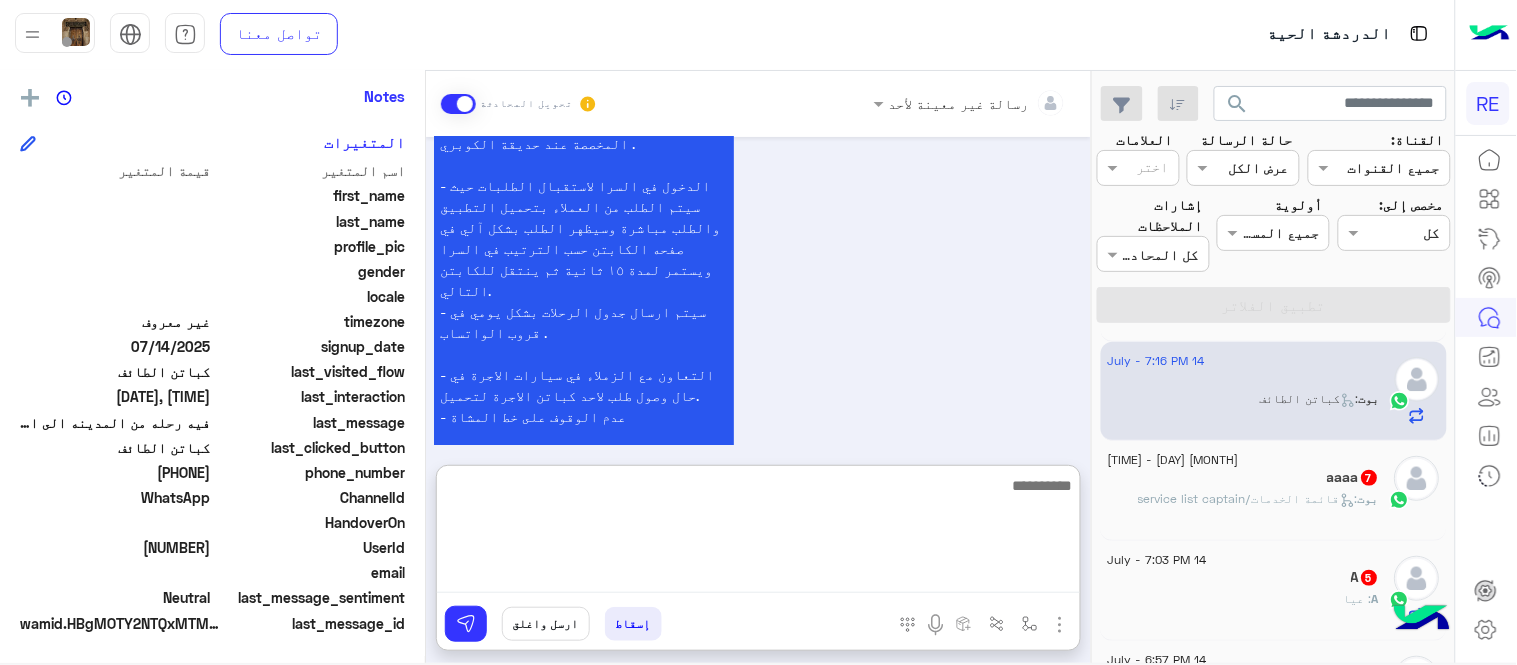 scroll, scrollTop: 1535, scrollLeft: 0, axis: vertical 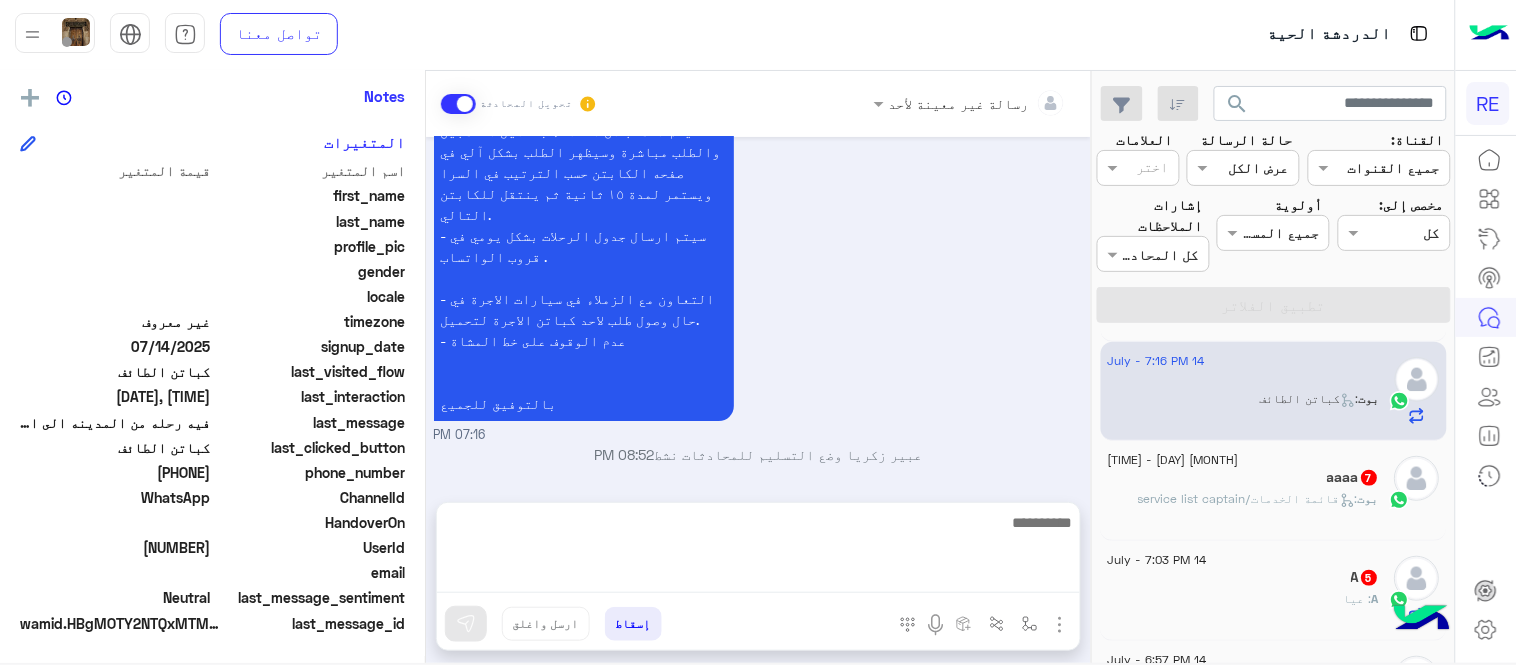 click on "aaaa   7" 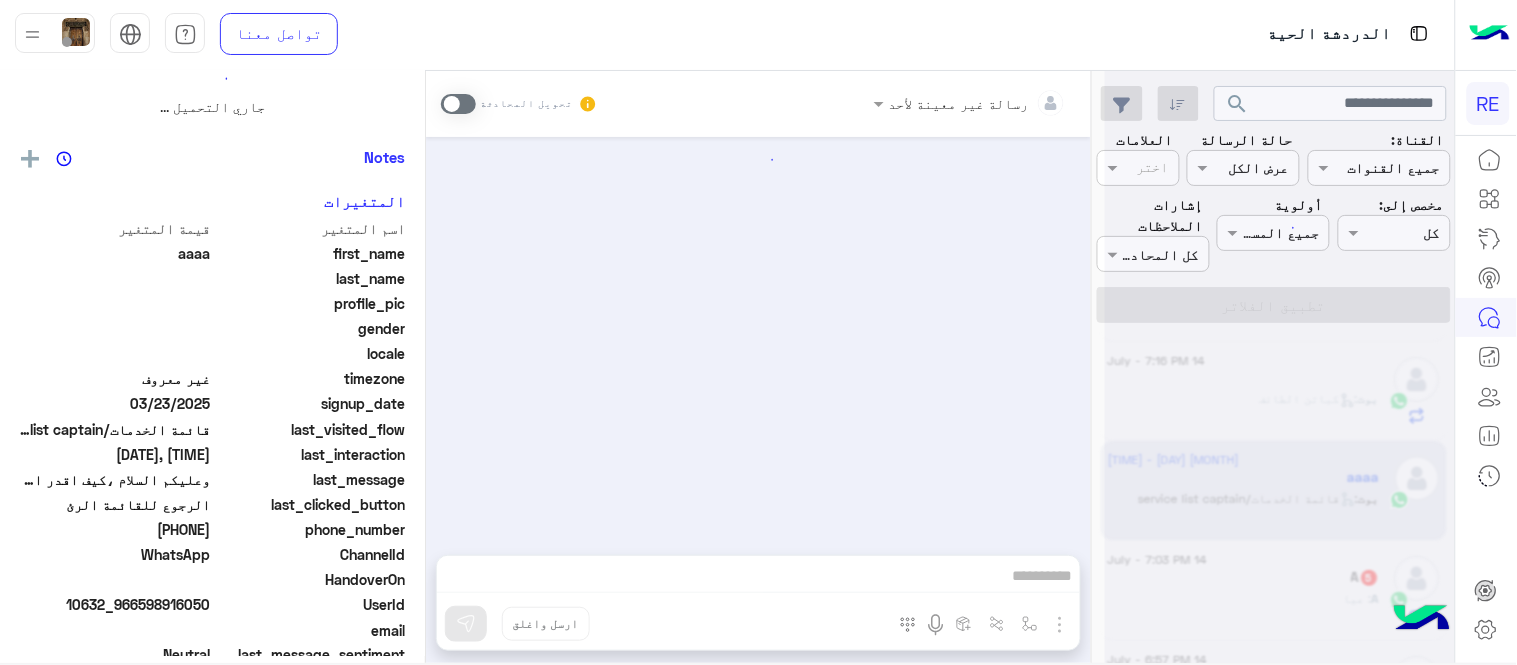 scroll, scrollTop: 0, scrollLeft: 0, axis: both 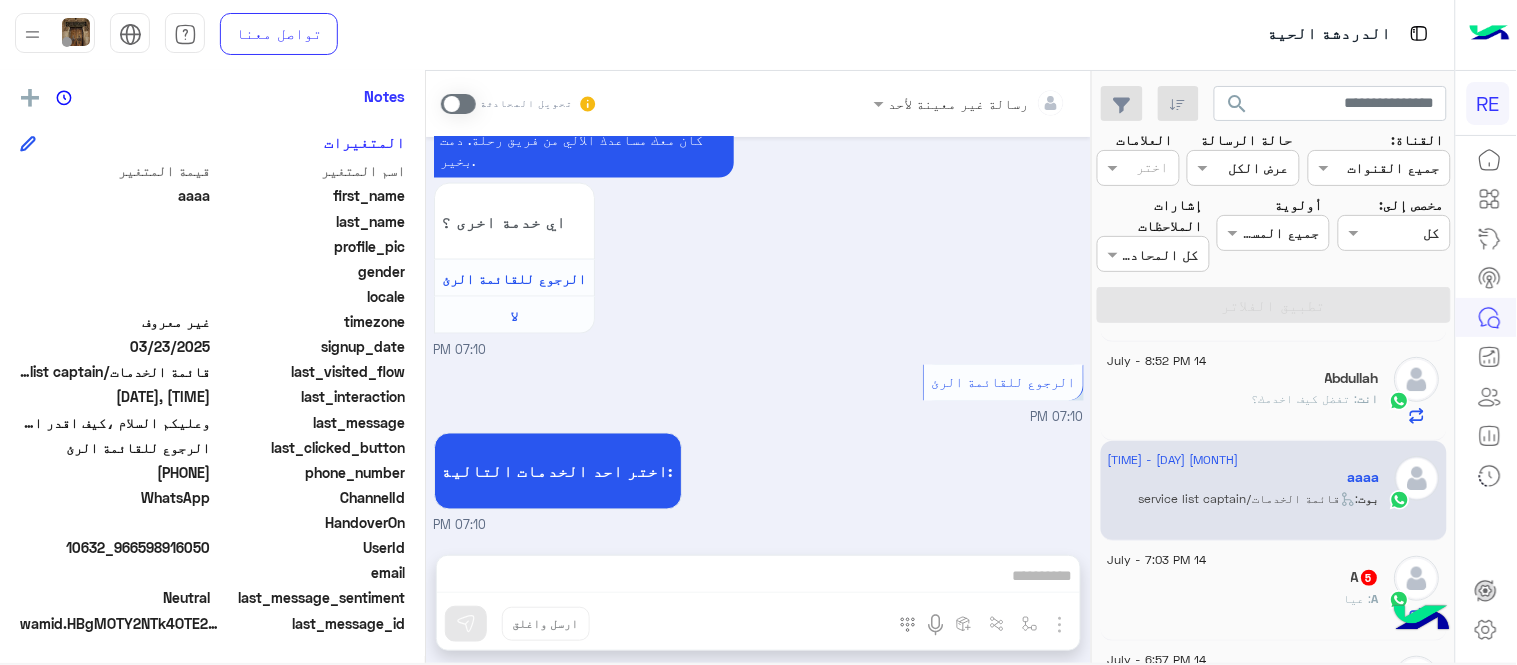click at bounding box center (458, 104) 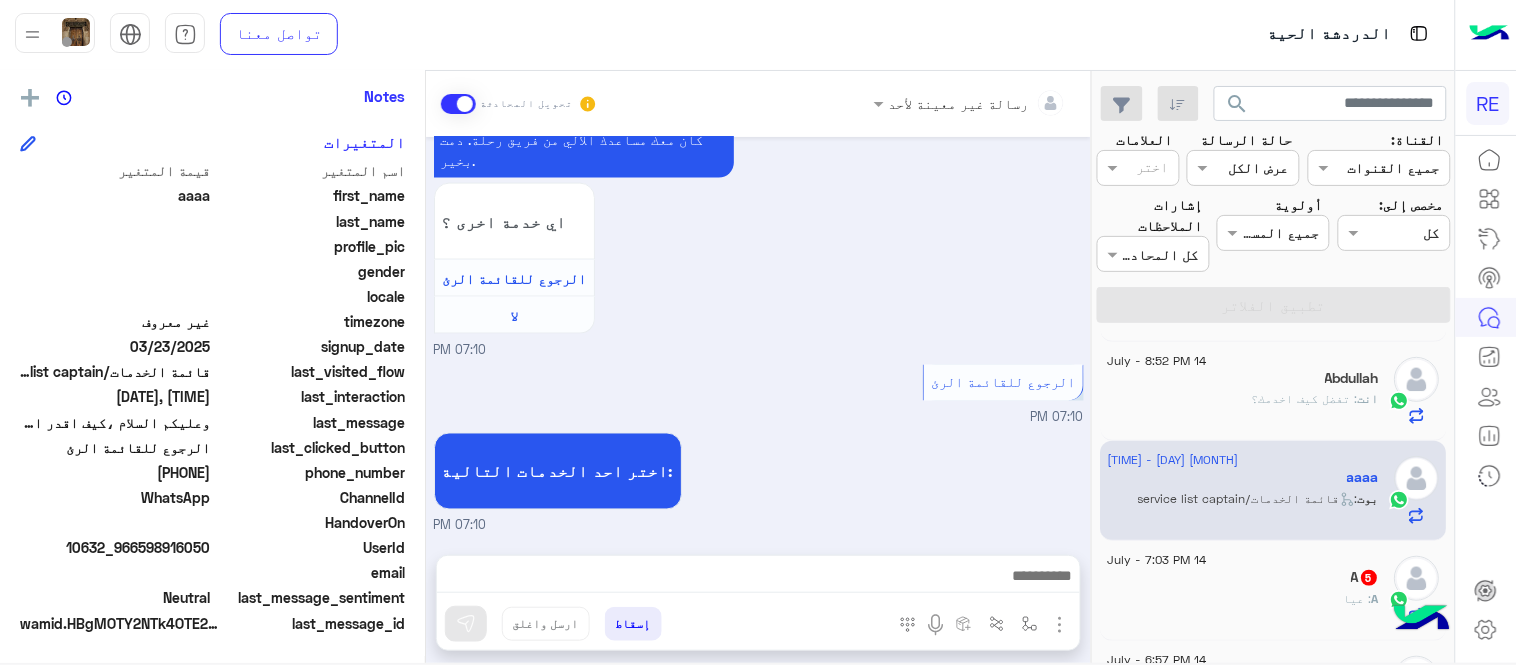 scroll, scrollTop: 762, scrollLeft: 0, axis: vertical 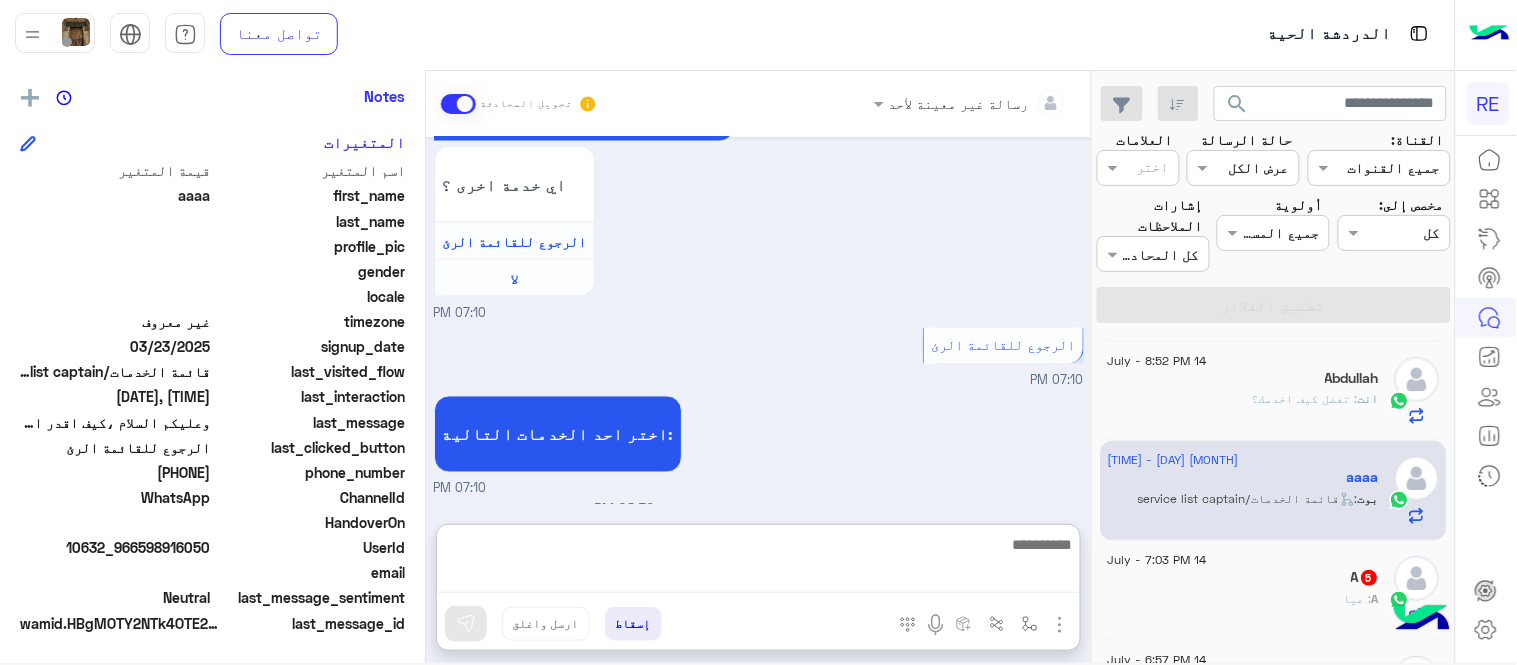 click at bounding box center (758, 562) 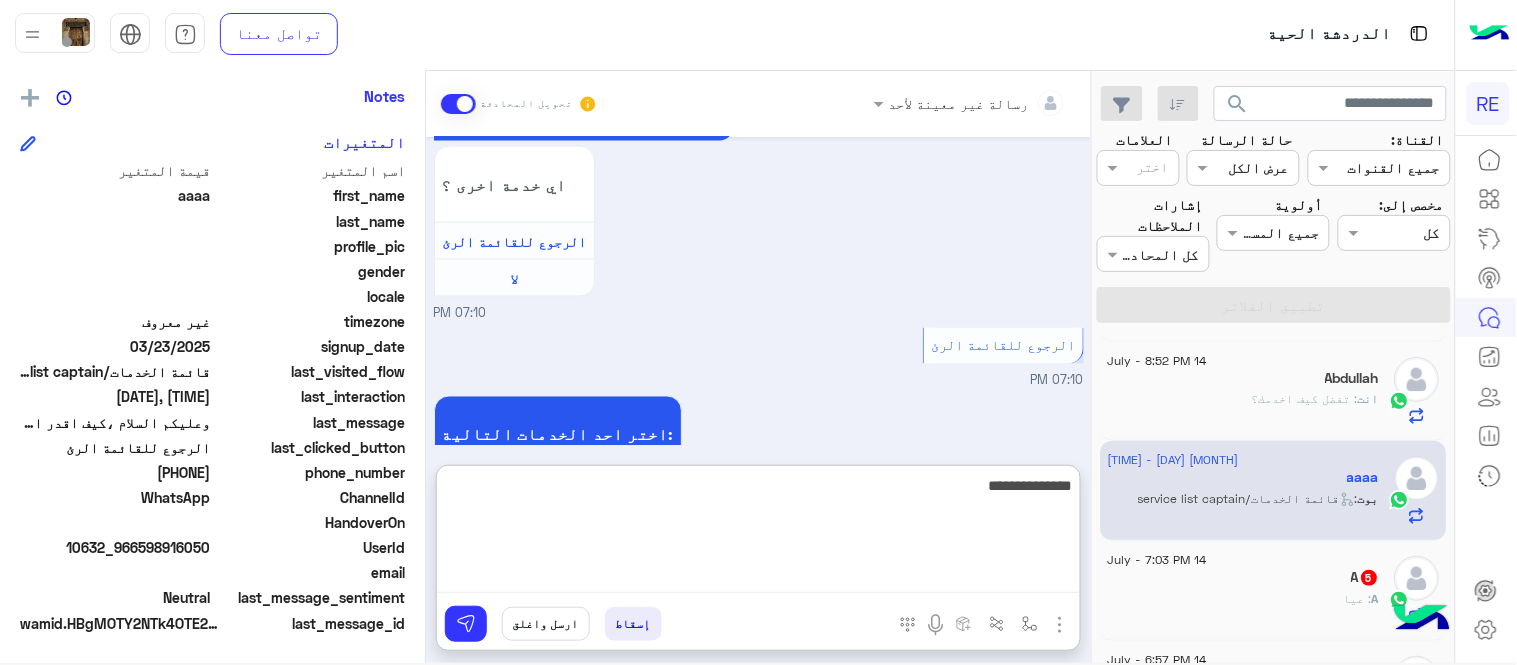 type on "**********" 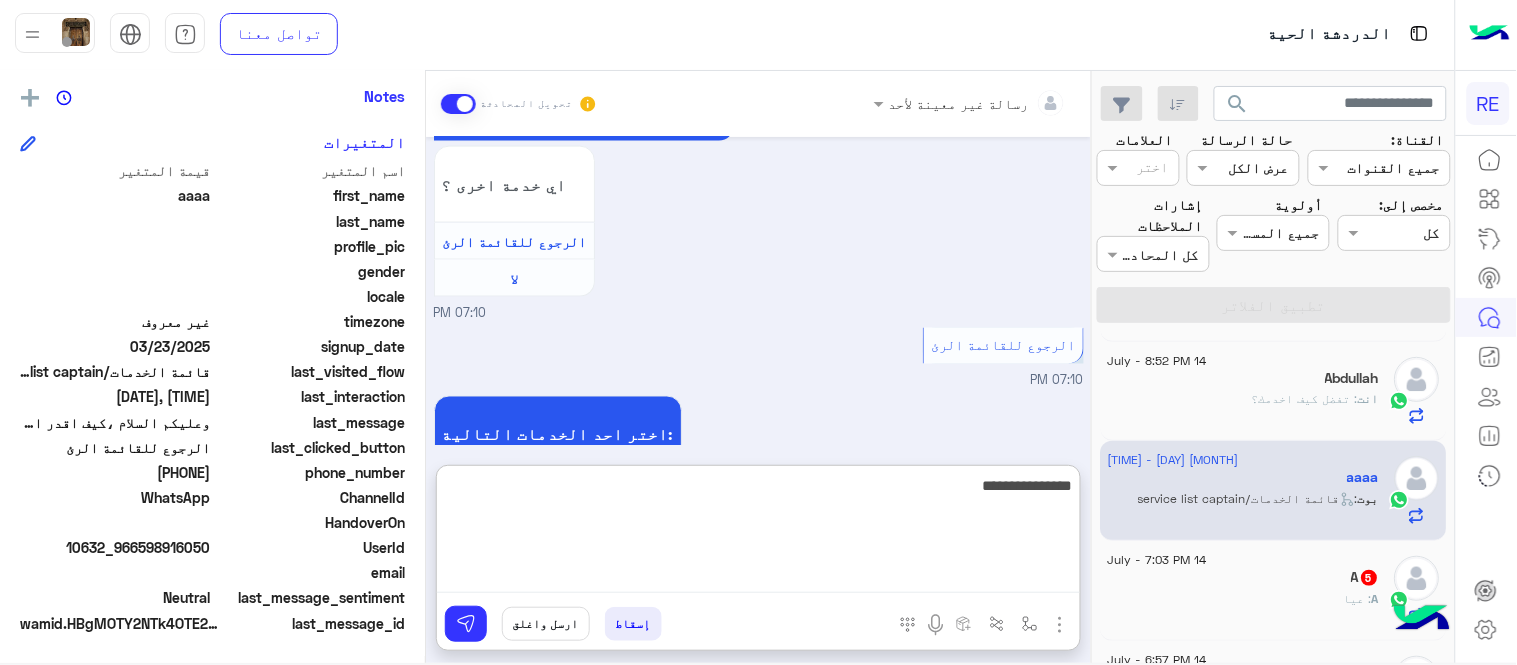 type 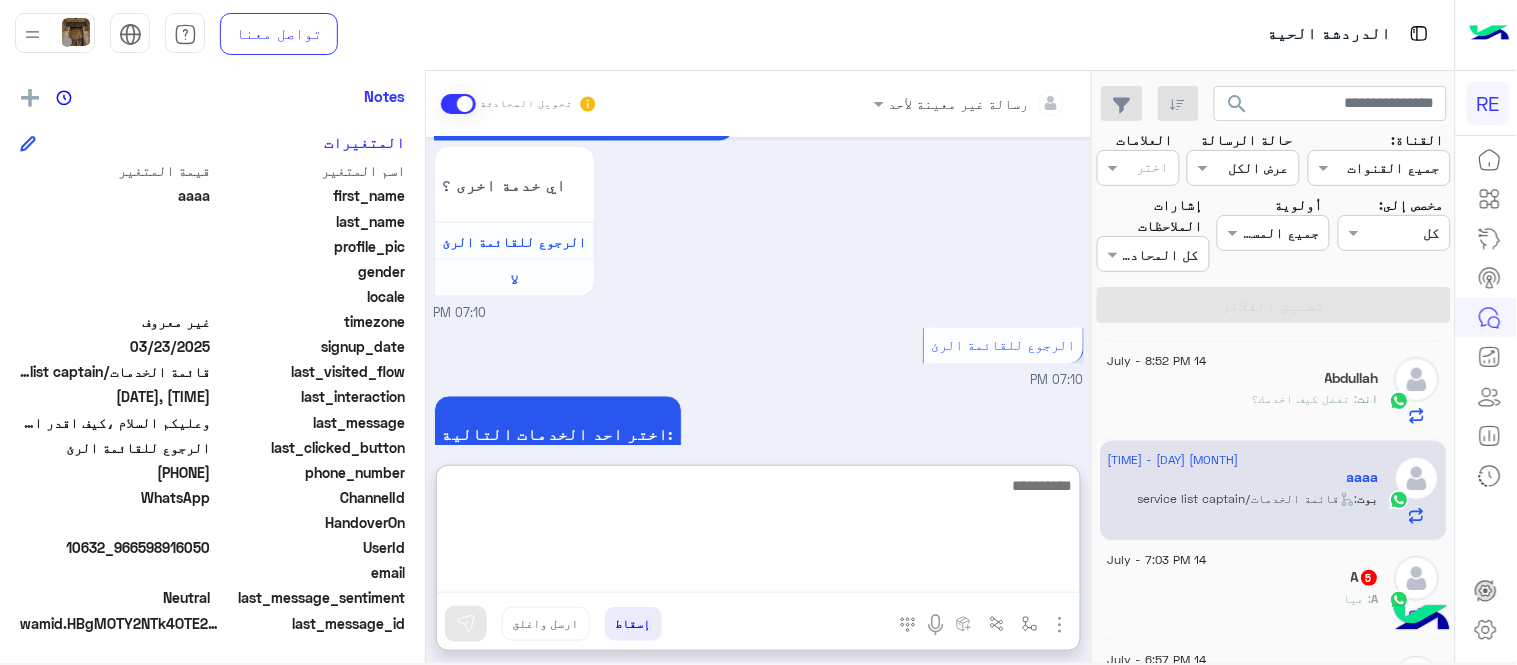 scroll, scrollTop: 915, scrollLeft: 0, axis: vertical 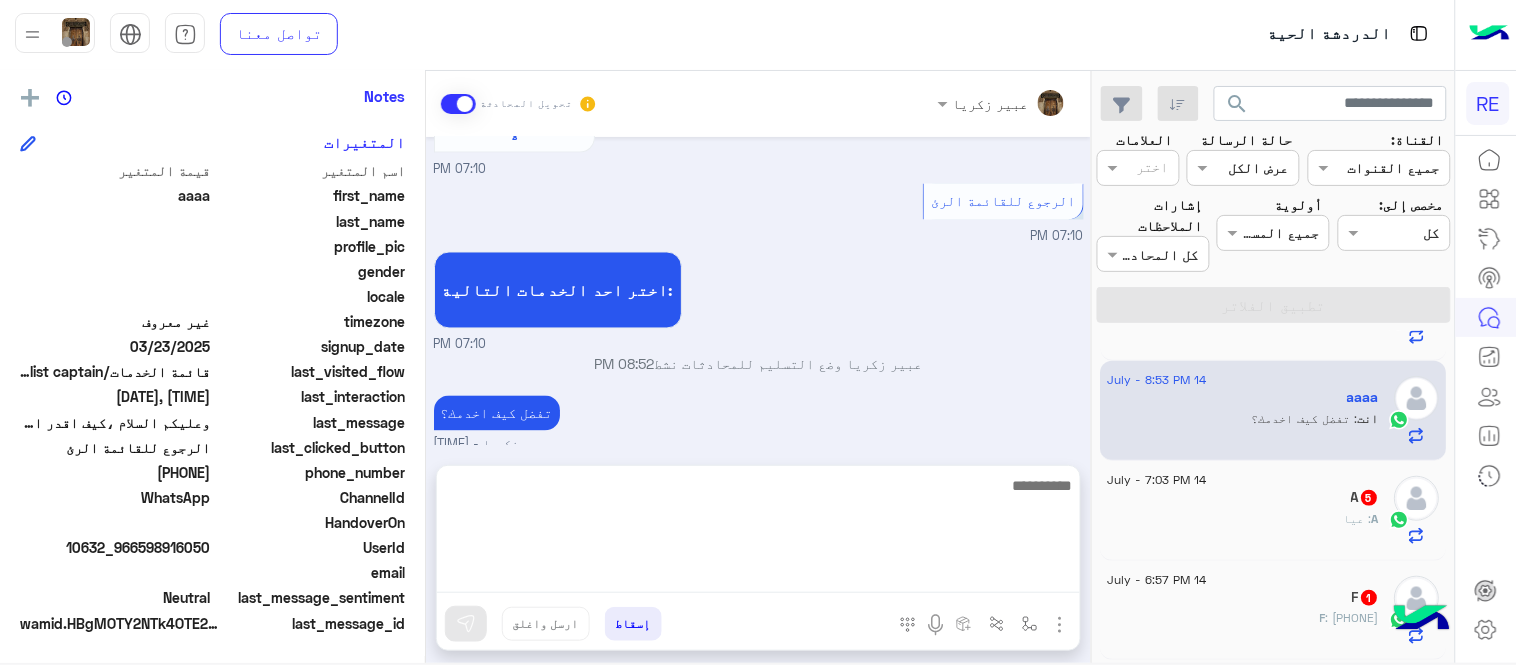 click on "A   5" 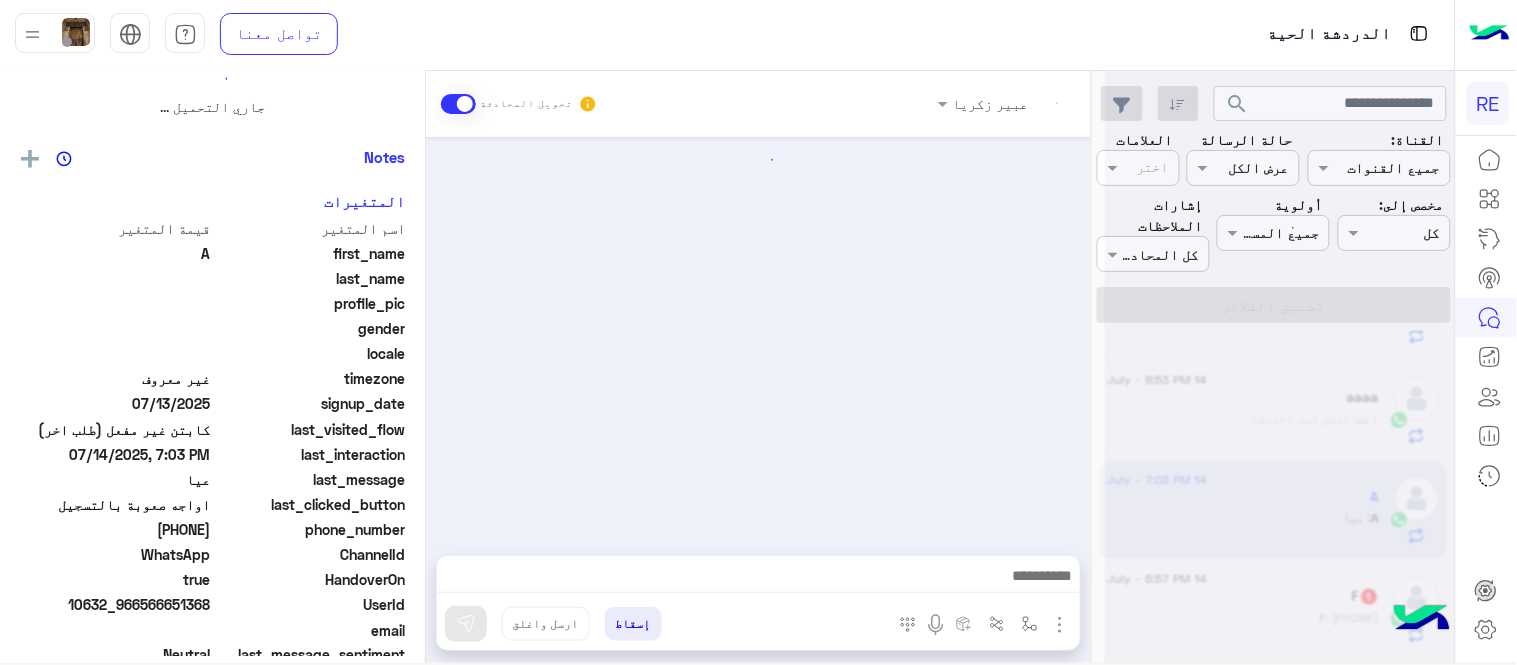 scroll, scrollTop: 0, scrollLeft: 0, axis: both 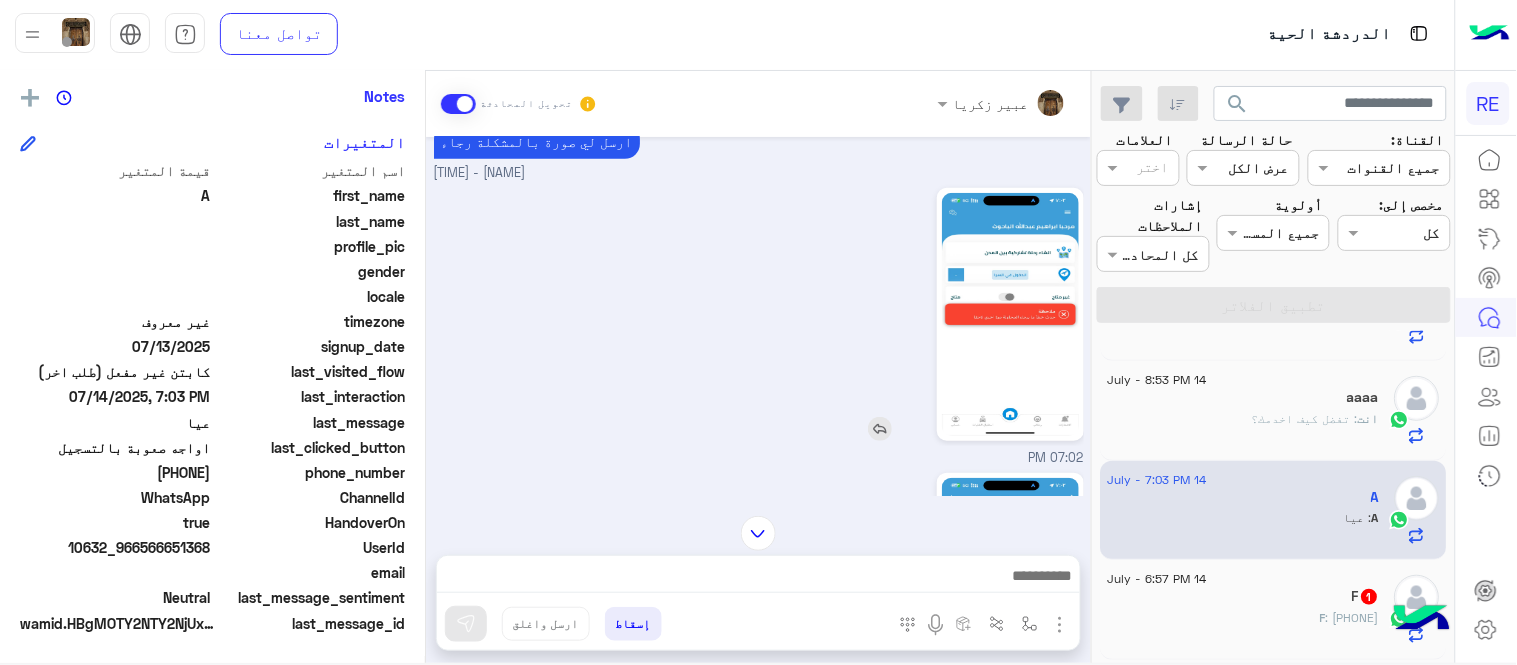 click 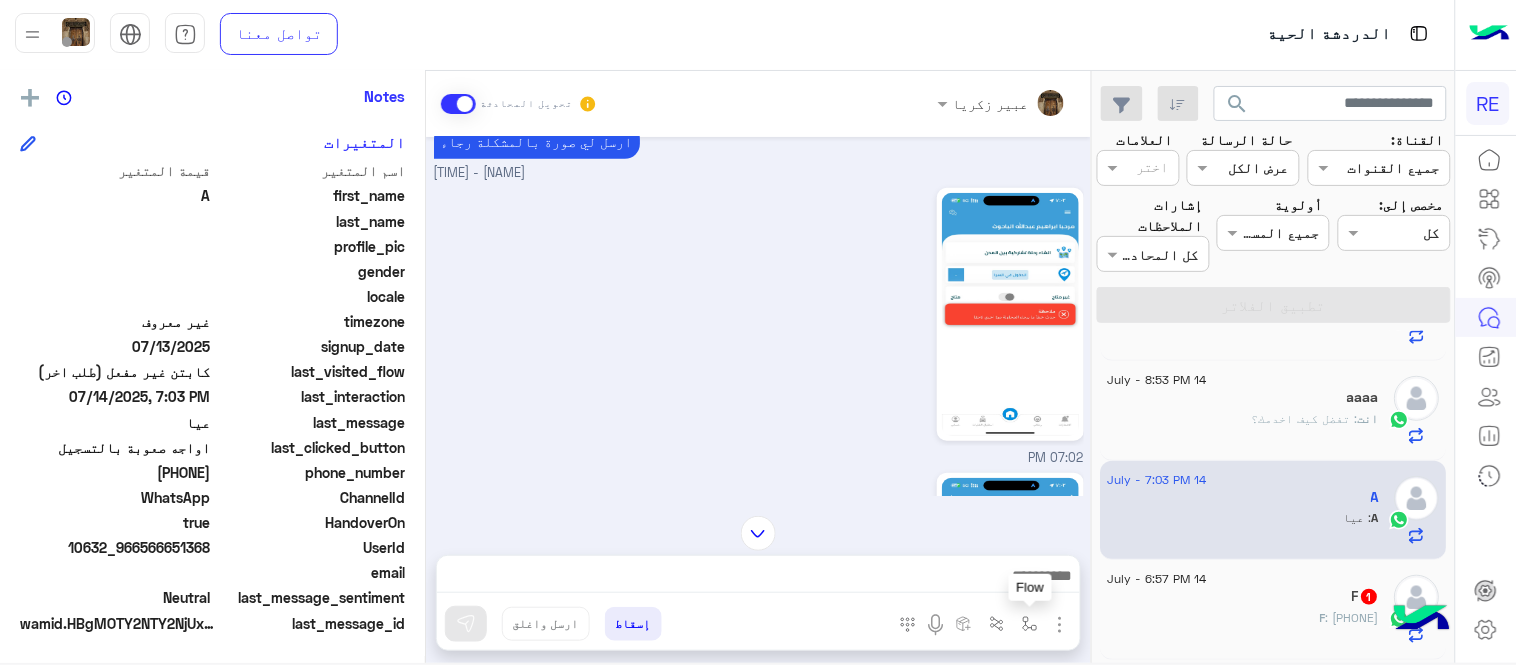 click at bounding box center [1030, 623] 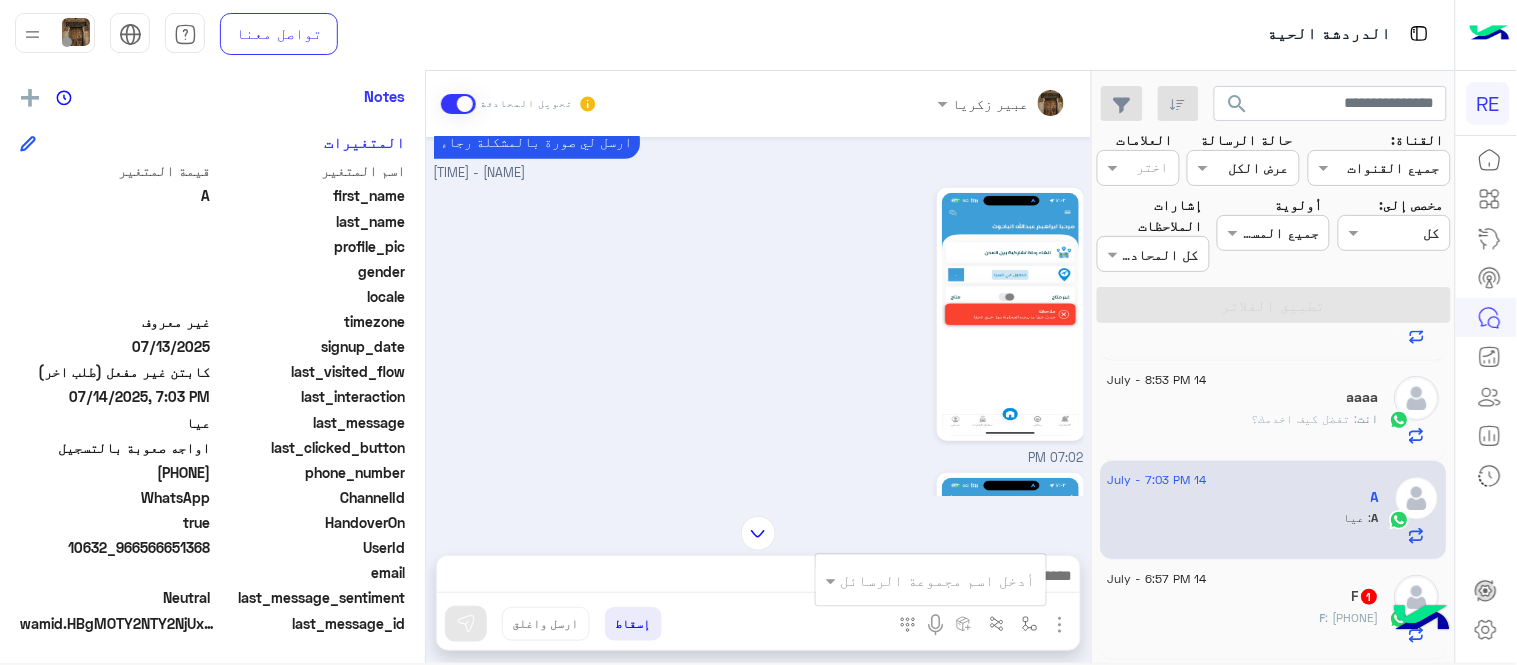 click on "أدخل اسم مجموعة الرسائل" at bounding box center (931, 580) 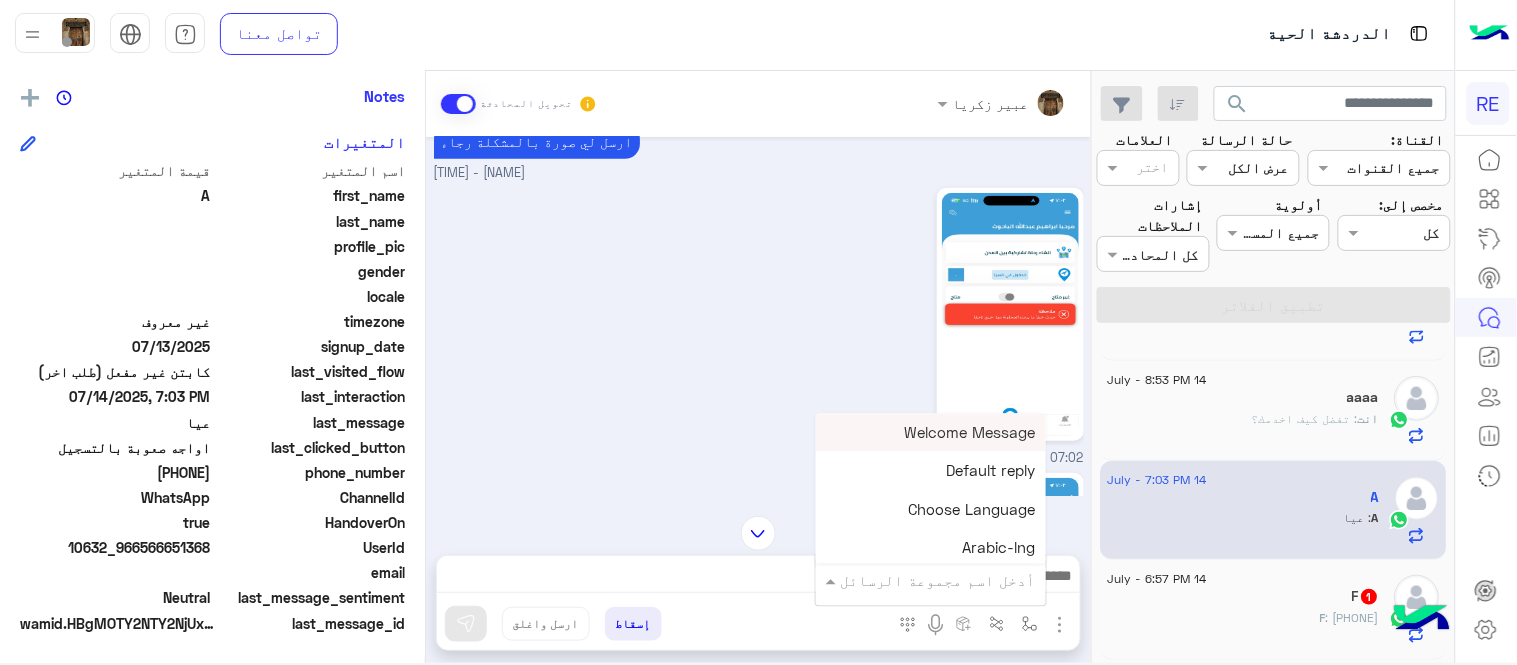 click on "أدخل اسم مجموعة الرسائل" at bounding box center (931, 580) 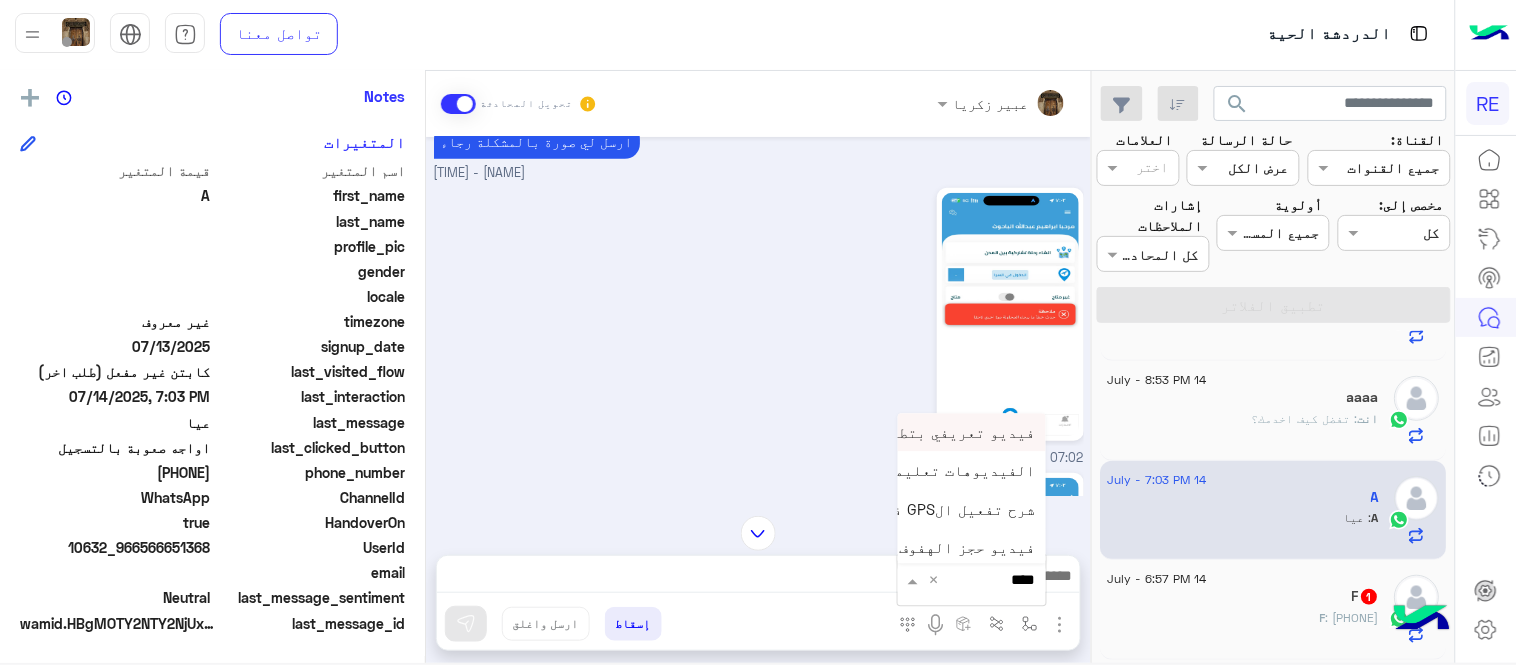 type on "*****" 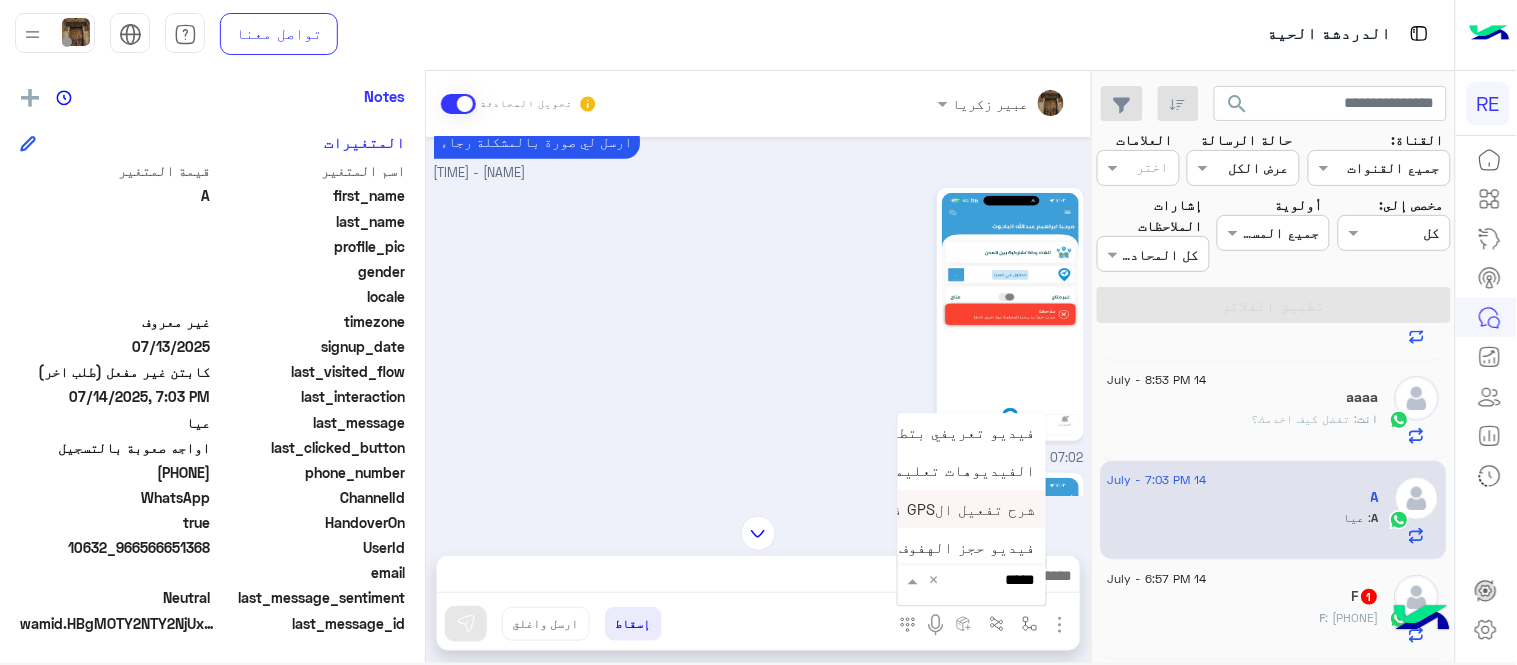 scroll, scrollTop: 81, scrollLeft: 0, axis: vertical 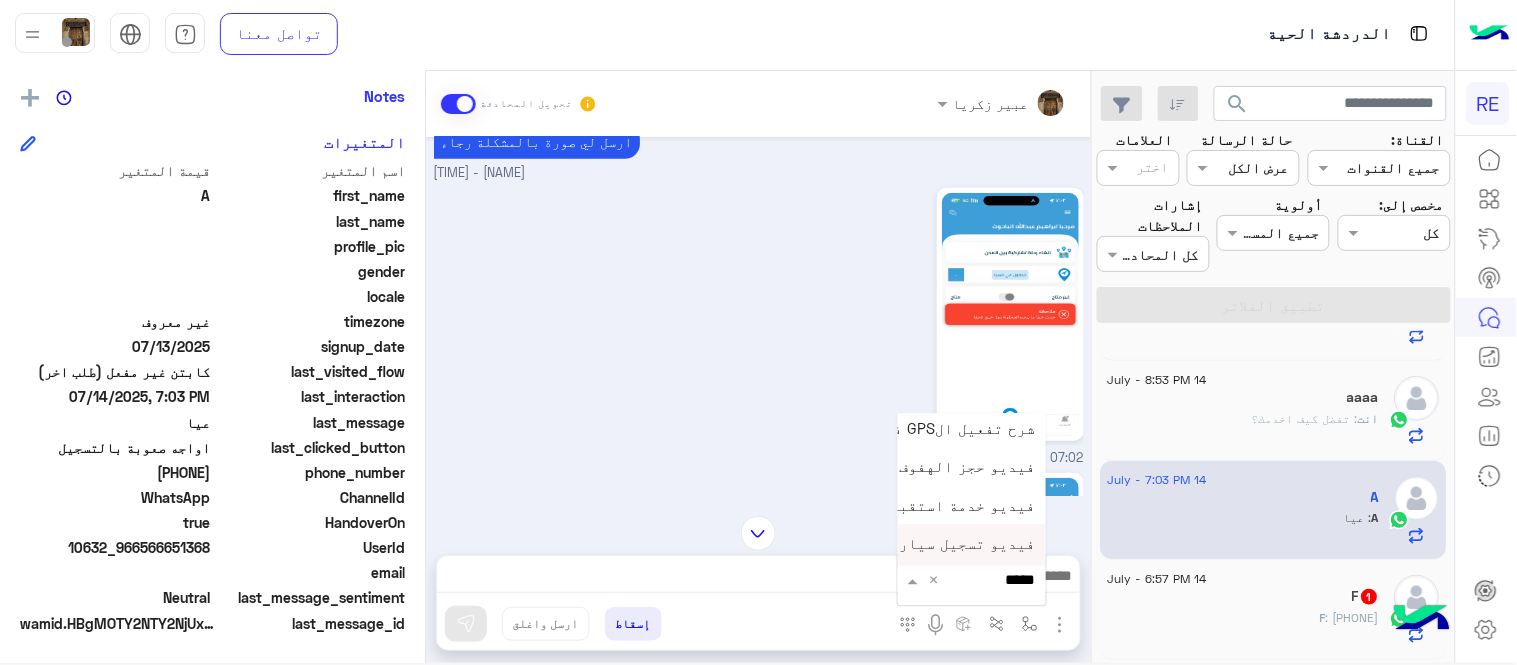 click on "فيديو تسجيل سيارة" at bounding box center [972, 544] 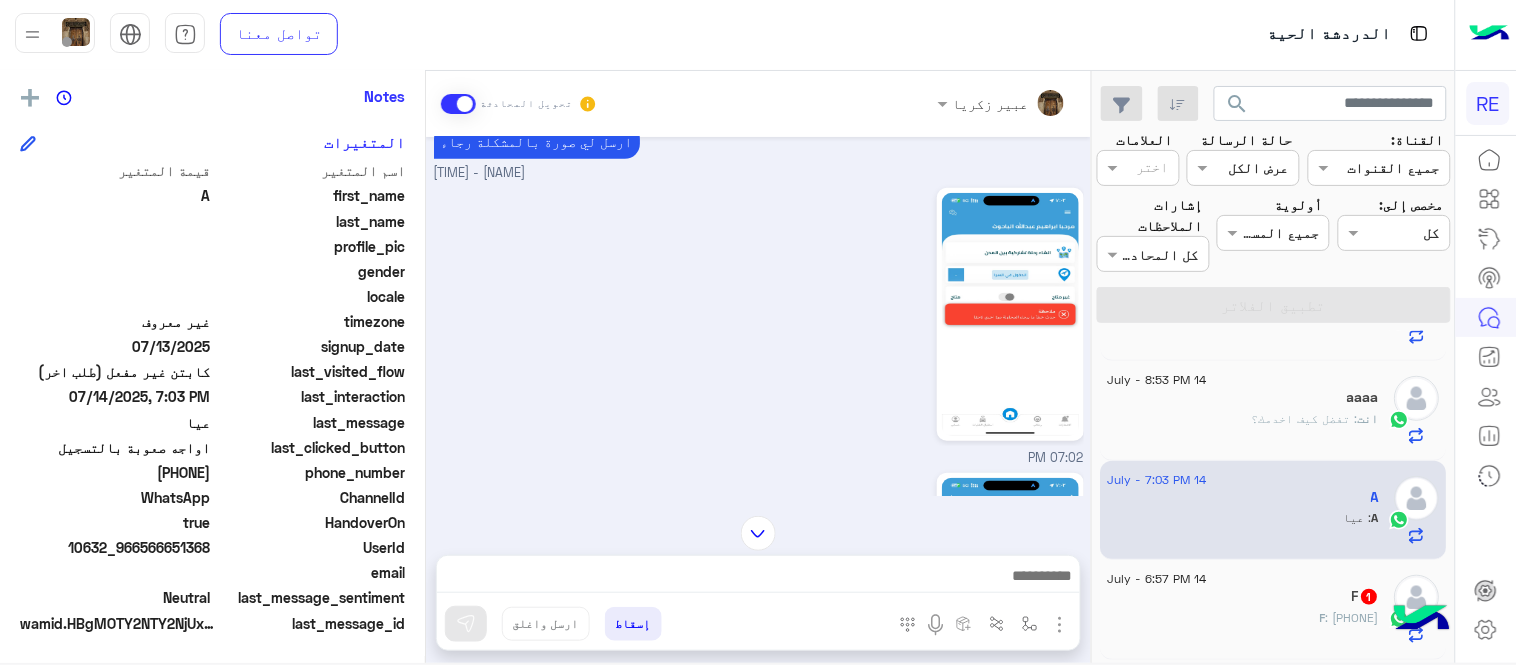 type on "**********" 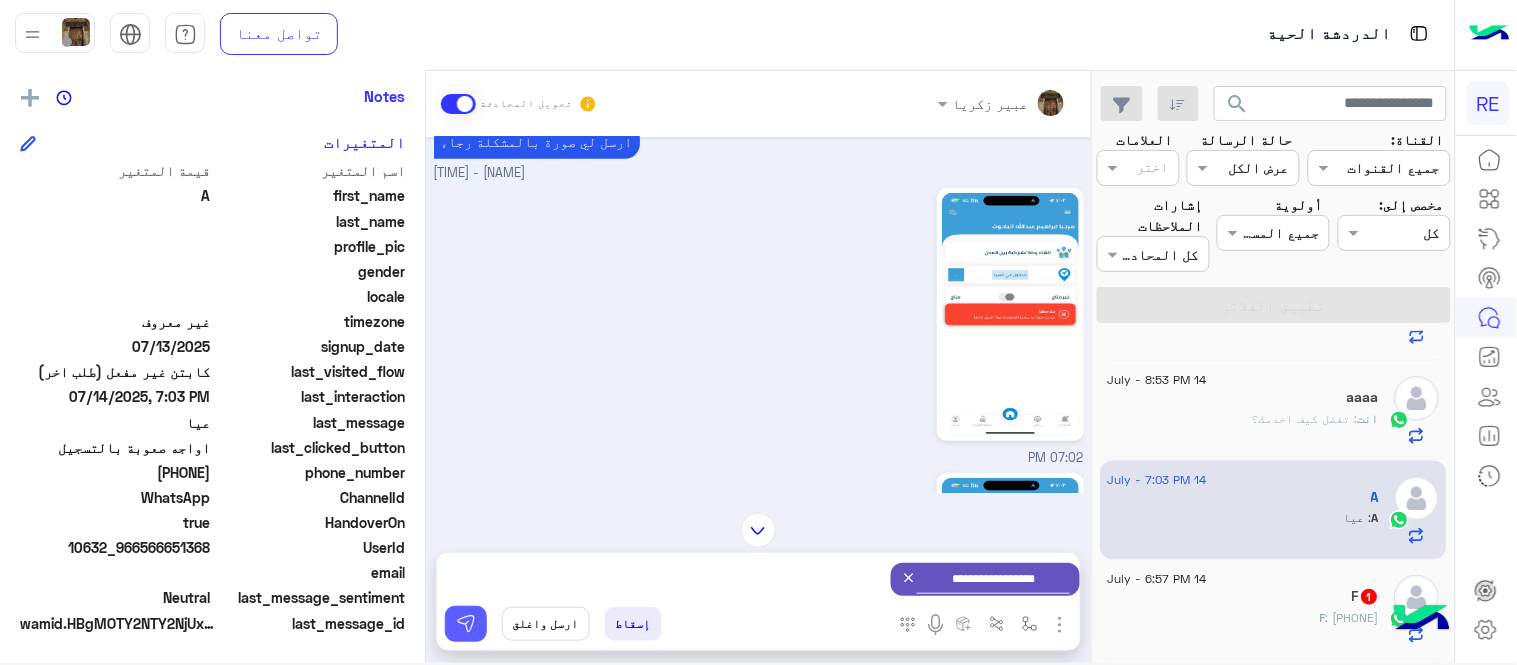click at bounding box center (466, 624) 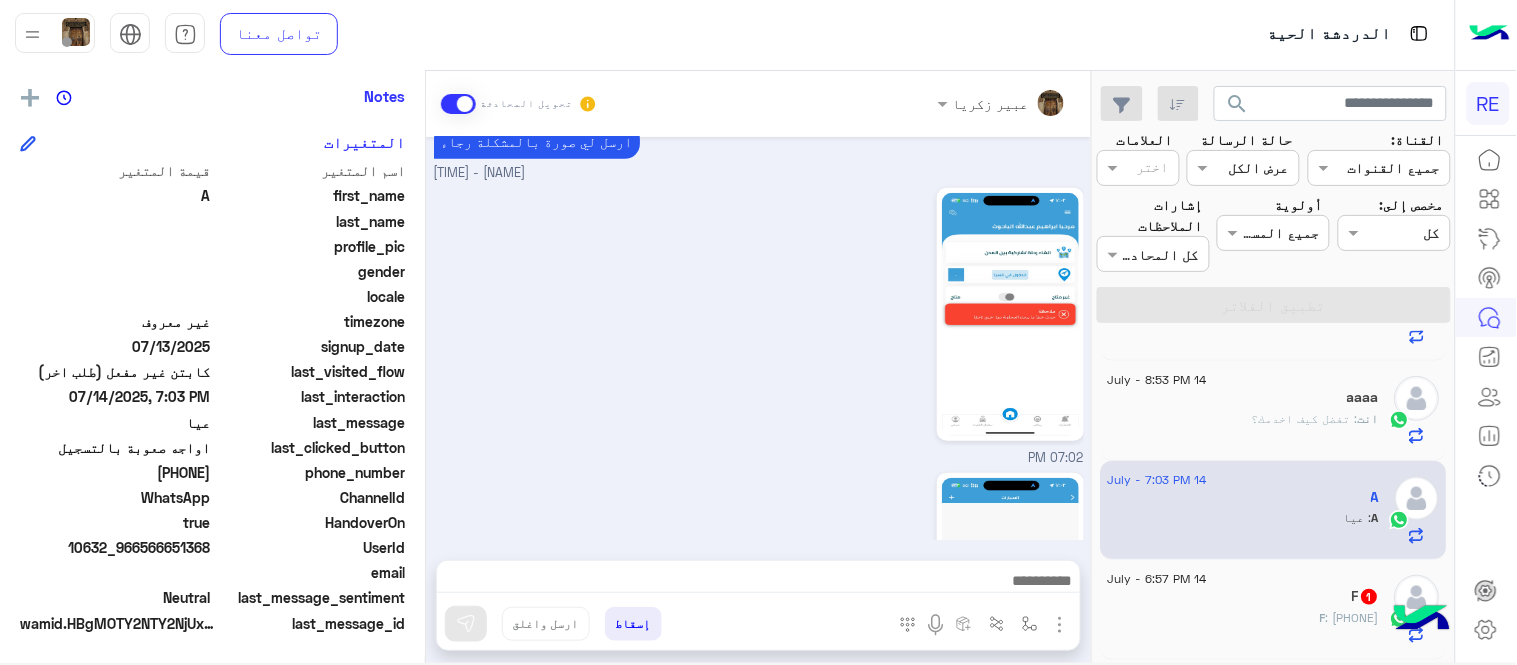 scroll, scrollTop: 696, scrollLeft: 0, axis: vertical 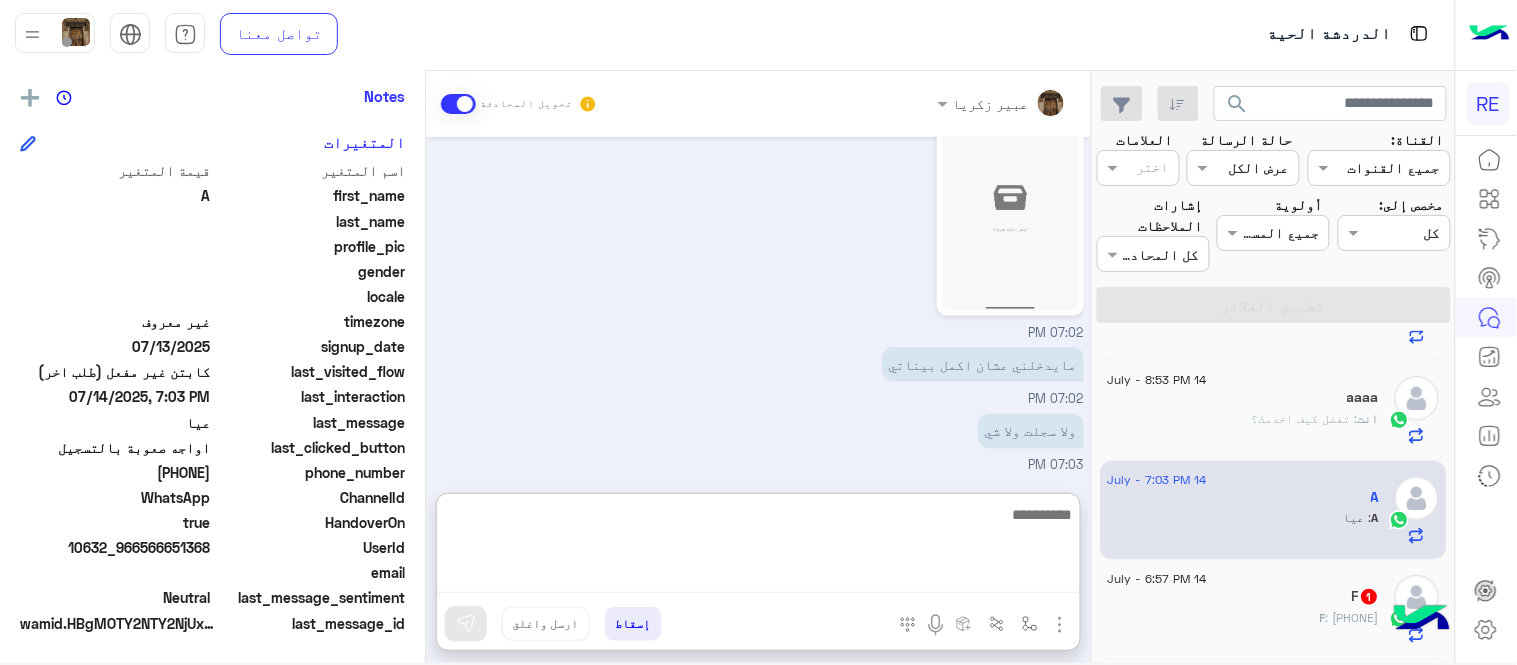 click at bounding box center (758, 548) 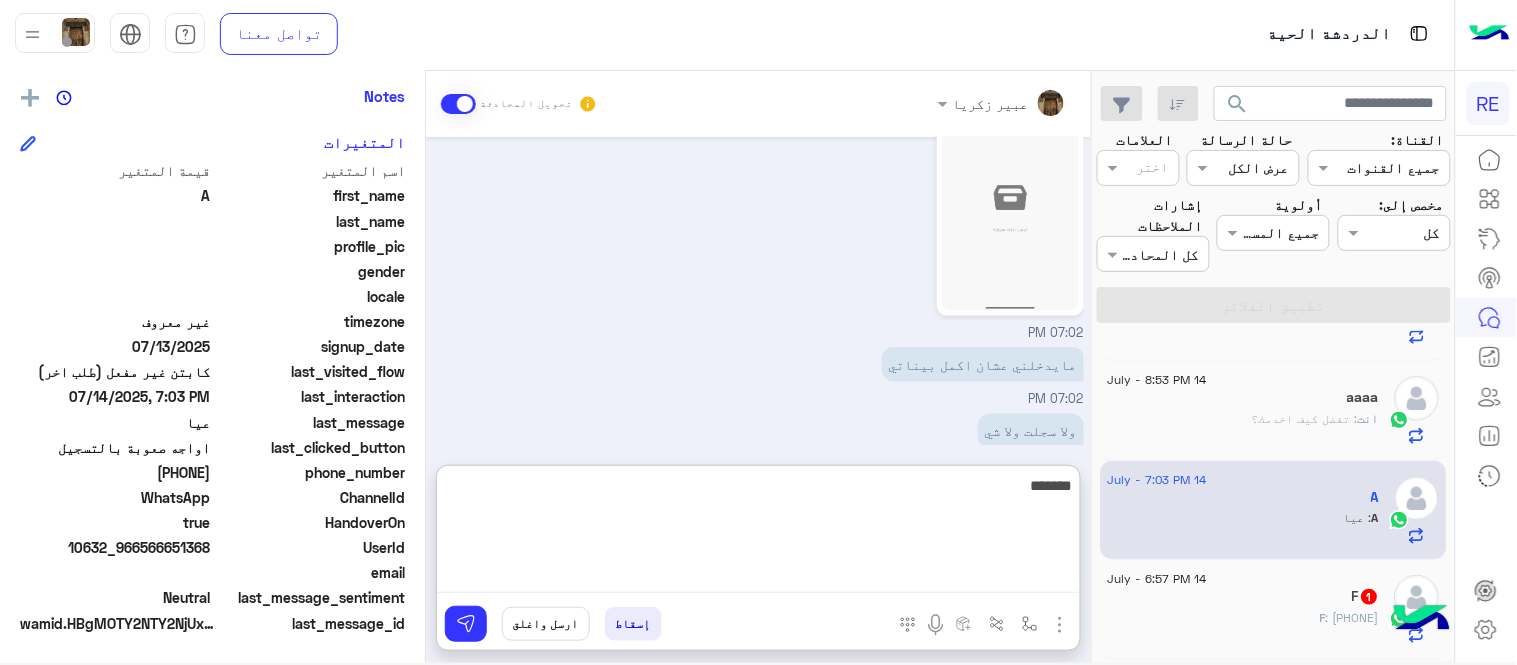 scroll, scrollTop: 971, scrollLeft: 0, axis: vertical 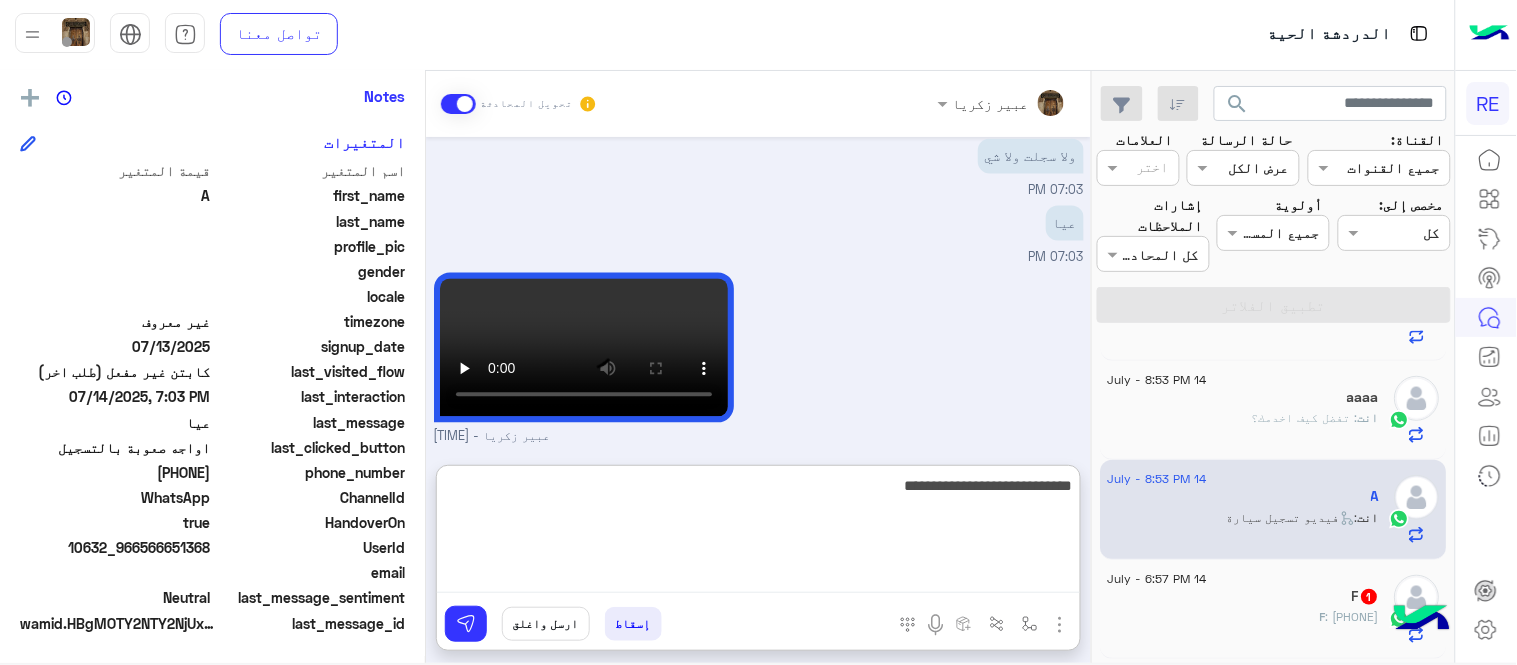 type on "**********" 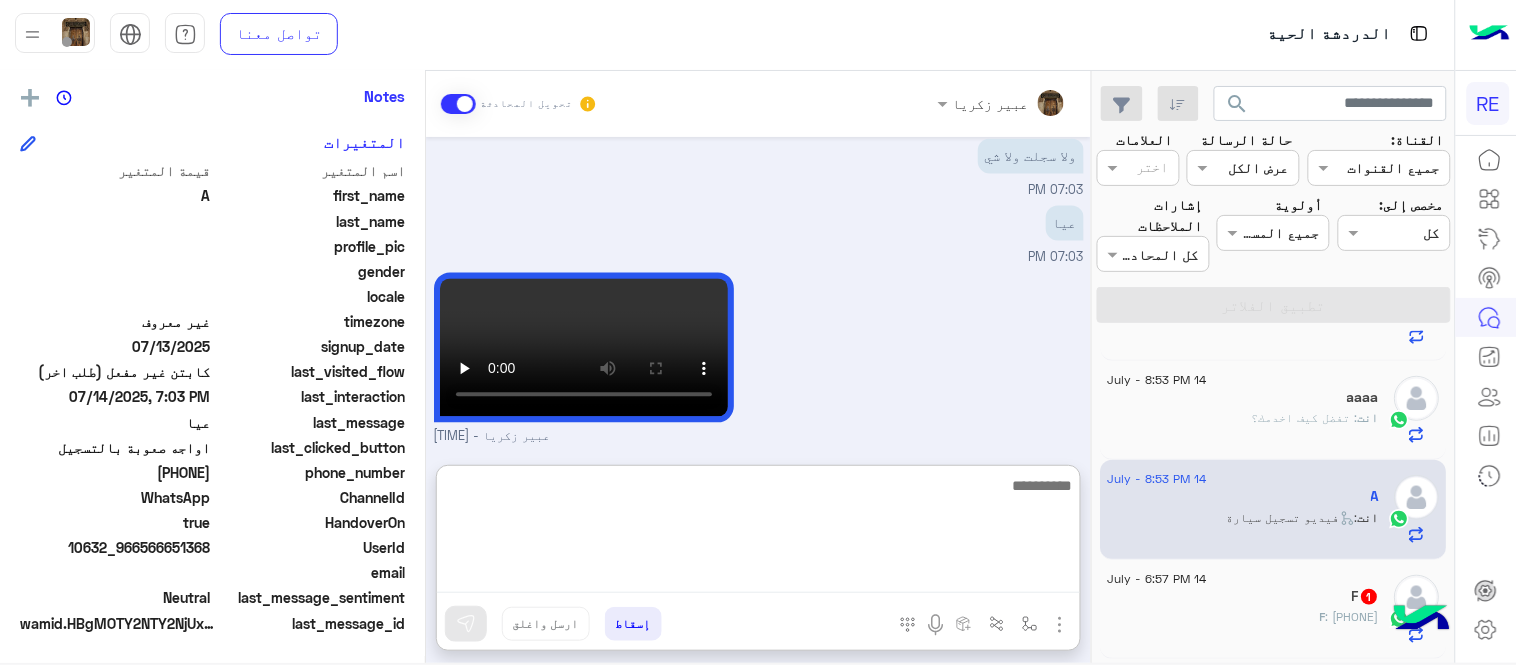 scroll, scrollTop: 1034, scrollLeft: 0, axis: vertical 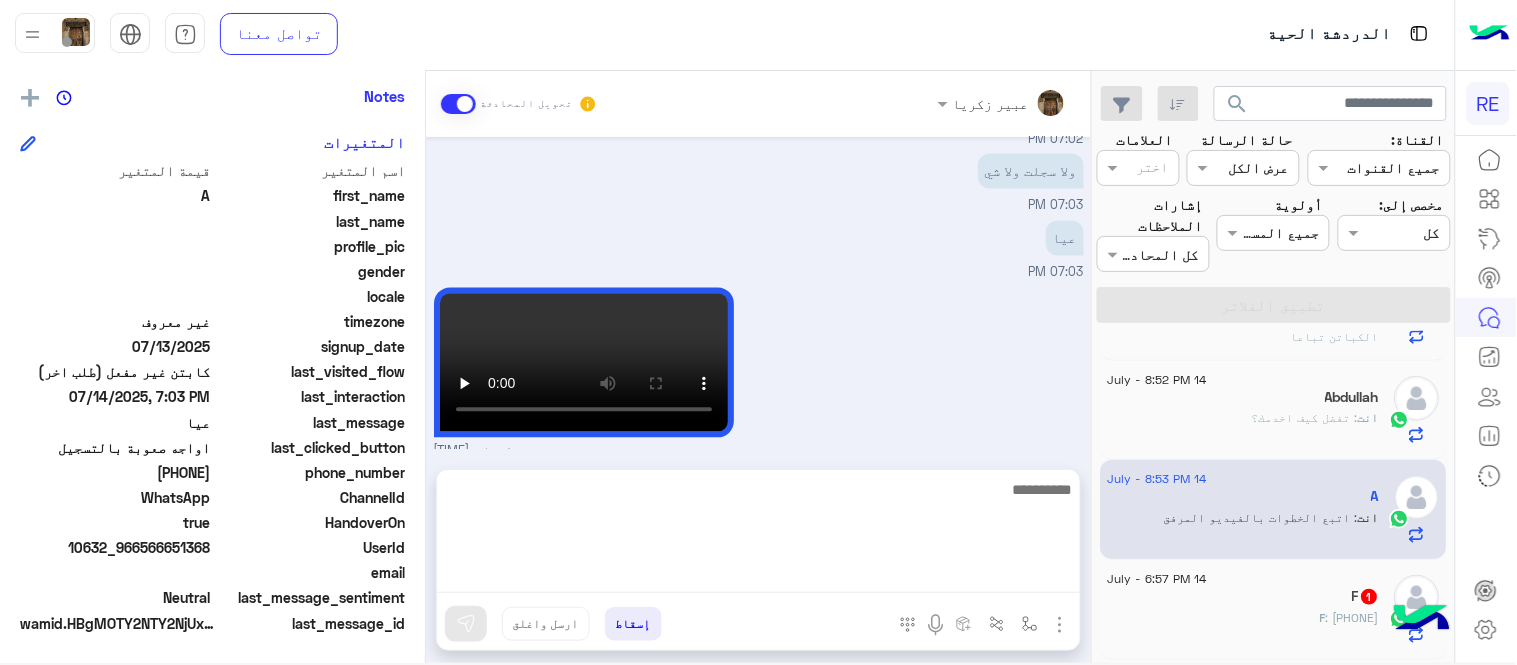 click on "[FIRST] [LAST] -  08:53 PM" at bounding box center [759, 372] 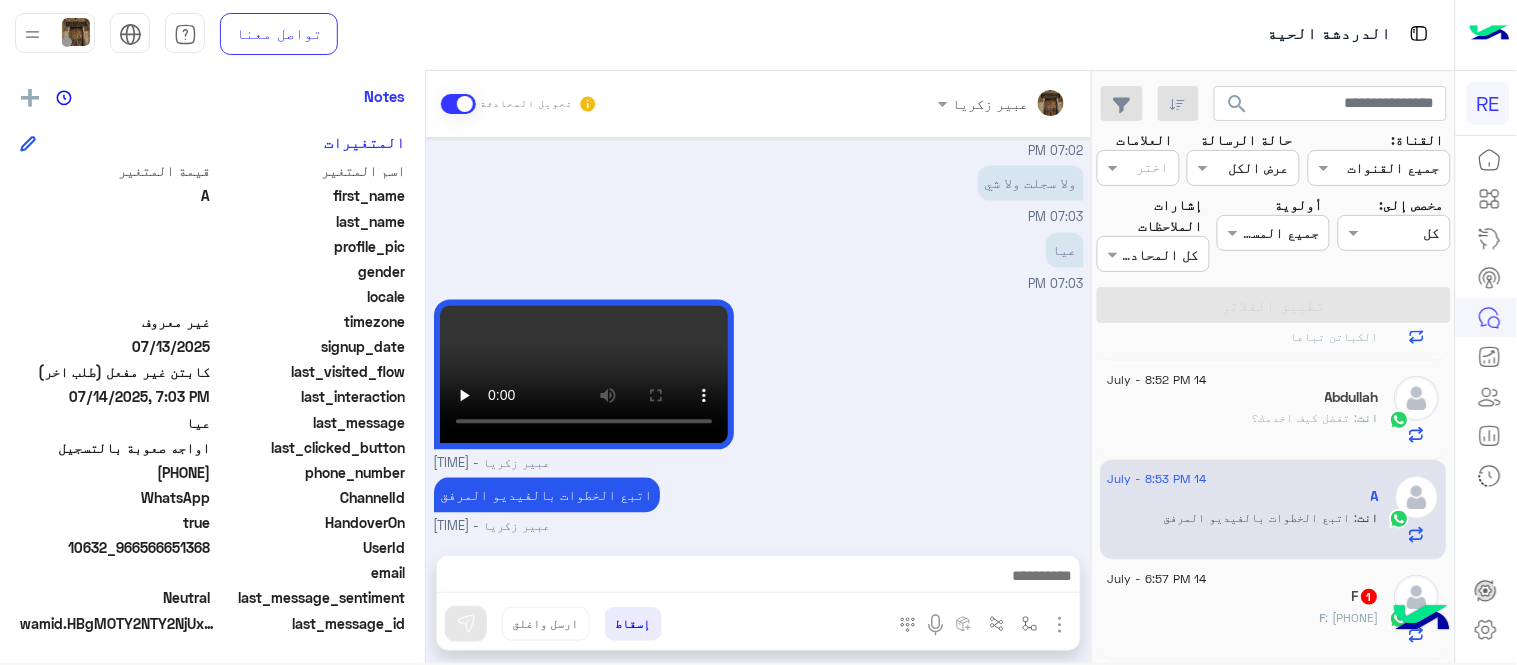 scroll, scrollTop: 0, scrollLeft: 0, axis: both 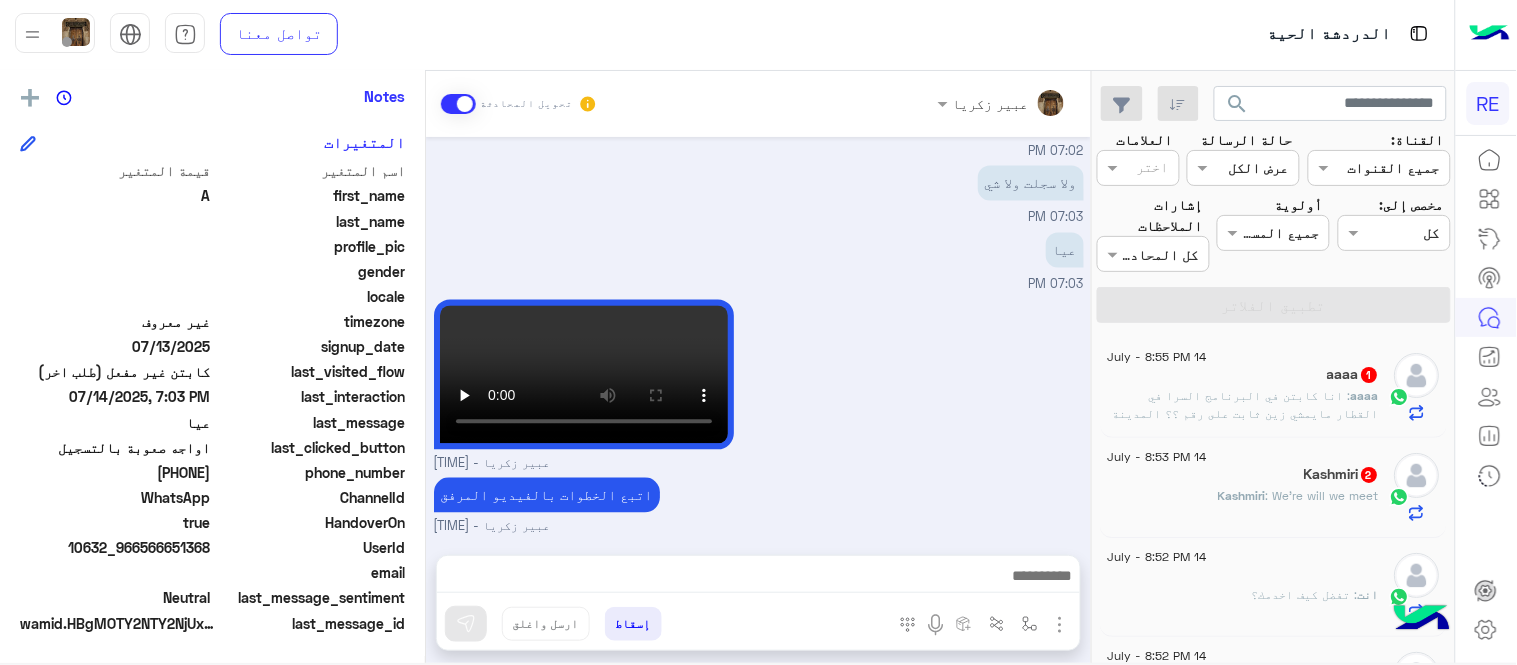 click on "Kashmiri" 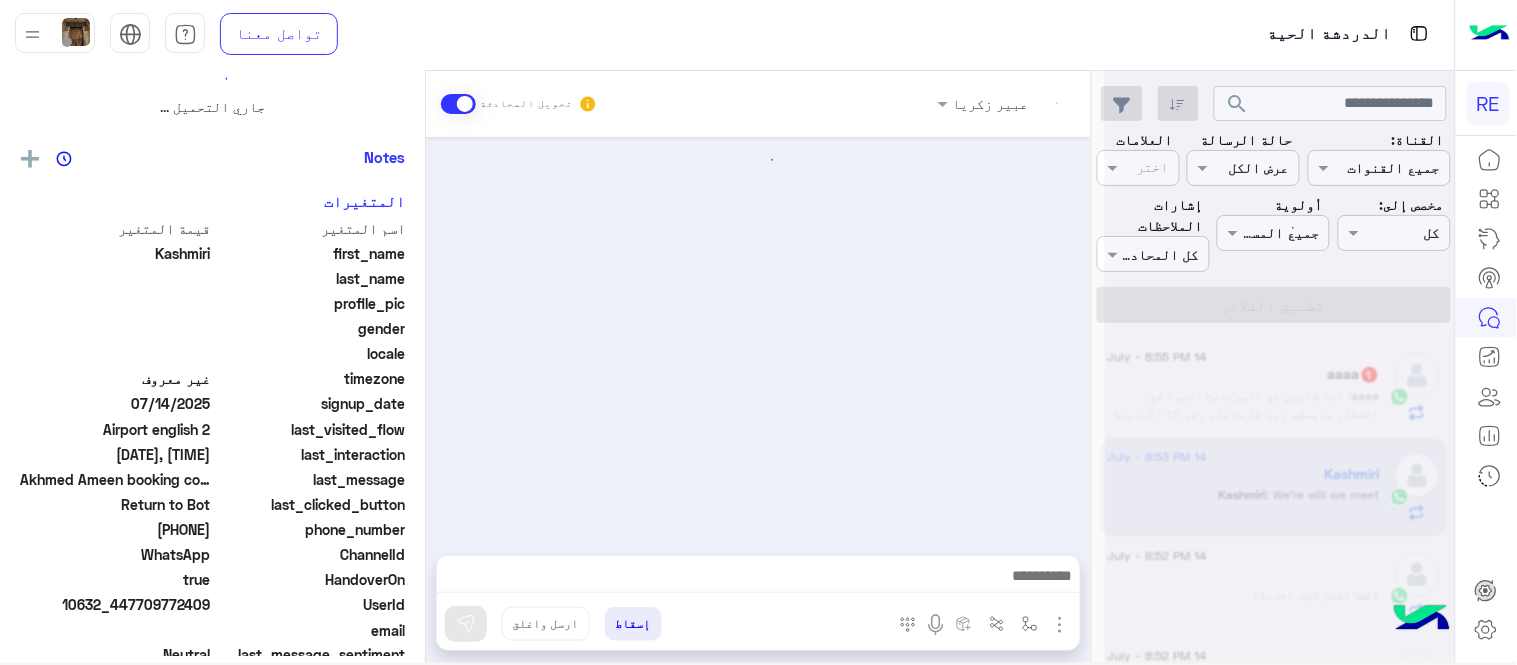 scroll, scrollTop: 0, scrollLeft: 0, axis: both 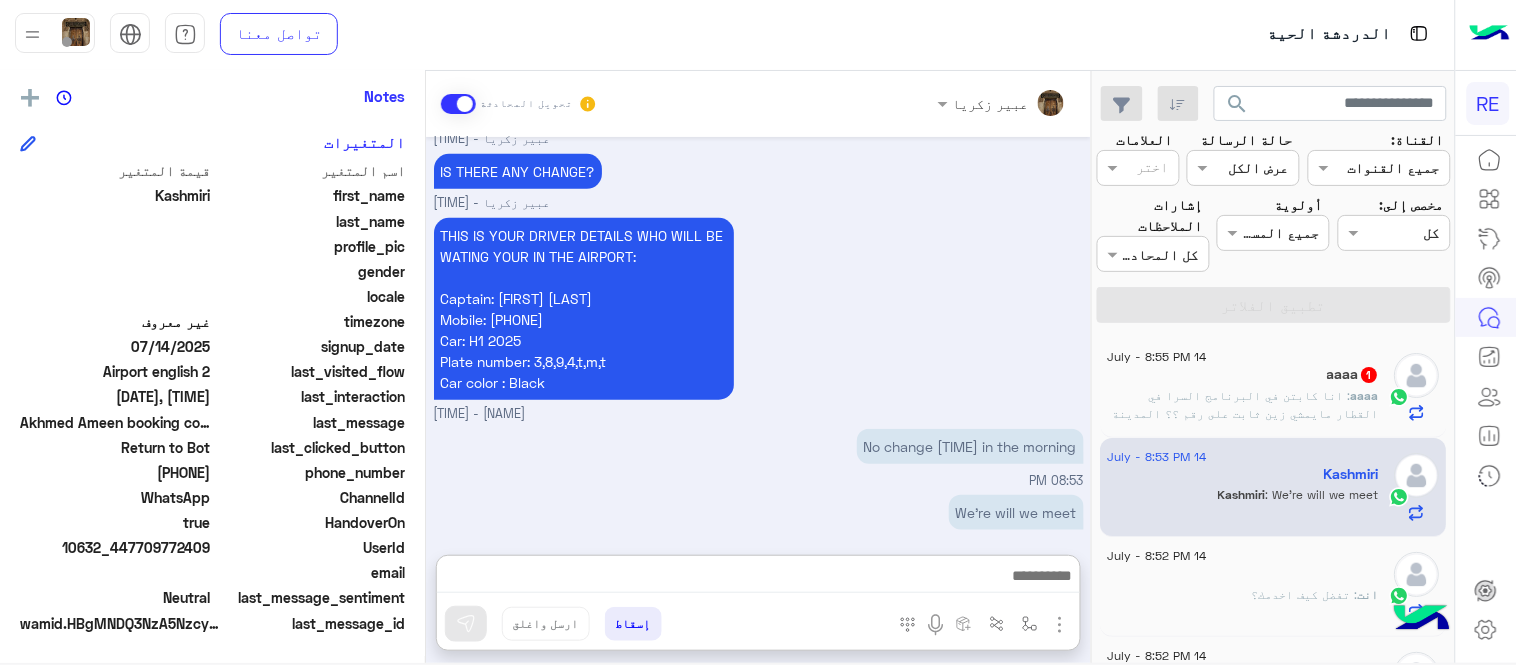 click at bounding box center [758, 578] 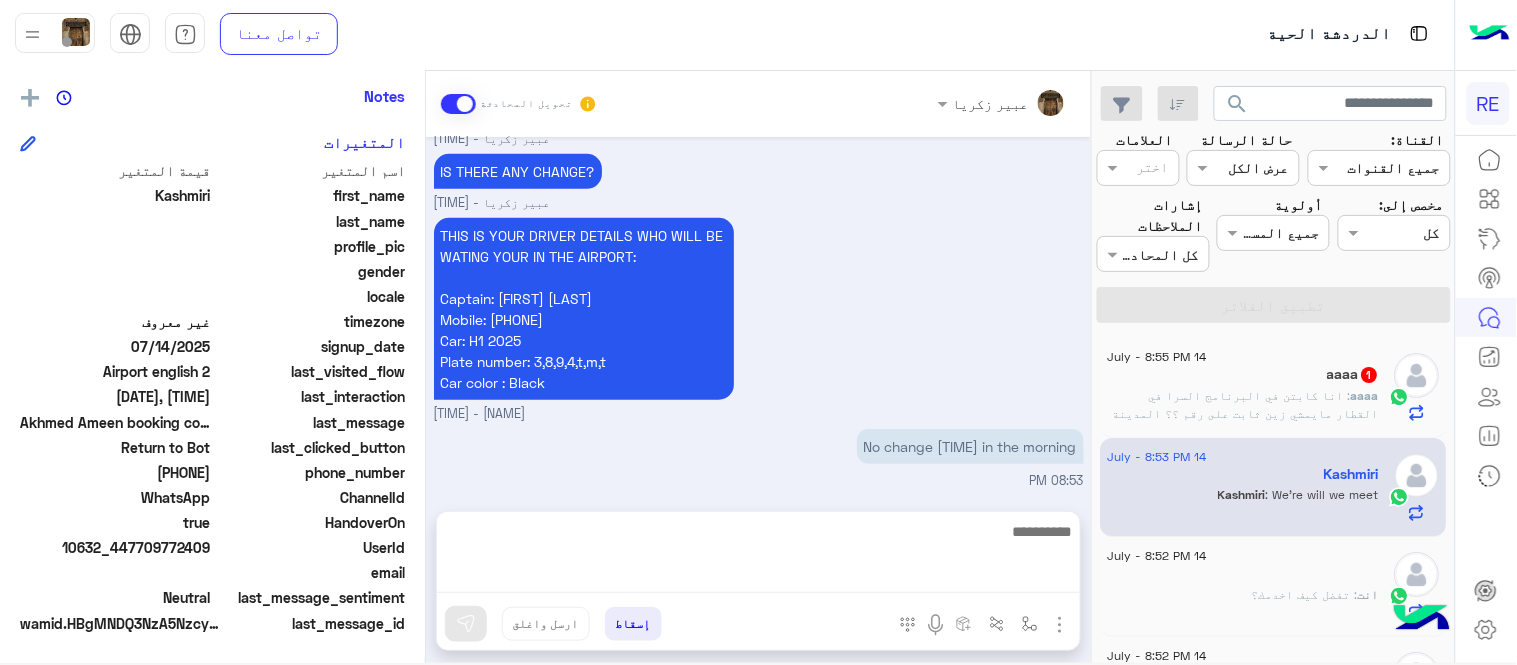 click on "THIS IS  YOUR DRIVER DETAILS WHO WILL BE WATING YOUR IN THE AIRPORT: Captain: Ayed Ghudayn Al-Harbi Mobile: 504357667 Car:  H1 2025 Plate number: 3,8,9,4,t,m,t Car color  : Black  عبير زكريا -  08:48 PM" at bounding box center (759, 318) 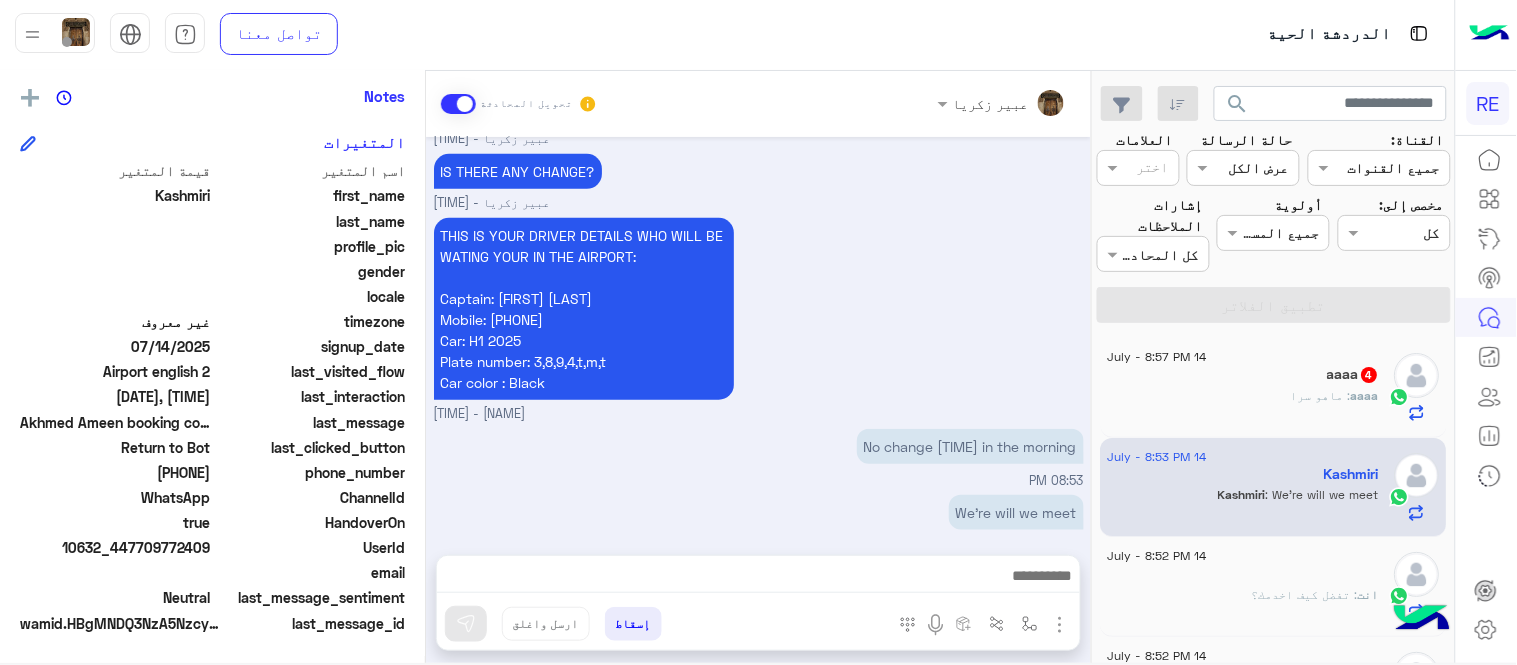 click on "THIS IS  YOUR DRIVER DETAILS WHO WILL BE WATING YOUR IN THE AIRPORT: Captain: Ayed Ghudayn Al-Harbi Mobile: 504357667 Car:  H1 2025 Plate number: 3,8,9,4,t,m,t Car color  : Black  عبير زكريا -  08:48 PM" at bounding box center [759, 318] 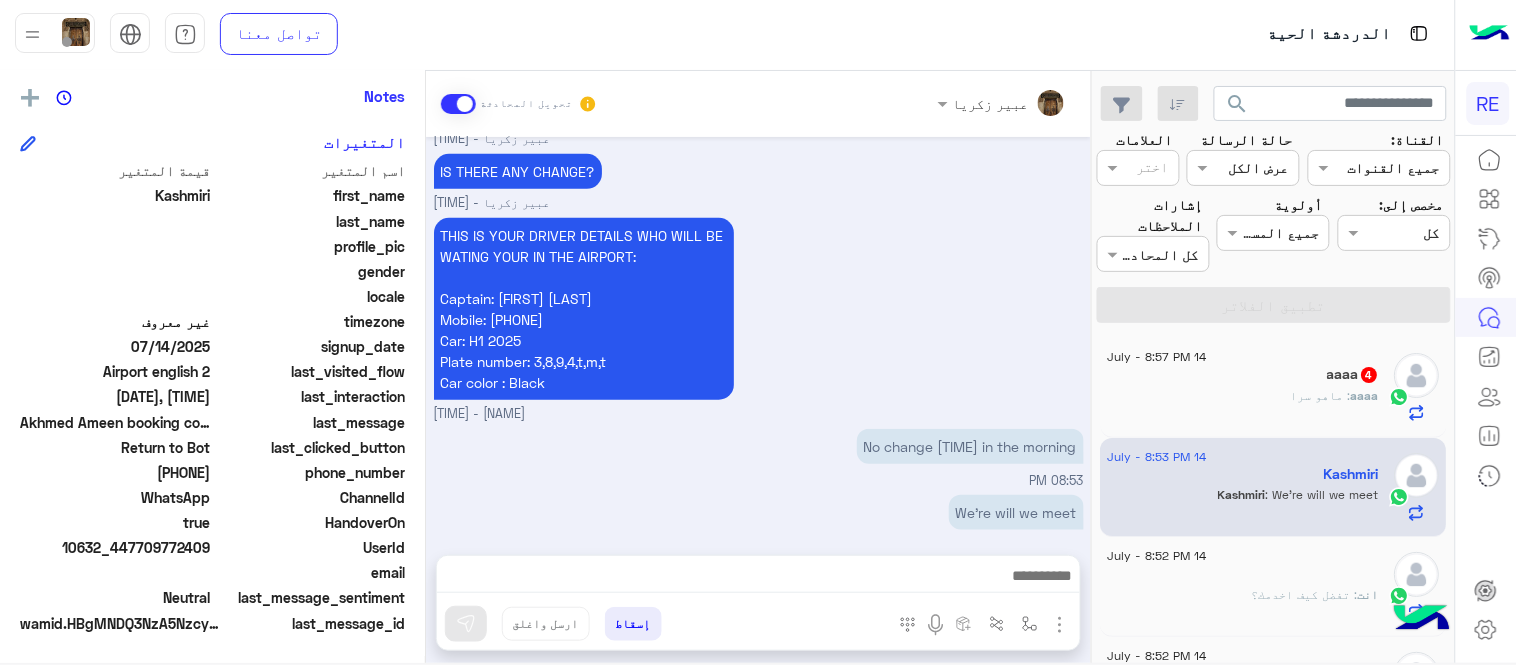 click on "aaaa   4" 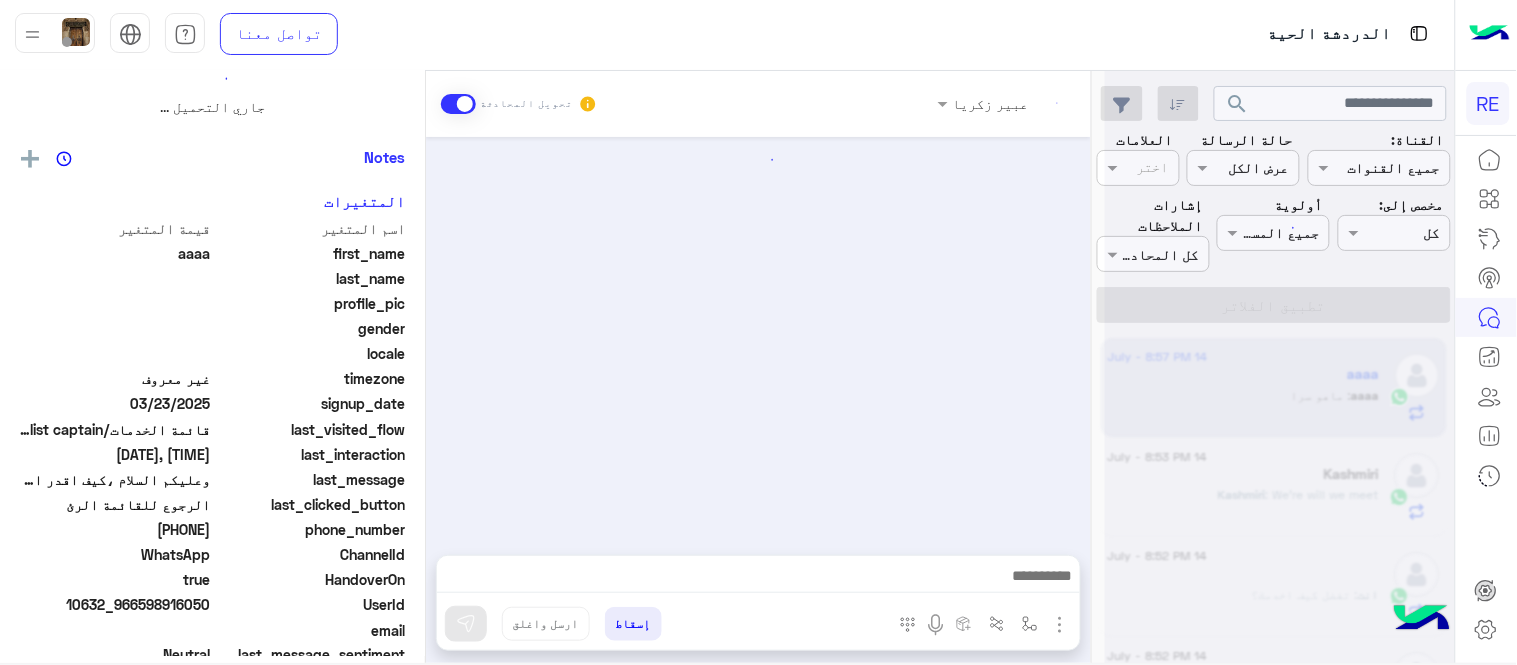 scroll, scrollTop: 0, scrollLeft: 0, axis: both 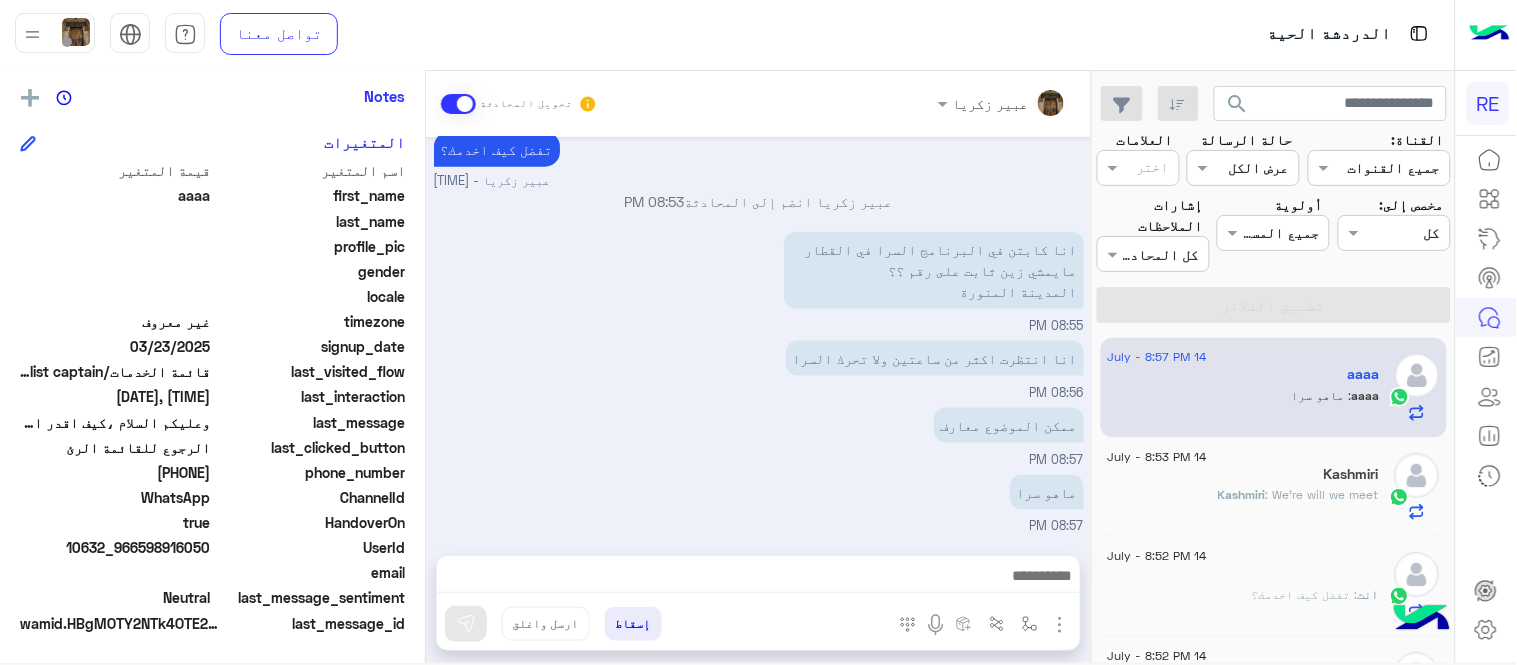 drag, startPoint x: 140, startPoint y: 466, endPoint x: 213, endPoint y: 468, distance: 73.02739 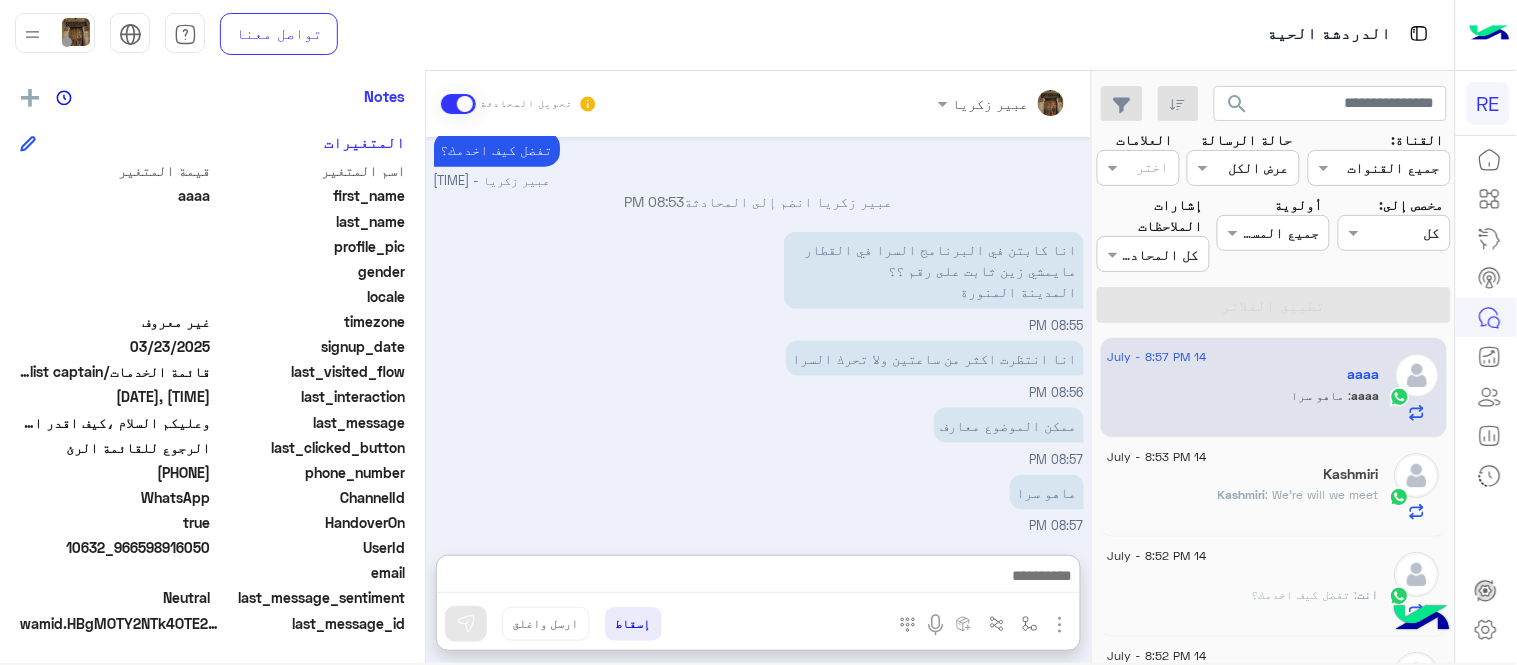 click at bounding box center [758, 578] 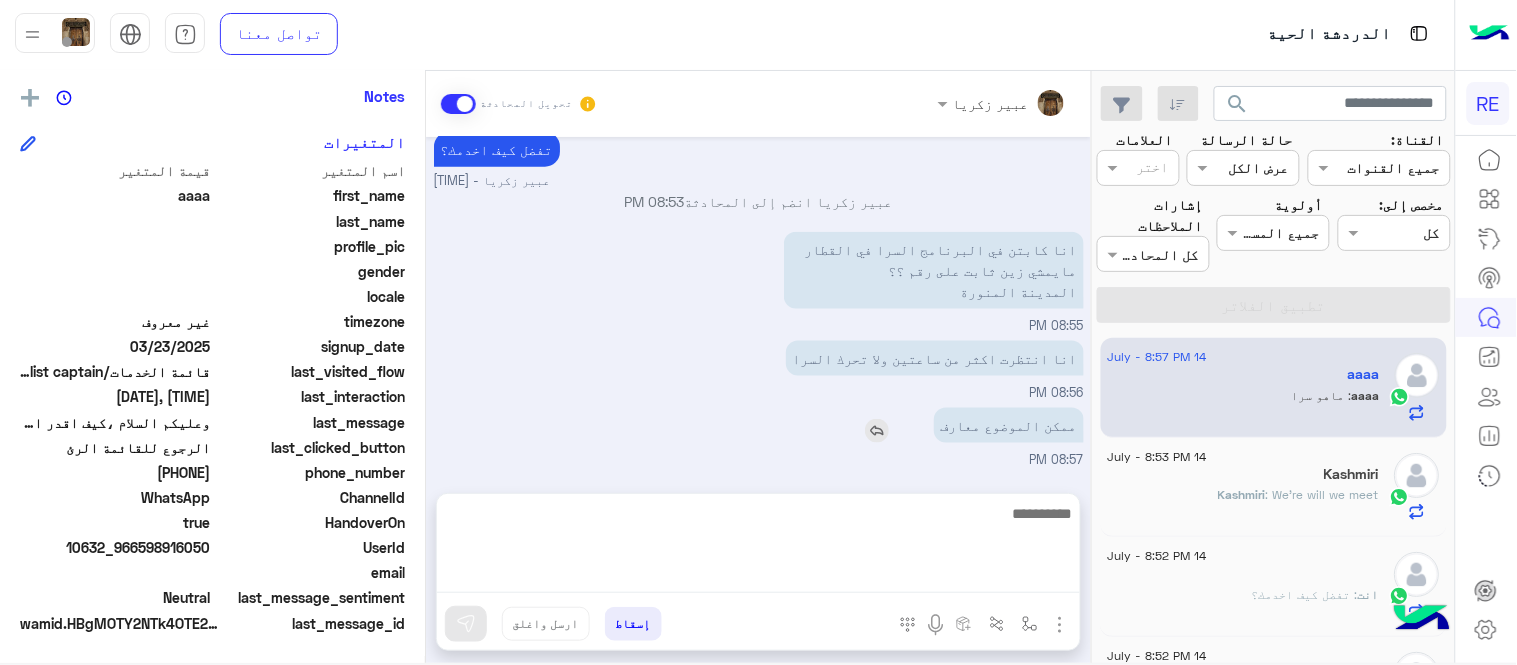 click on "ممكن الموضوع معارف" at bounding box center [952, 425] 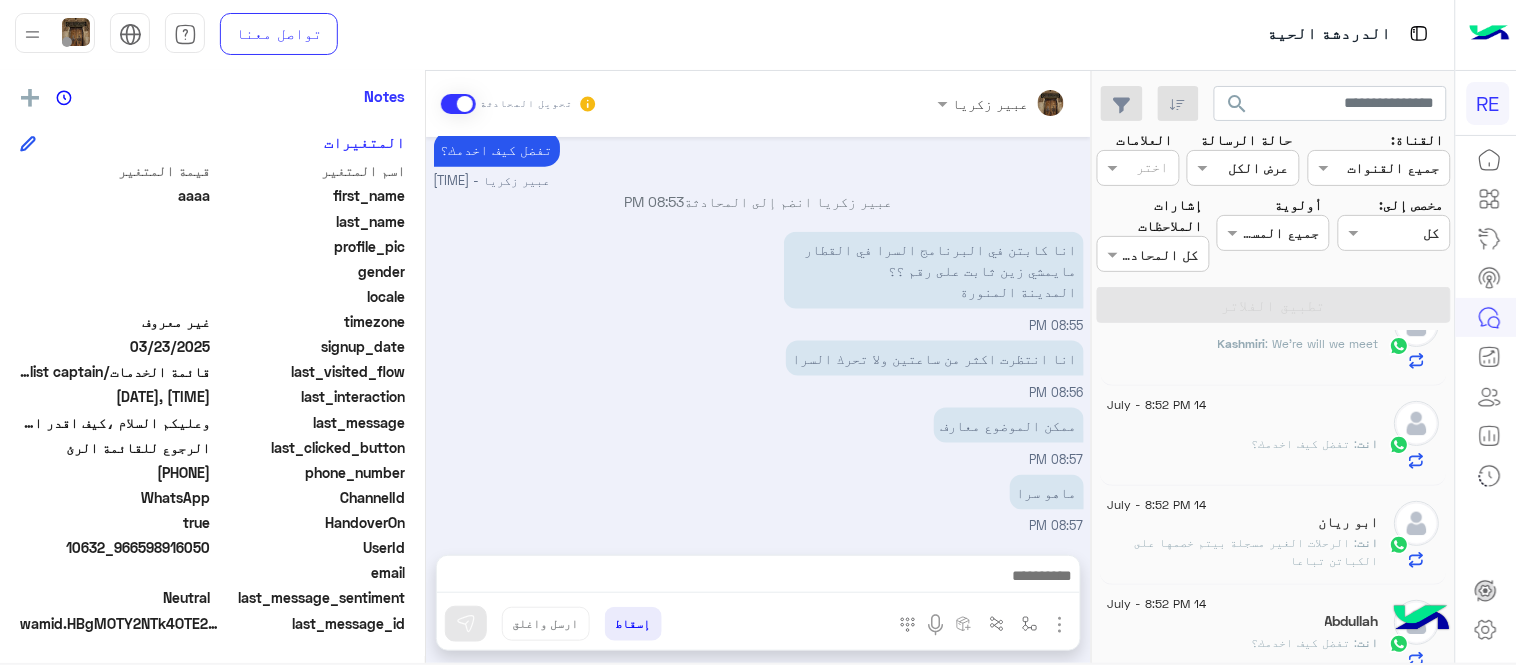 scroll, scrollTop: 0, scrollLeft: 0, axis: both 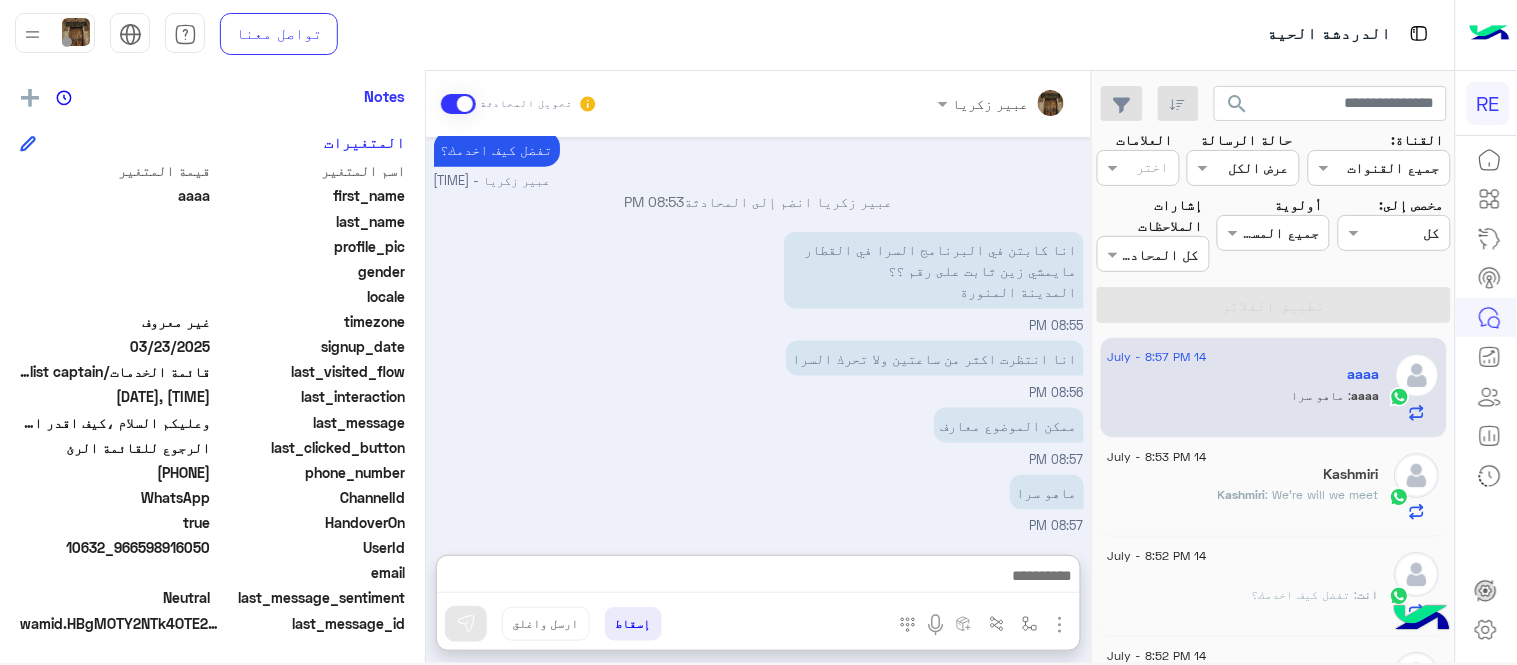 click at bounding box center (758, 578) 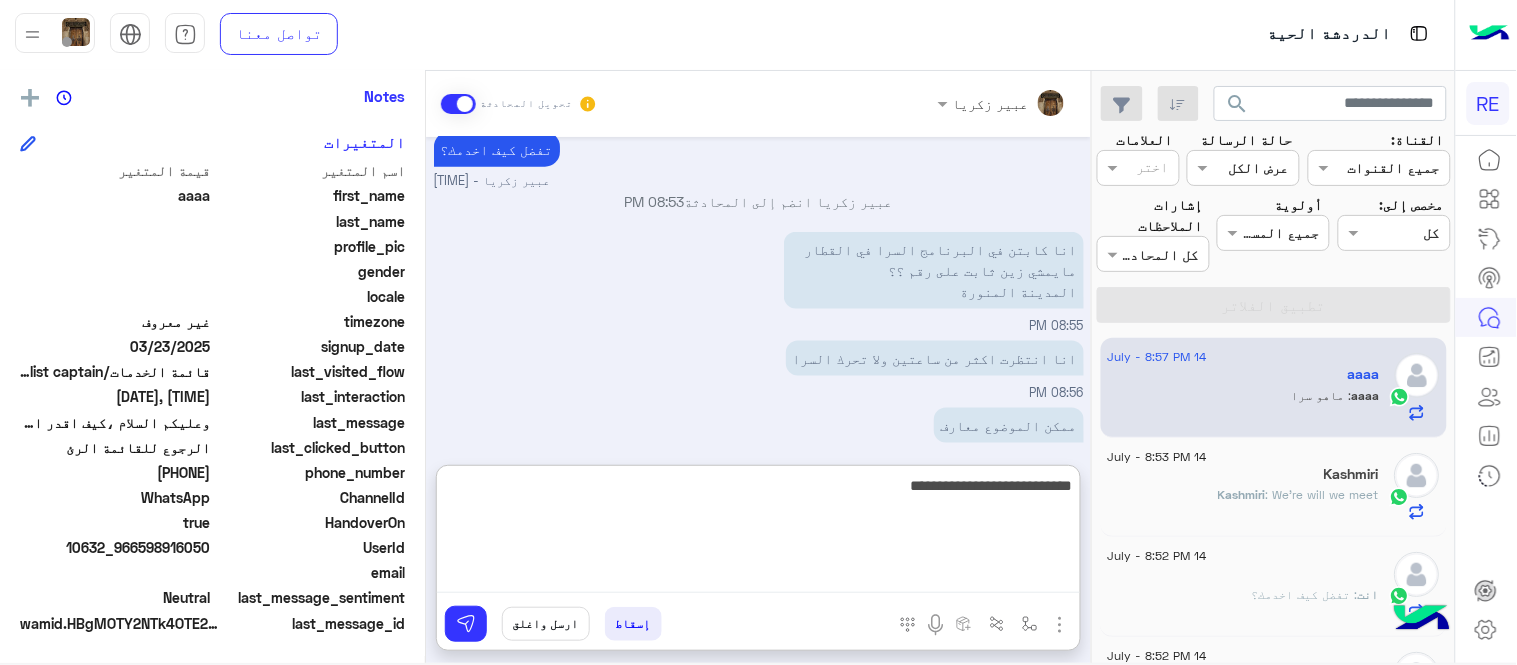 type on "**********" 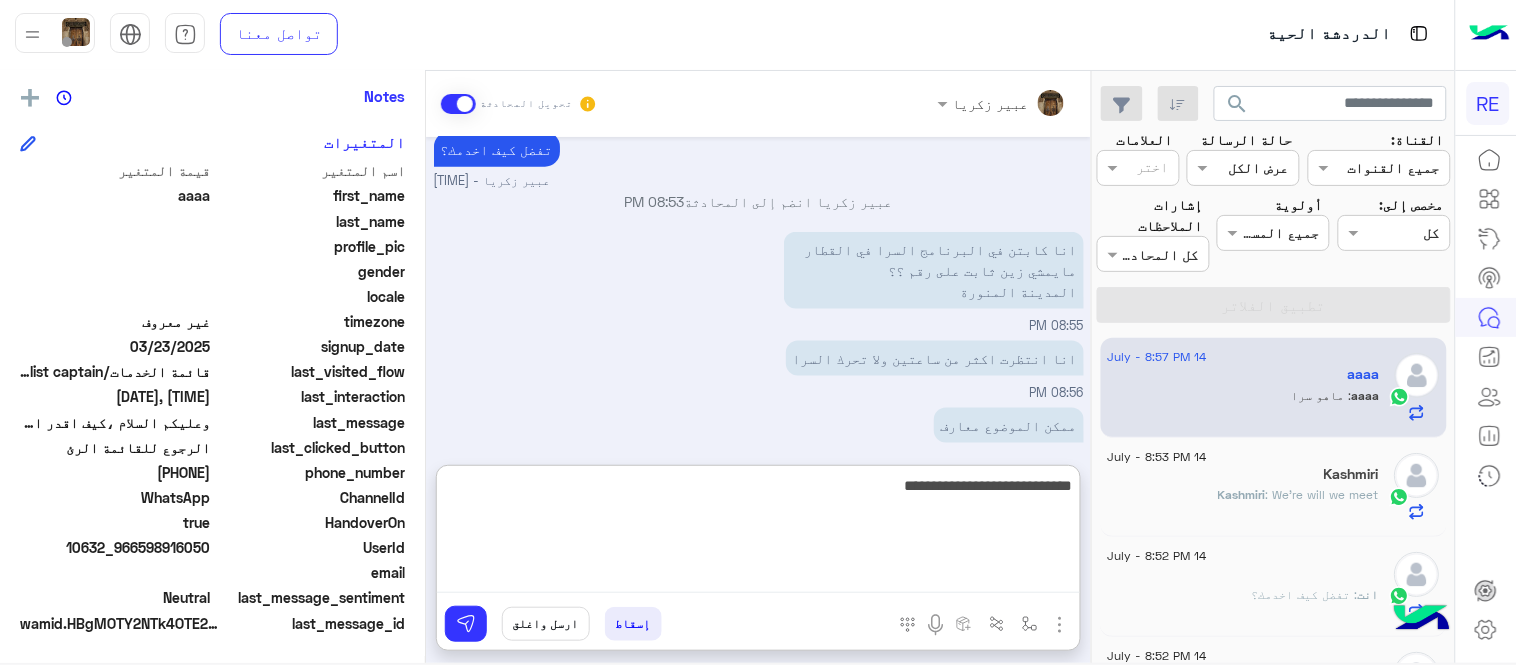 type 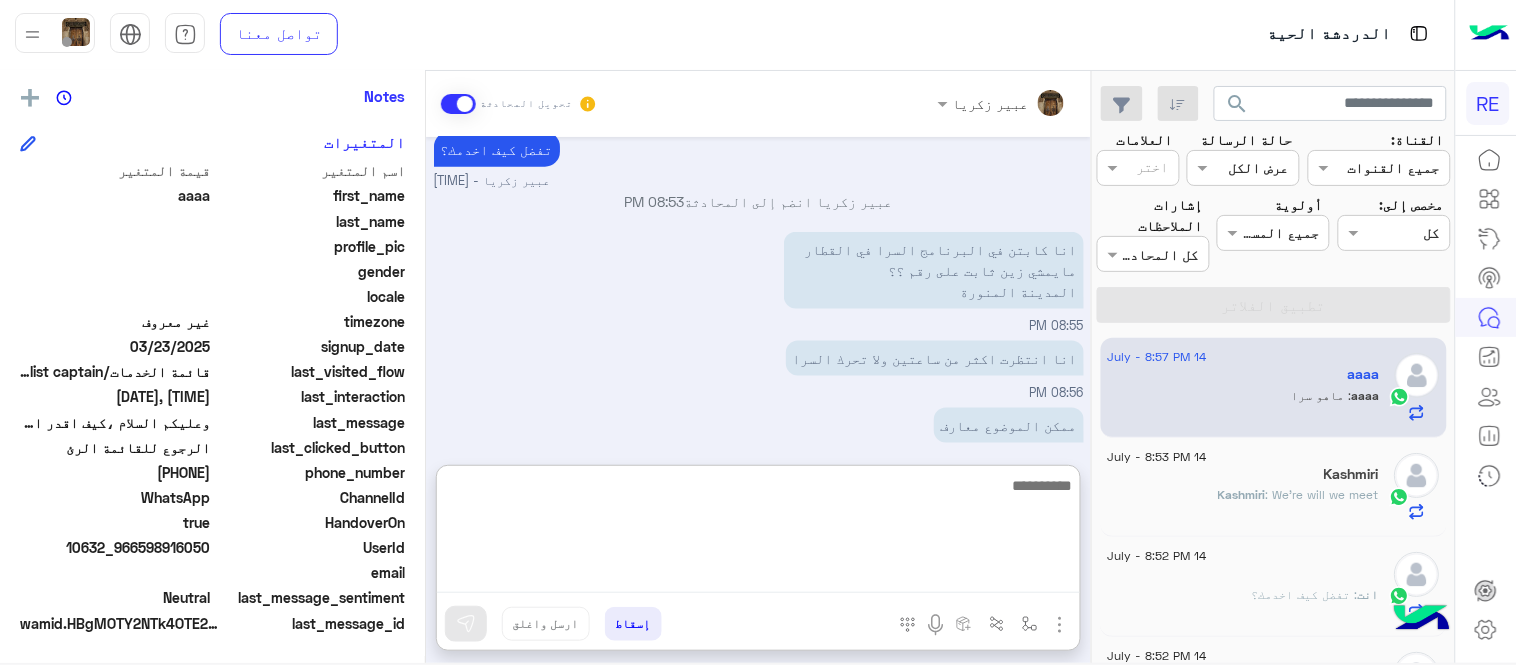 scroll, scrollTop: 737, scrollLeft: 0, axis: vertical 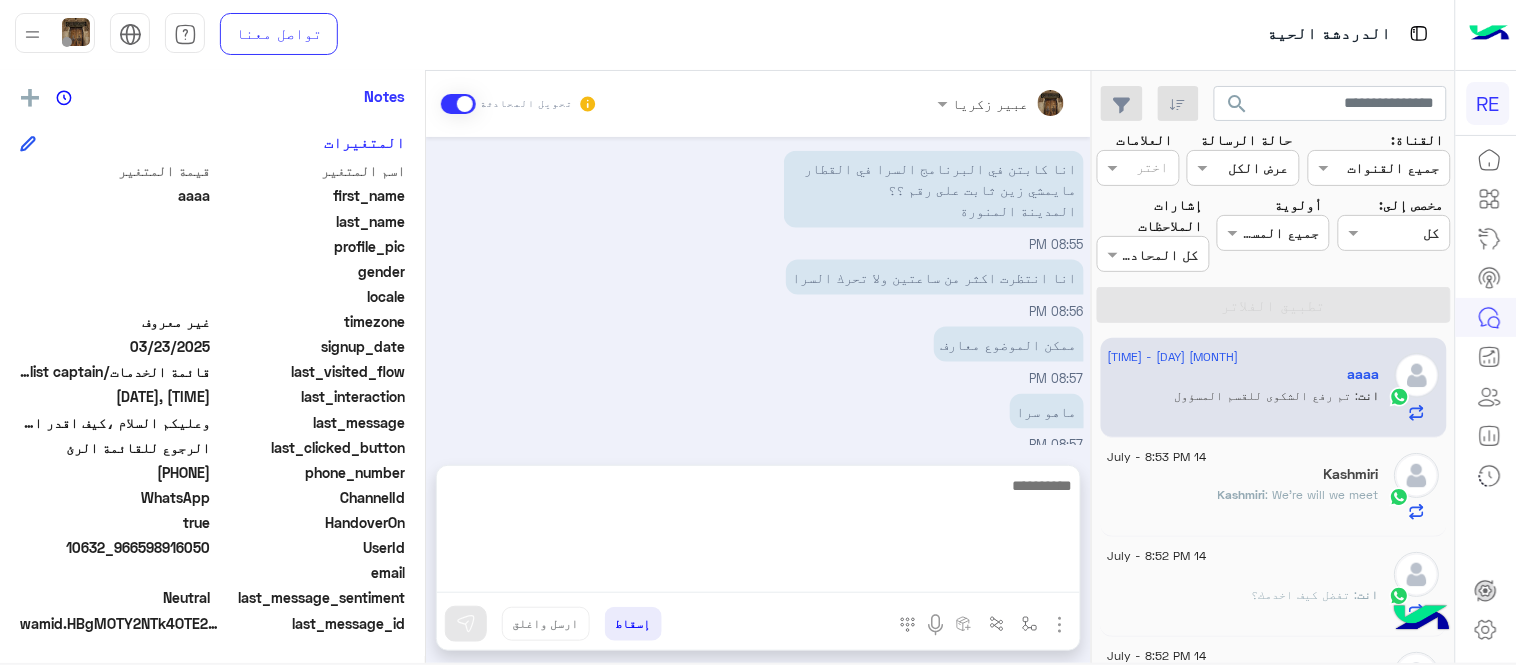 click on "Jul 14, 2025  مرحباً بك aaaa، نأسف لمروركم بهذا، برجاء توضيح استفسارك الخاص وسيتم الرد عليكم من فريق الدعم قريبا. كان معك مساعدك الآلي من فريق رحلة. دمت بخير. اي خدمة اخرى ؟  الرجوع للقائمة الرئ   لا     07:10 PM   الرجوع للقائمة الرئ    07:10 PM  اختر احد الخدمات التالية:    07:10 PM   عبير زكريا وضع التسليم للمحادثات نشط   08:52 PM      تفضل كيف اخدمك؟  عبير زكريا -  08:52 PM   عبير زكريا انضم إلى المحادثة   08:53 PM      انا كابتن في البرنامج السرا في القطار مايمشي زين ثابت على رقم ؟؟ المدينة المنورة   08:55 PM  انا انتظرت اكثر من ساعتين ولا تحرك السرا   08:56 PM  ممكن الموضوع معارف   08:57 PM  ماهو سرا   08:57 PM" at bounding box center (758, 291) 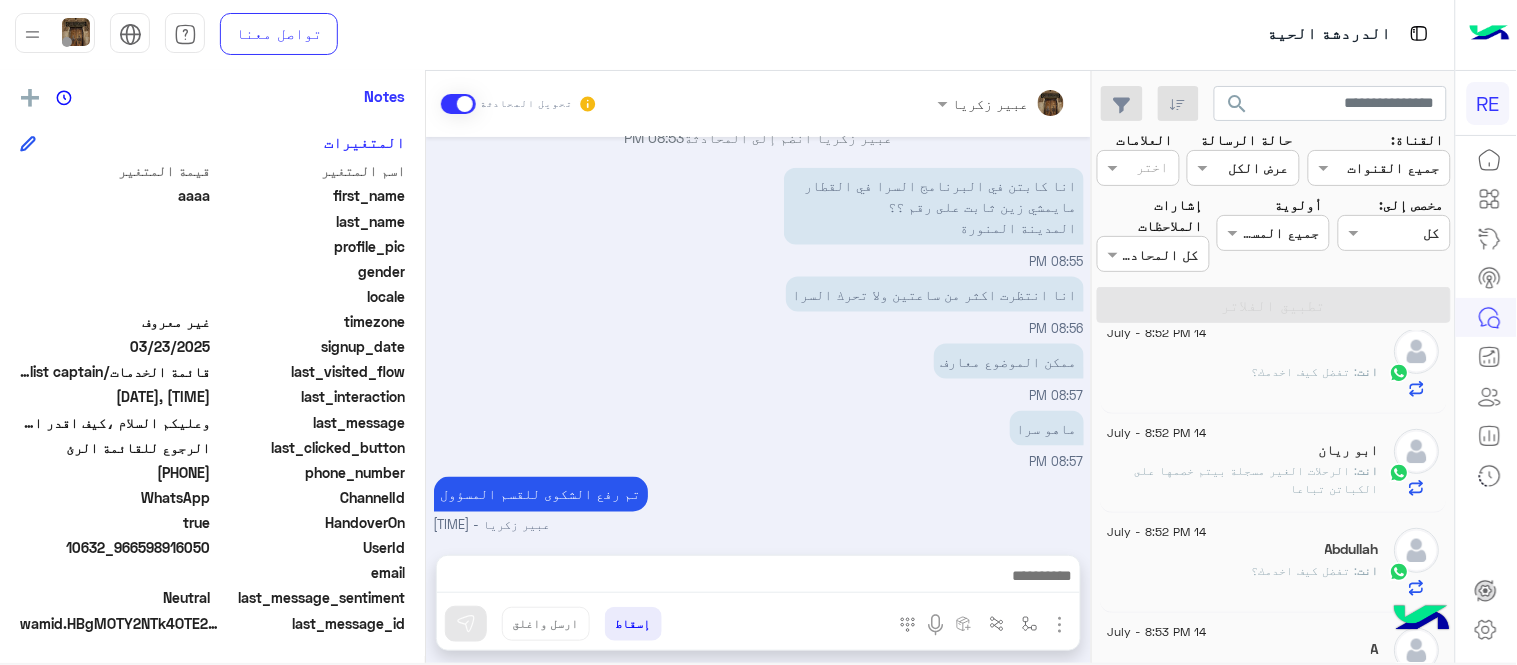 scroll, scrollTop: 0, scrollLeft: 0, axis: both 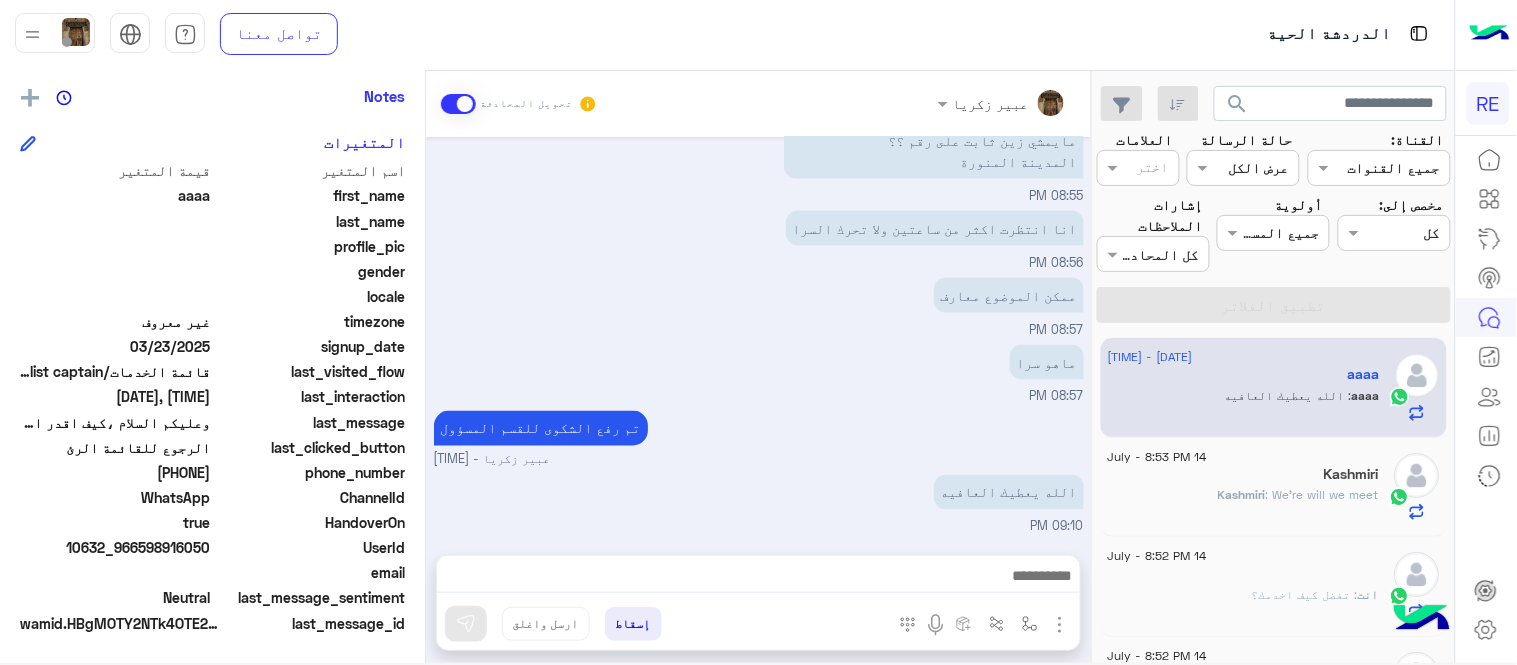 click on "عبير زكريا -  09:04 PM" at bounding box center [759, 460] 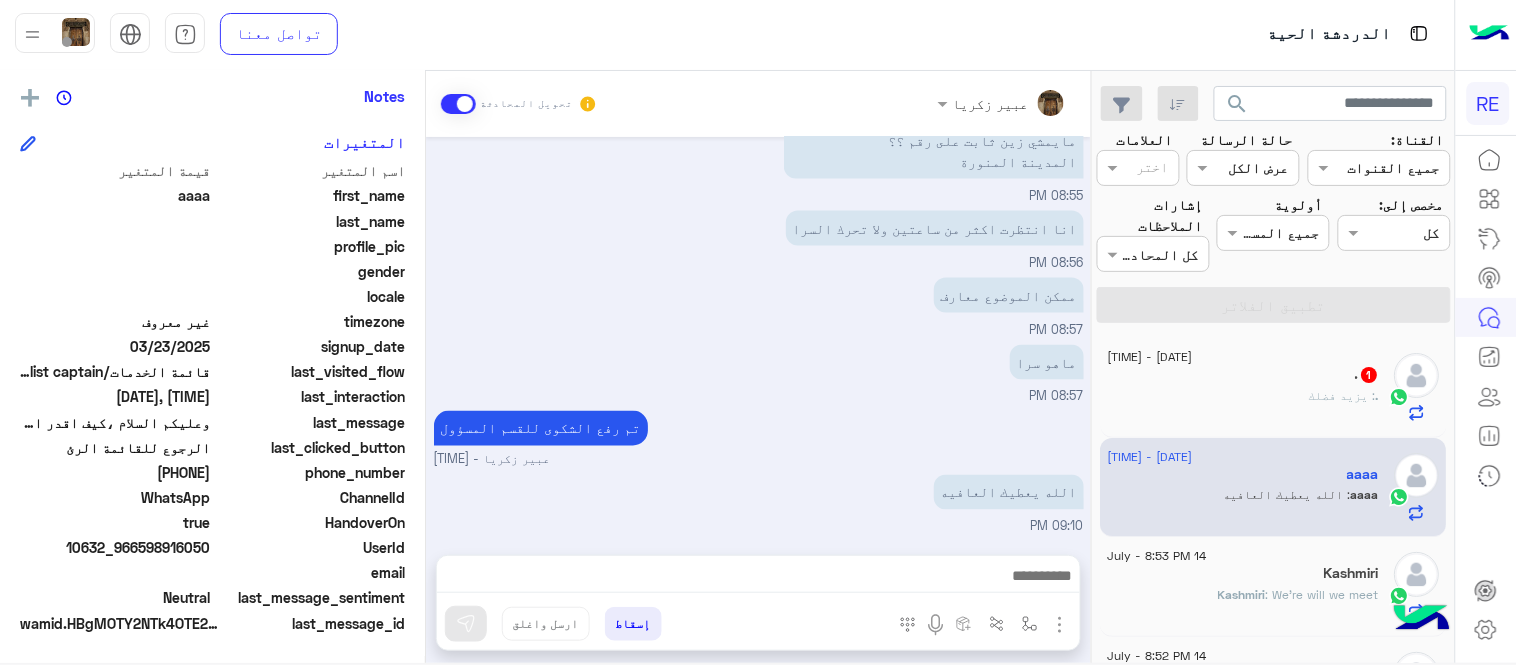 click on "تم رفع الشكوى للقسم المسؤول  عبير زكريا -  09:04 PM" at bounding box center (759, 438) 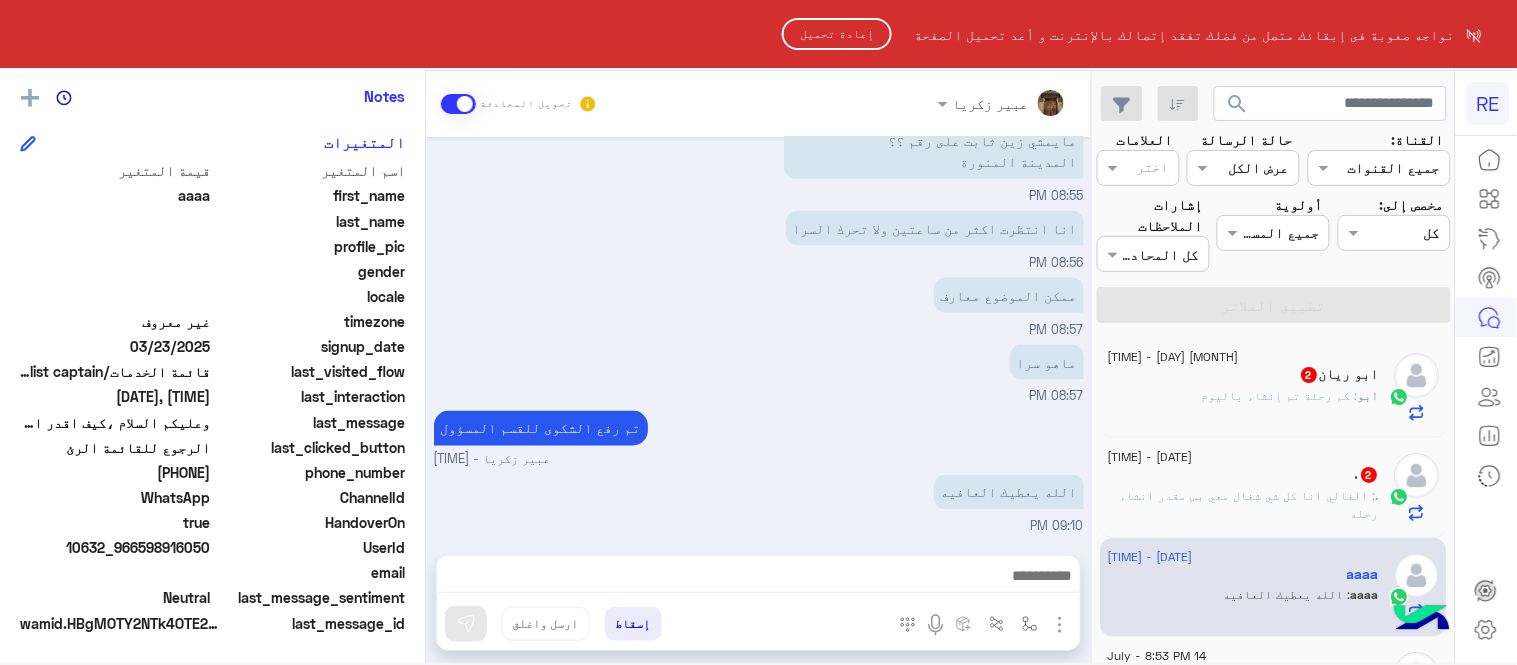 click on "إعادة تحميل" 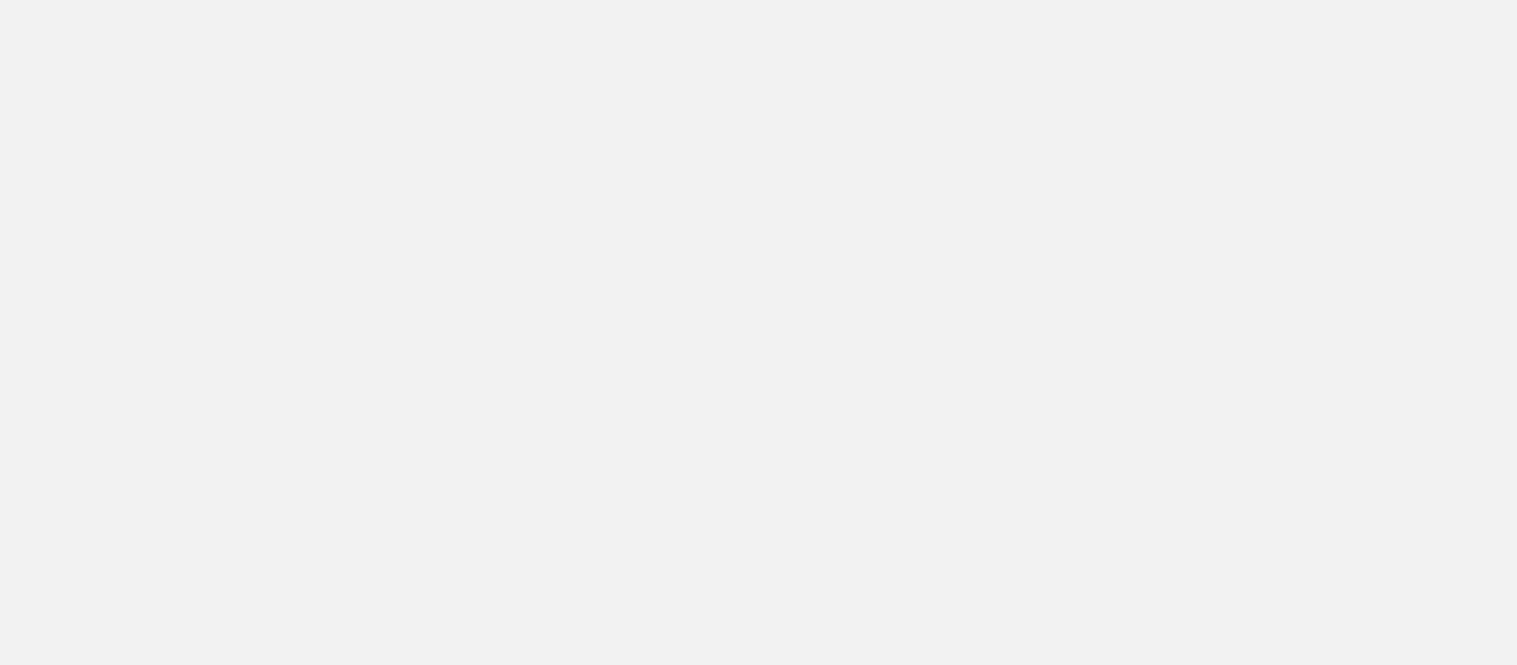 scroll, scrollTop: 0, scrollLeft: 0, axis: both 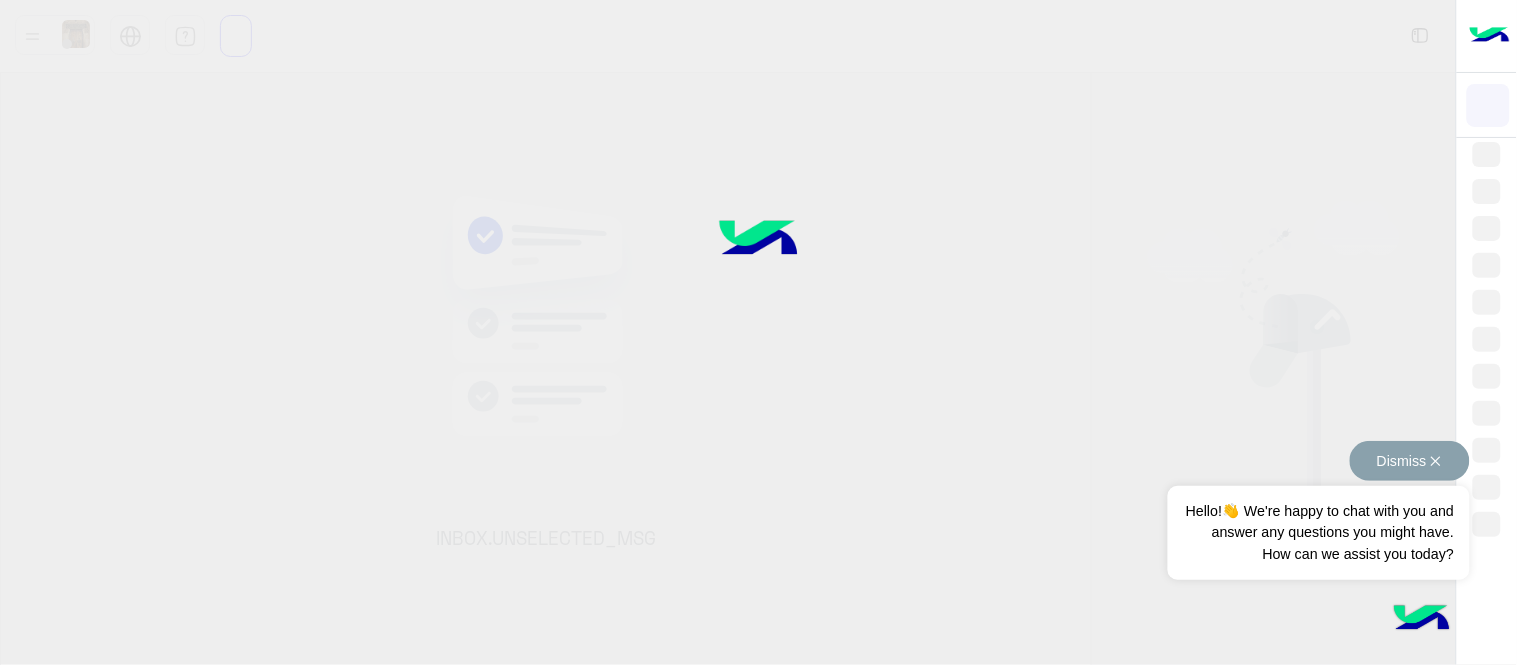 click on "Dismiss ✕" at bounding box center [1410, 461] 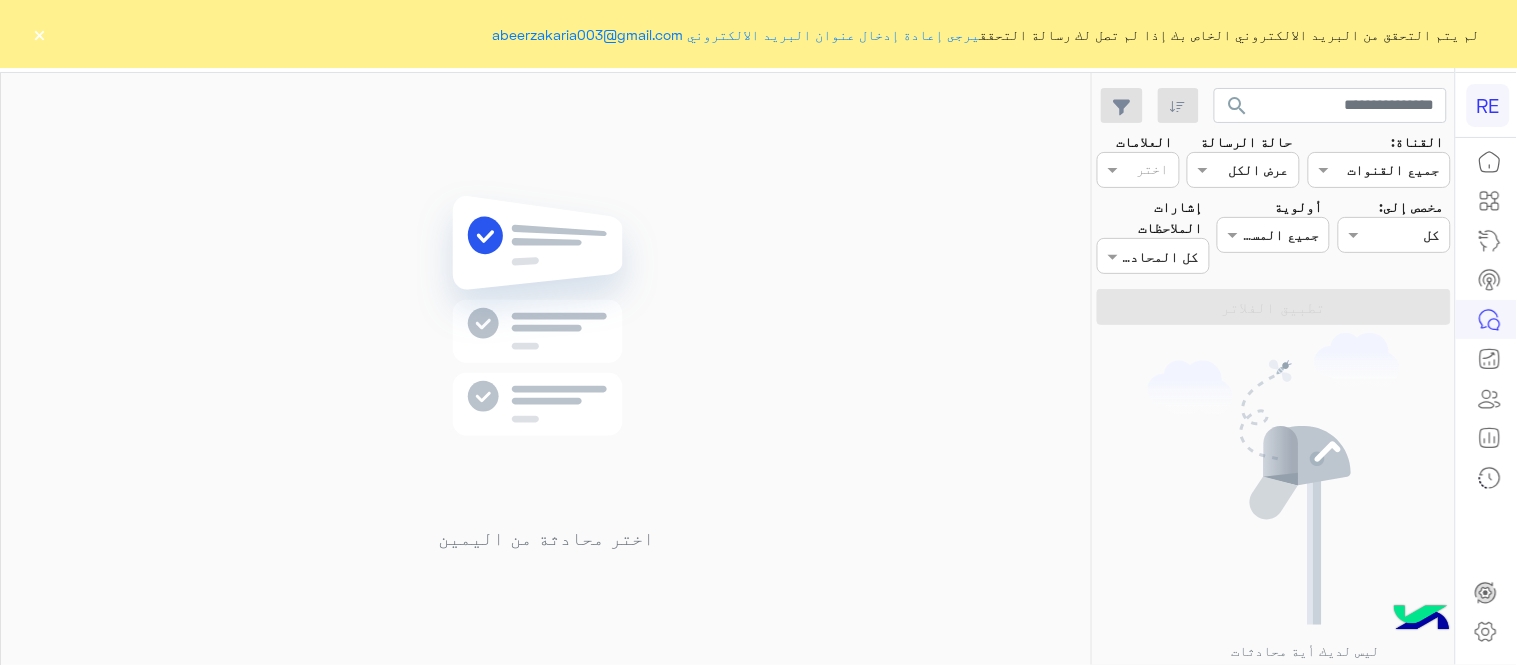 click on "×" 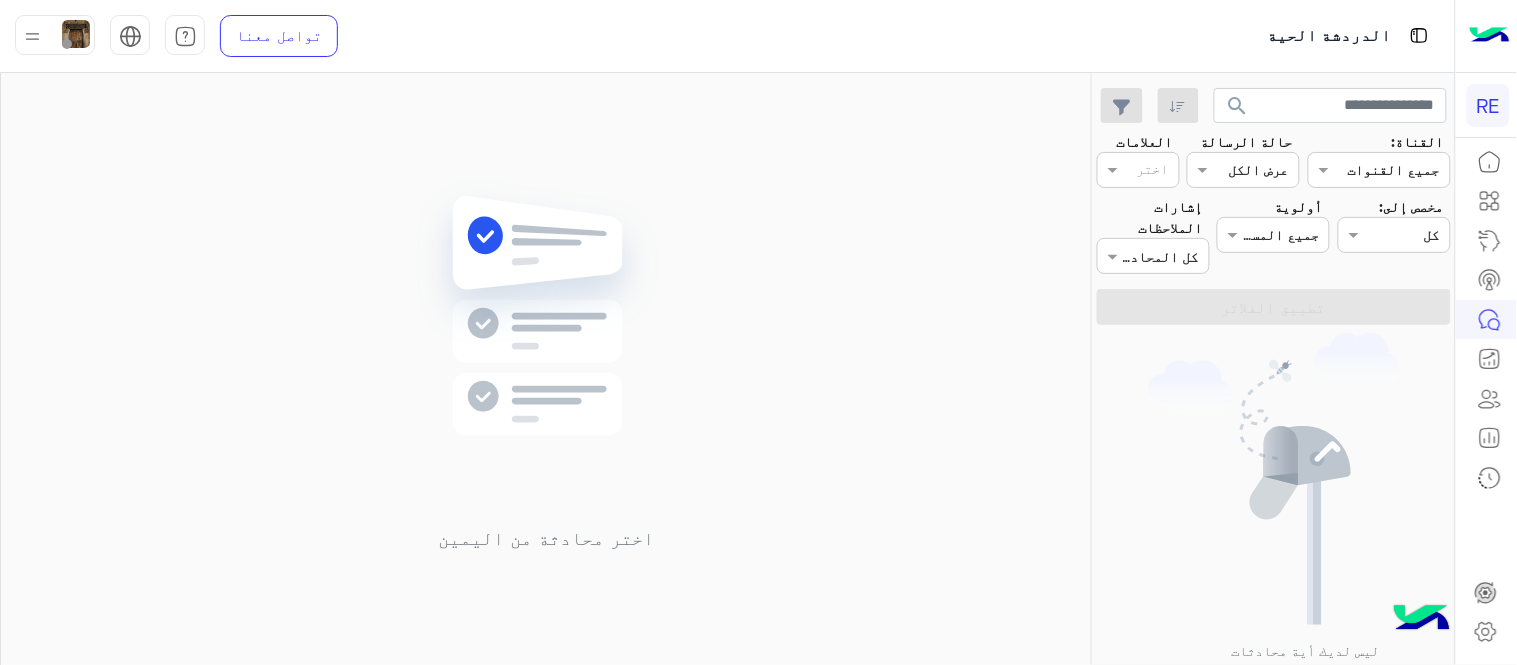 click 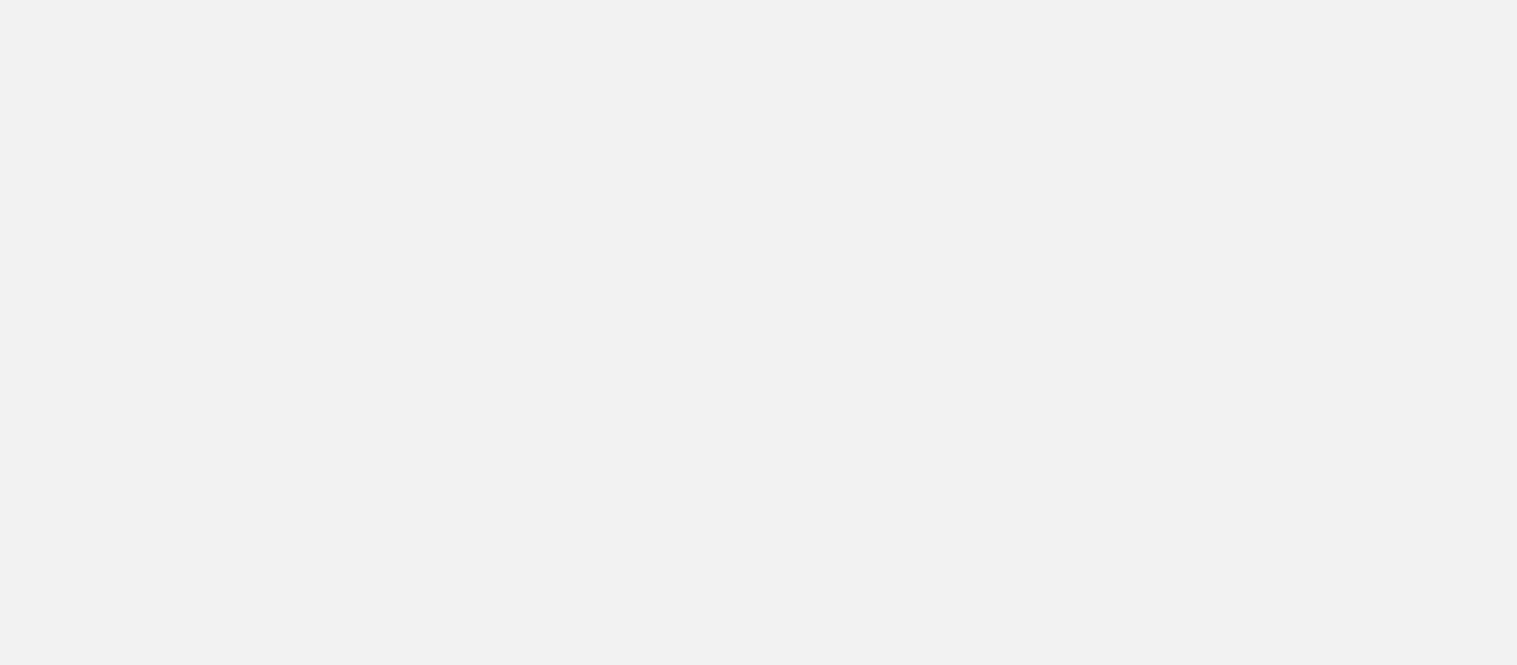 scroll, scrollTop: 0, scrollLeft: 0, axis: both 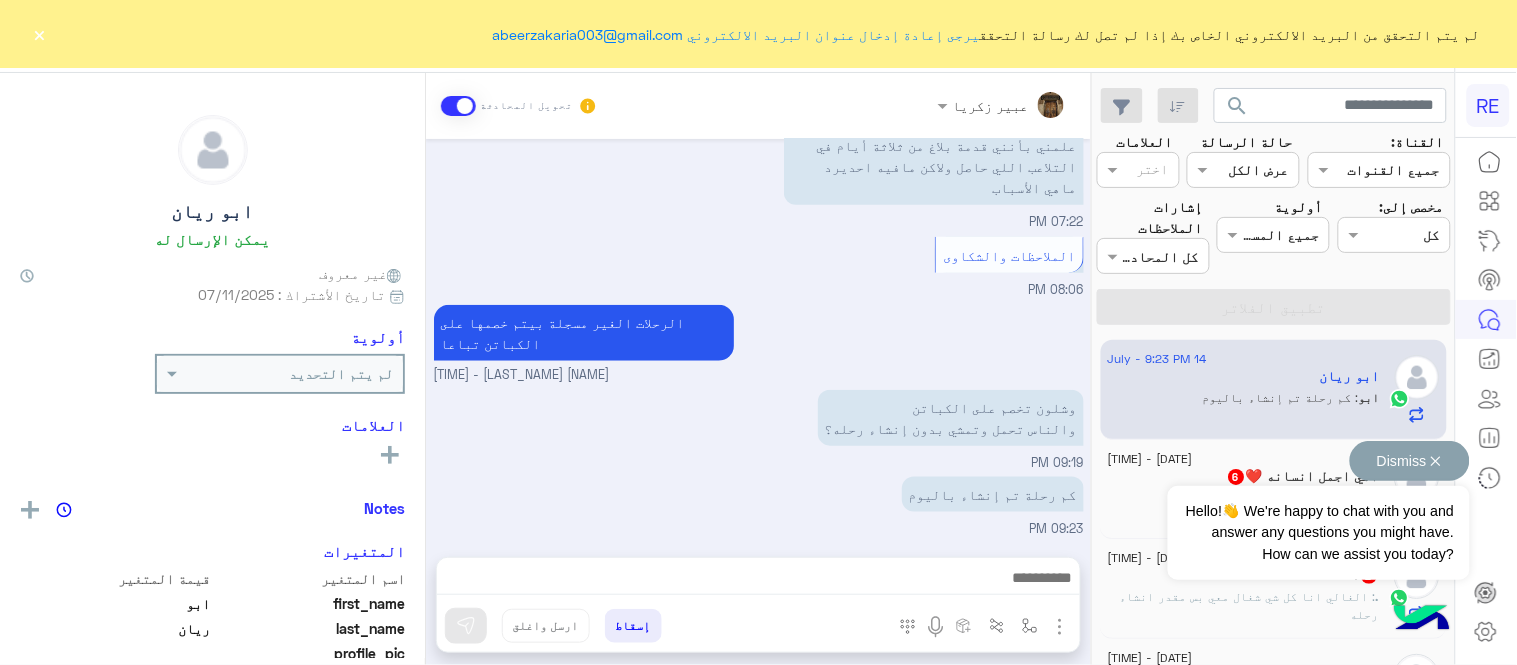 click on "Dismiss ✕" at bounding box center (1410, 461) 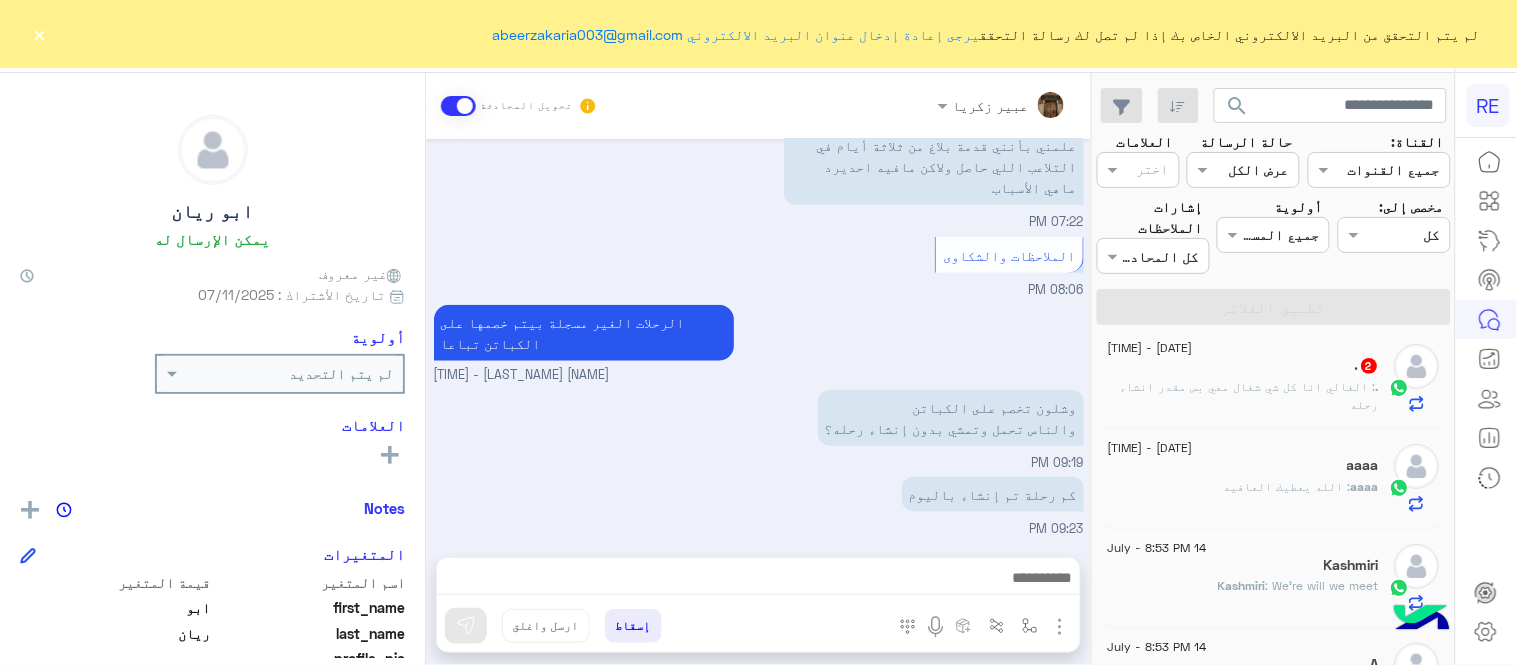 scroll, scrollTop: 256, scrollLeft: 0, axis: vertical 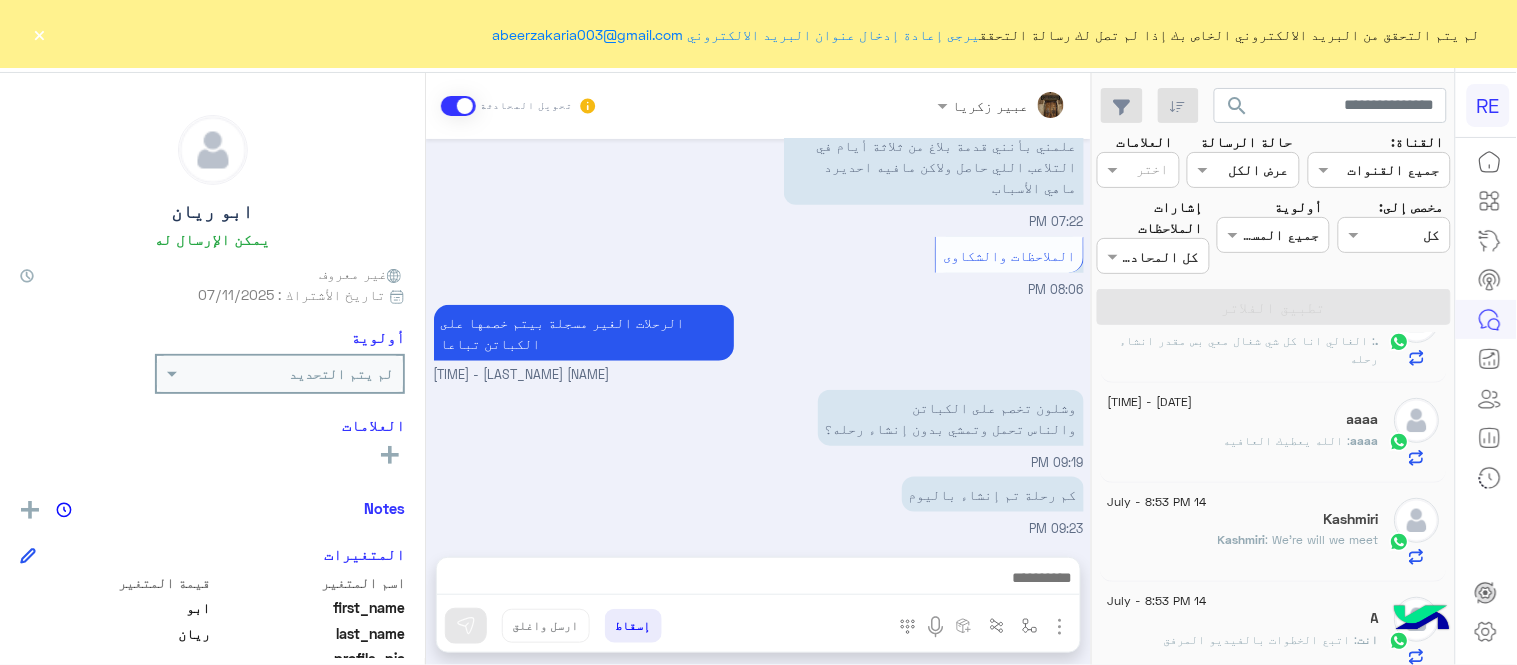 click on "Kashmiri" 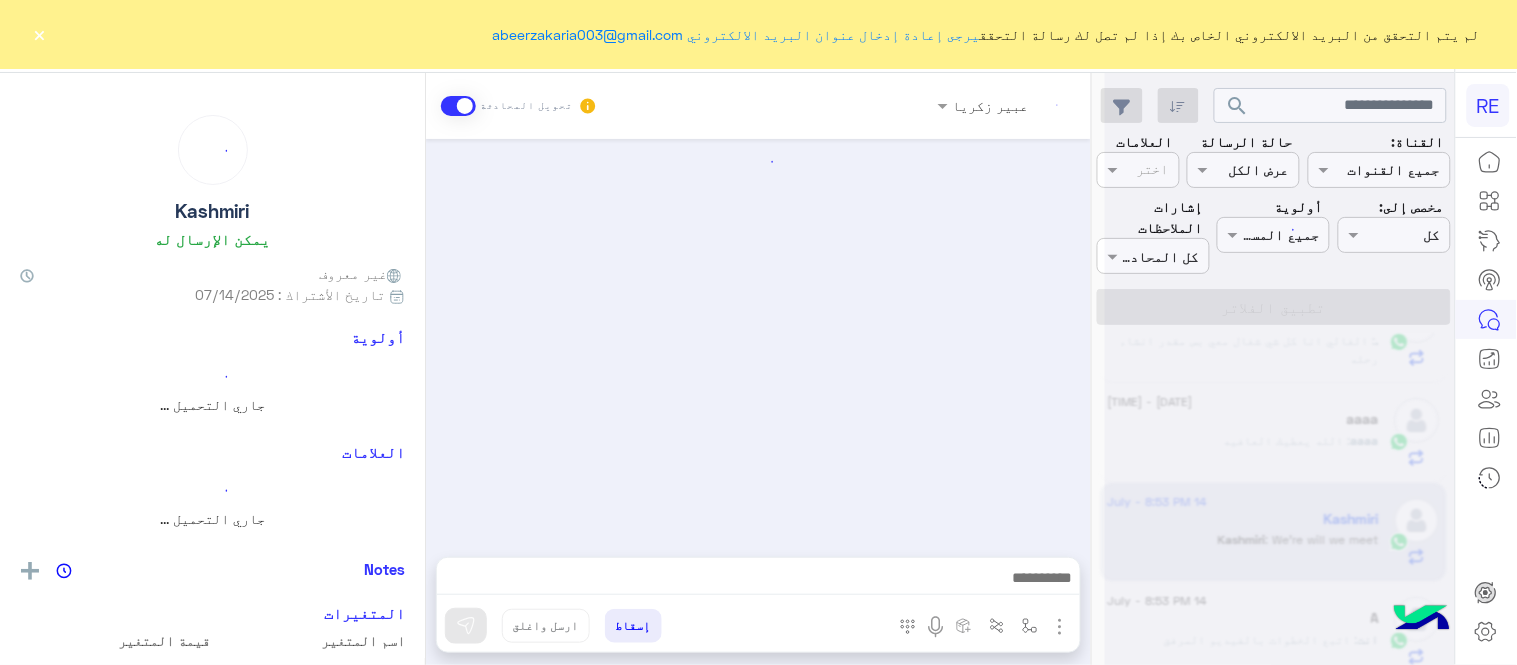 scroll, scrollTop: 348, scrollLeft: 0, axis: vertical 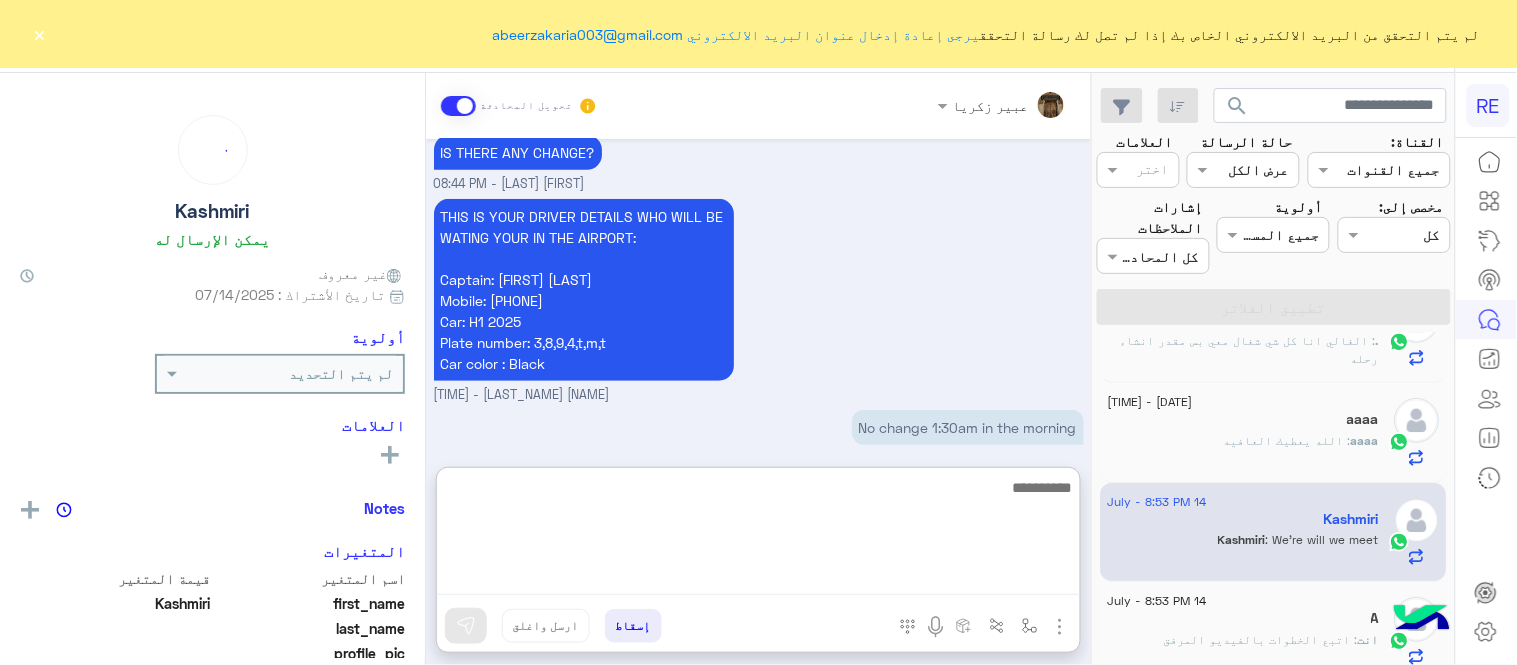 click at bounding box center [758, 535] 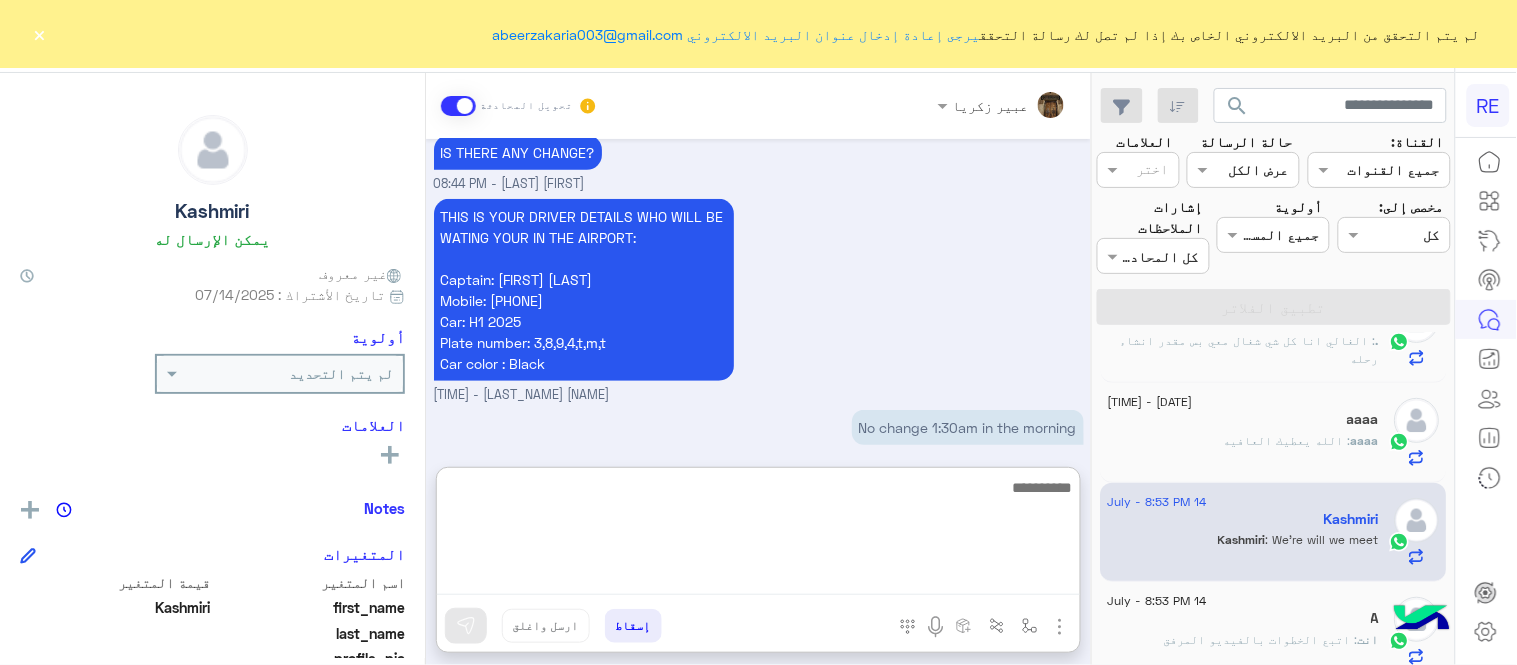 paste on "**********" 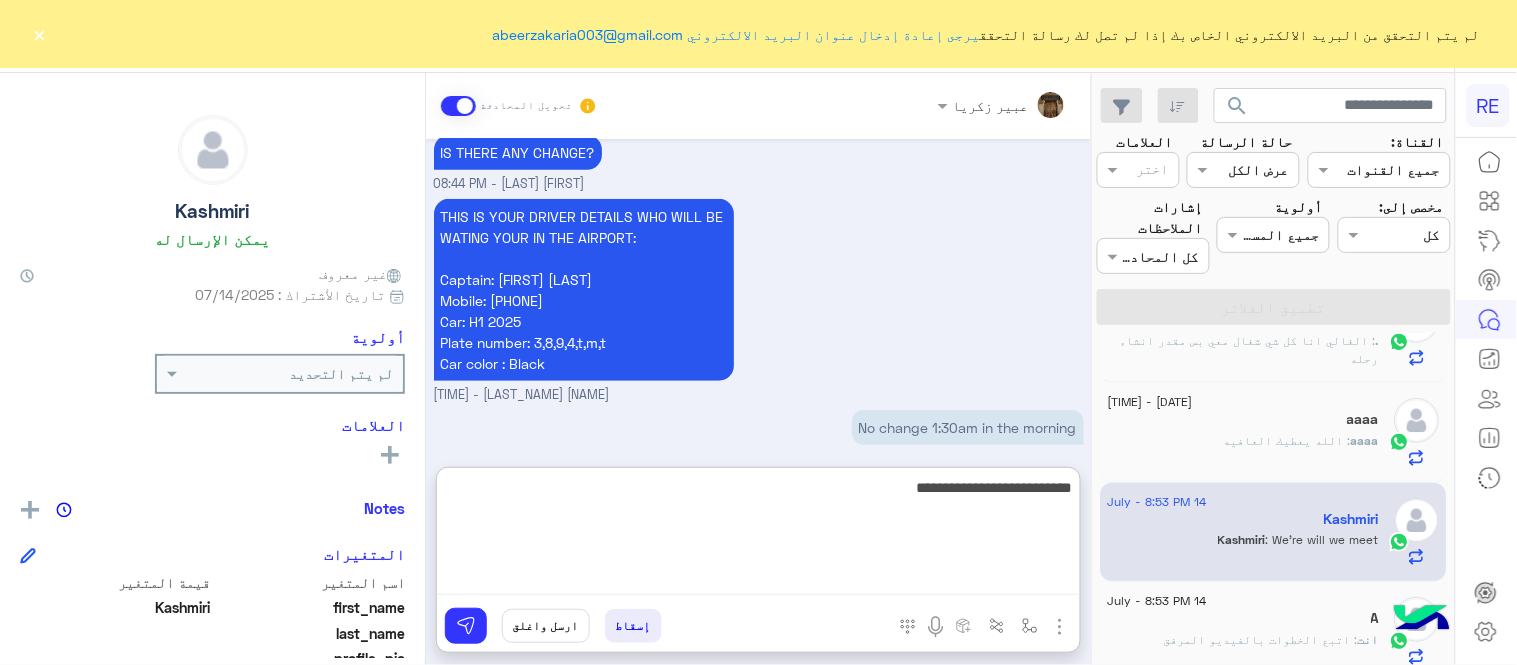 drag, startPoint x: 940, startPoint y: 502, endPoint x: 805, endPoint y: 500, distance: 135.01482 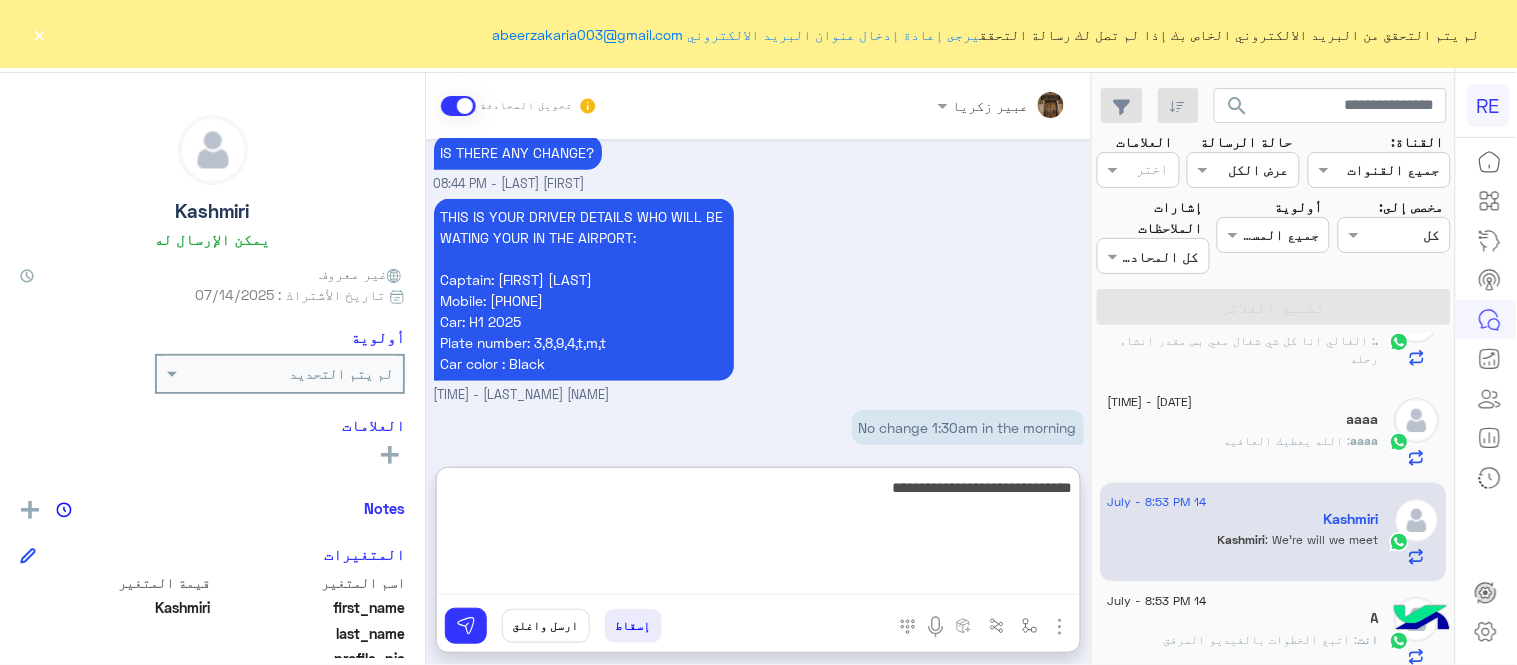type on "**********" 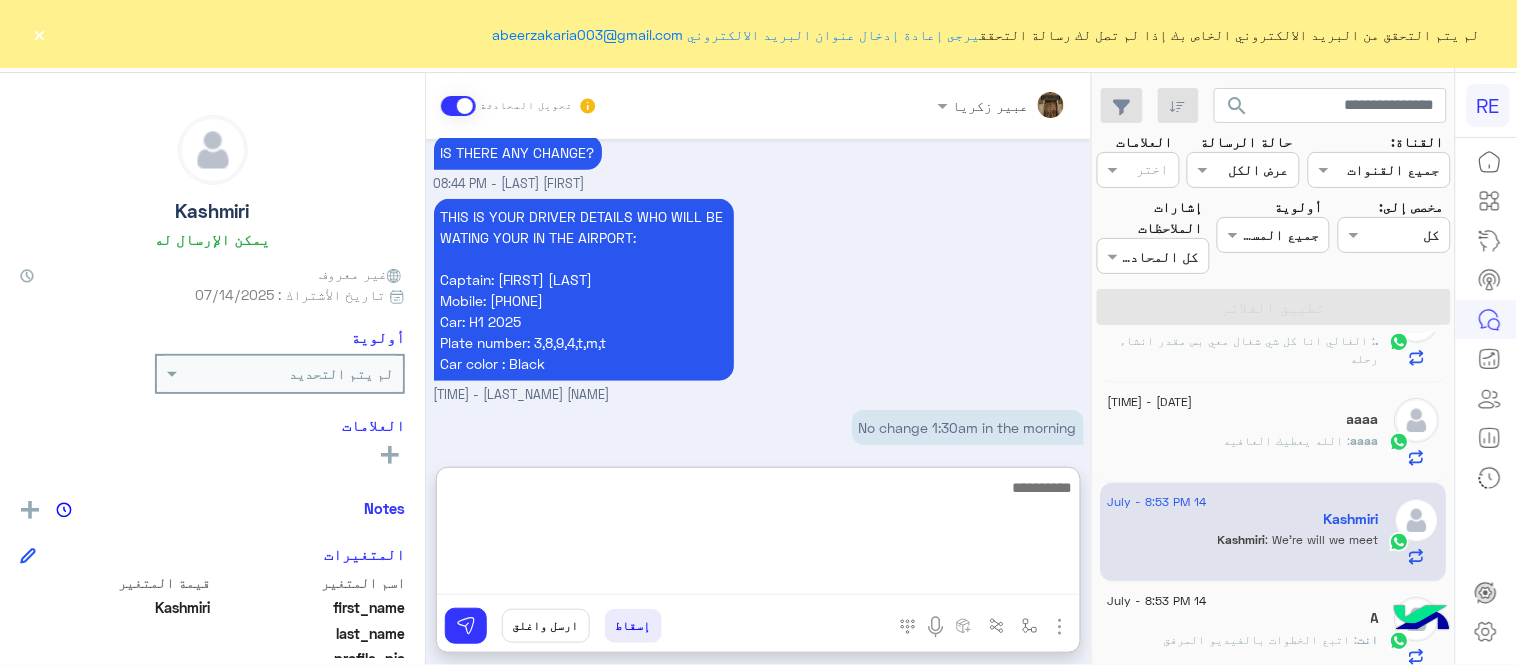 scroll, scrollTop: 502, scrollLeft: 0, axis: vertical 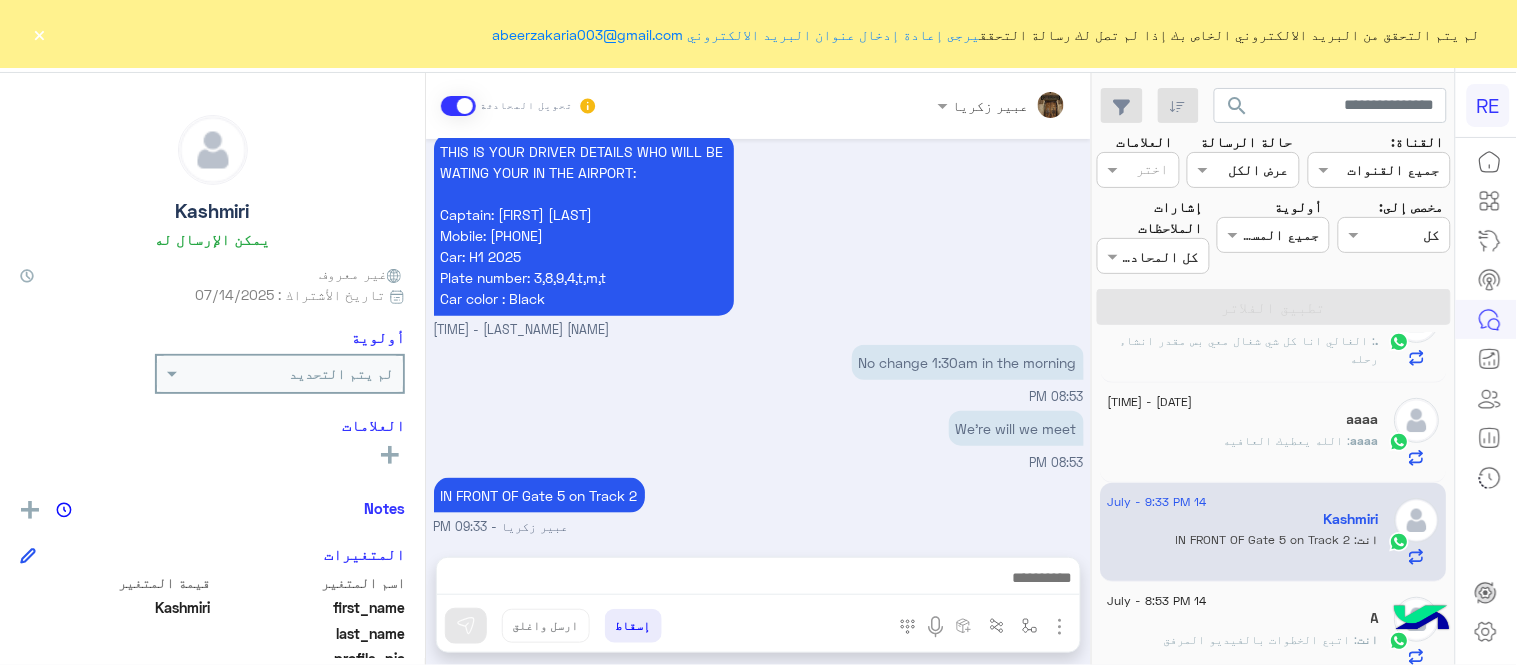 click on "[DATE]   Return to Bot    [TIME]  [NAME] غادر المحادثة   [TIME]       [NAME] وضع التسليم للمحادثات نشط   [TIME]      HELLO MR [NAME]  [NAME] -  [TIME]   [NAME] انضم إلى المحادثة   [TIME]      YES YOUR BOOKING IN 16 July, Wed AT 1:30  [NAME] -  [TIME]  IS THERE ANY CHANGE?  [NAME] -  [TIME]  THIS IS  YOUR DRIVER DETAILS WHO WILL BE WATING YOUR IN THE AIRPORT: Captain: [NAME] Mobile: [PHONE] Car:  H1 2025 Plate number: 3,8,9,4,t,m,t Car color  : Black  [NAME] -  [TIME]  No change 1:30am in  the morning   [TIME]  We’re will we meet   [TIME]  IN FRONT OF Gate 5 on Track 2  [NAME] -  [TIME]" at bounding box center [758, 338] 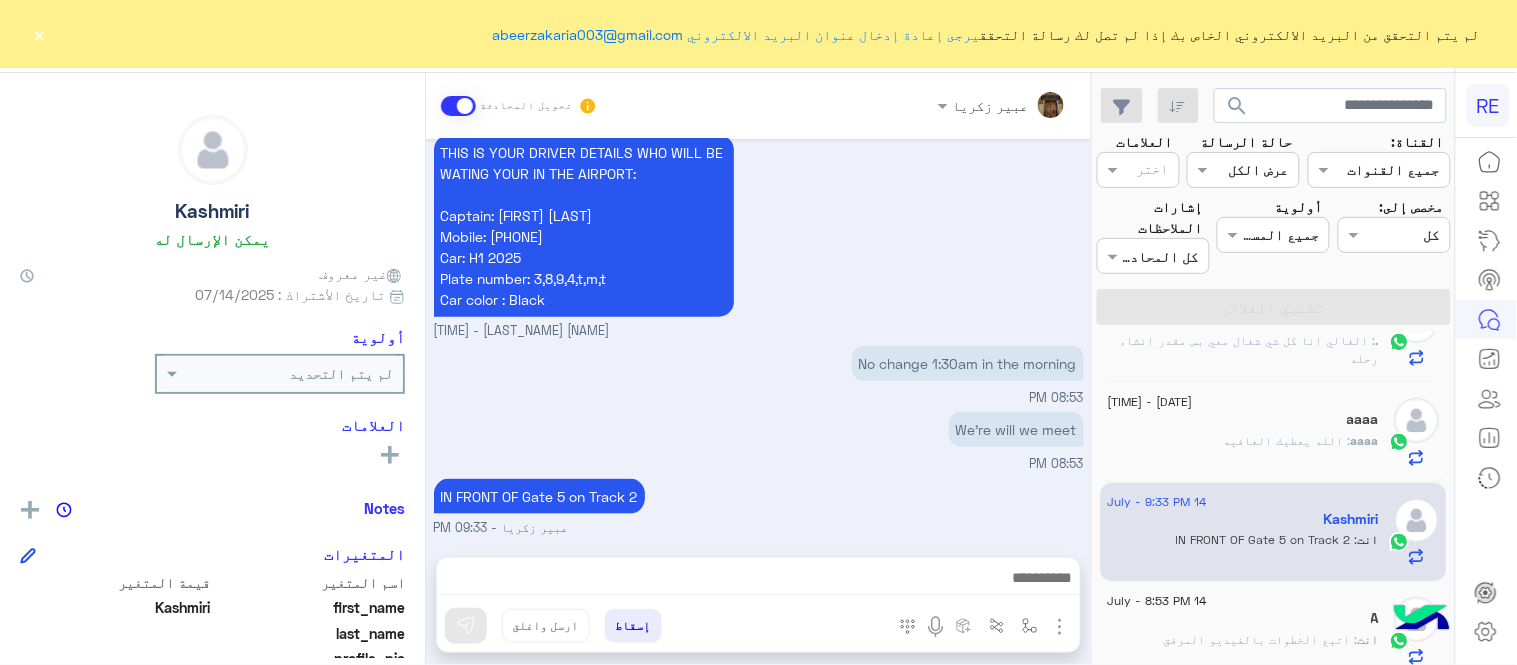 click on "×" 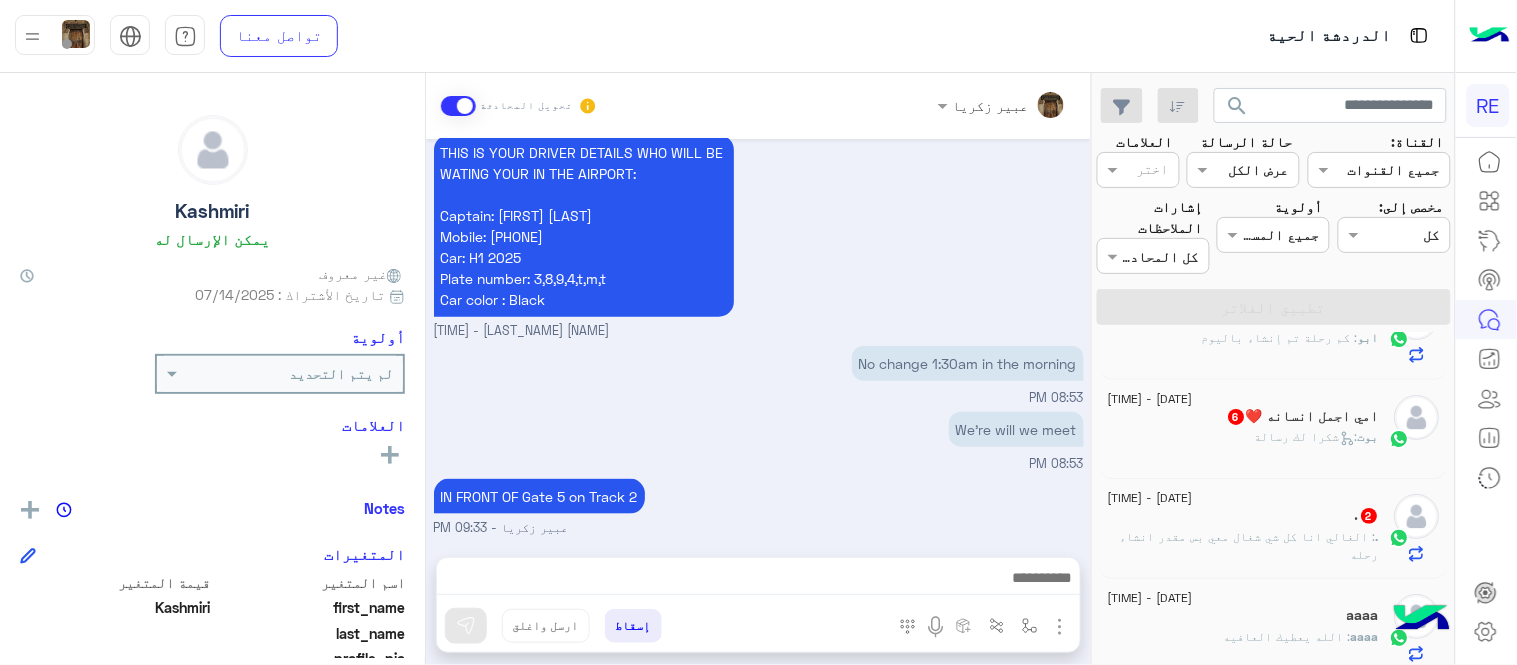 scroll, scrollTop: 0, scrollLeft: 0, axis: both 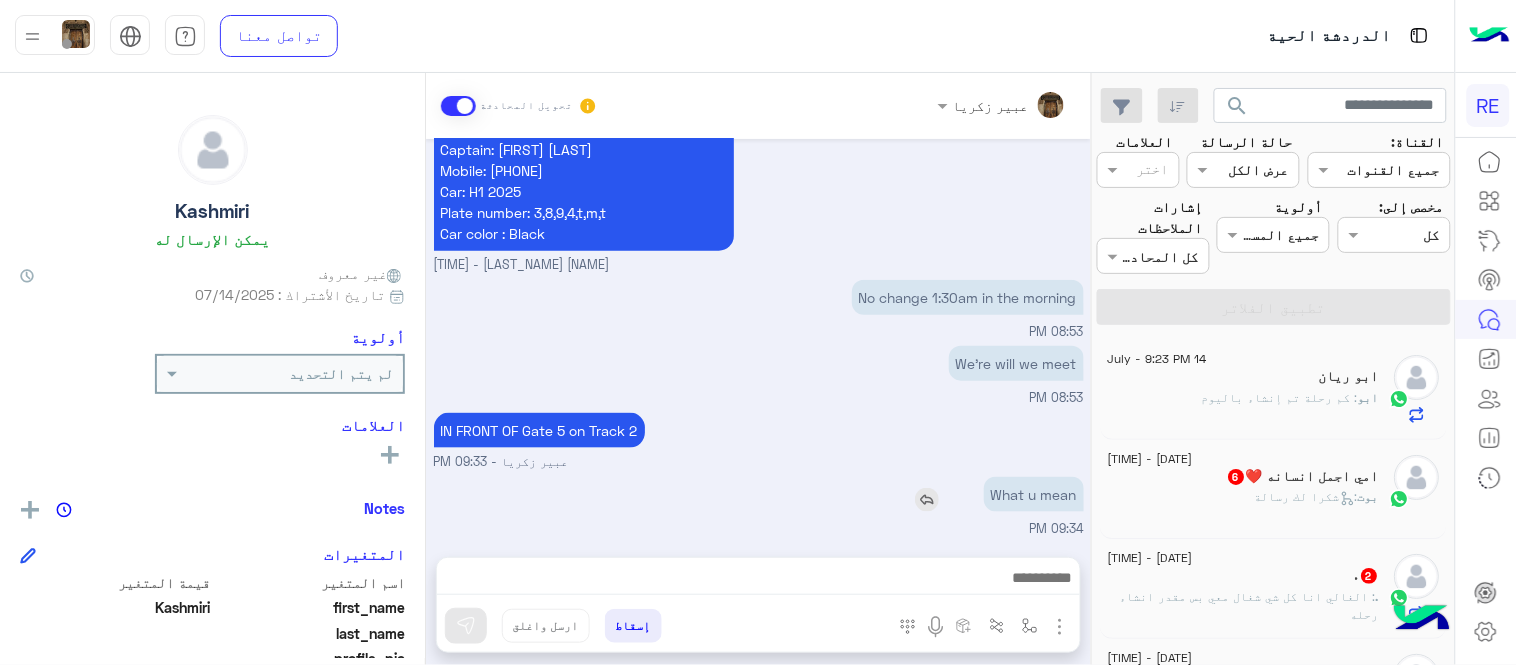click on "What u mean" at bounding box center (1034, 494) 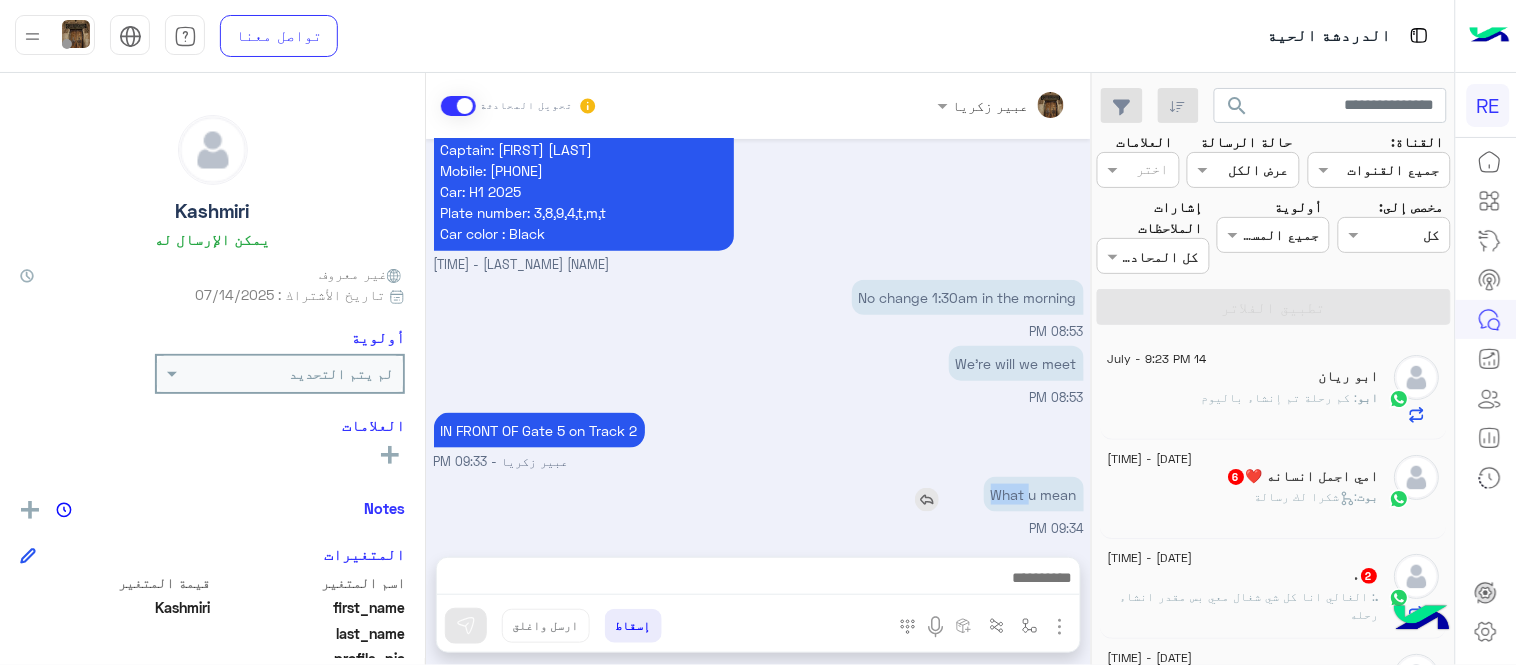 click on "What u mean" at bounding box center (1034, 494) 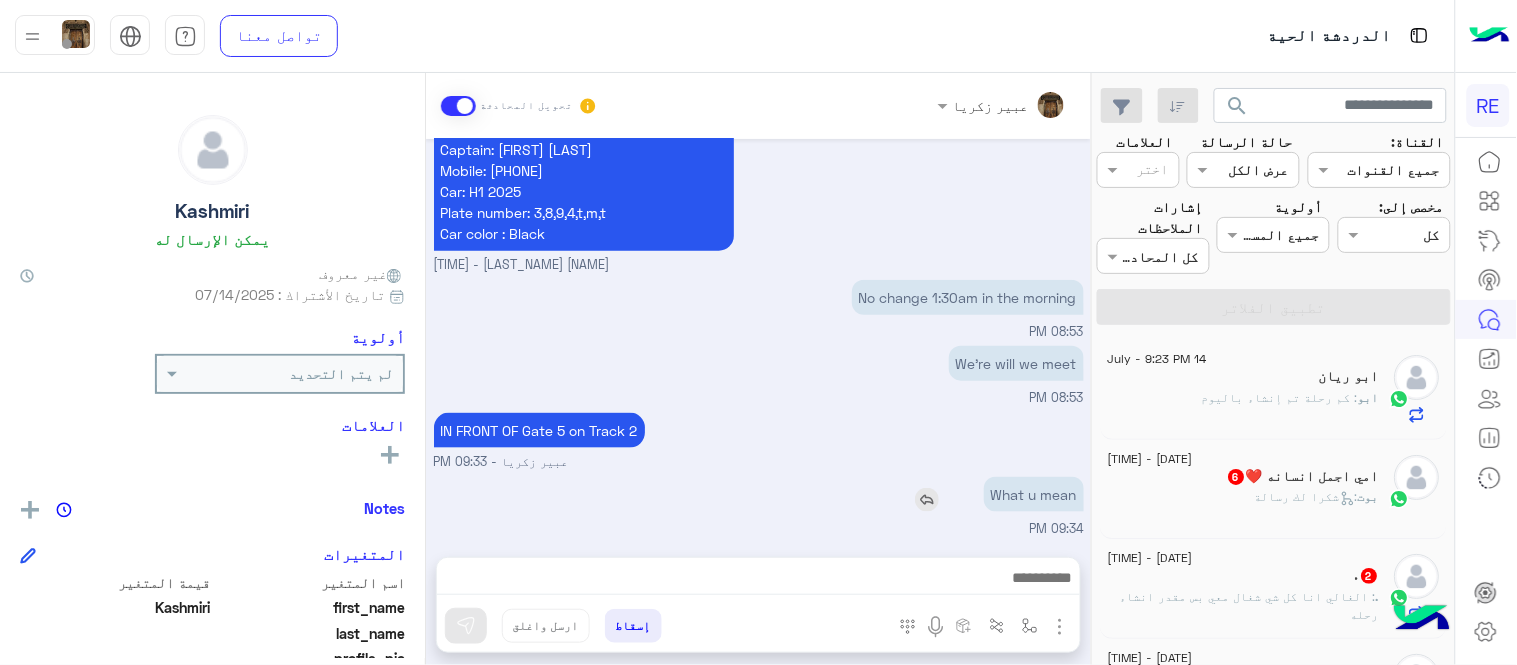 click on "What u mean" at bounding box center (1034, 494) 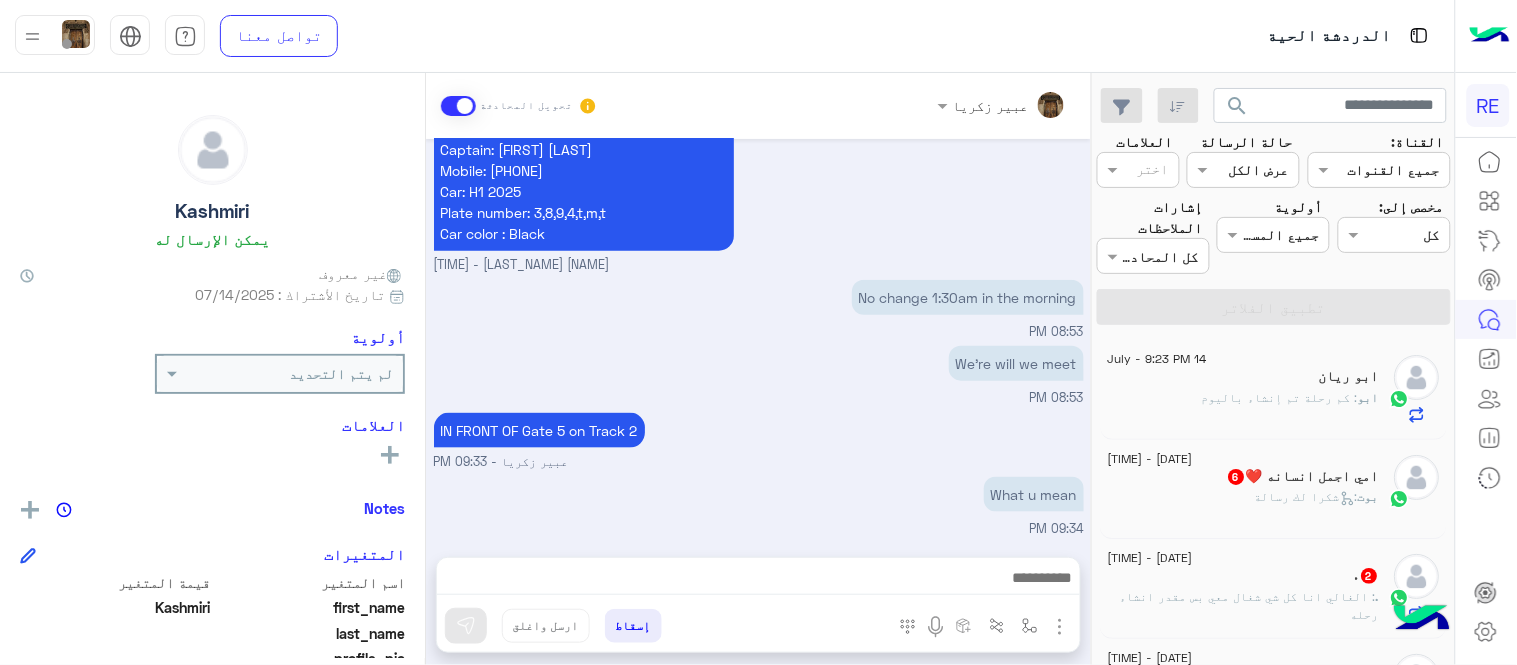 scroll, scrollTop: 565, scrollLeft: 0, axis: vertical 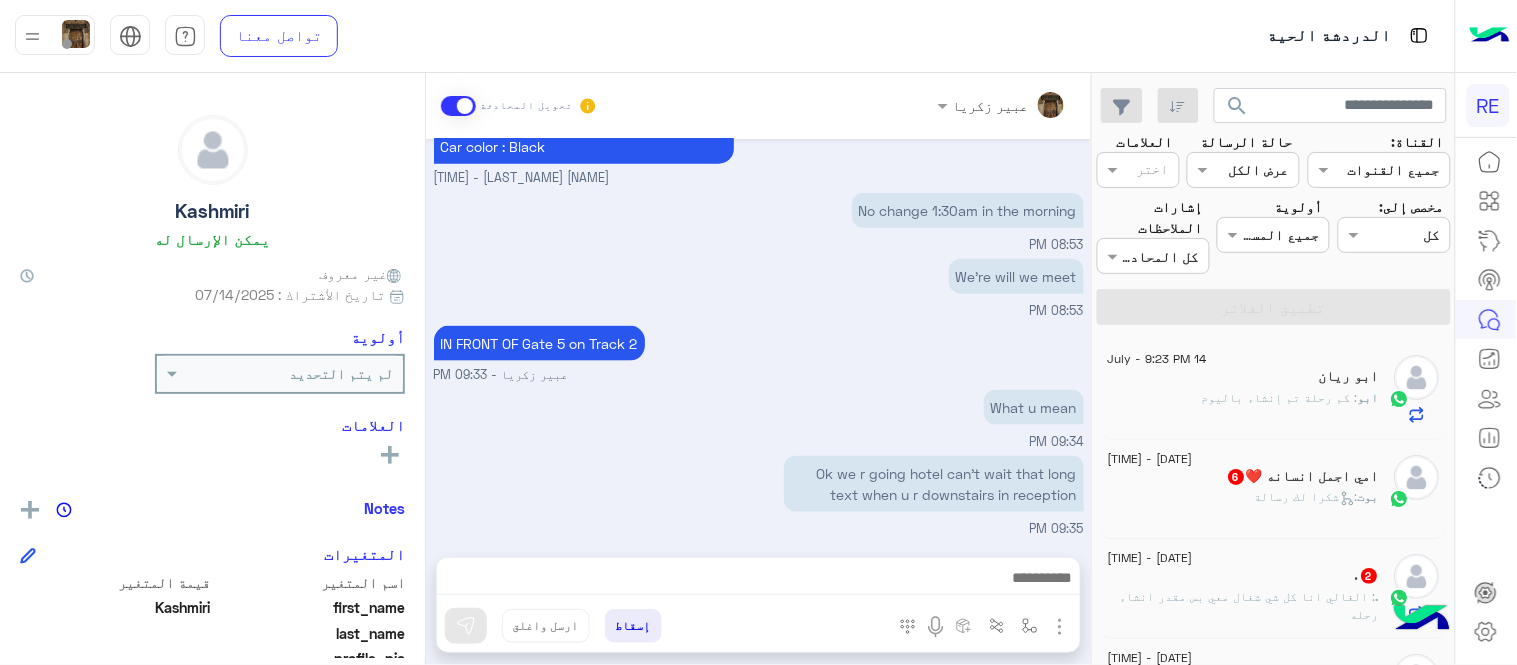 click on "IN FRONT OF Gate 5 on Track 2  [NAME] -  [TIME]" at bounding box center (759, 353) 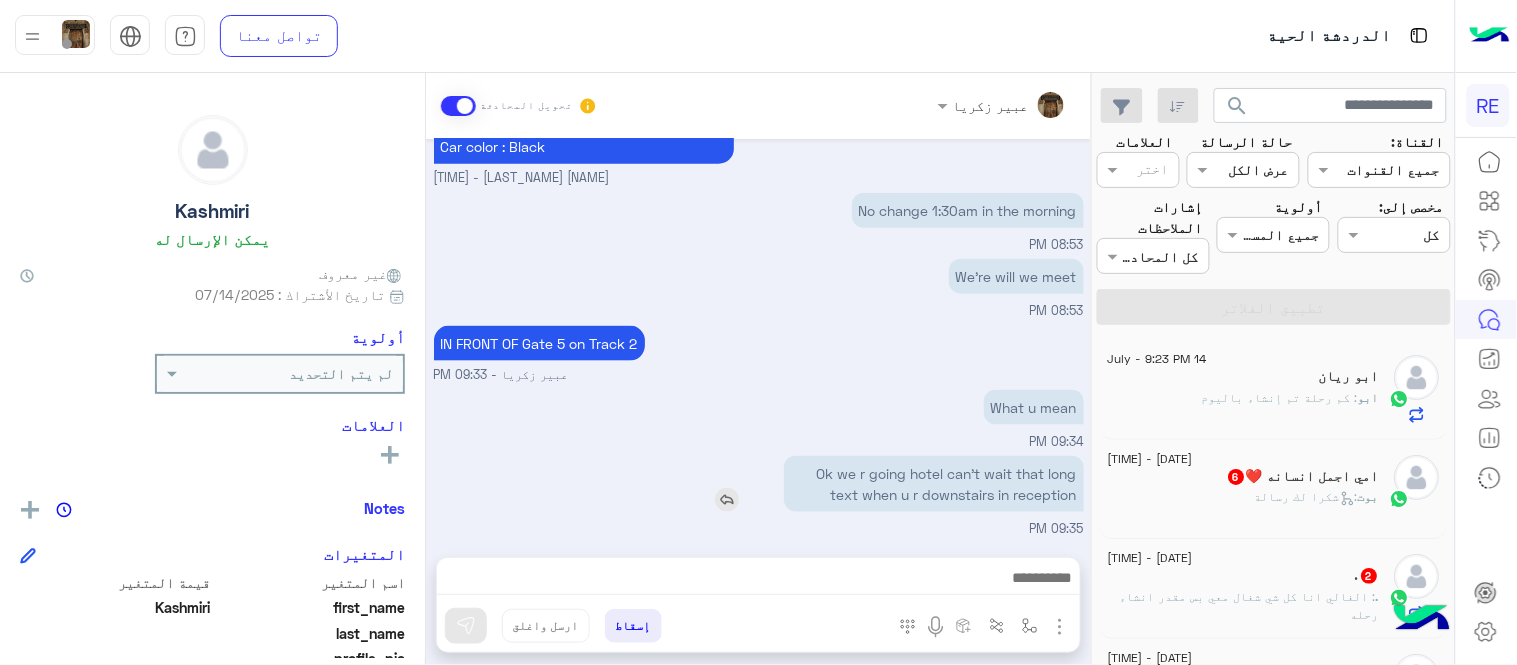 click on "Ok we r going hotel can’t wait that long text when u r downstairs in reception" at bounding box center [934, 484] 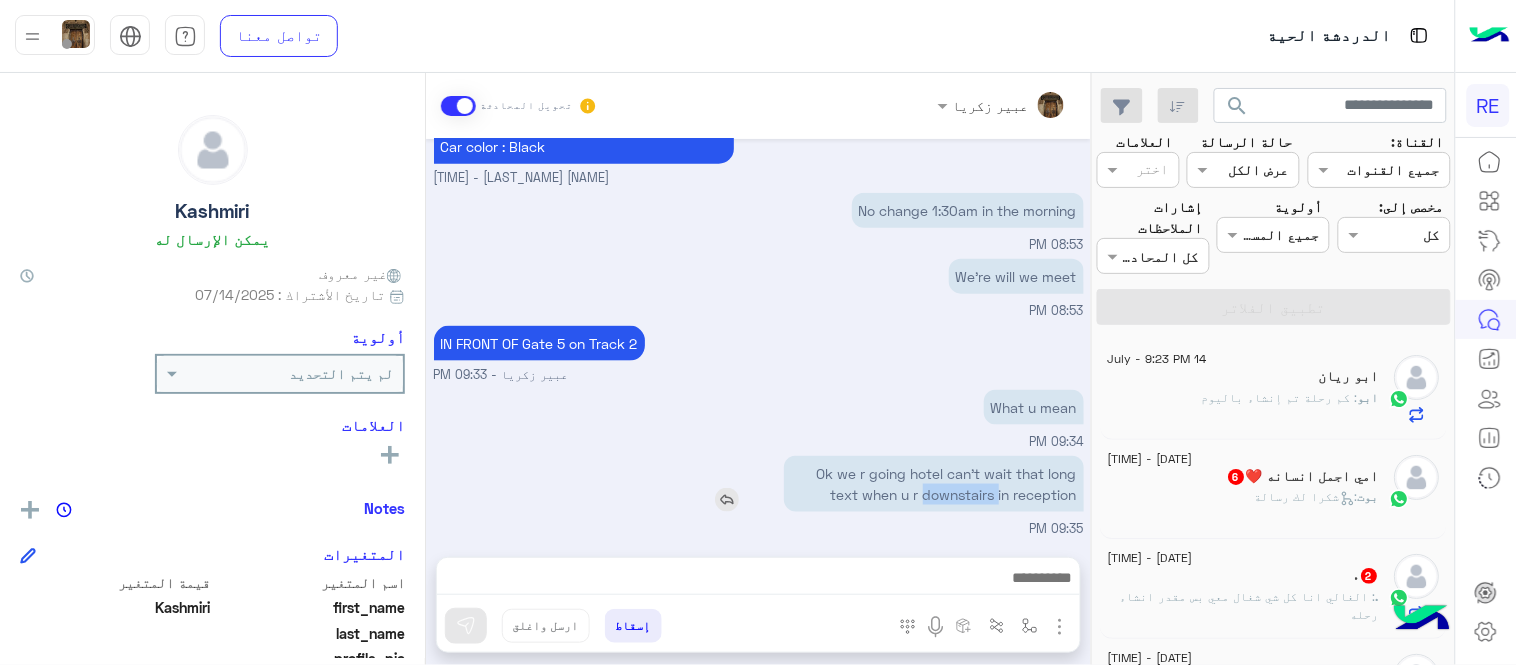 click on "Ok we r going hotel can’t wait that long text when u r downstairs in reception" at bounding box center [934, 484] 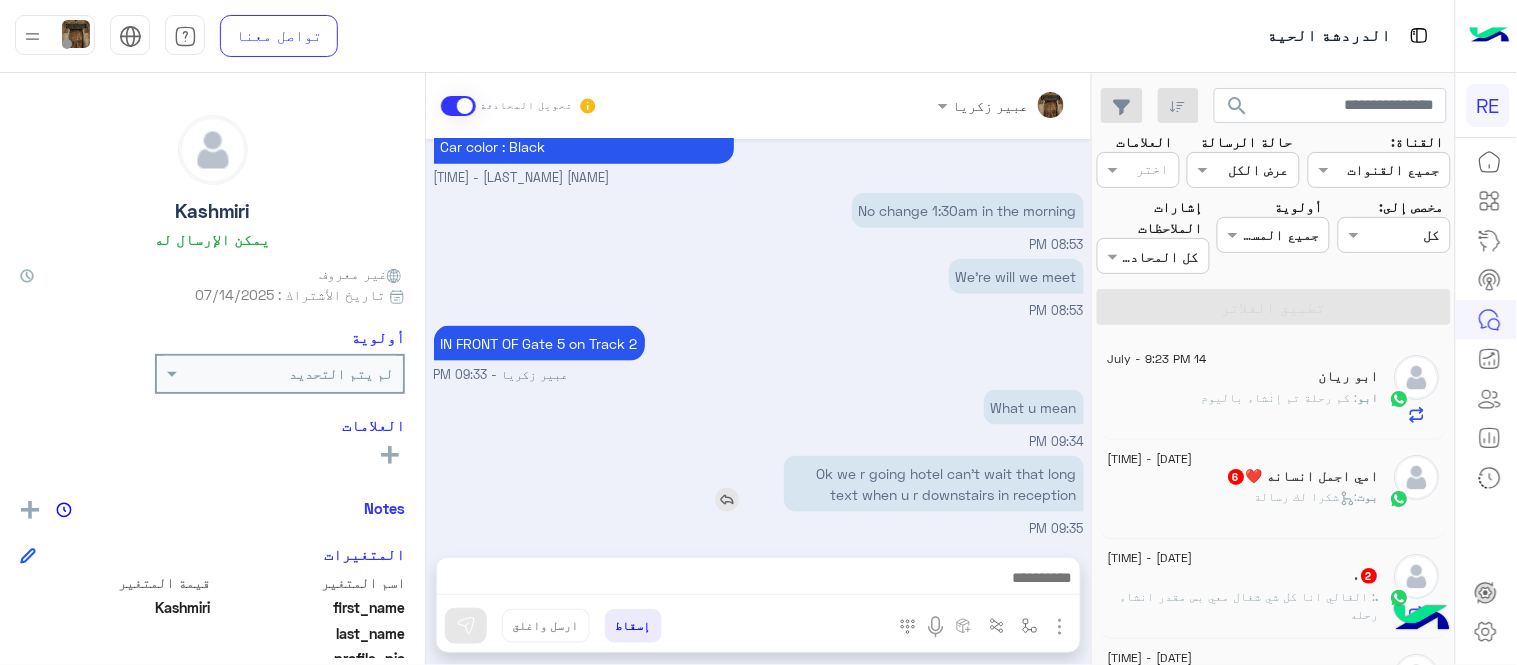 click on "Ok we r going hotel can’t wait that long text when u r downstairs in reception" at bounding box center [934, 484] 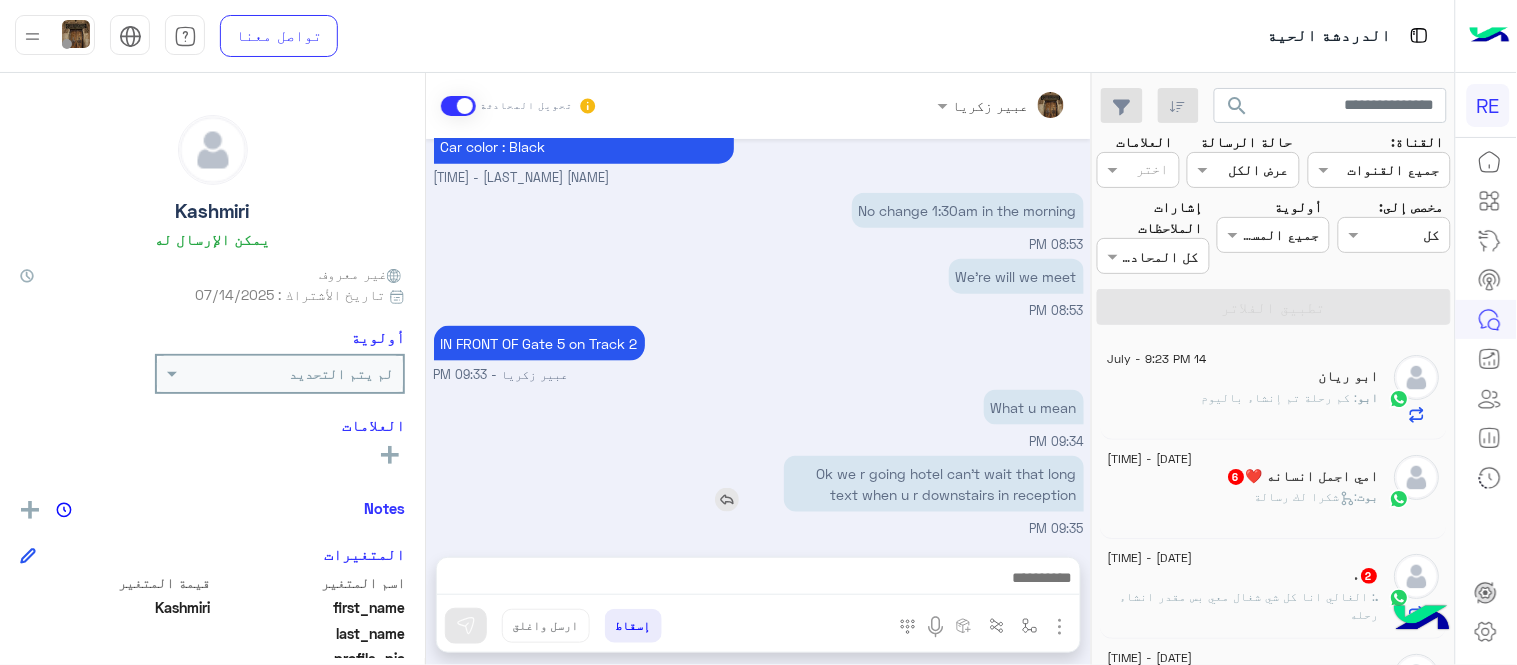 copy 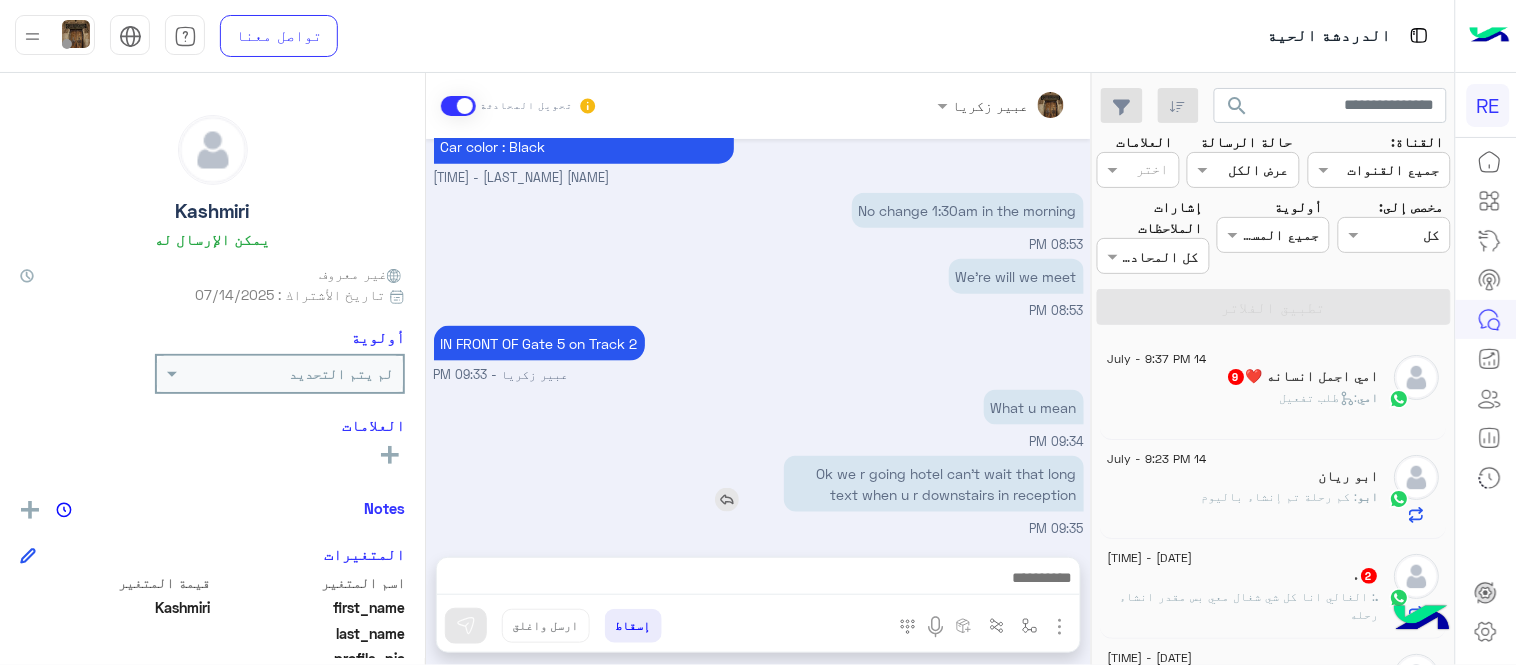 click on "Ok we r going hotel can’t wait that long text when u r downstairs in reception" at bounding box center [934, 484] 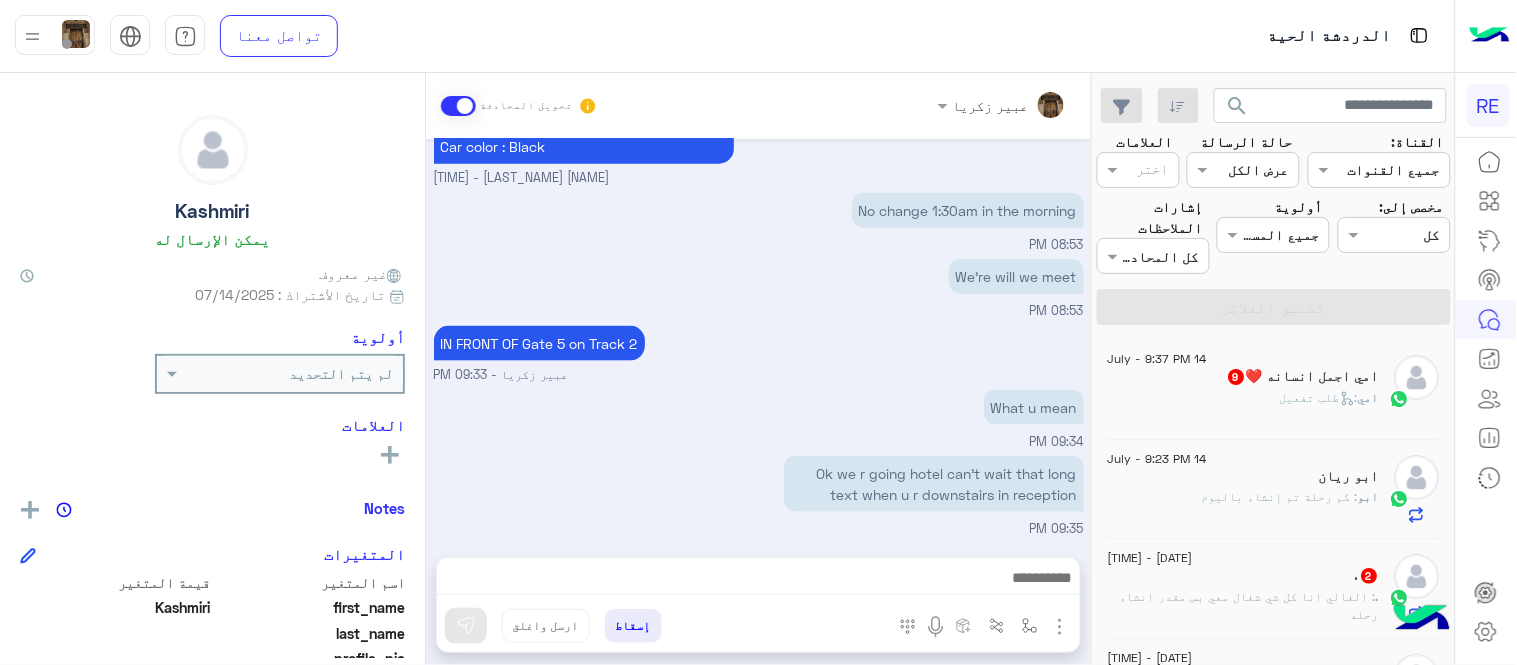 click on "IN FRONT OF Gate 5 on Track 2  [NAME] -  [TIME]" at bounding box center [759, 353] 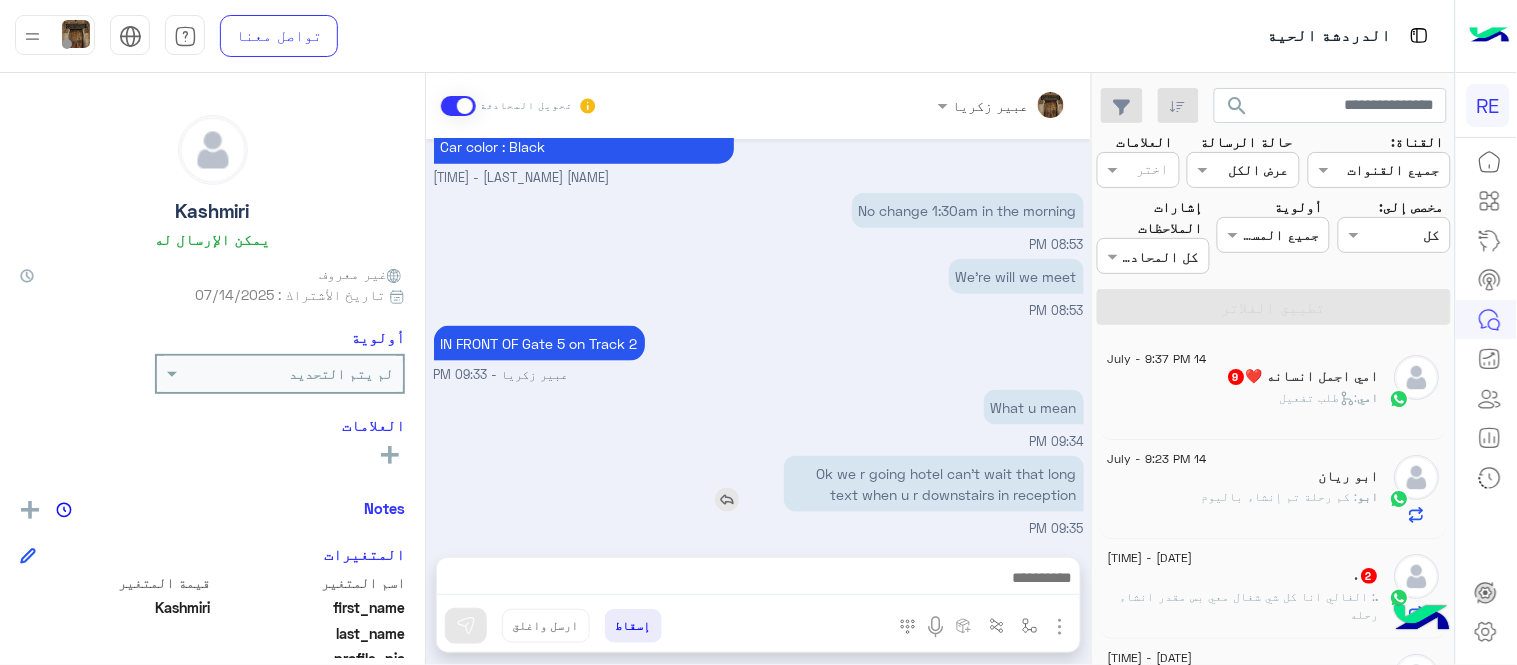 click on "Ok we r going hotel can’t wait that long text when u r downstairs in reception" at bounding box center [934, 484] 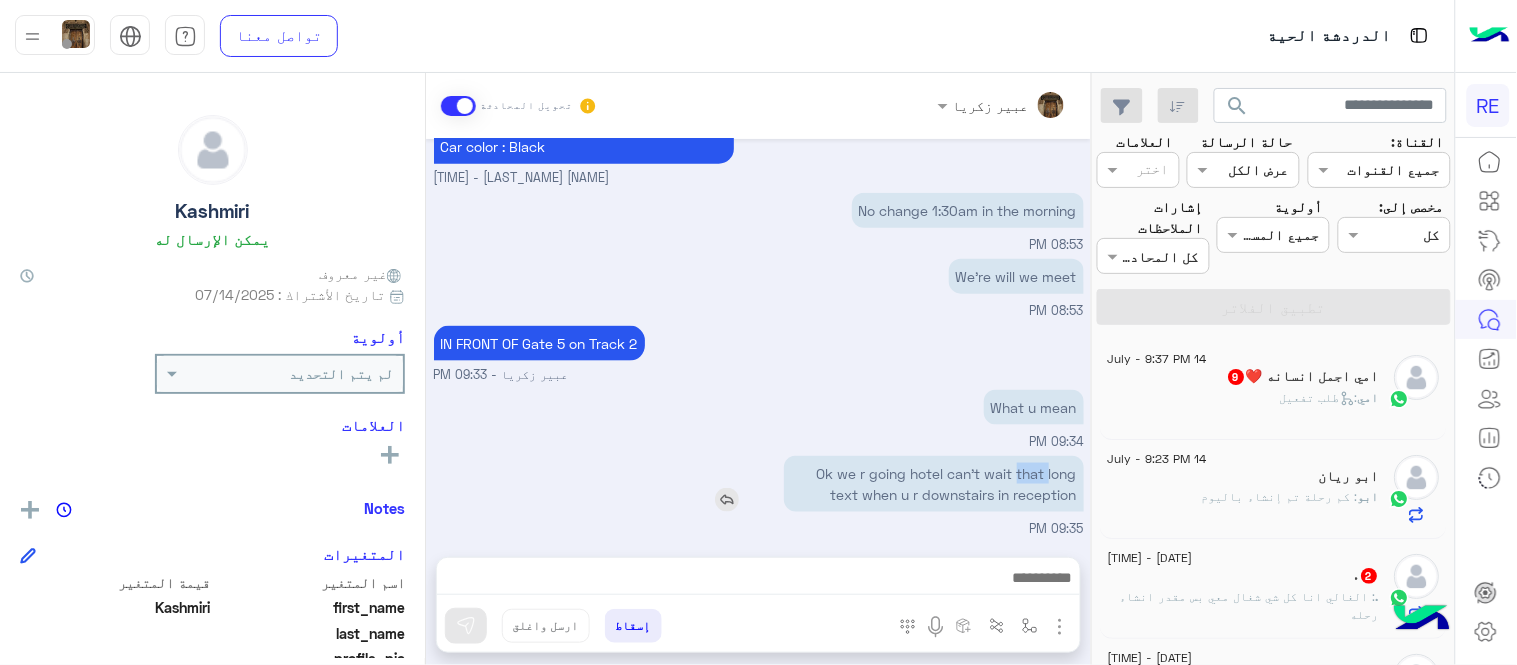 click on "Ok we r going hotel can’t wait that long text when u r downstairs in reception" at bounding box center [934, 484] 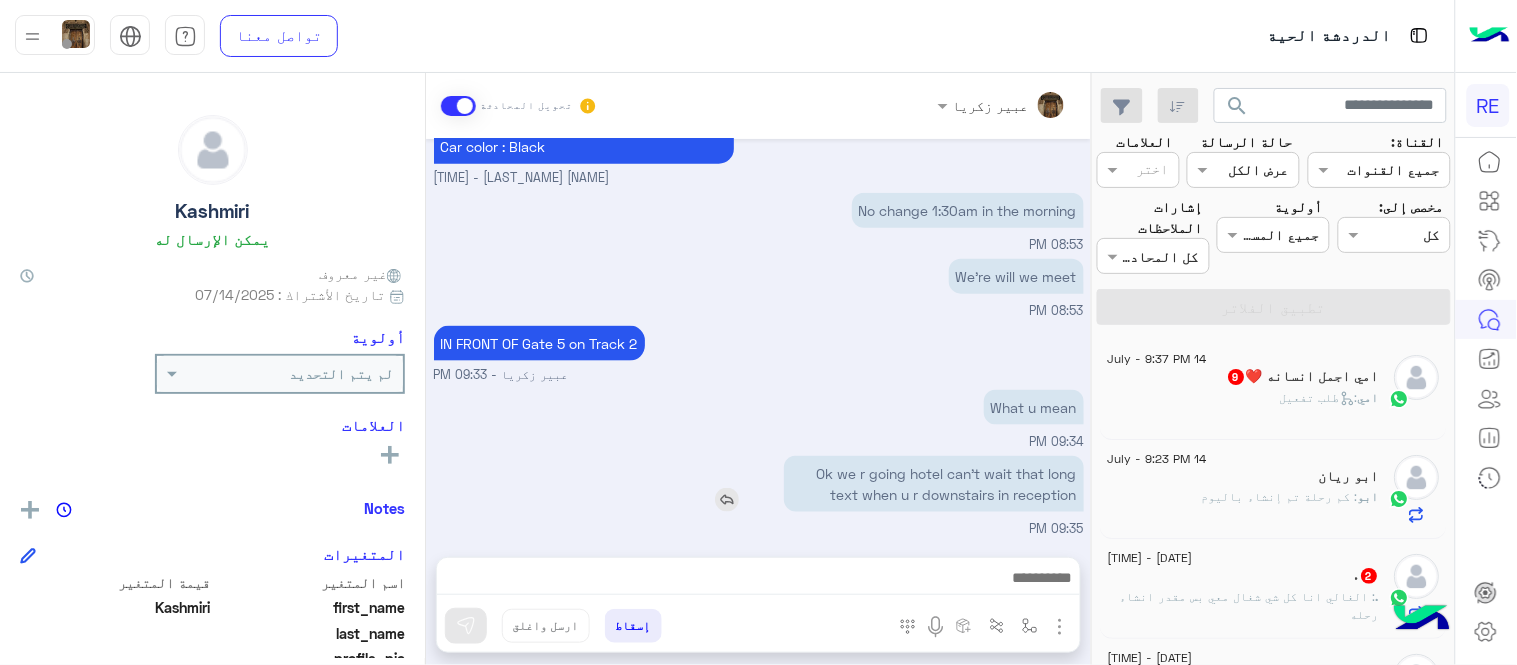 click on "Ok we r going hotel can’t wait that long text when u r downstairs in reception" at bounding box center [934, 484] 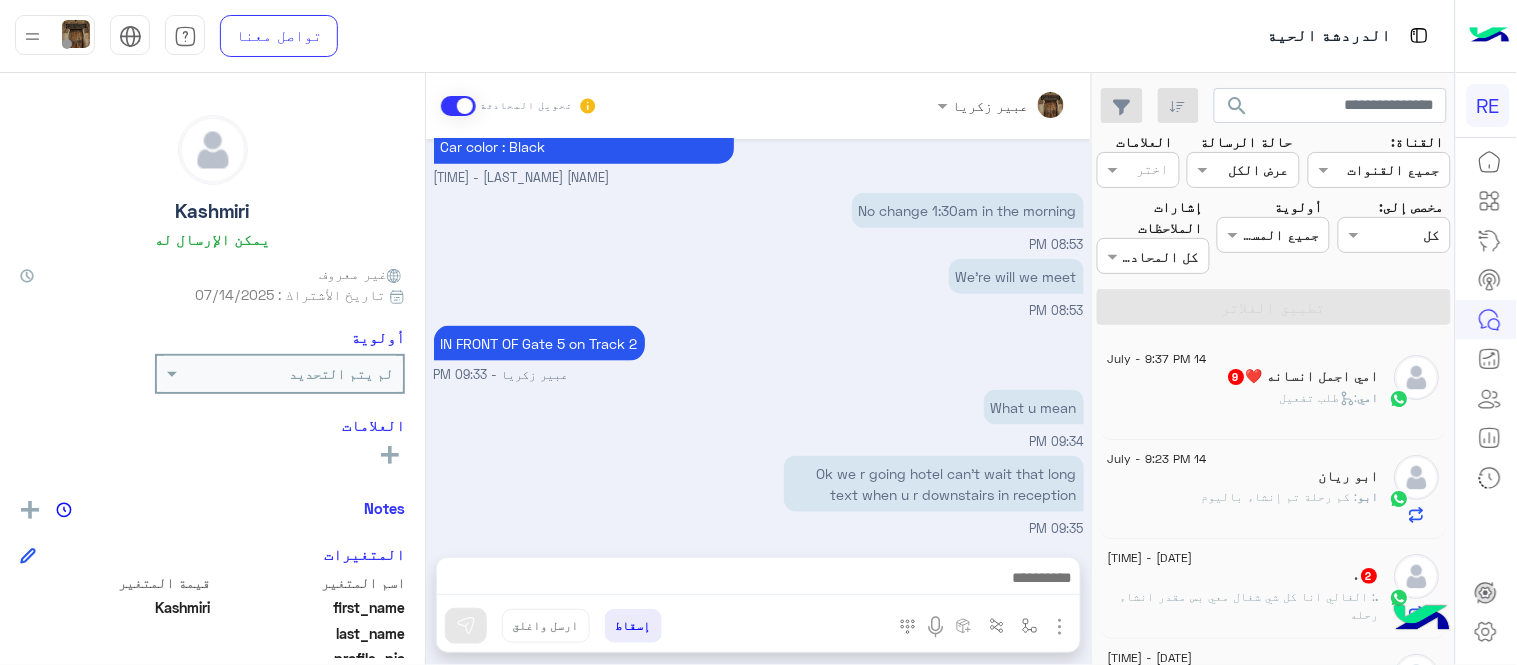 click on "Ok we r going hotel can’t wait that long text when u r downstairs in reception   [TIME]" at bounding box center [759, 495] 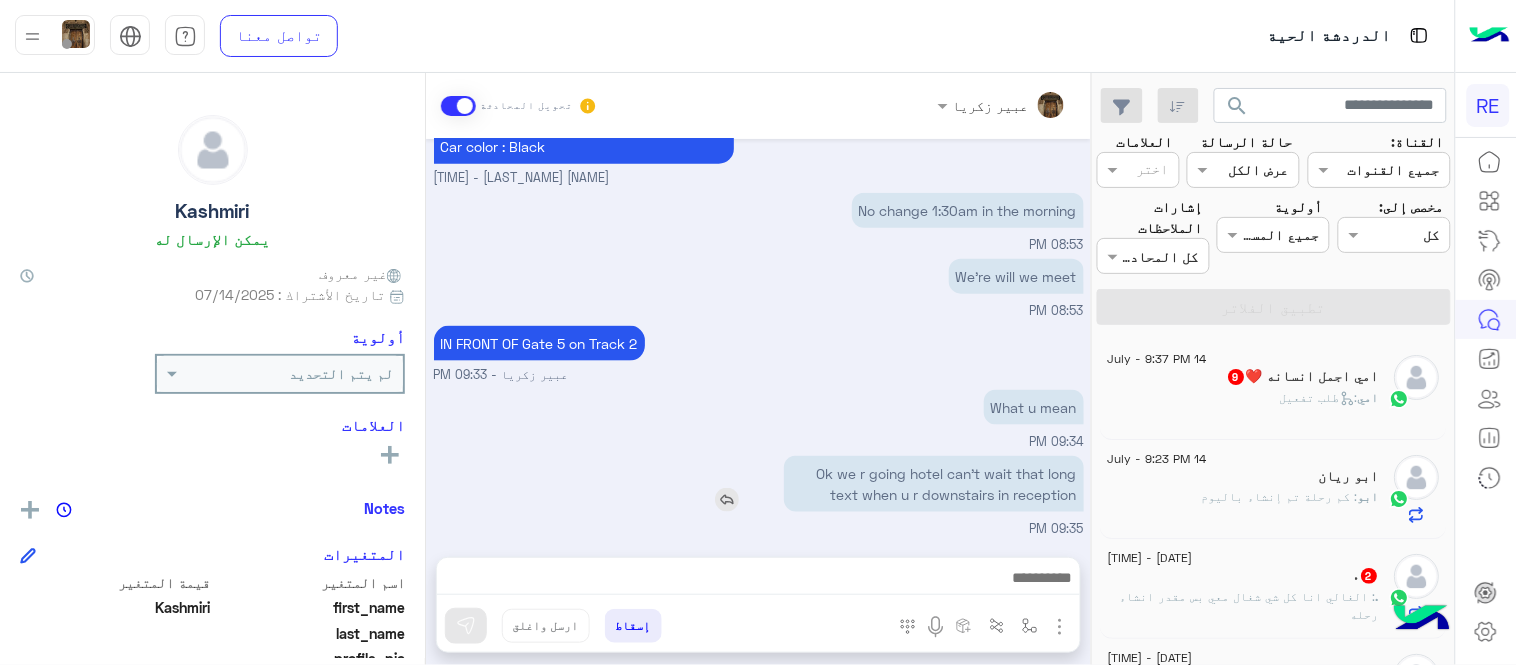 click on "Ok we r going hotel can’t wait that long text when u r downstairs in reception" at bounding box center (934, 484) 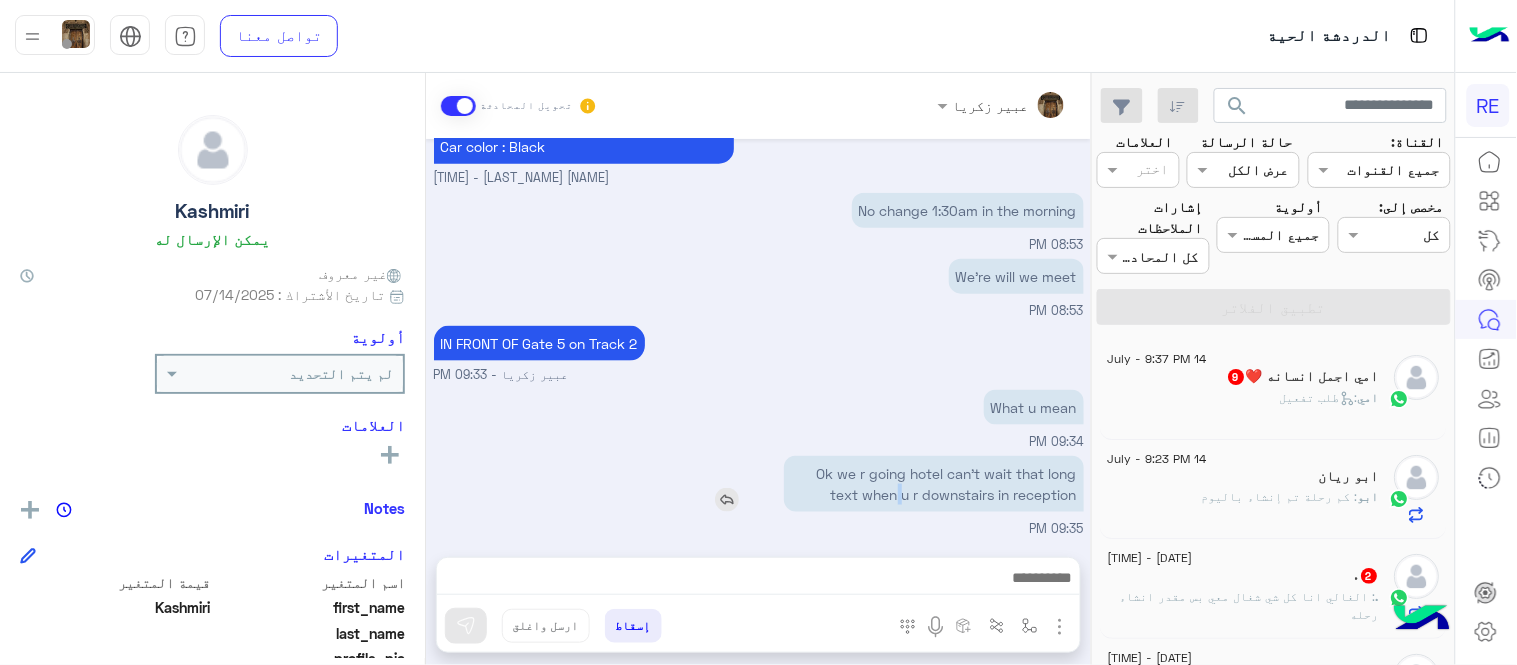 click on "Ok we r going hotel can’t wait that long text when u r downstairs in reception" at bounding box center (934, 484) 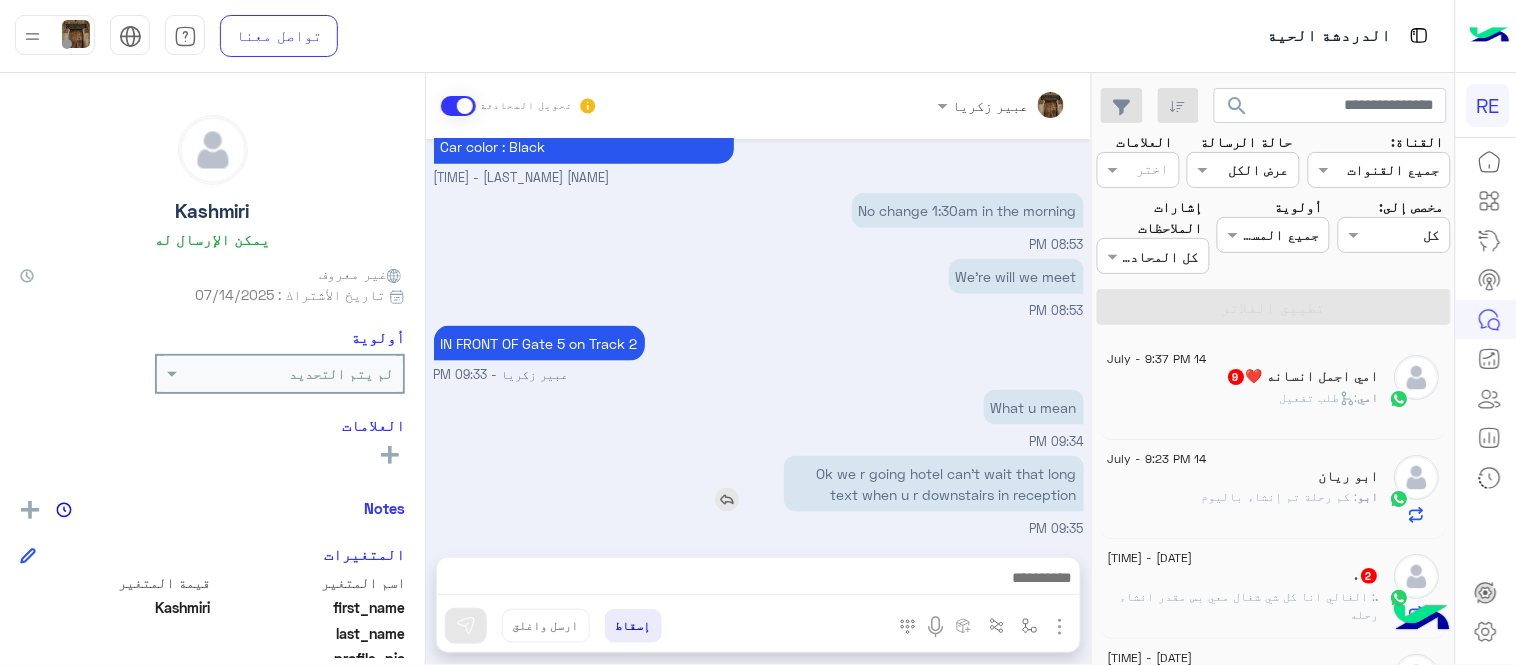click on "Ok we r going hotel can’t wait that long text when u r downstairs in reception" at bounding box center (934, 484) 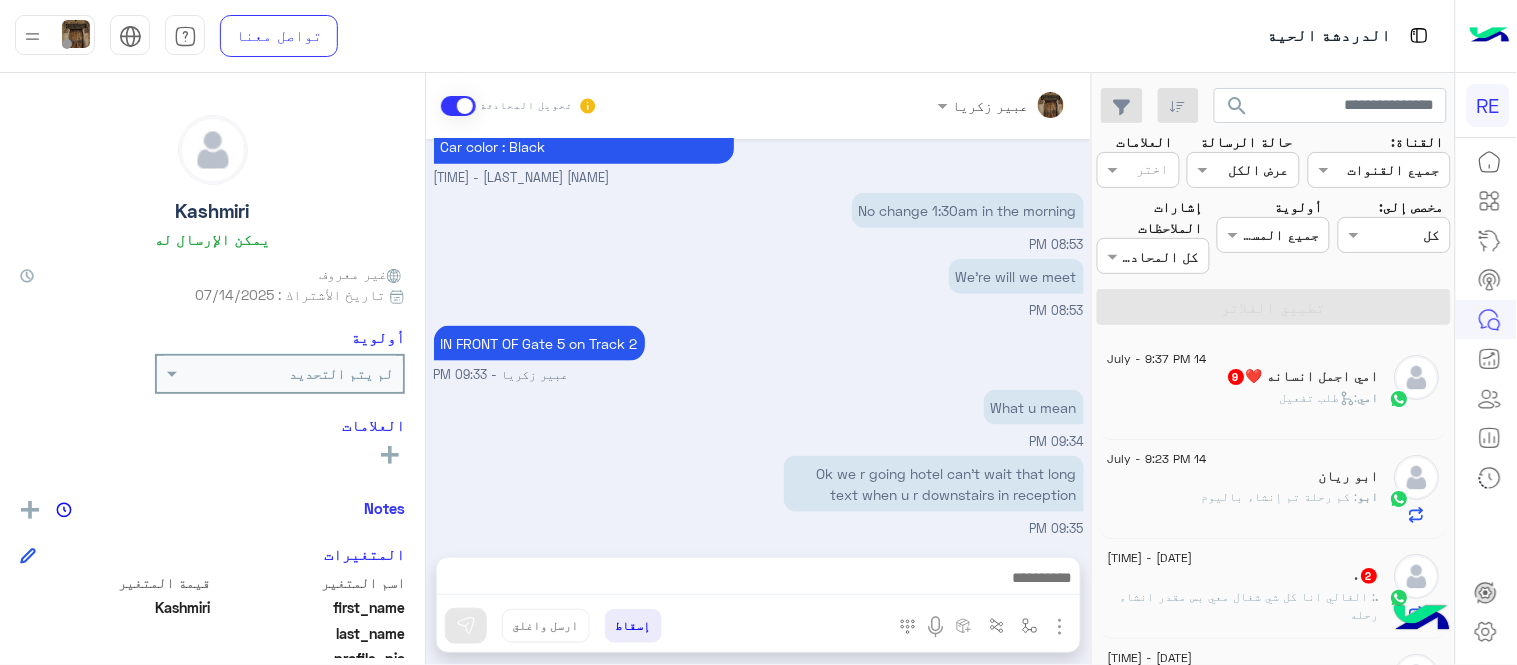 click on "IN FRONT OF Gate 5 on Track 2  [NAME] -  [TIME]" at bounding box center [759, 353] 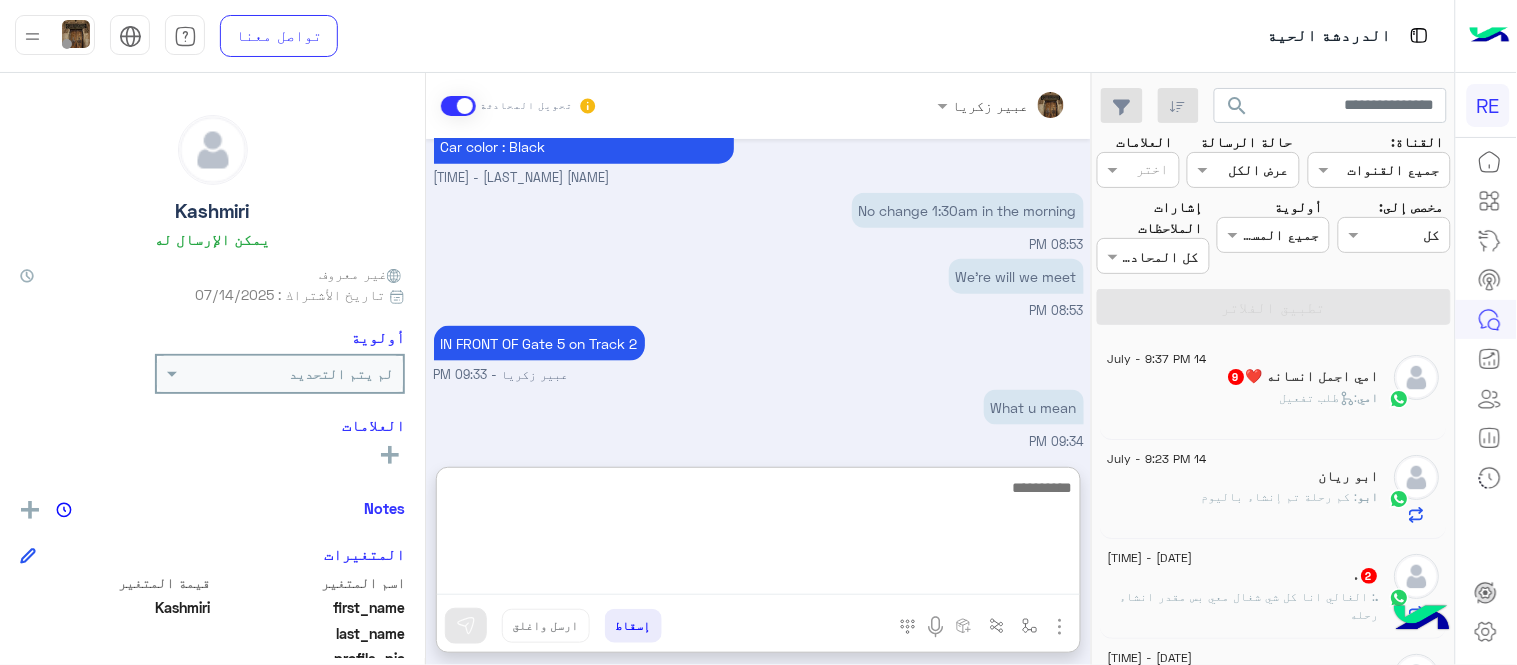 click at bounding box center (758, 535) 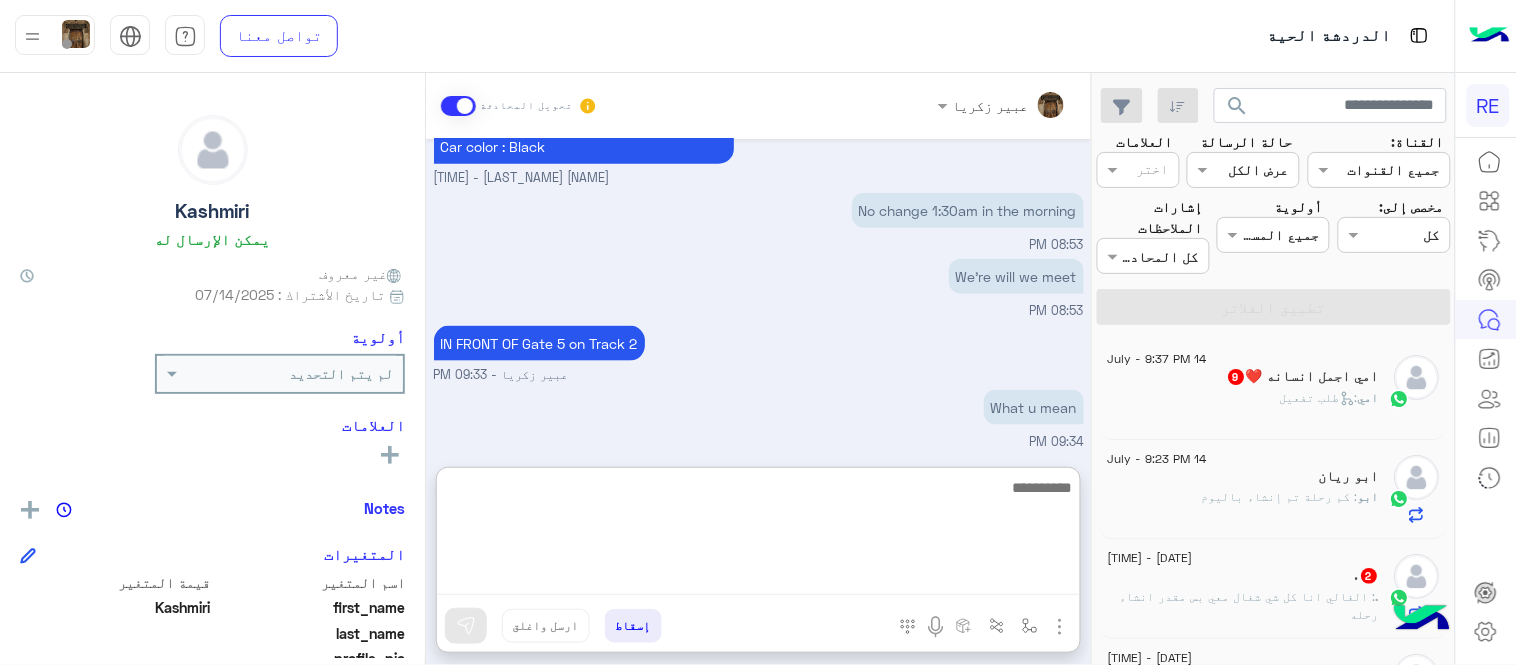 click at bounding box center (758, 535) 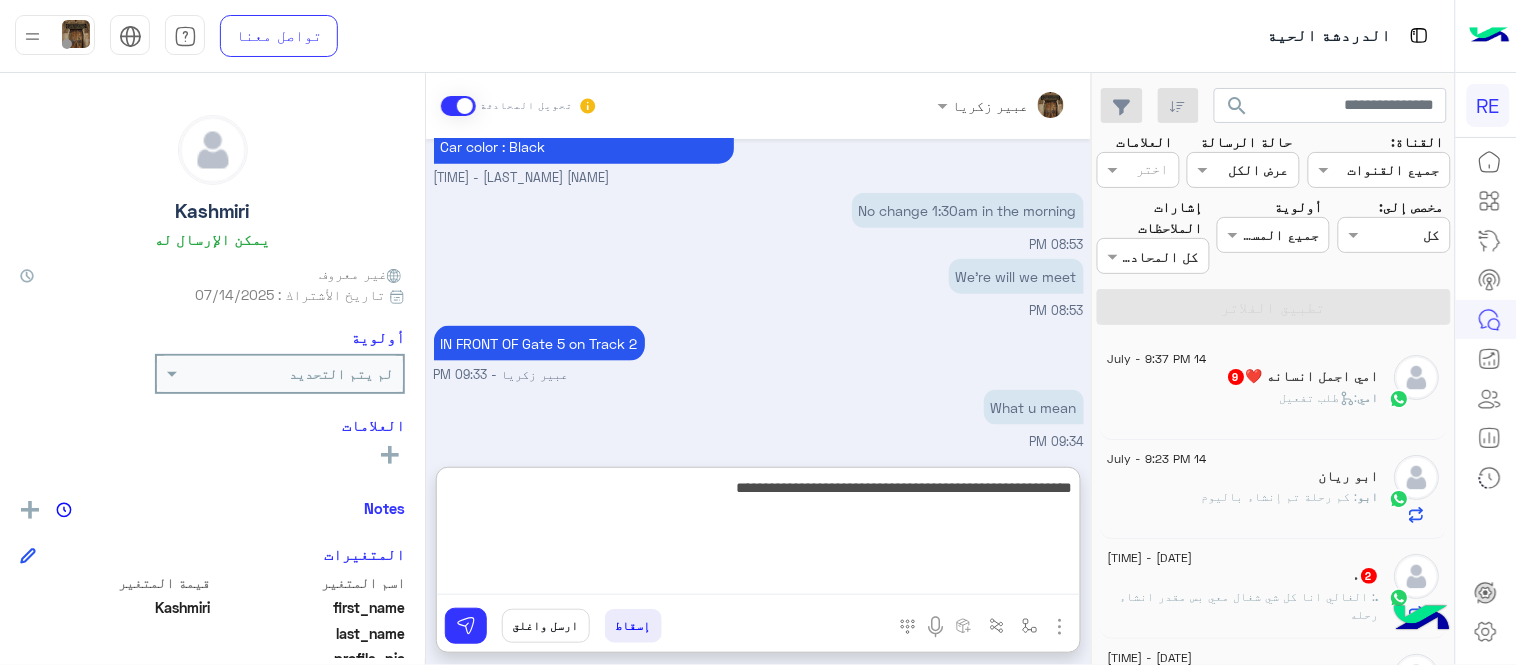 click on "**********" at bounding box center [758, 535] 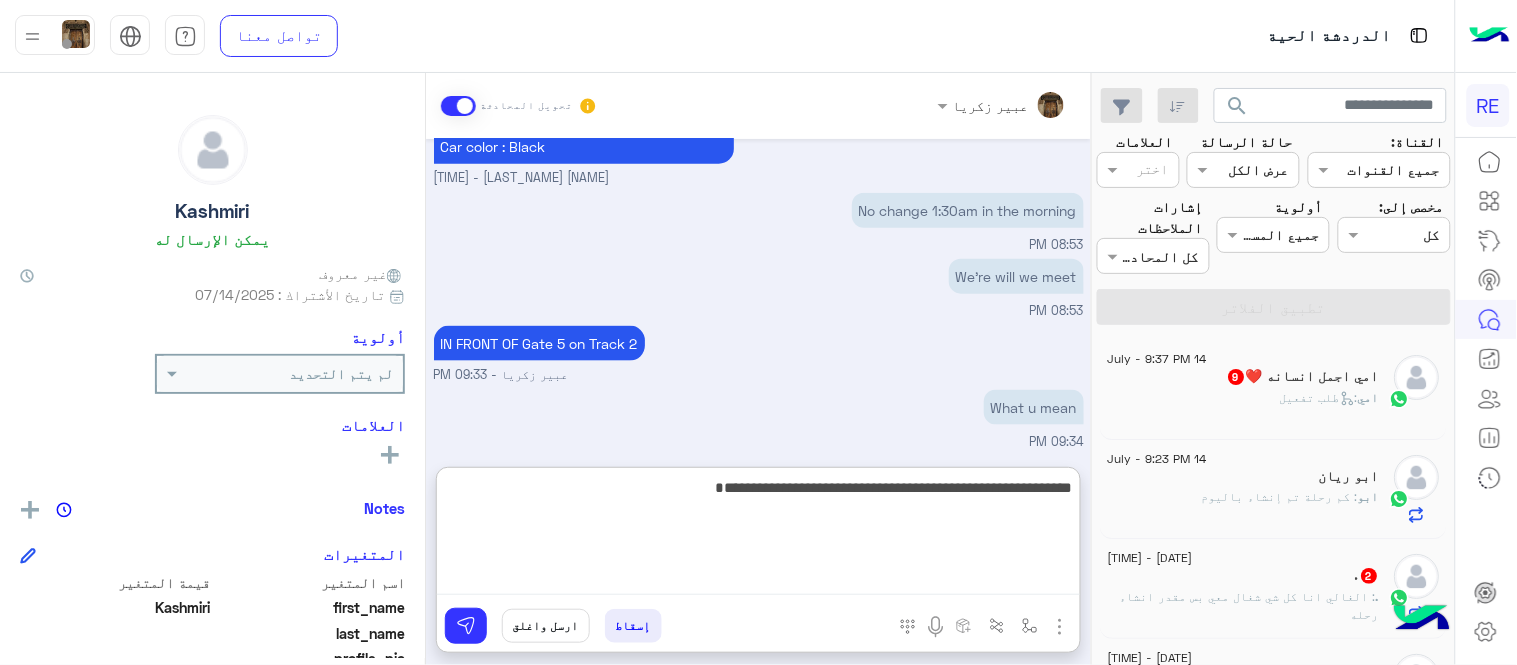 type on "**********" 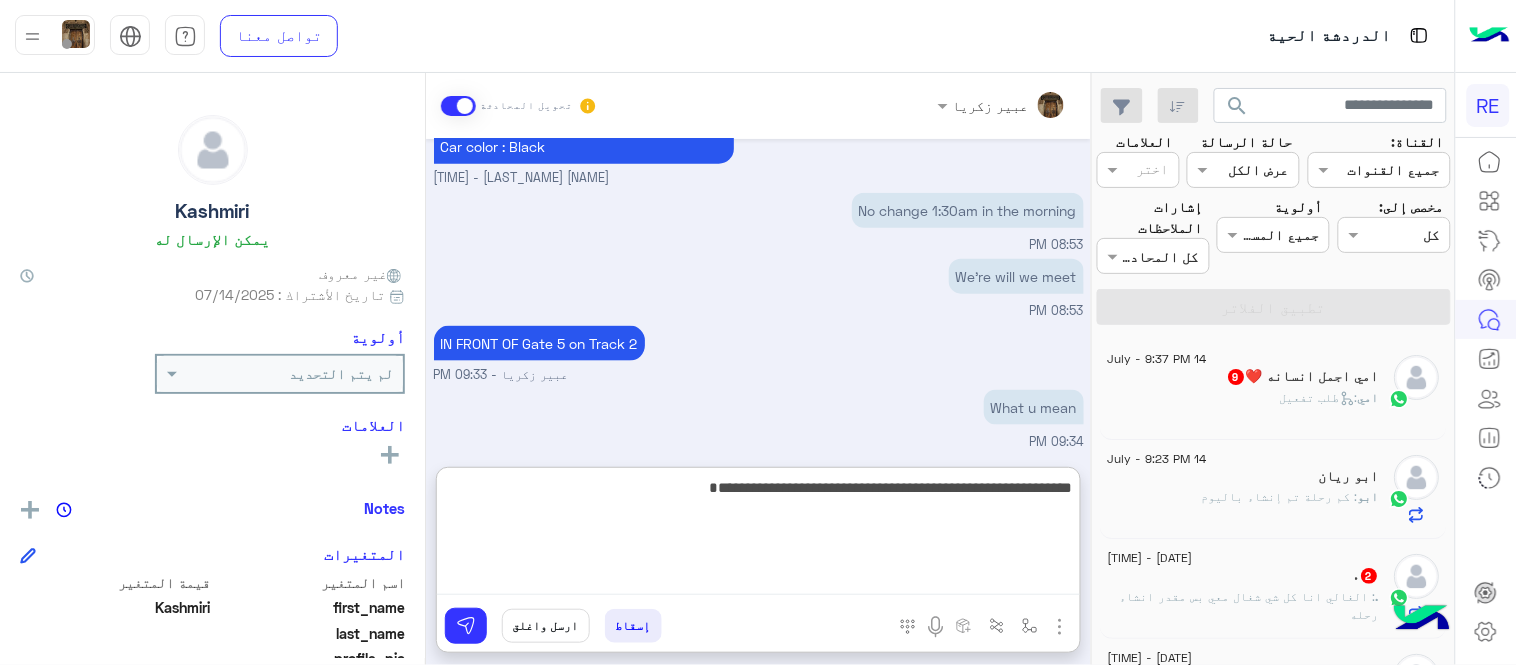 type 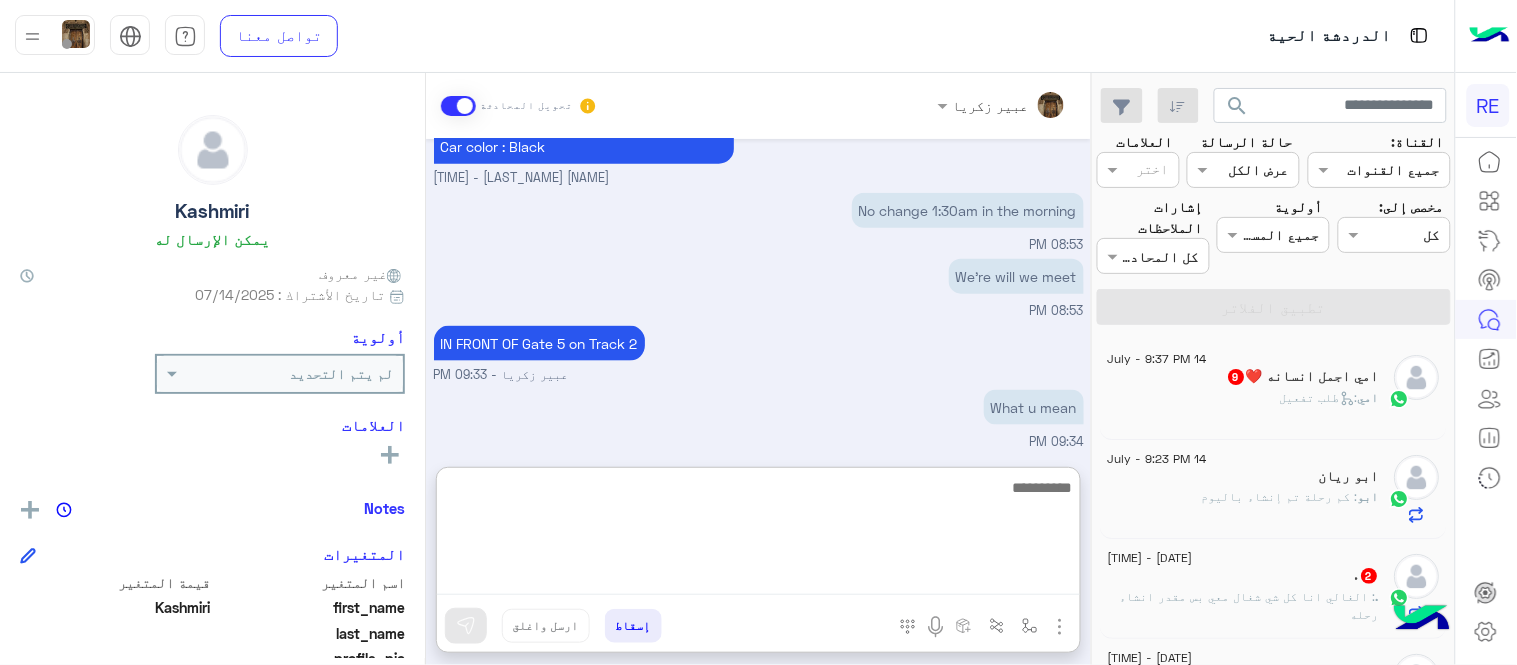 scroll, scrollTop: 741, scrollLeft: 0, axis: vertical 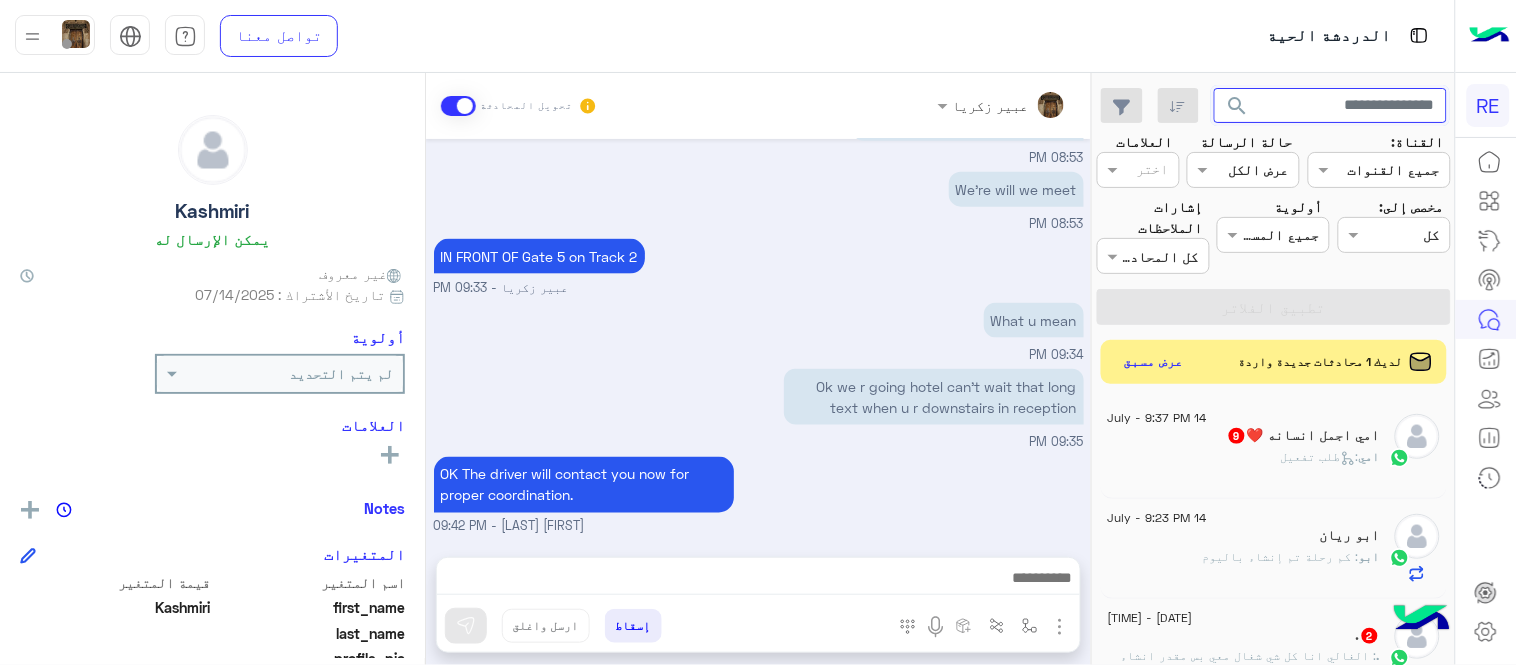 click at bounding box center [1331, 106] 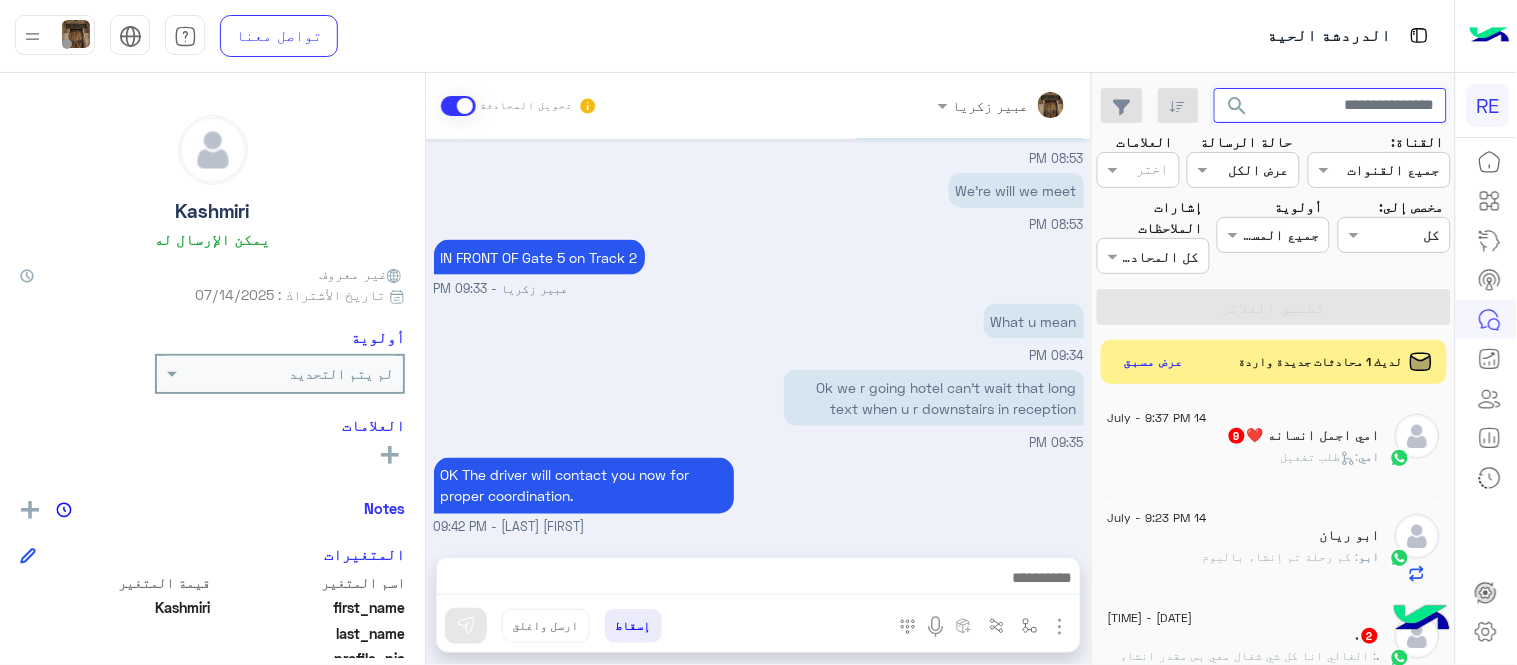 paste on "*********" 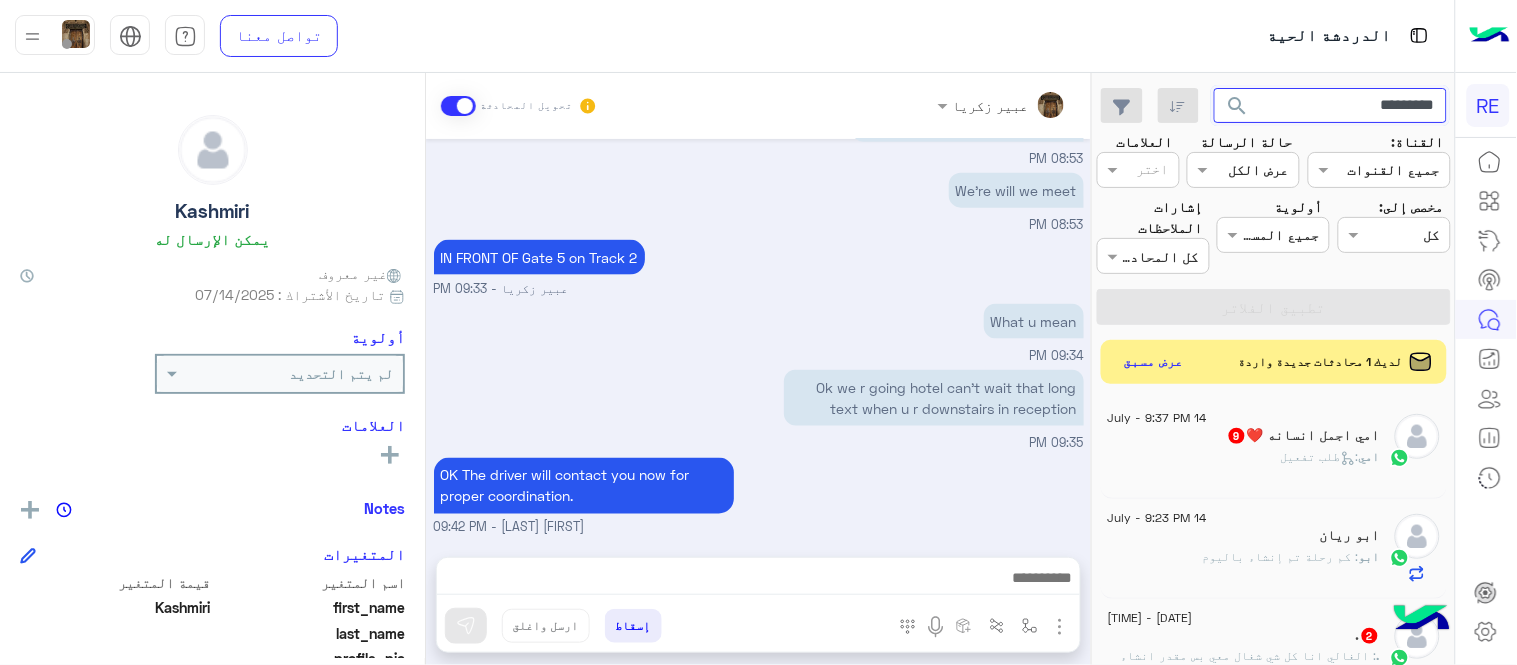 type on "*********" 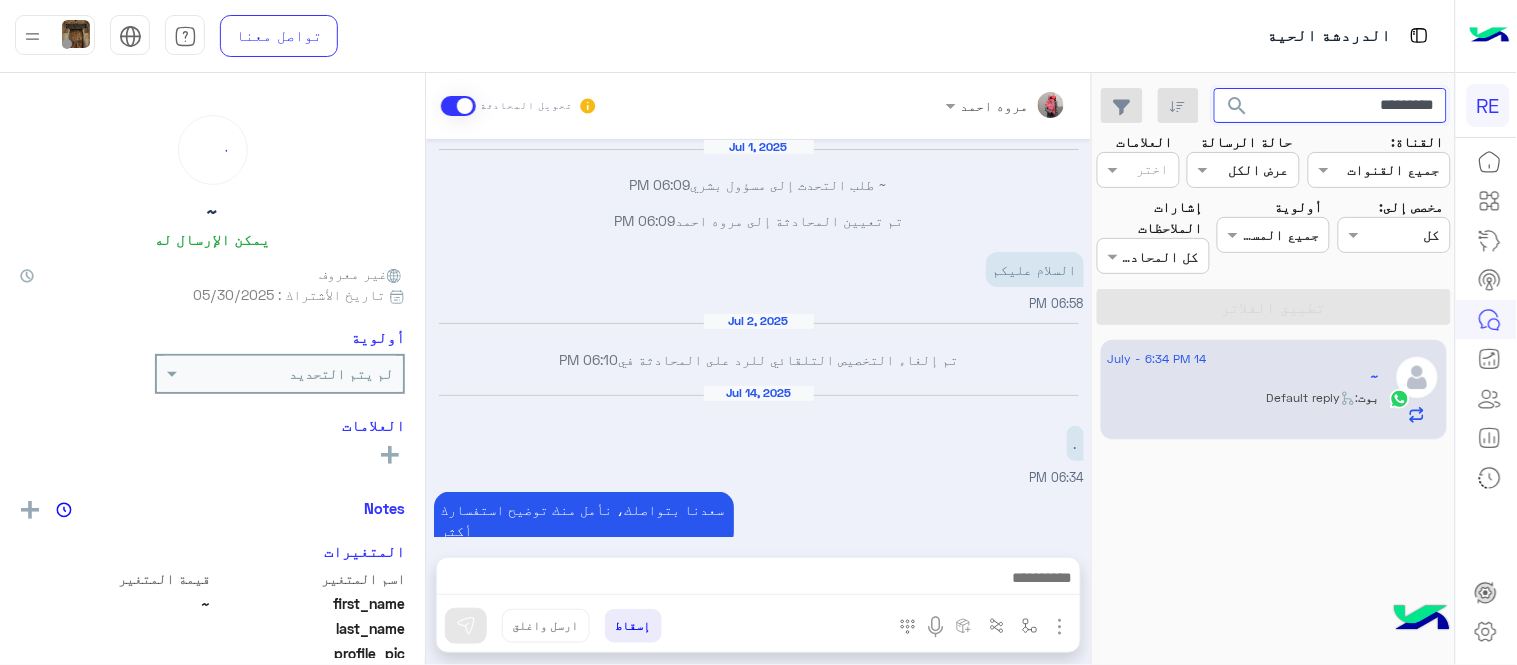 scroll, scrollTop: 274, scrollLeft: 0, axis: vertical 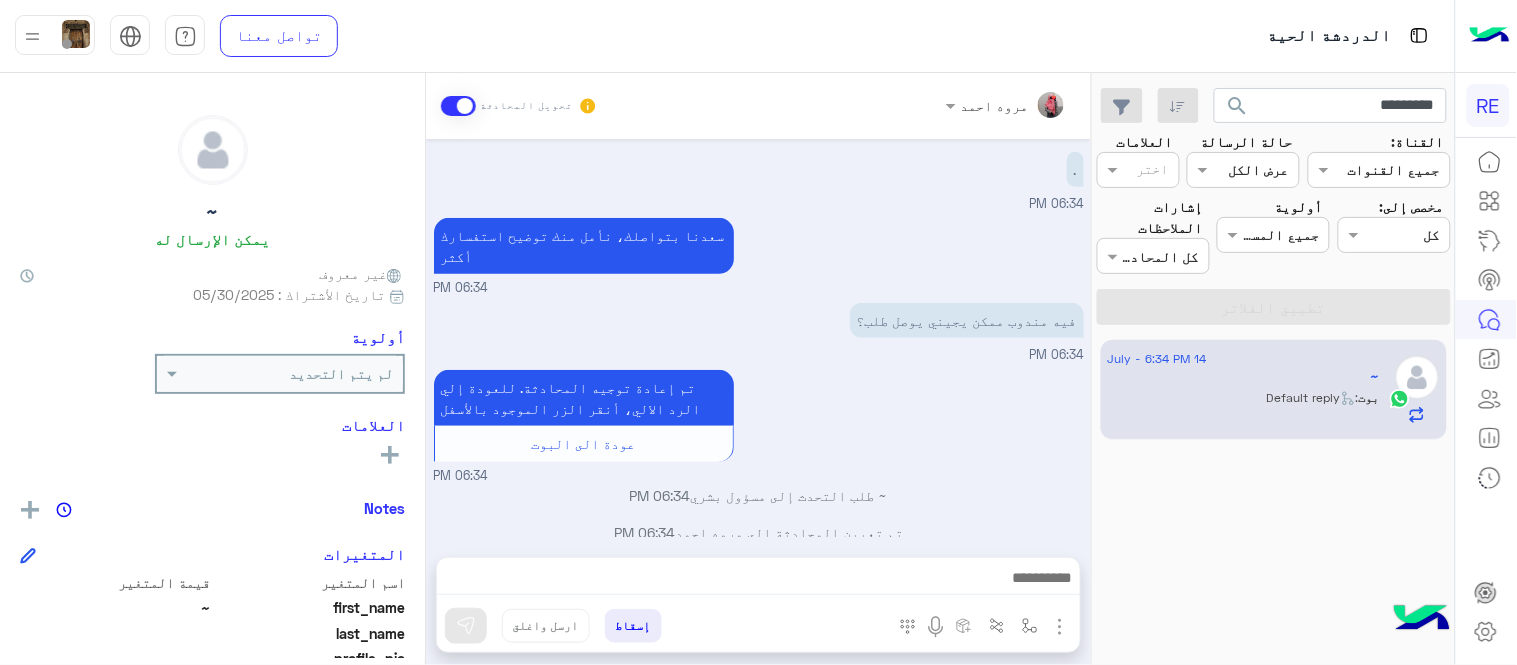 click at bounding box center (758, 583) 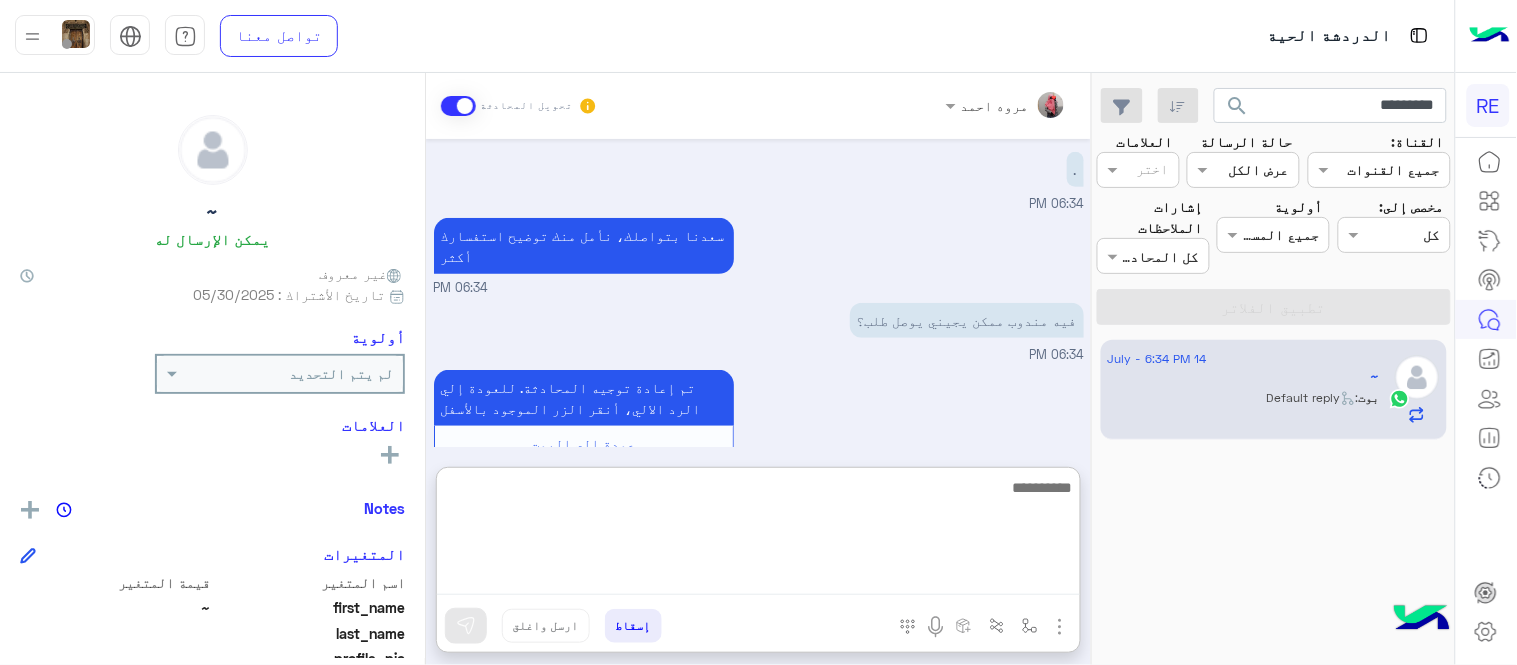 click at bounding box center (758, 535) 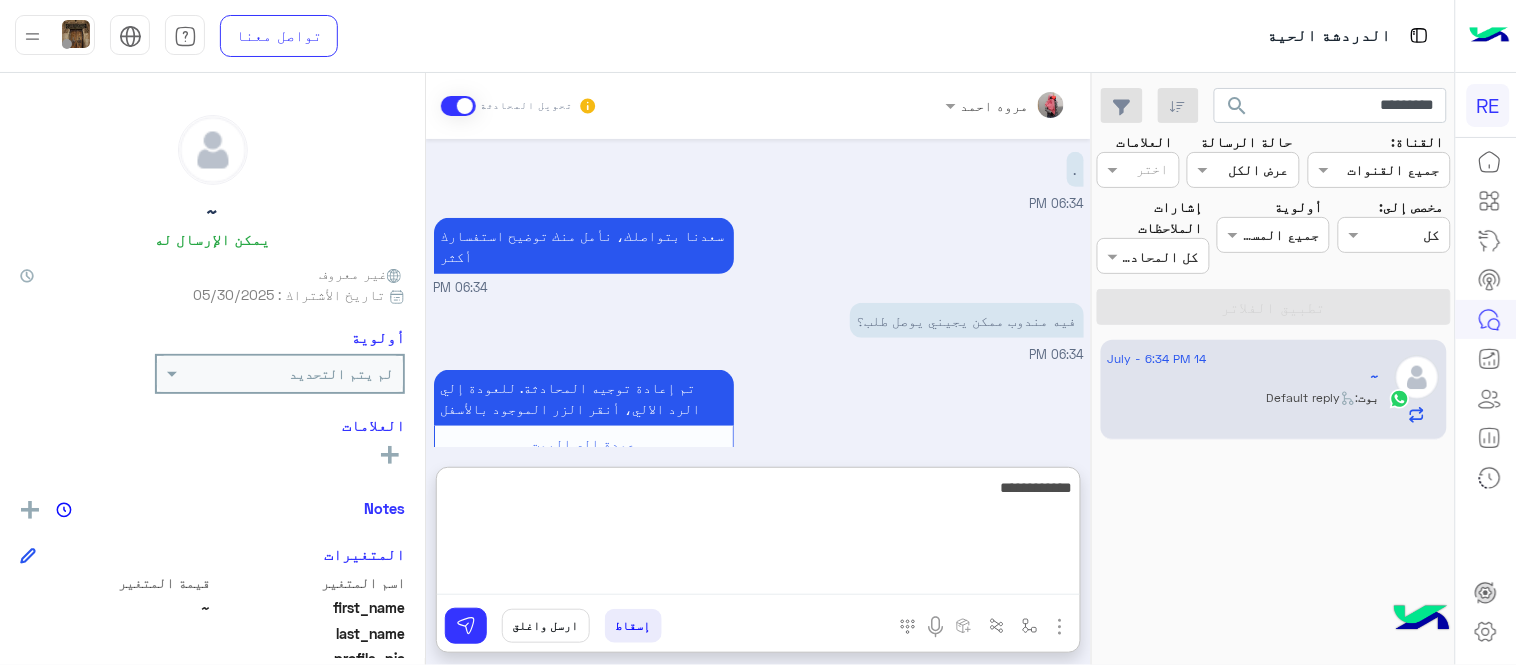 type on "**********" 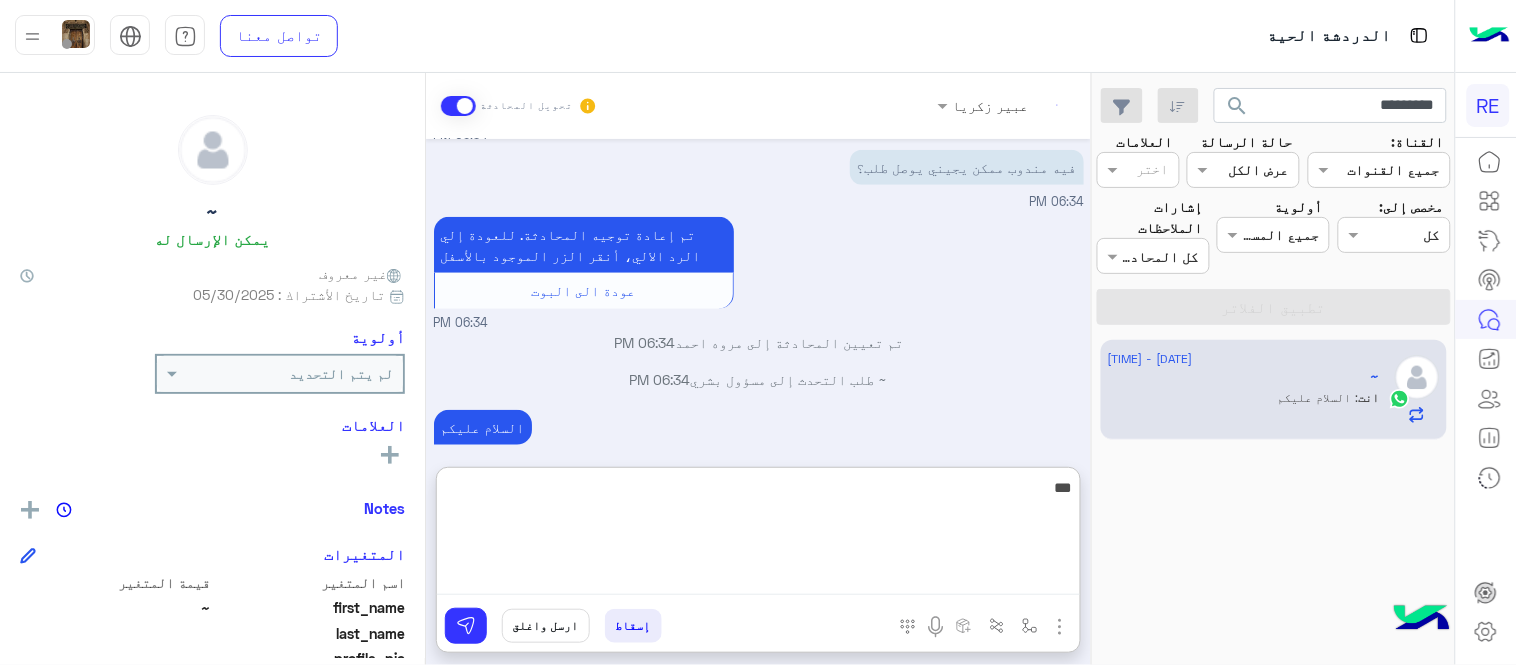 scroll, scrollTop: 464, scrollLeft: 0, axis: vertical 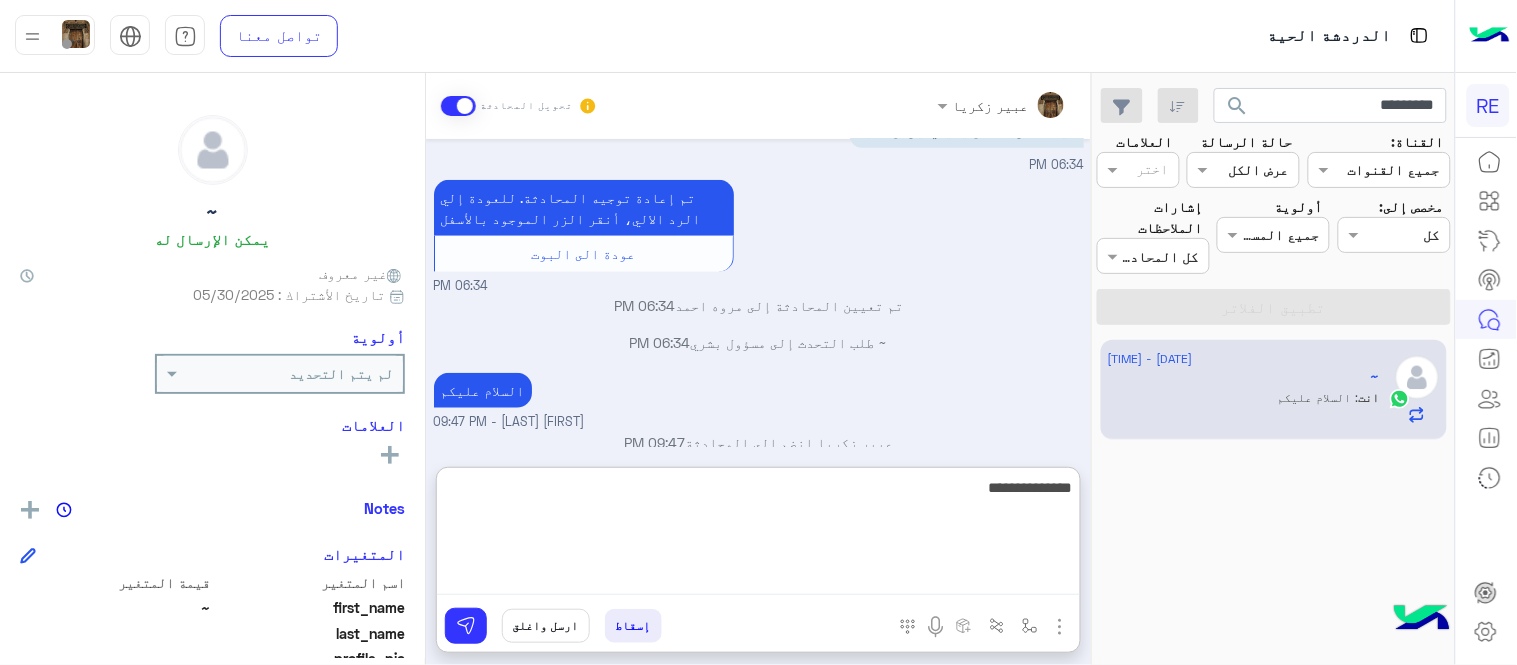type on "**********" 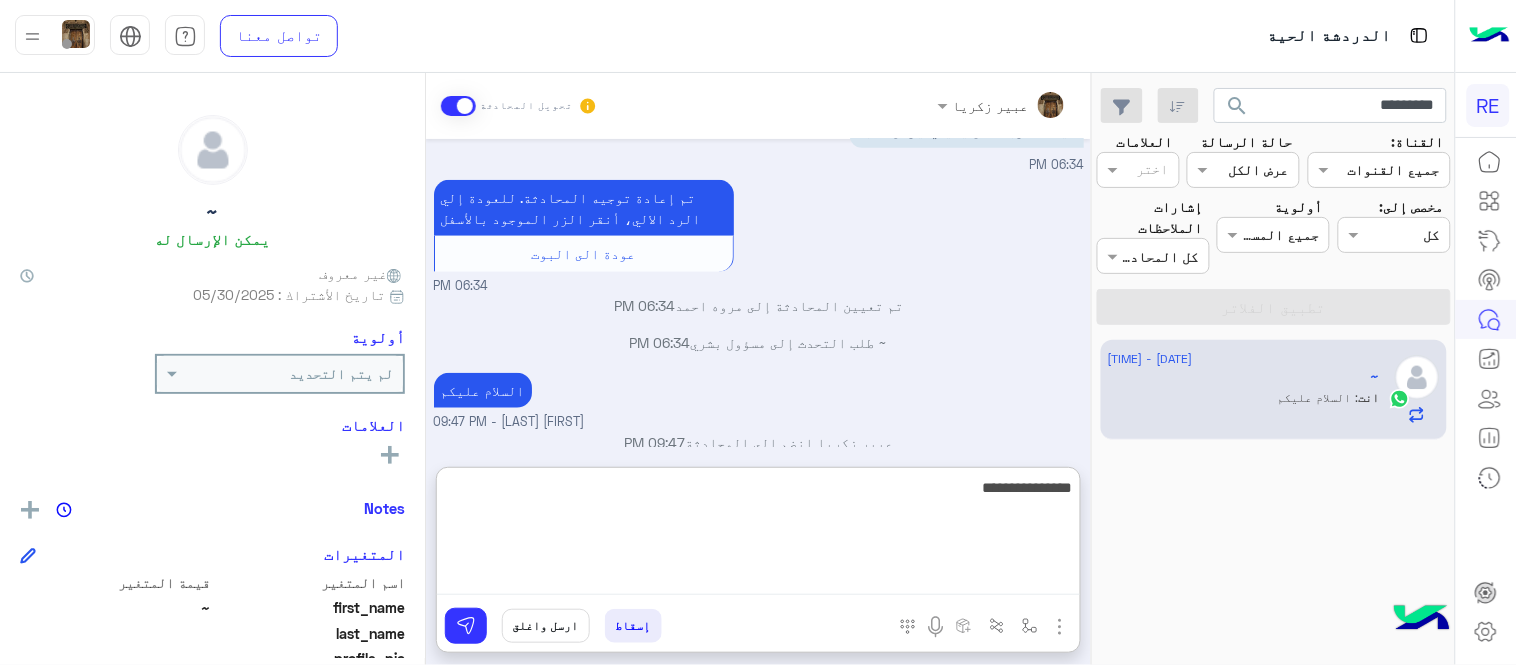 type 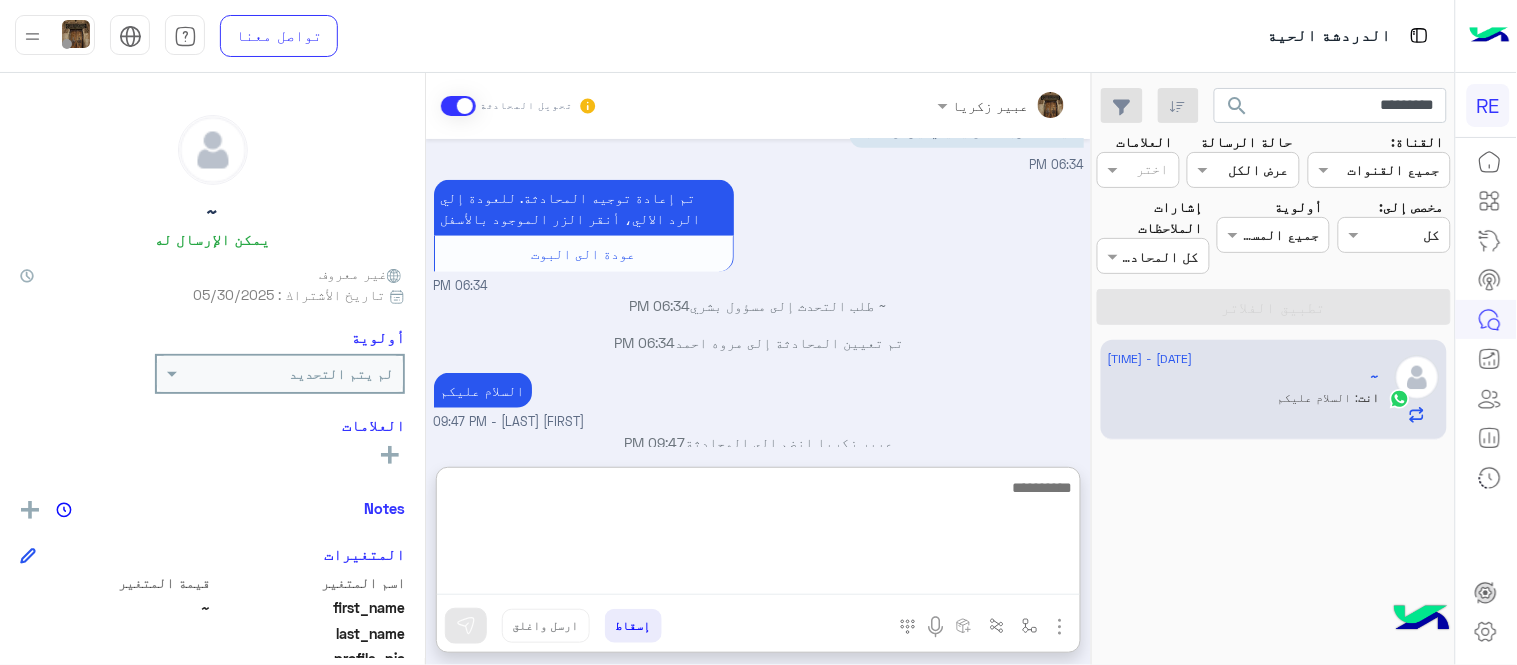 scroll, scrollTop: 527, scrollLeft: 0, axis: vertical 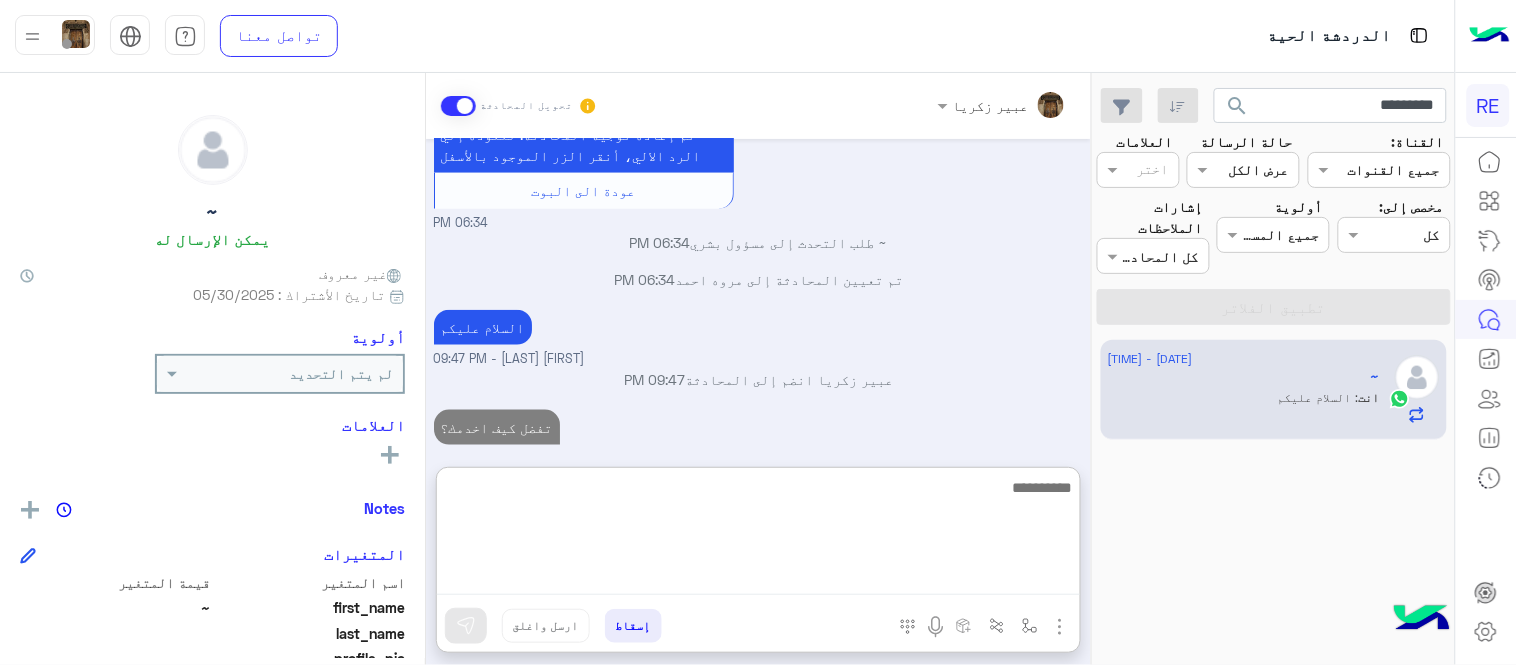 click at bounding box center (758, 535) 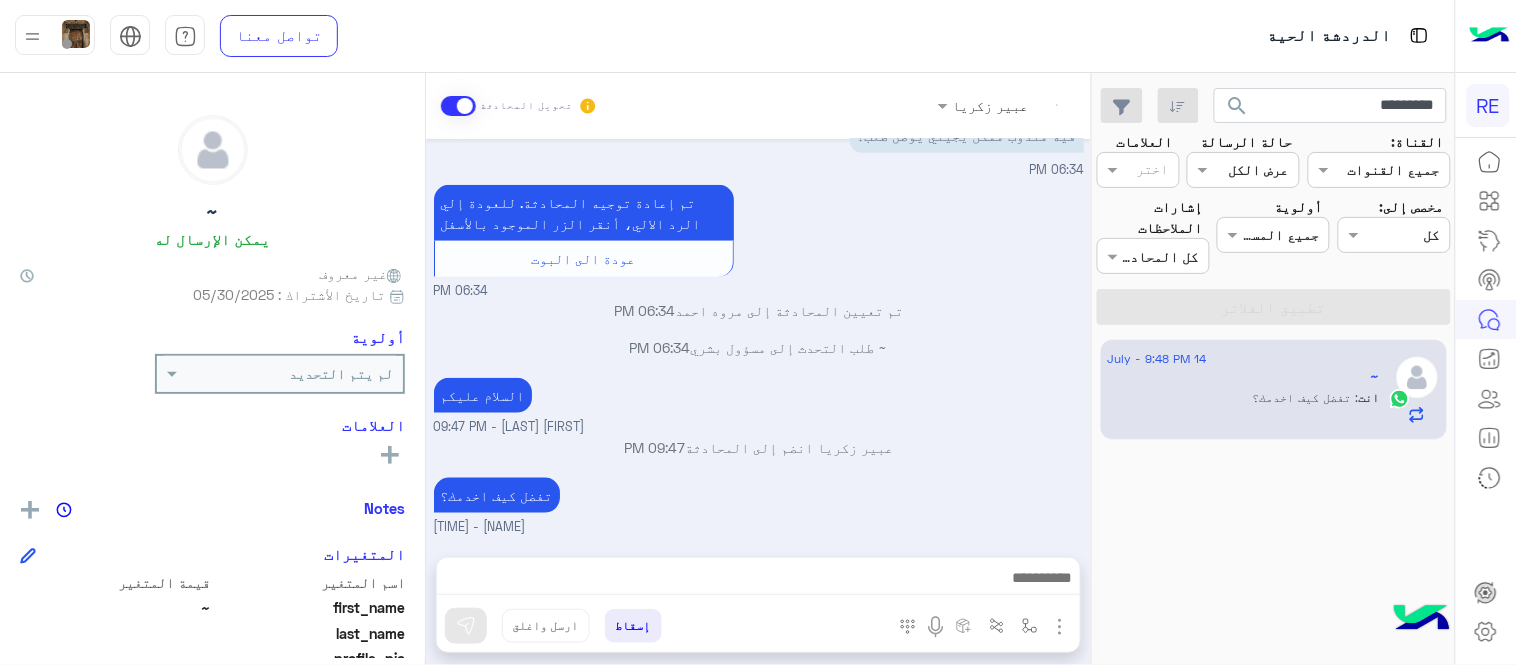 click on "[DATE]   تم تعيين المحادثة إلى [NAME]   [TIME]       ~  طلب التحدث إلى مسؤول بشري   [TIME]      السلام عليكم   [TIME]  [DATE]   تم إلغاء التخصيص التلقائي للرد على المحادثة في   [TIME]       [DATE]  .   [TIME]  سعدنا بتواصلك، نأمل منك توضيح استفسارك أكثر    [TIME]  فيه مندوب ممكن يجيني يوصل طلب؟   [TIME]  تم إعادة توجيه المحادثة. للعودة إلي الرد الالي، أنقر الزر الموجود بالأسفل  عودة الى البوت     [TIME]   تم تعيين المحادثة إلى [NAME]   [TIME]       ~  طلب التحدث إلى مسؤول بشري   [TIME]      السلام عليكم [NAME] -  [TIME]   [NAME] انضم إلى المحادثة   [TIME]      تفضل كيف اخدمك؟  [NAME] -  [TIME]" at bounding box center [758, 338] 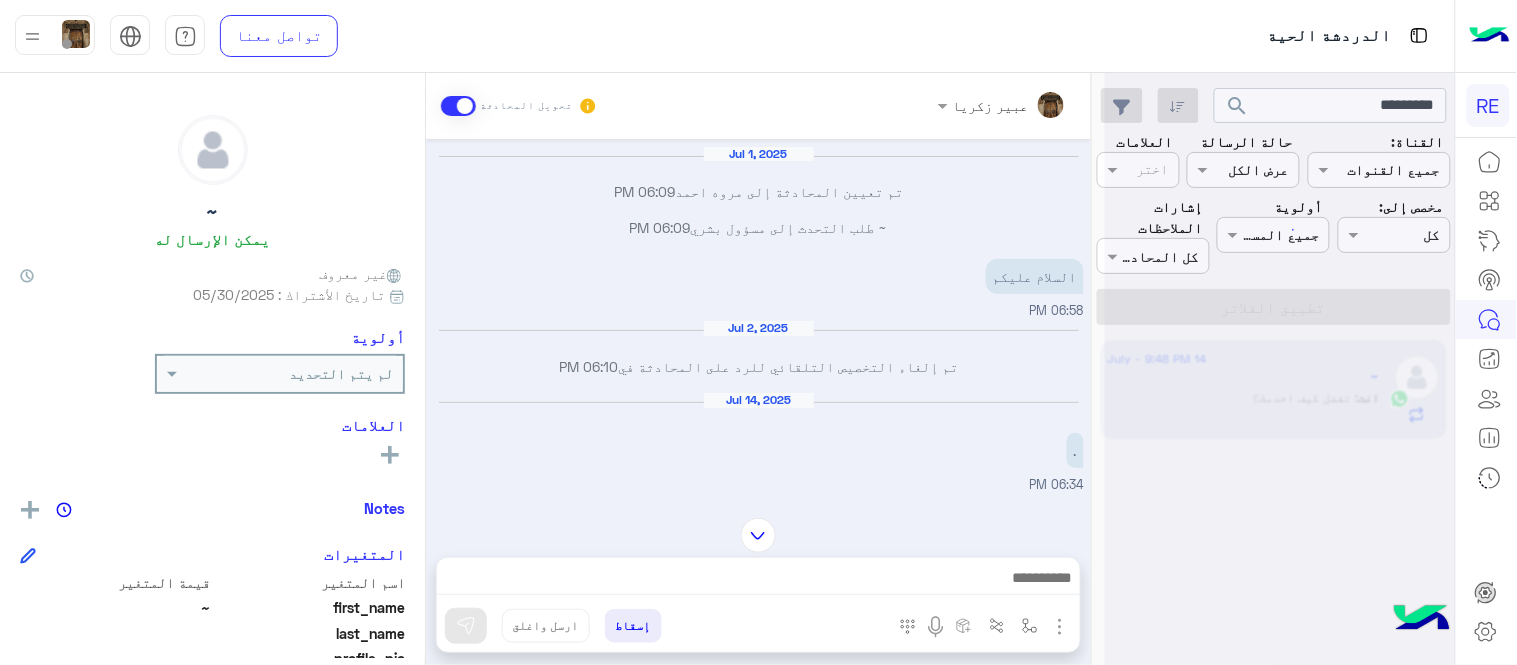 scroll, scrollTop: 0, scrollLeft: 0, axis: both 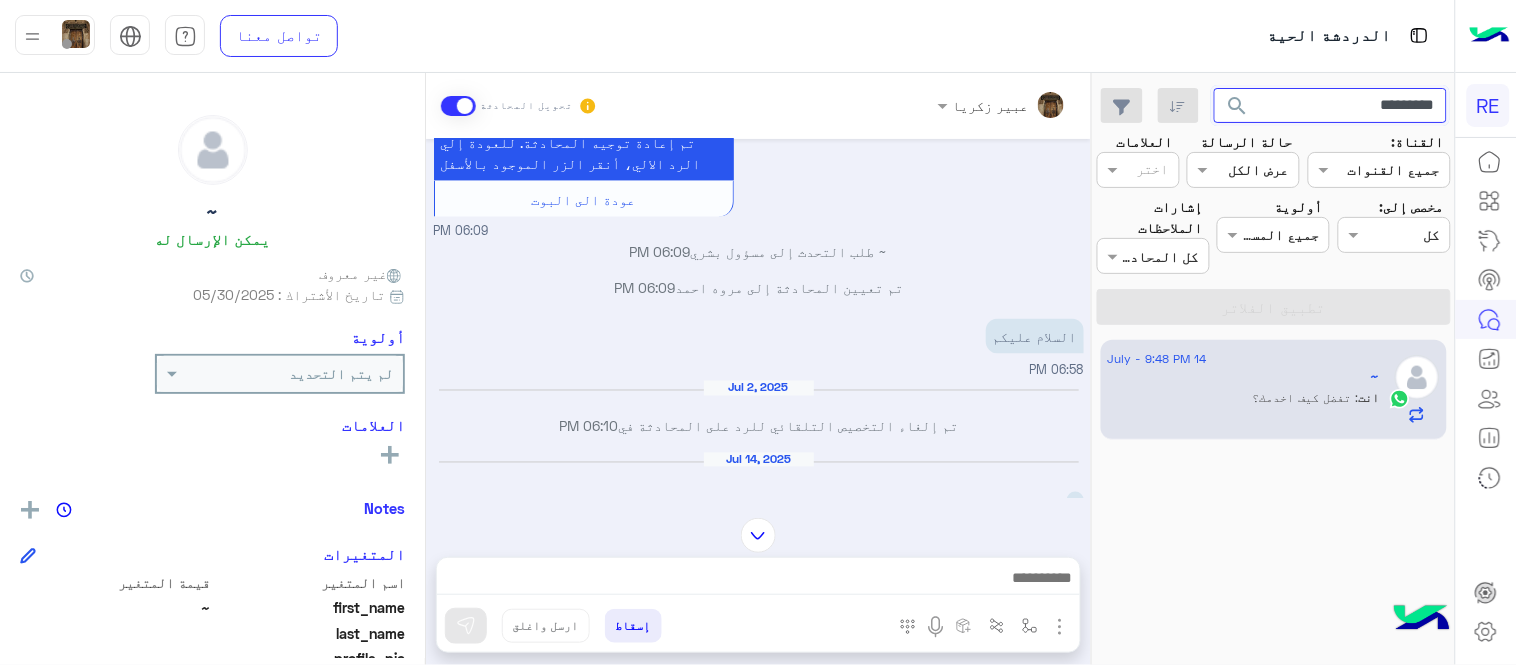 click on "*********" at bounding box center (1331, 106) 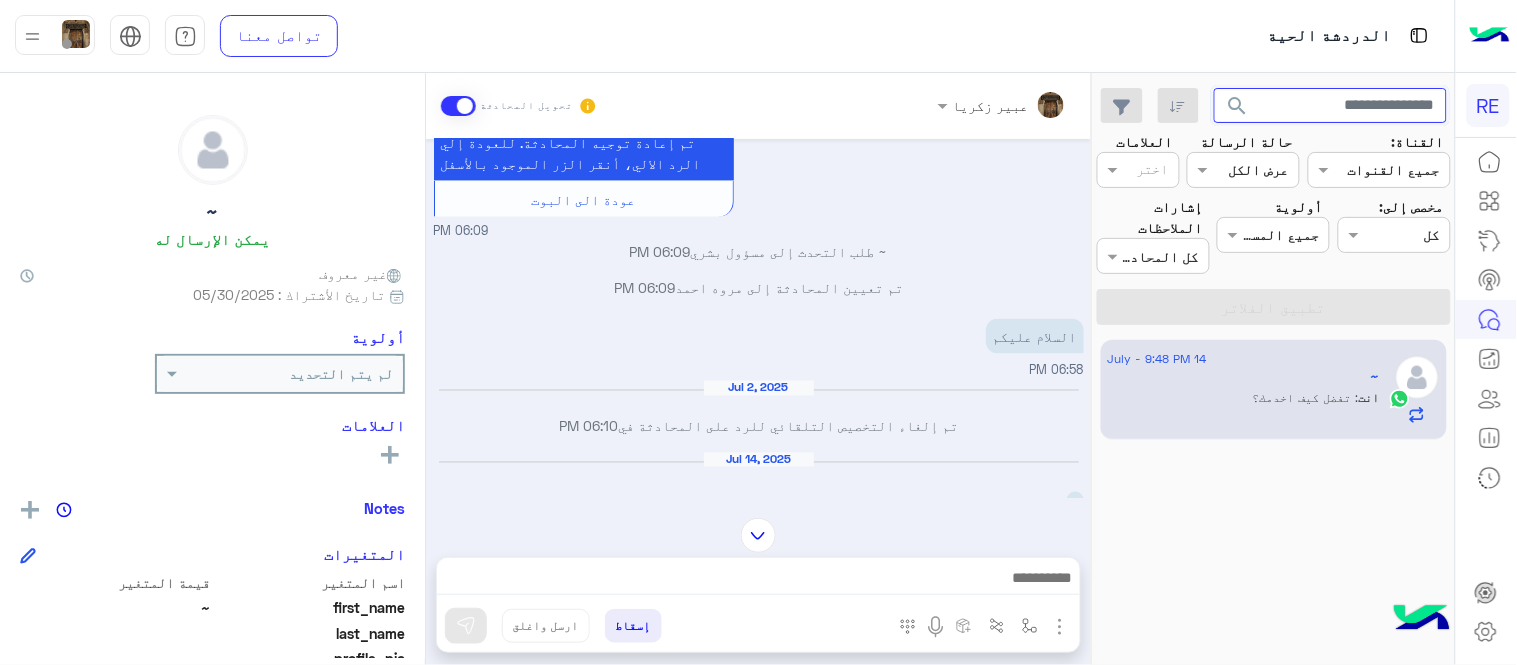 type 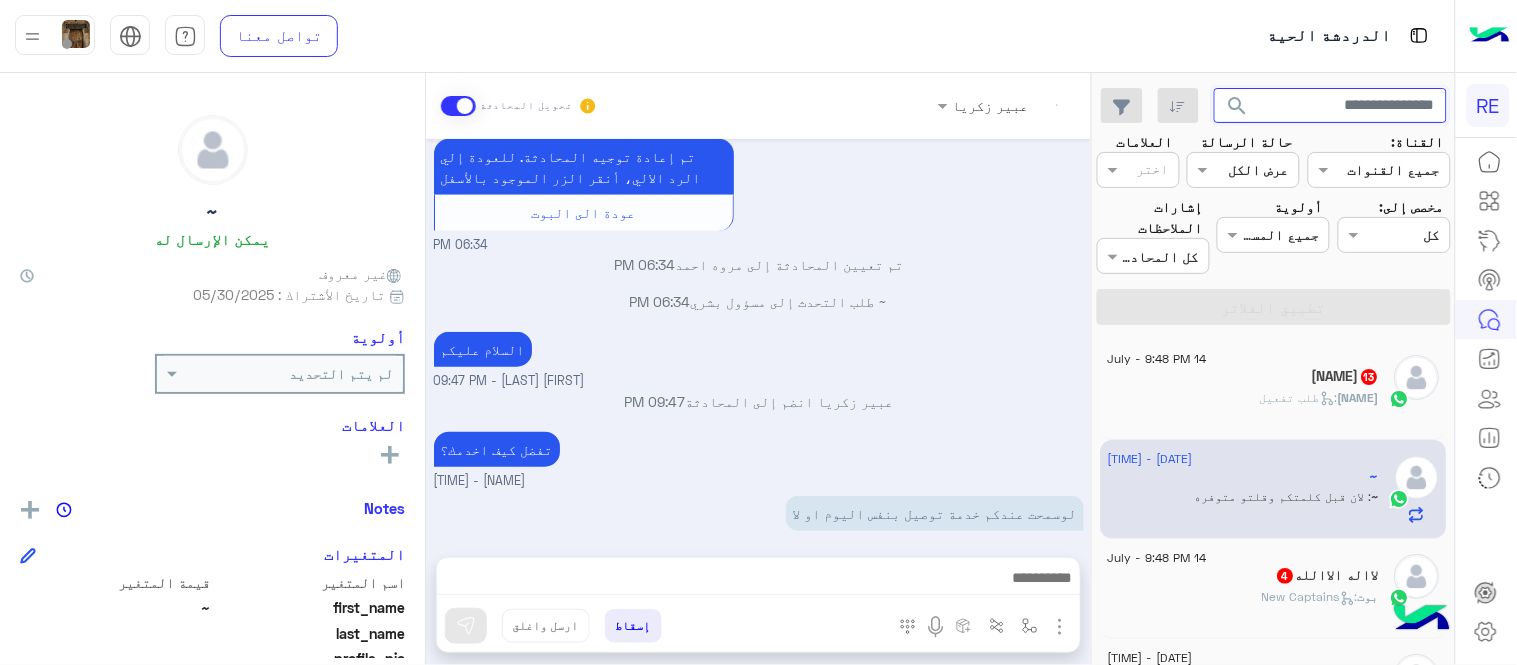 scroll, scrollTop: 395, scrollLeft: 0, axis: vertical 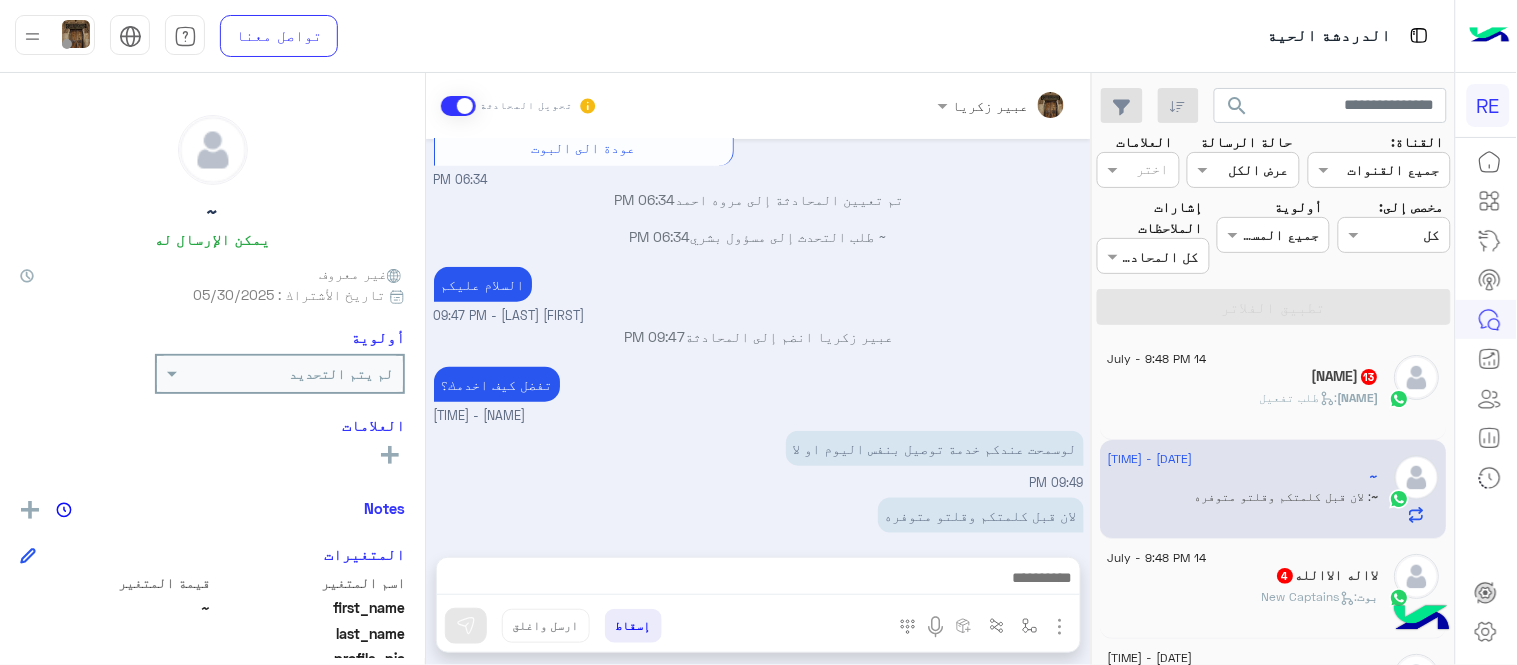 click on "السلام عليكم  [NAME] -  [TIME]" at bounding box center [759, 294] 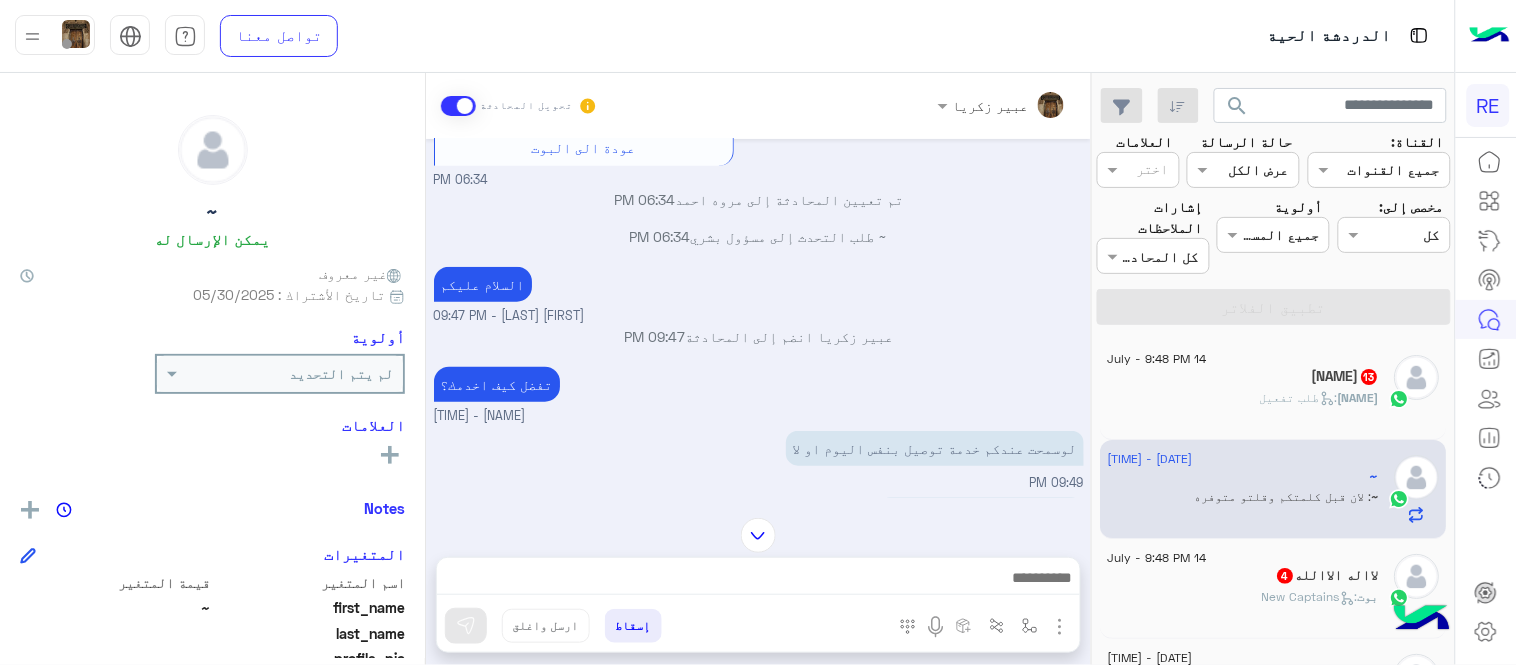 scroll, scrollTop: 0, scrollLeft: 0, axis: both 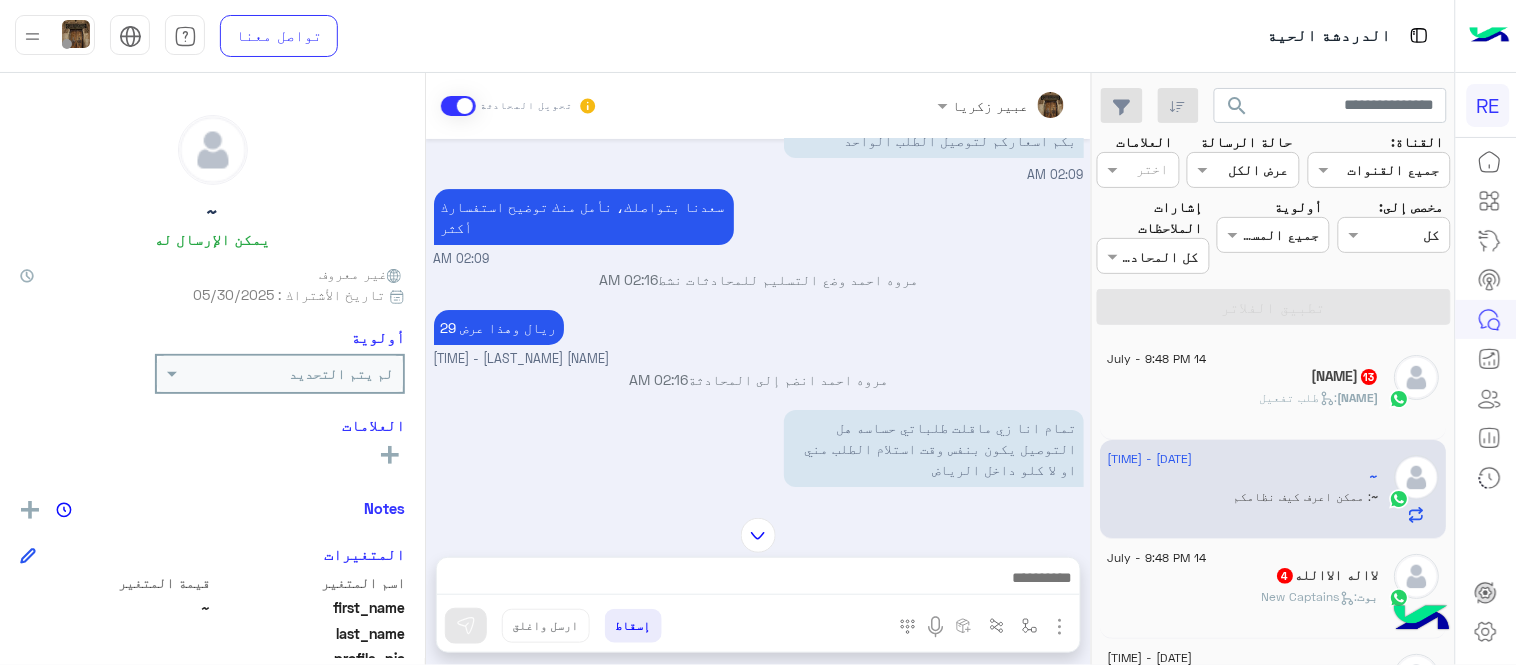 click at bounding box center (758, 535) 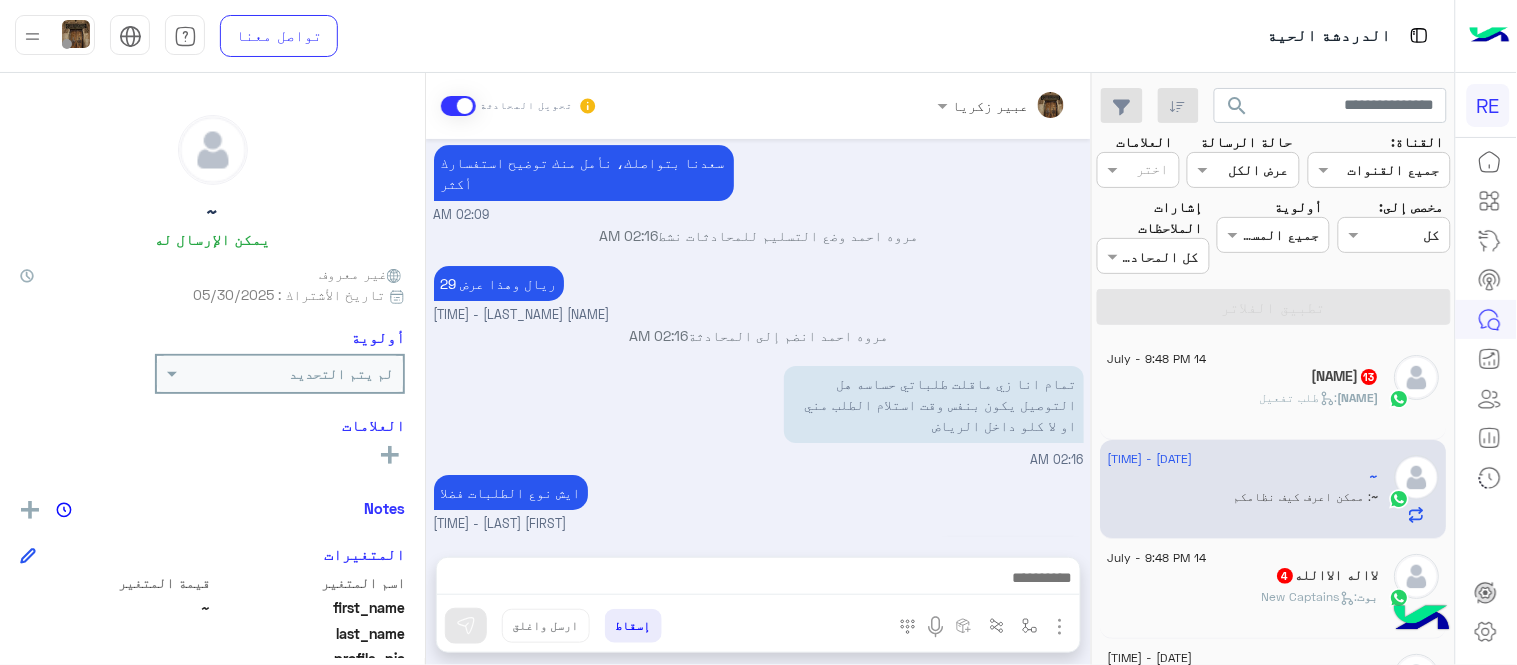 scroll, scrollTop: 9564, scrollLeft: 0, axis: vertical 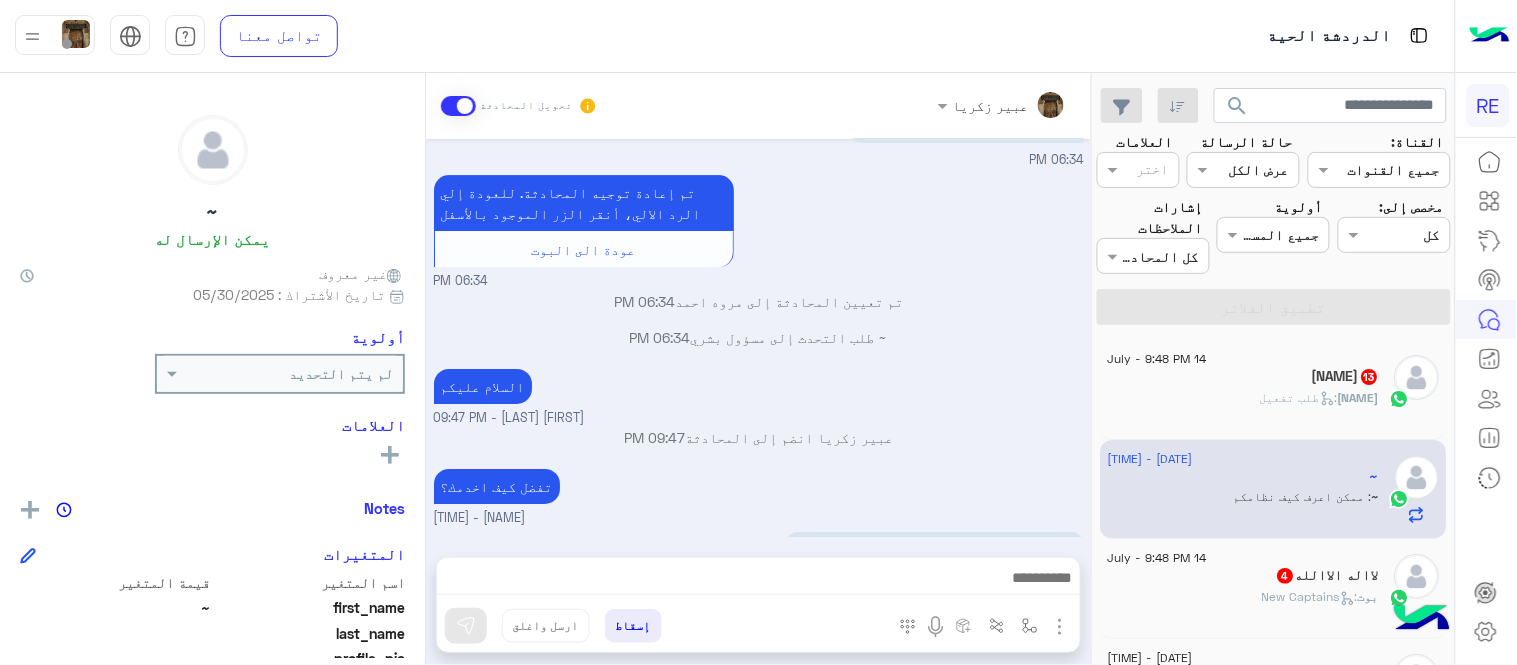 click at bounding box center [758, 583] 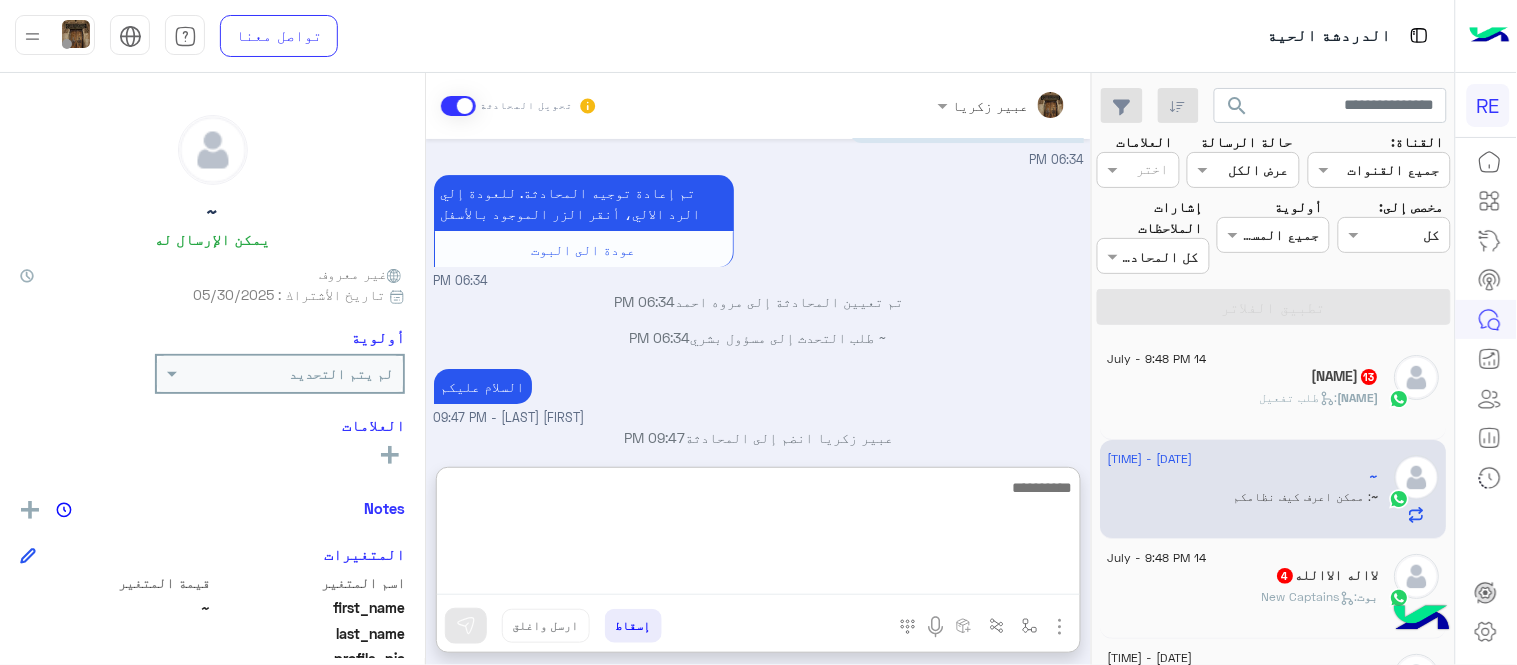 scroll, scrollTop: 9603, scrollLeft: 0, axis: vertical 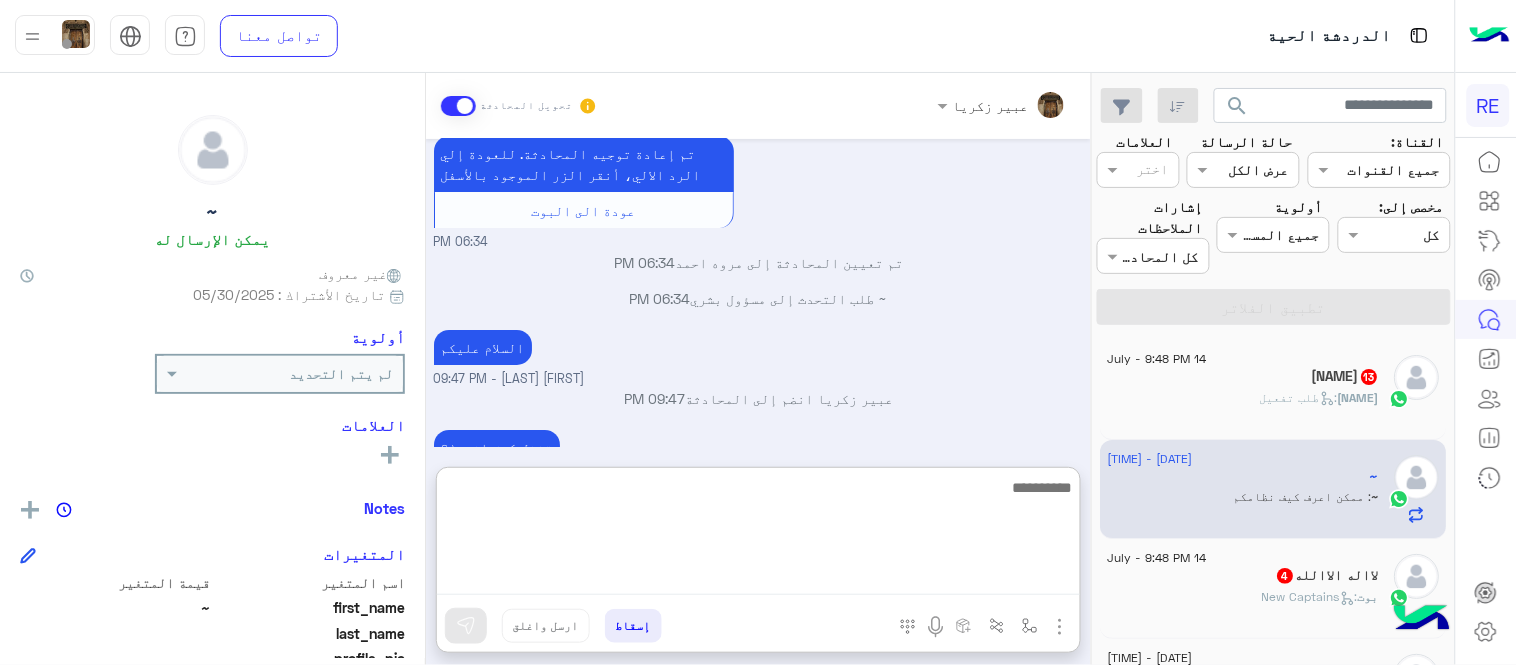 click at bounding box center (758, 535) 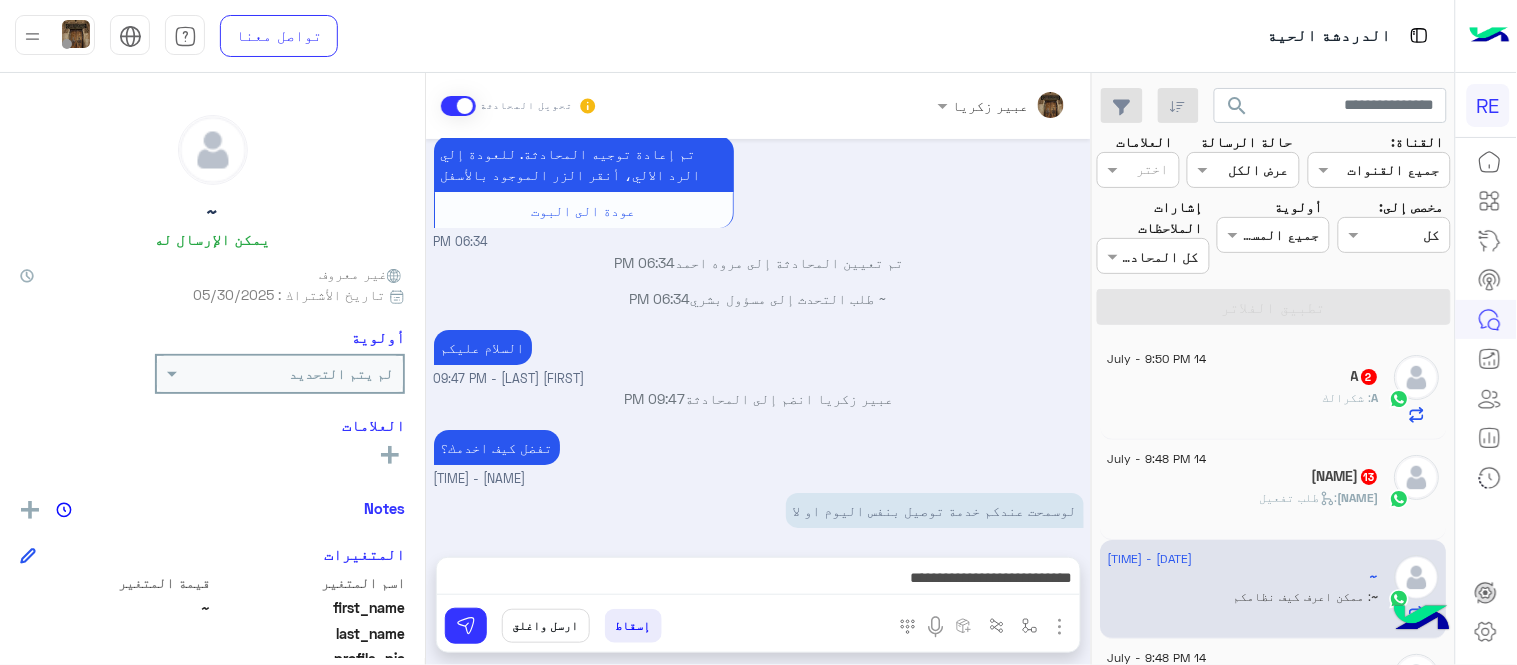 click on "بس لما ارسل طلب ماحد يتواصل معاي الا ثاني يوم   09:49 PM" at bounding box center [759, 666] 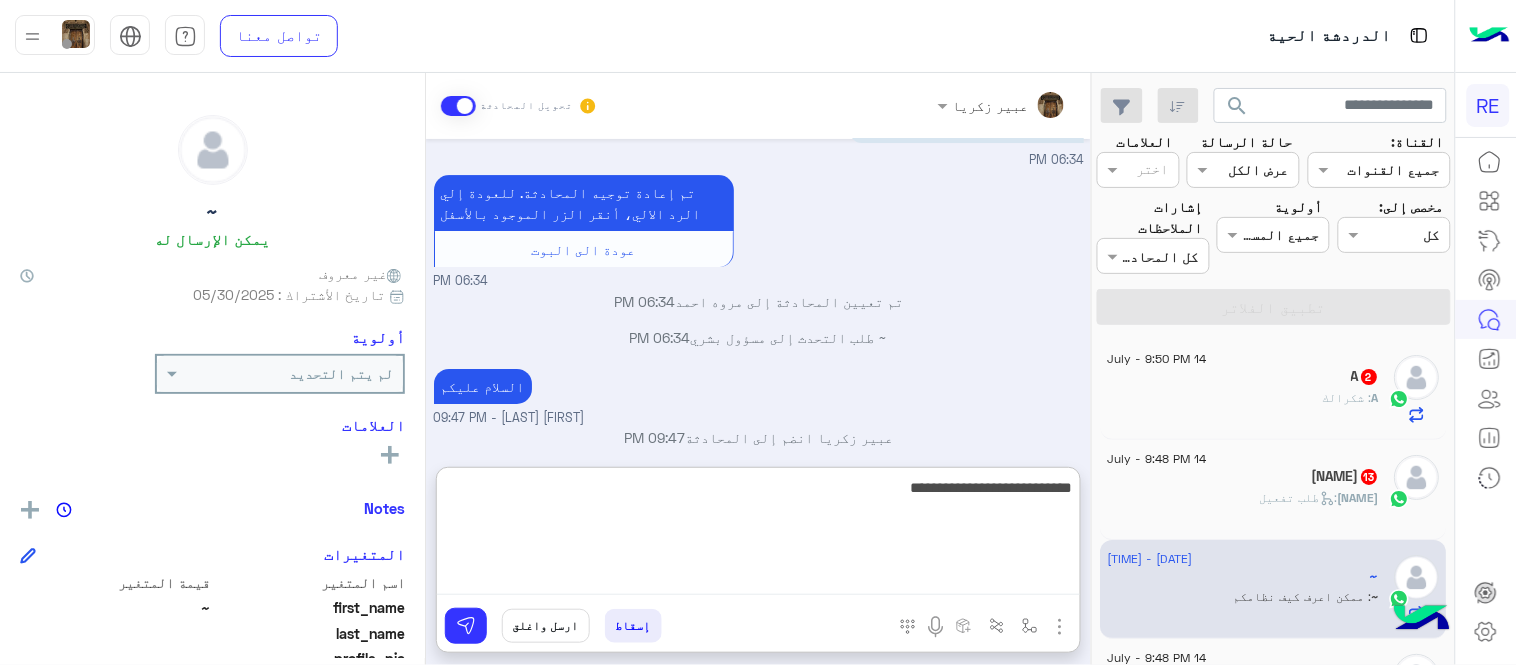 scroll, scrollTop: 9603, scrollLeft: 0, axis: vertical 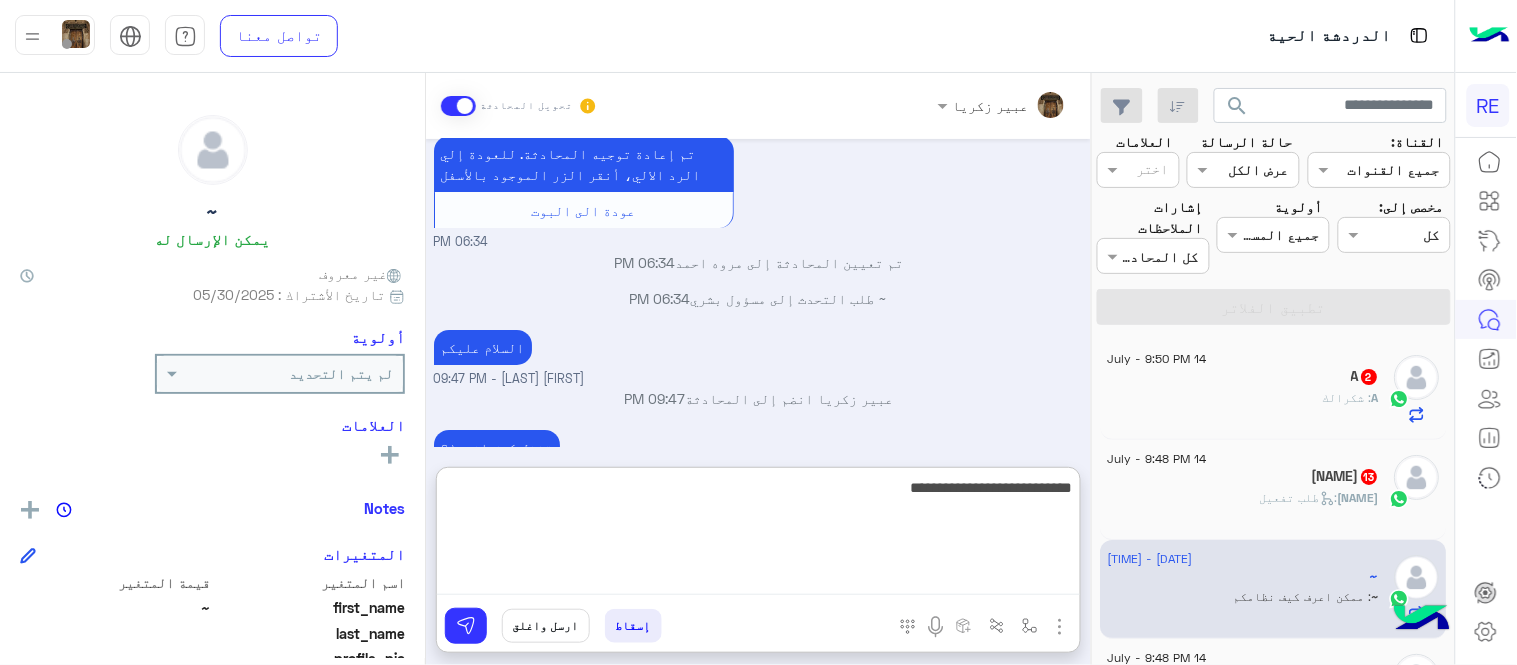 click on "**********" at bounding box center [758, 535] 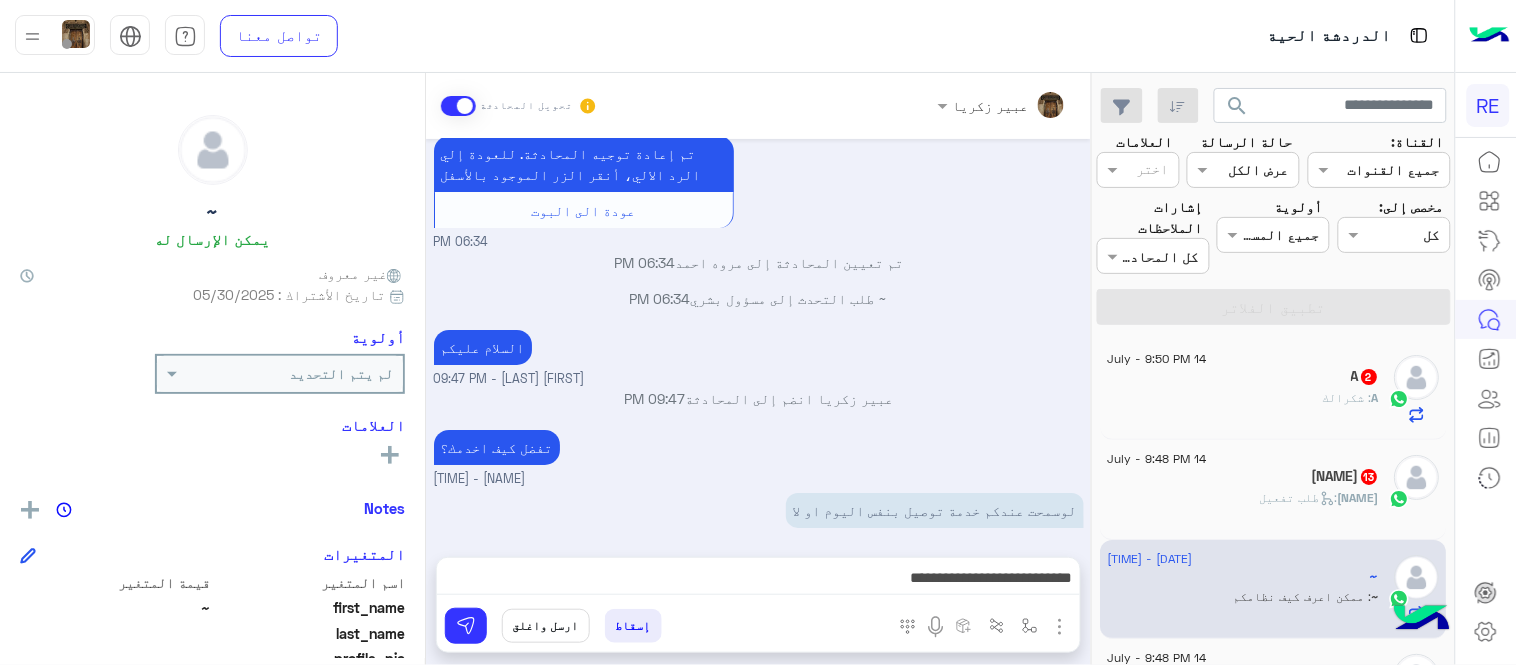click on "بس لما ارسل طلب ماحد يتواصل معاي الا ثاني يوم   09:49 PM" at bounding box center [759, 666] 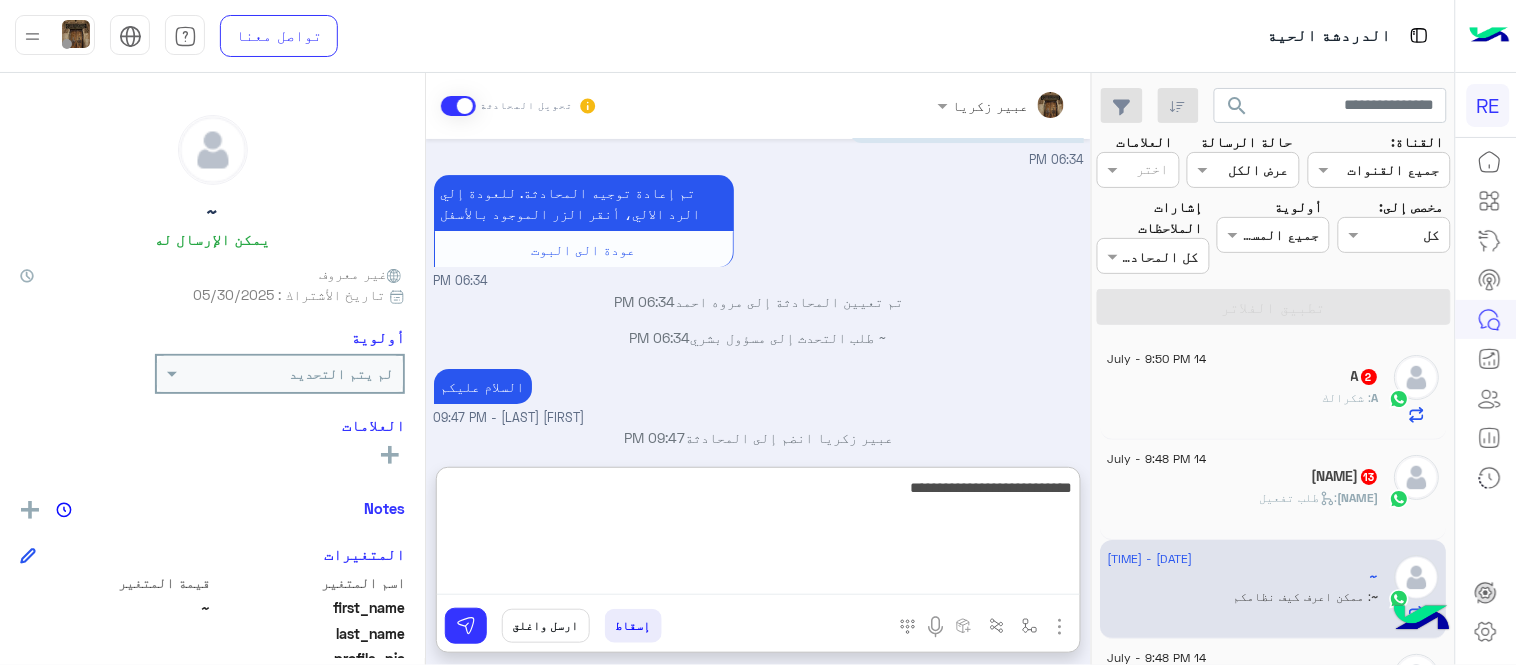 scroll, scrollTop: 9603, scrollLeft: 0, axis: vertical 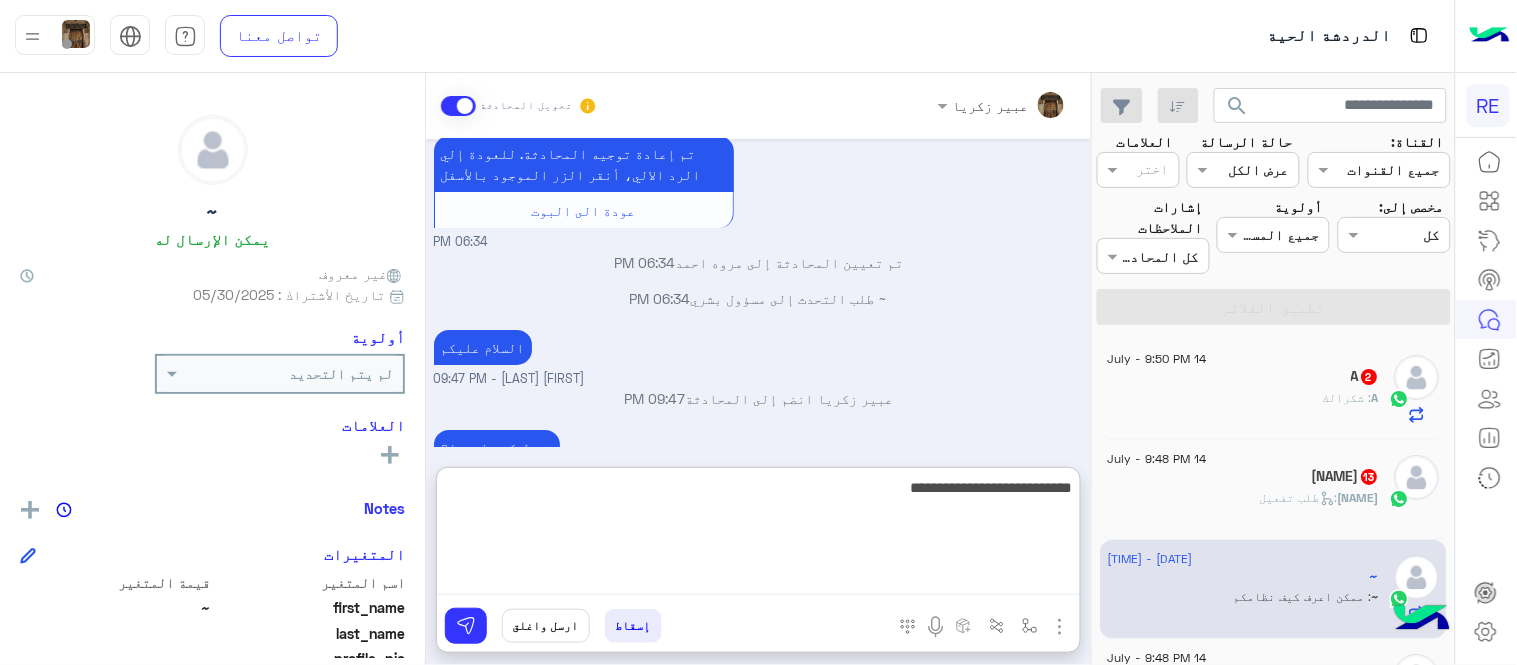 click on "**********" at bounding box center (758, 535) 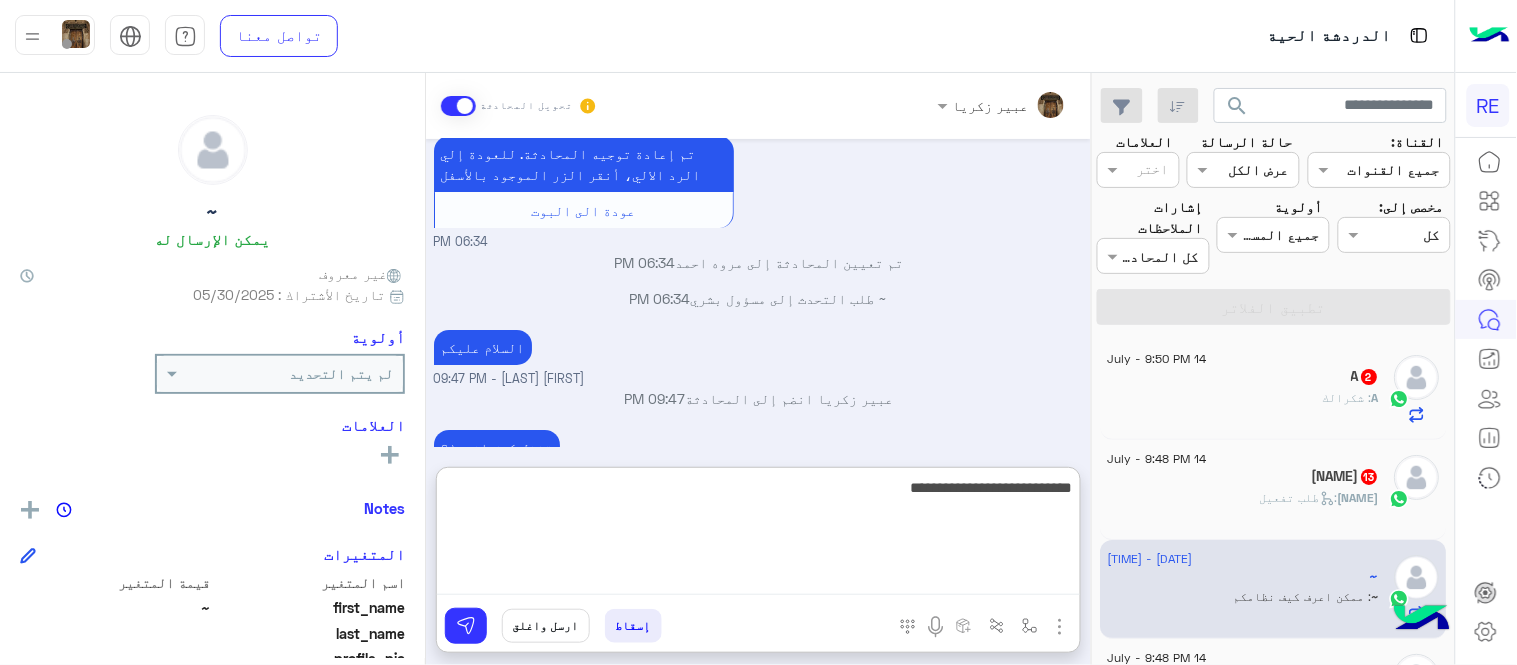 click on "**********" at bounding box center [758, 535] 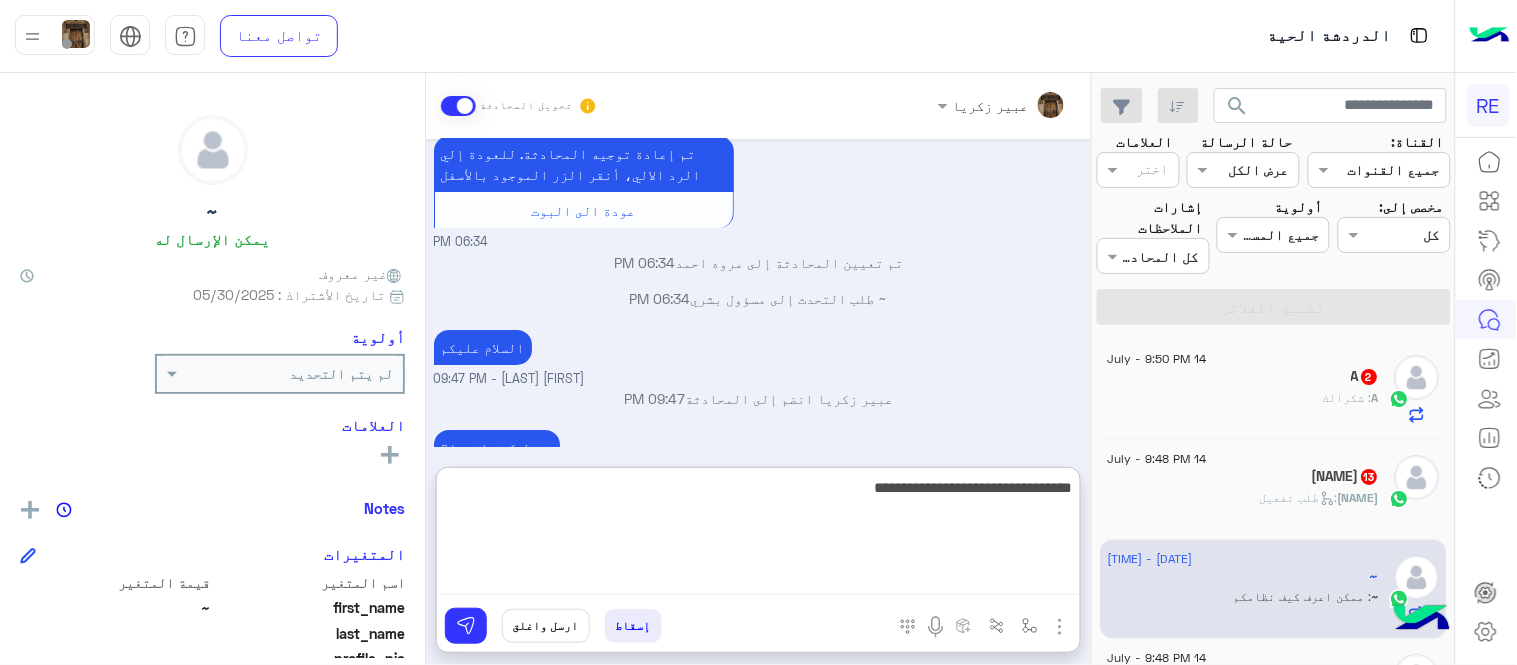 click on "**********" at bounding box center (758, 535) 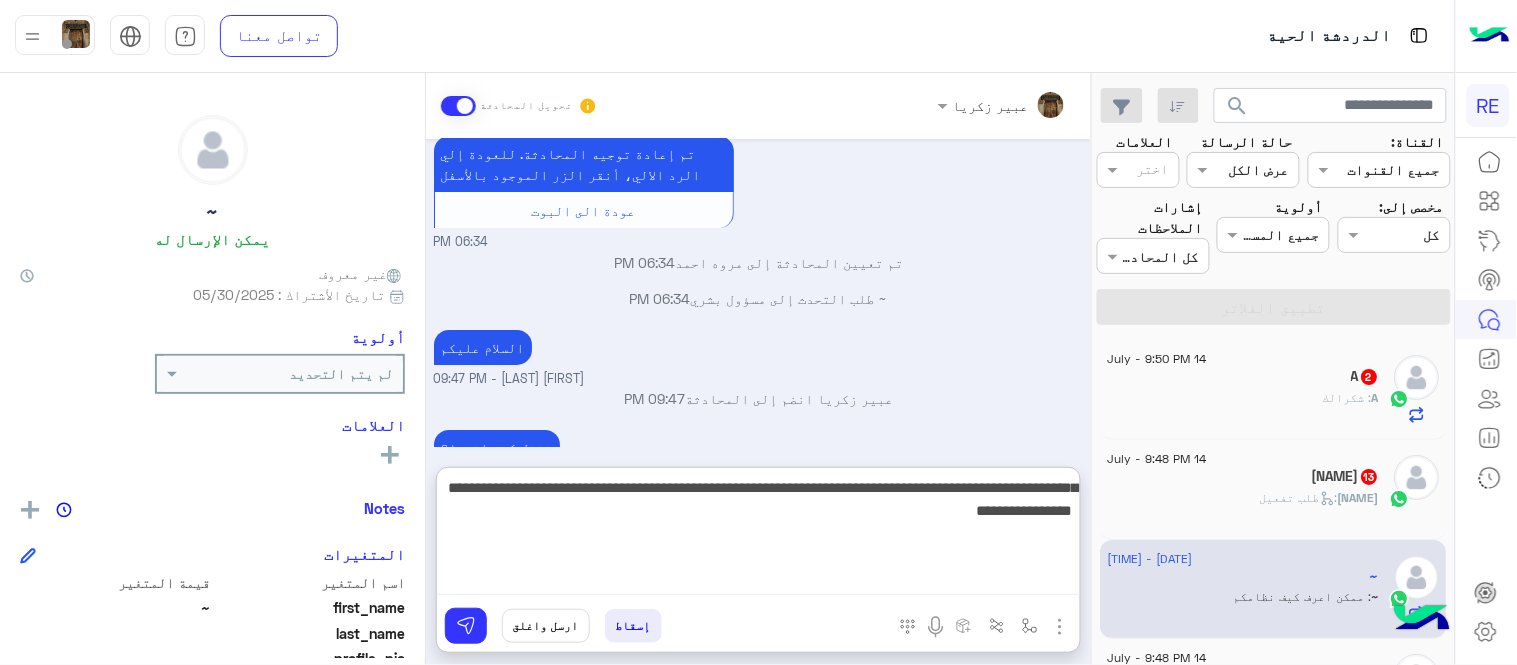 type on "**********" 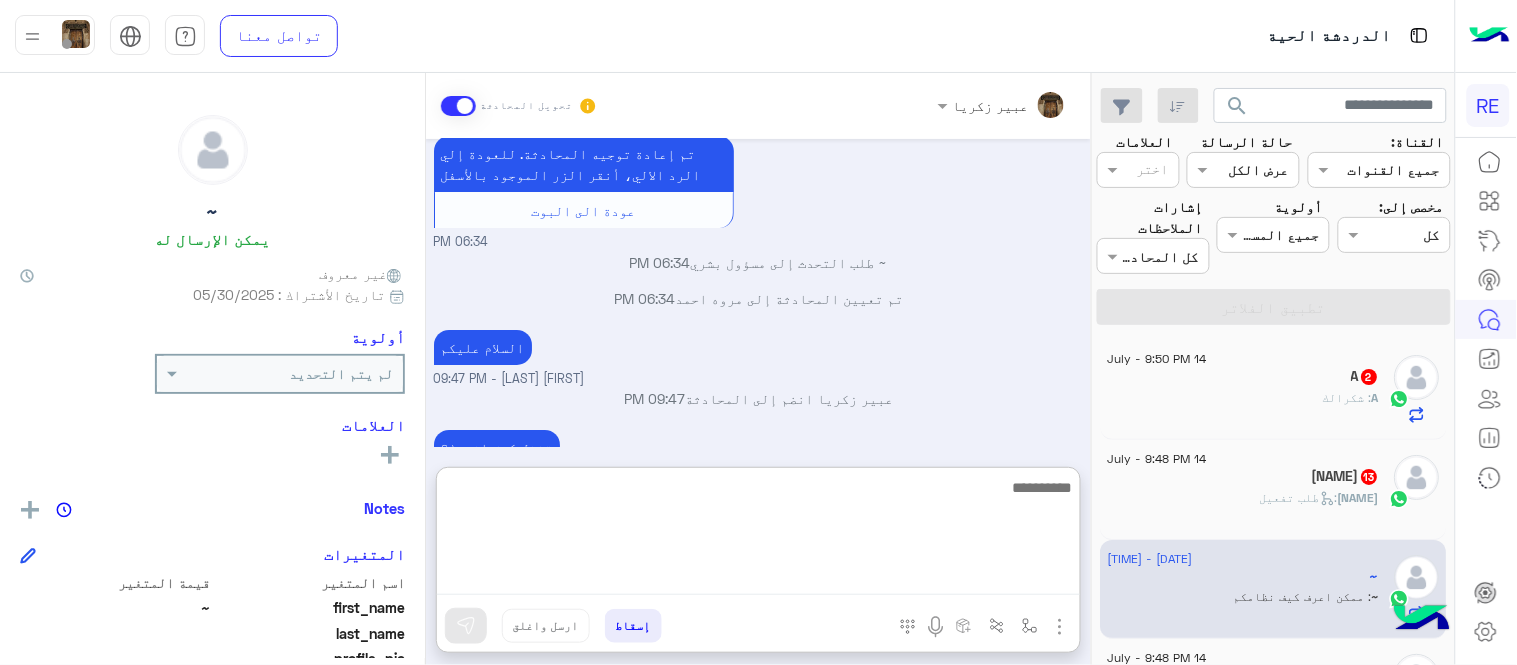 scroll, scrollTop: 9760, scrollLeft: 0, axis: vertical 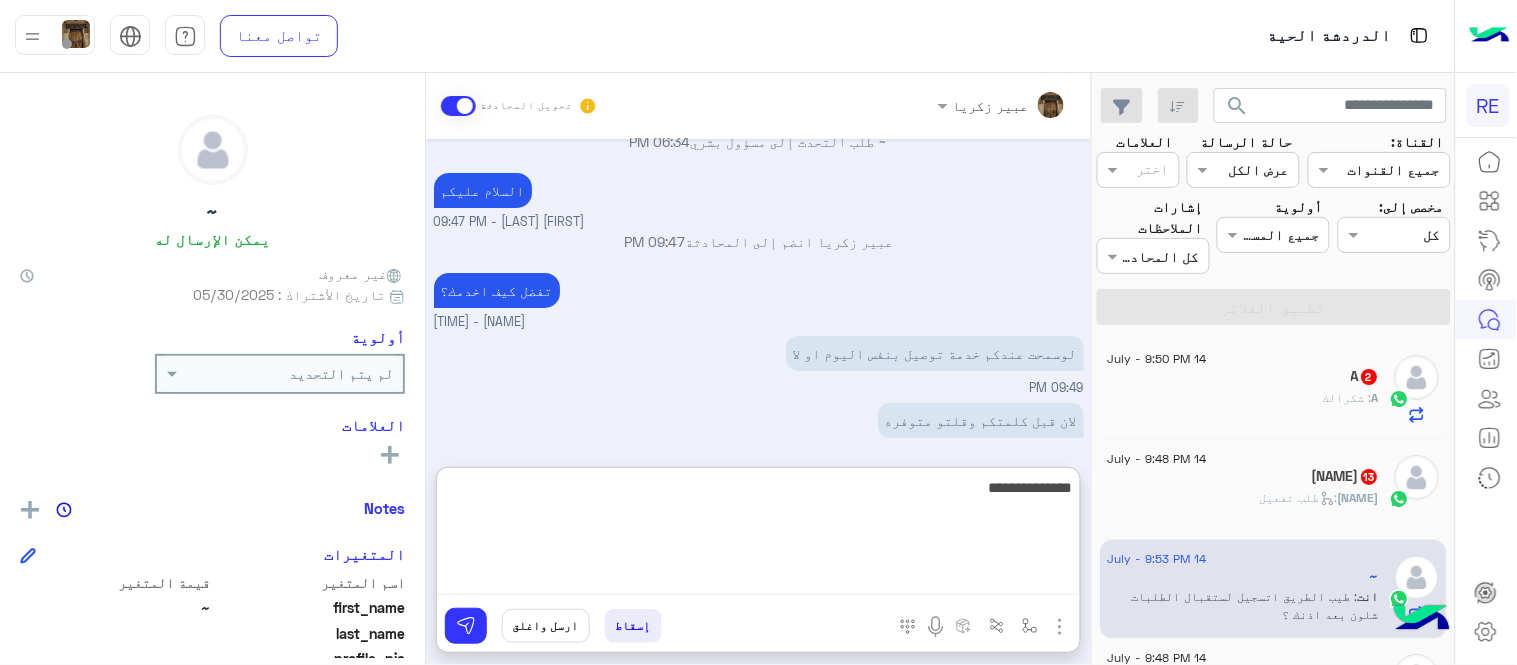 type on "**********" 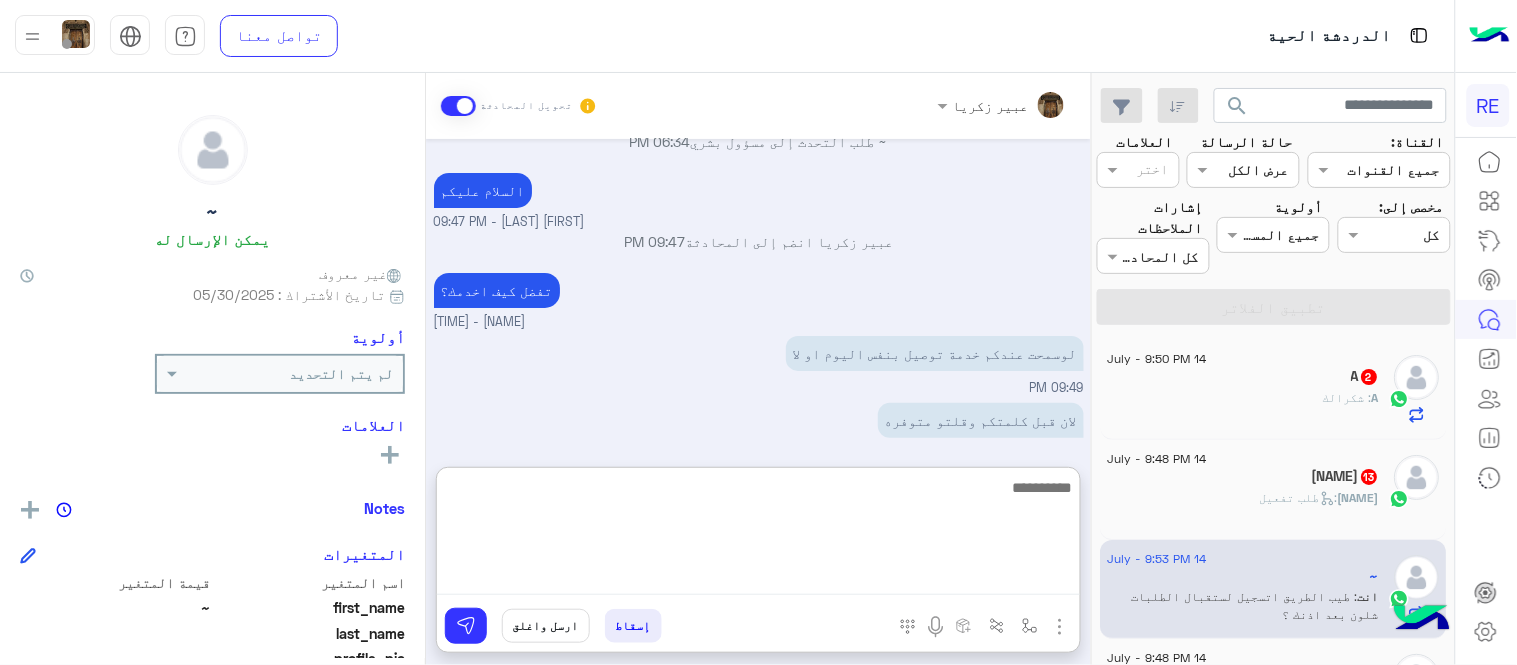 scroll, scrollTop: 9823, scrollLeft: 0, axis: vertical 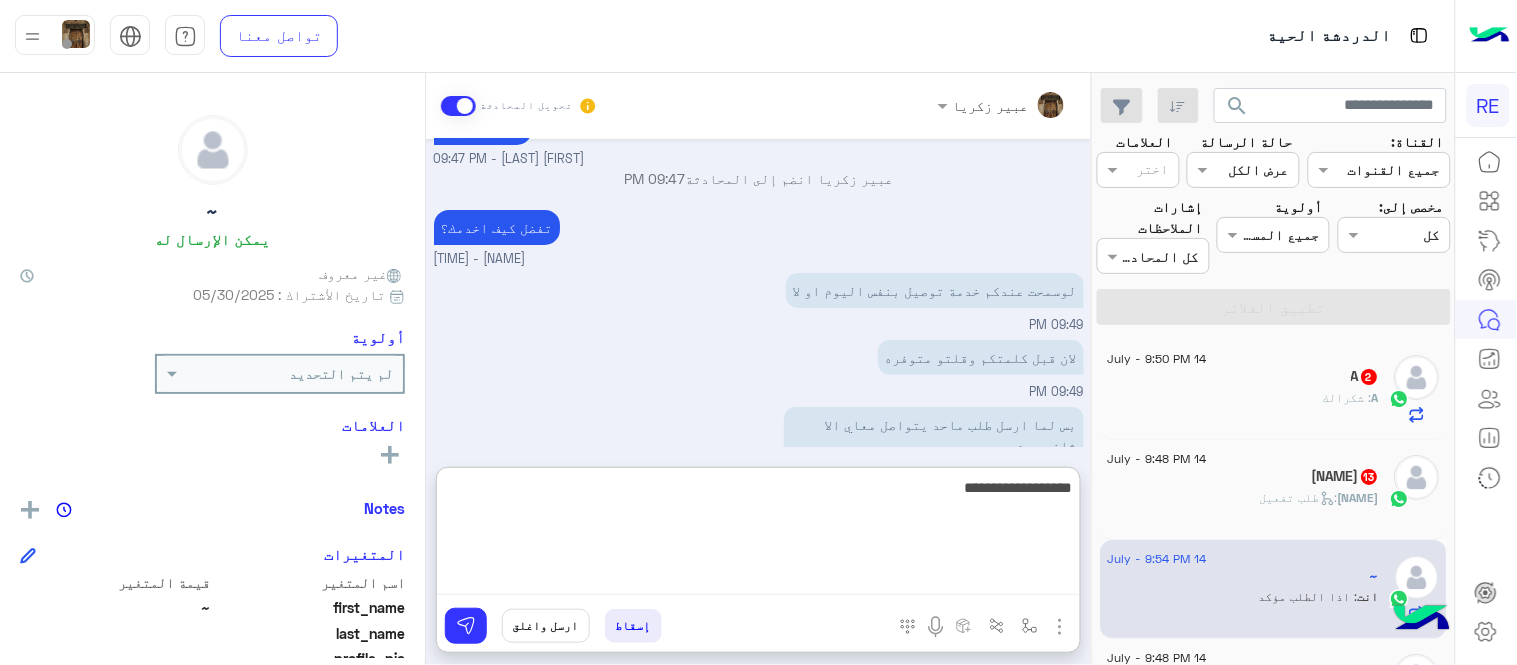 type on "**********" 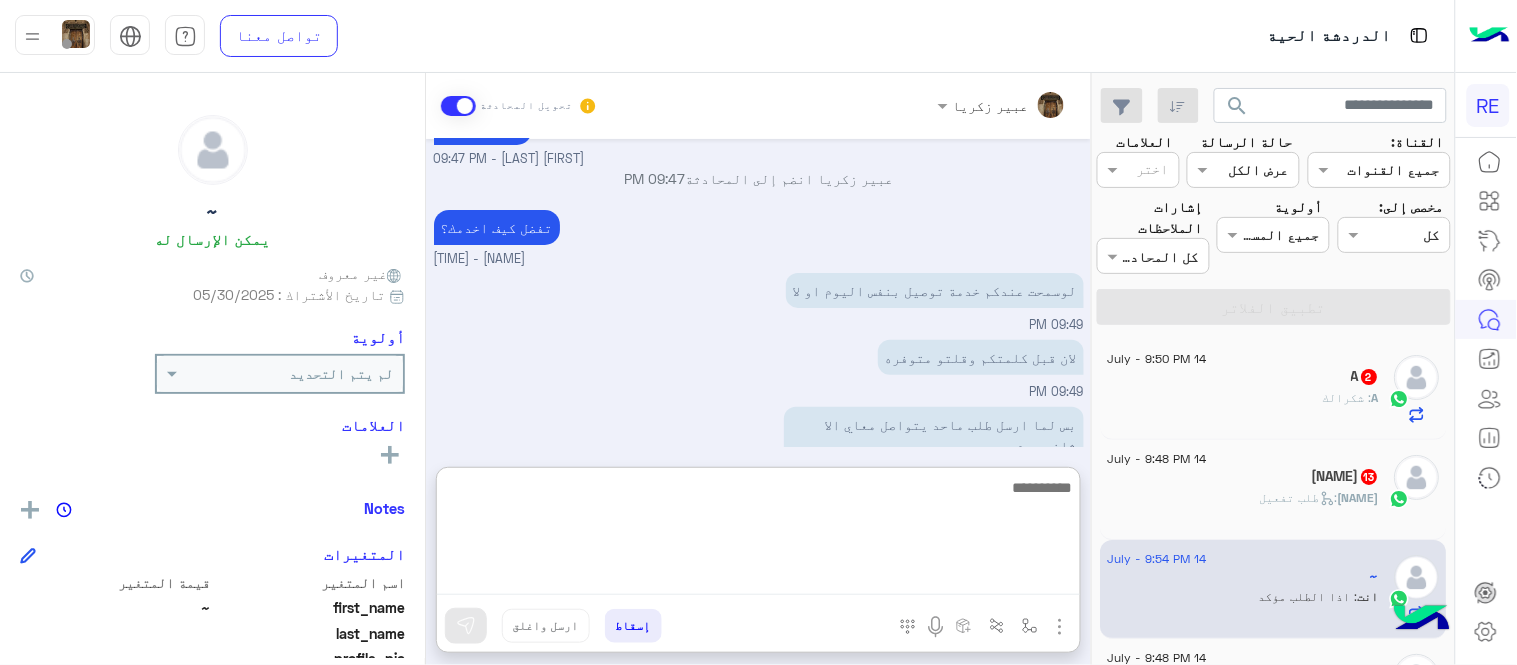 scroll, scrollTop: 9887, scrollLeft: 0, axis: vertical 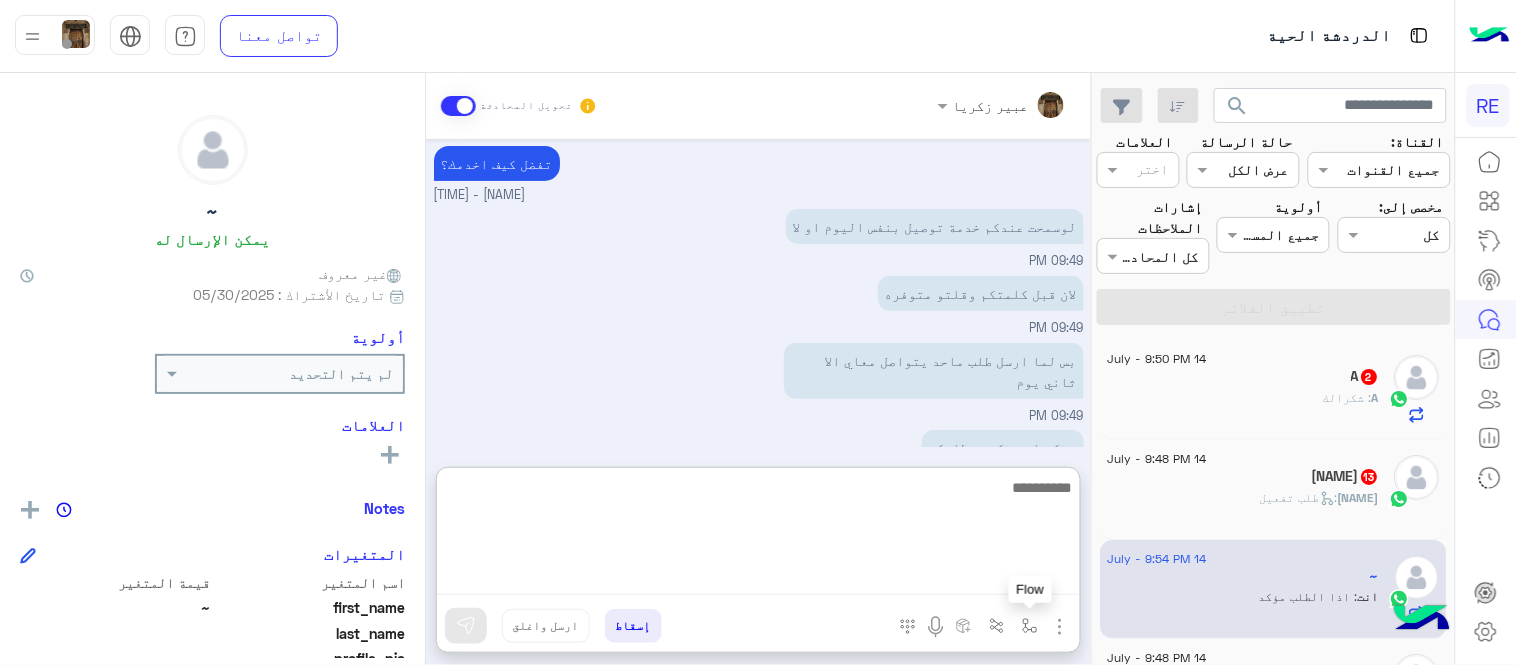 type 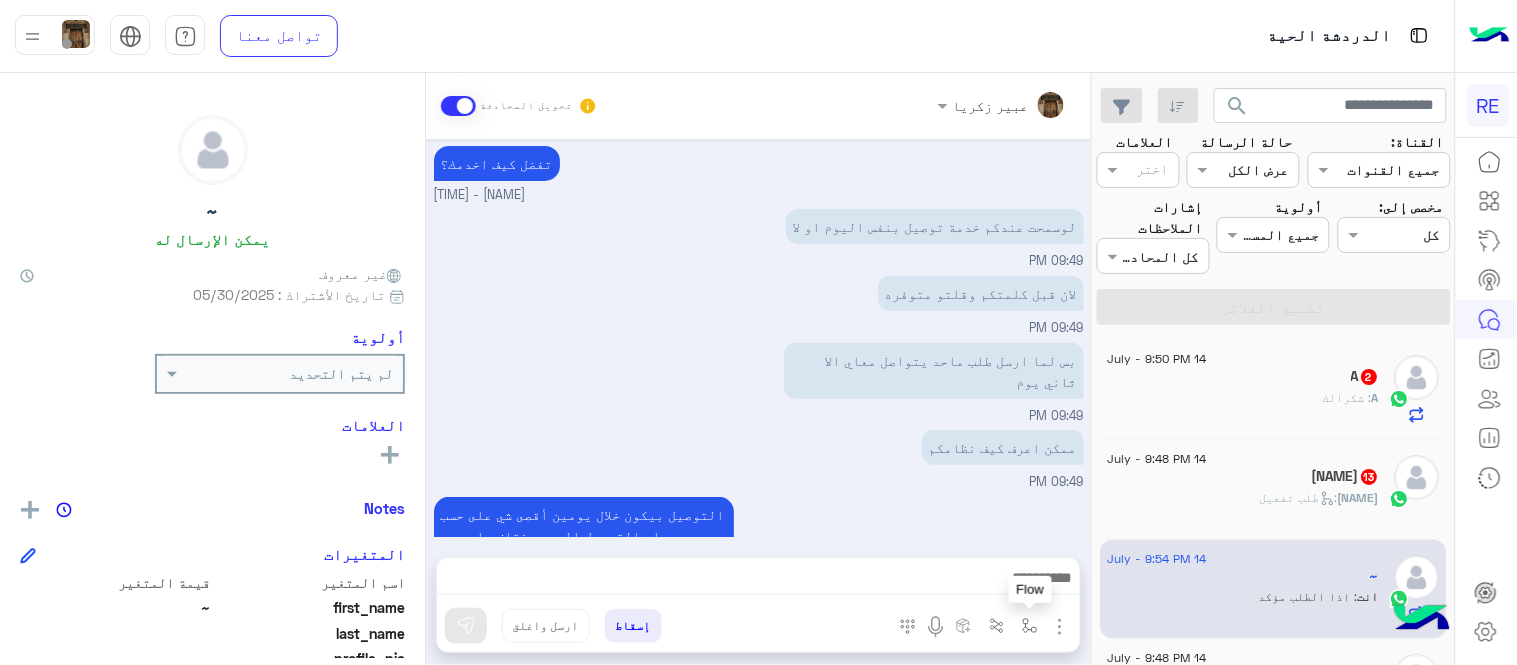 click at bounding box center (1030, 626) 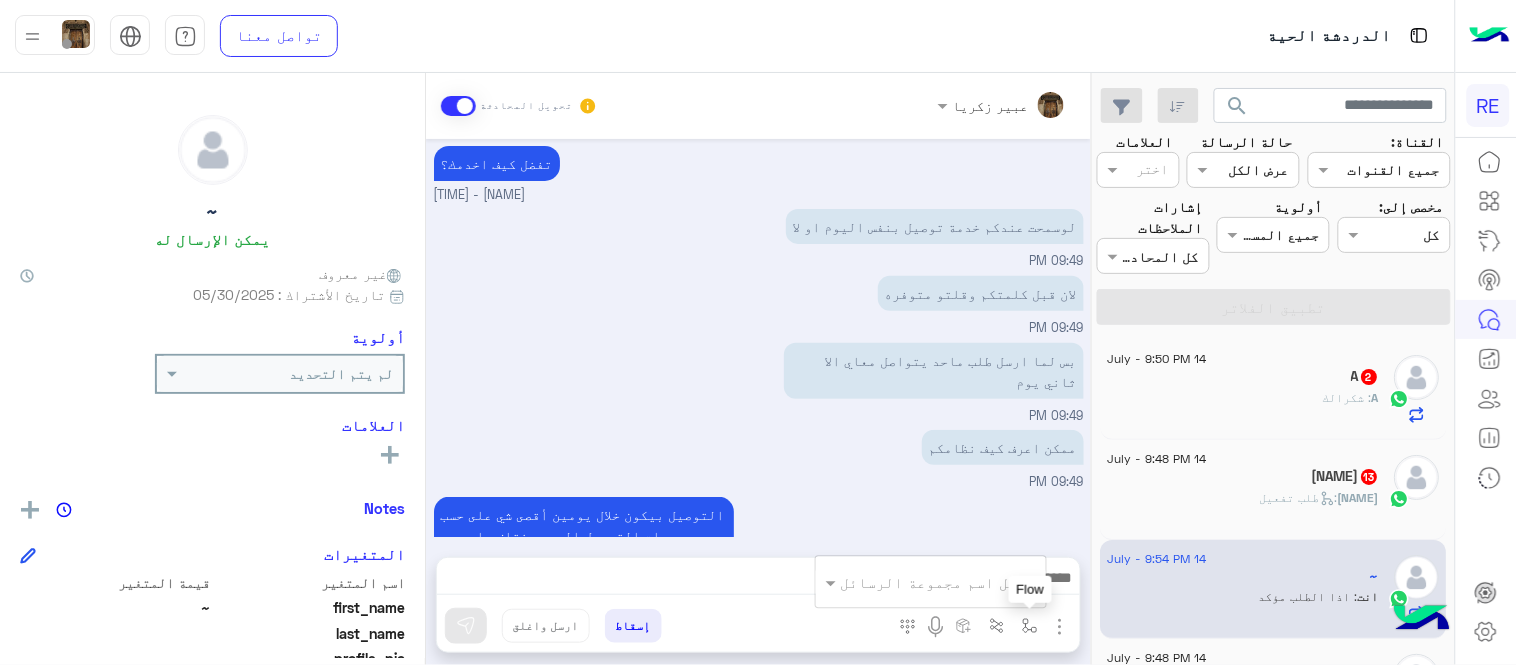 scroll, scrollTop: 9797, scrollLeft: 0, axis: vertical 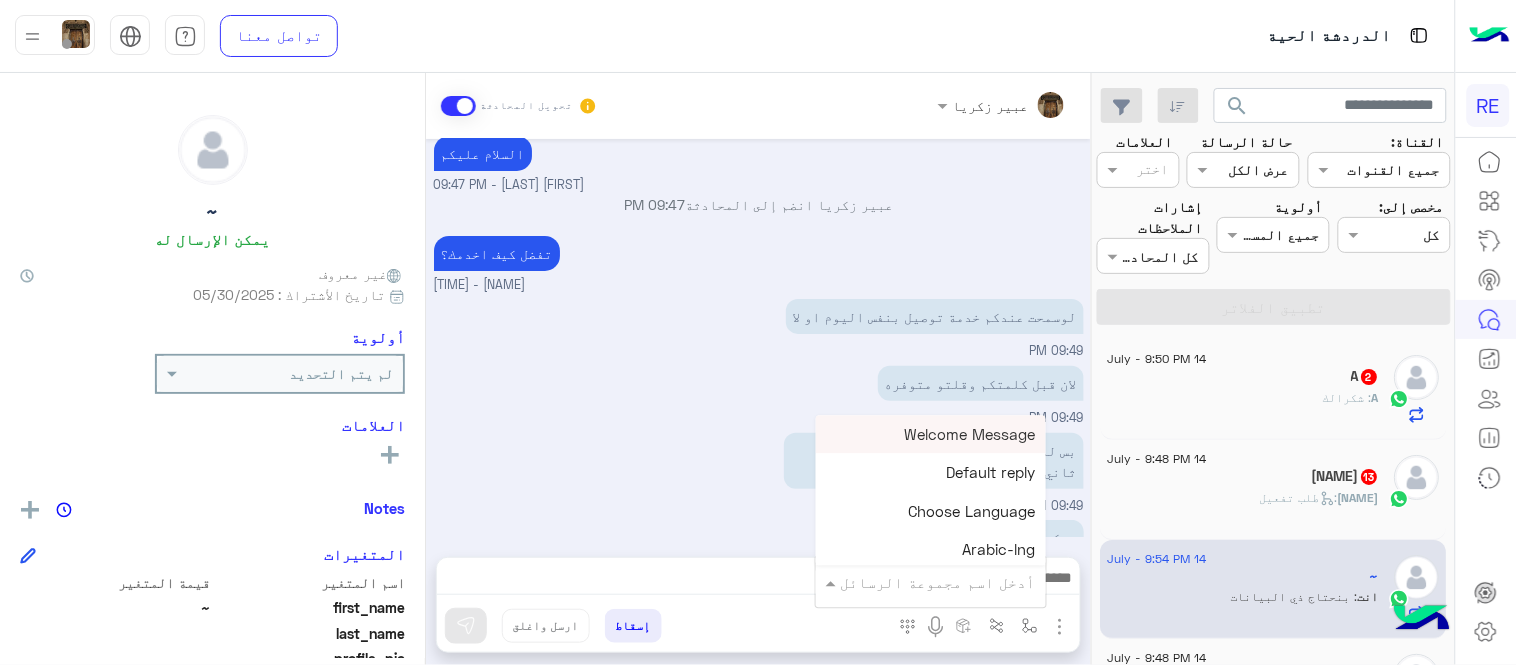 click at bounding box center (959, 582) 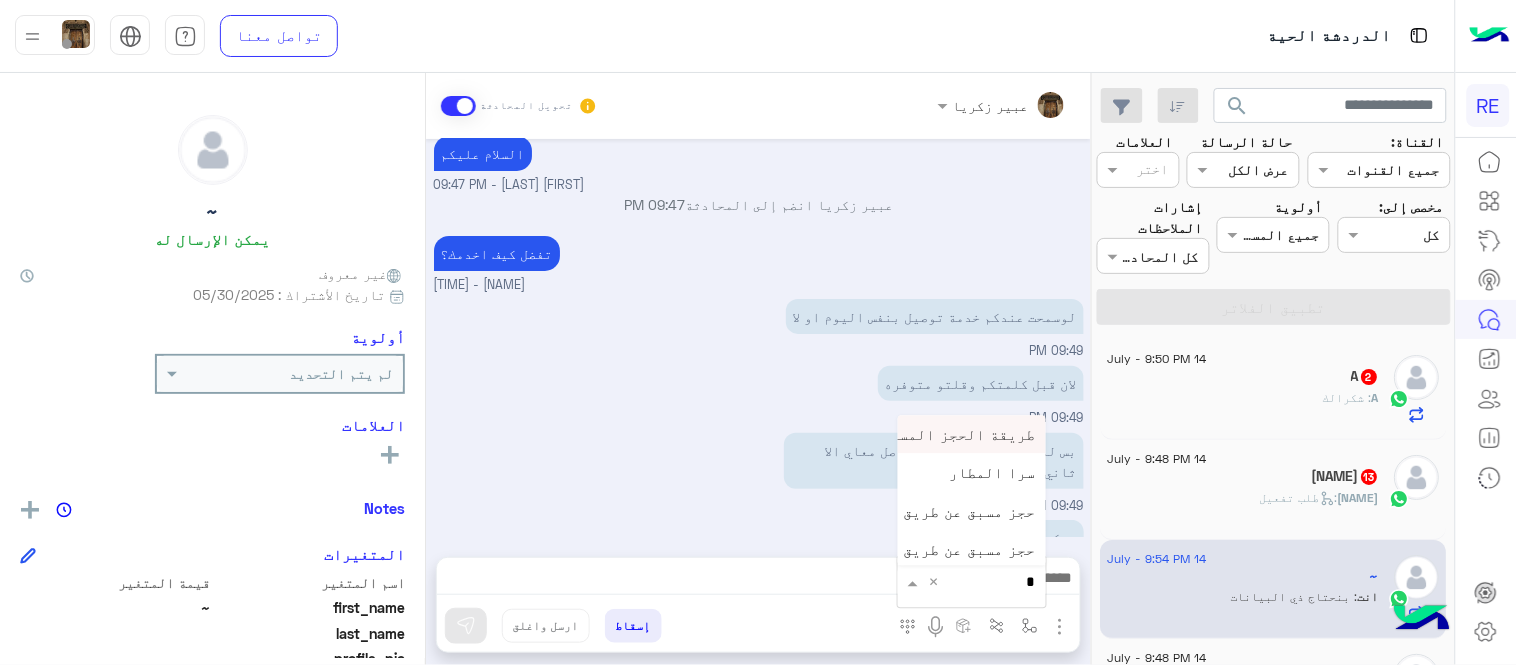 type on "**" 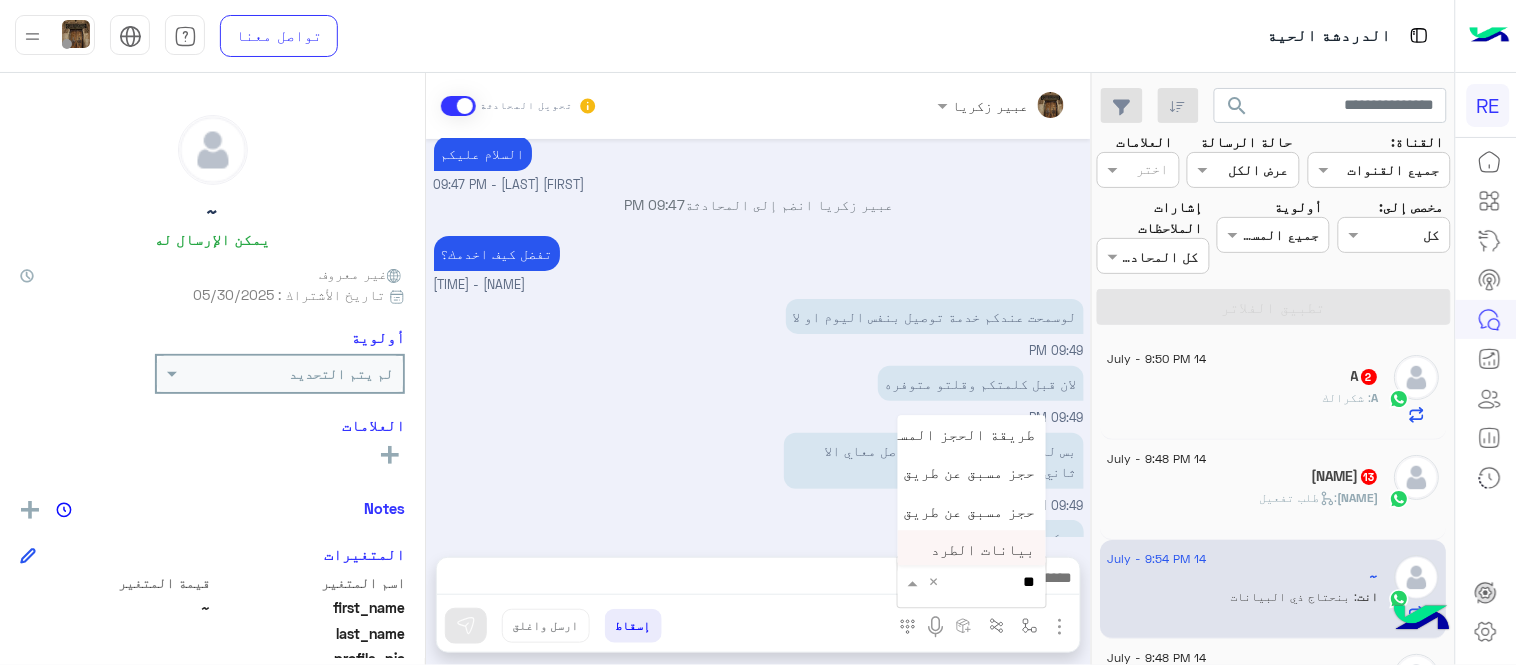 click on "بيانات الطرد" at bounding box center [972, 550] 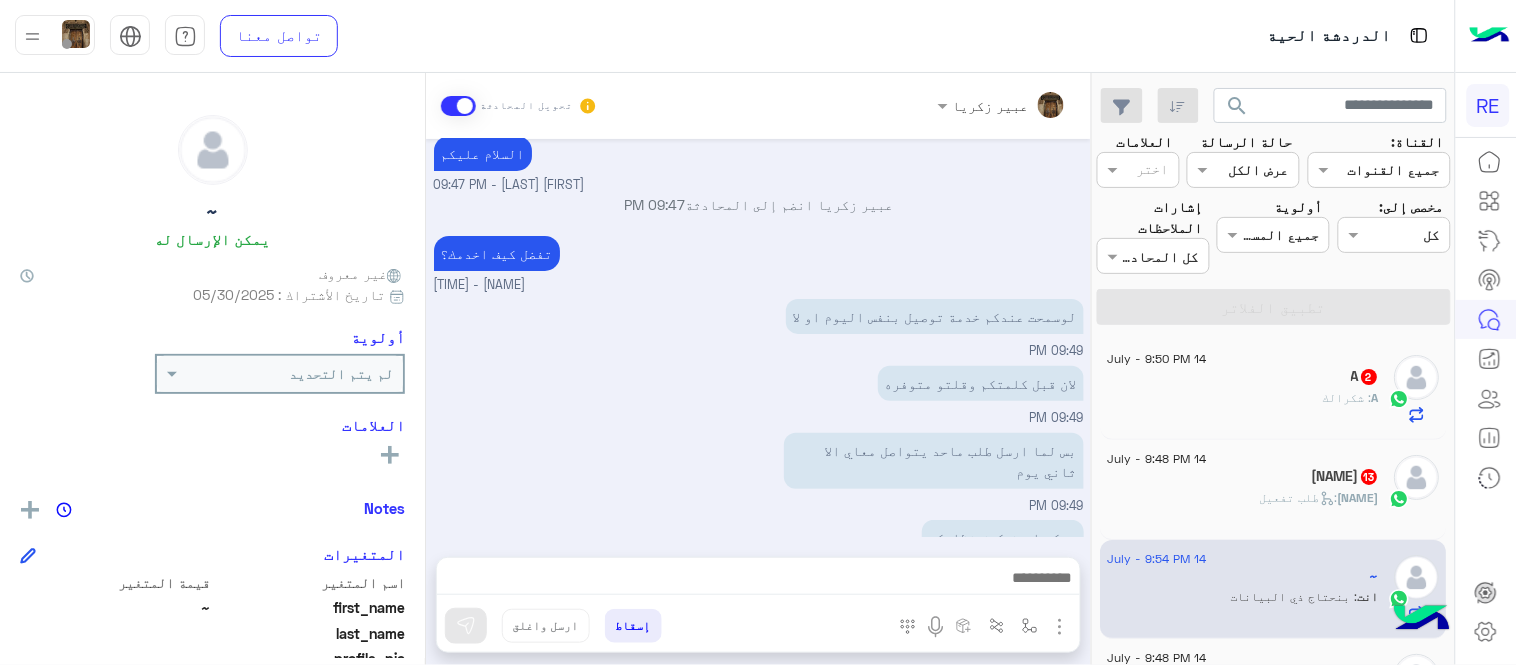 type on "**********" 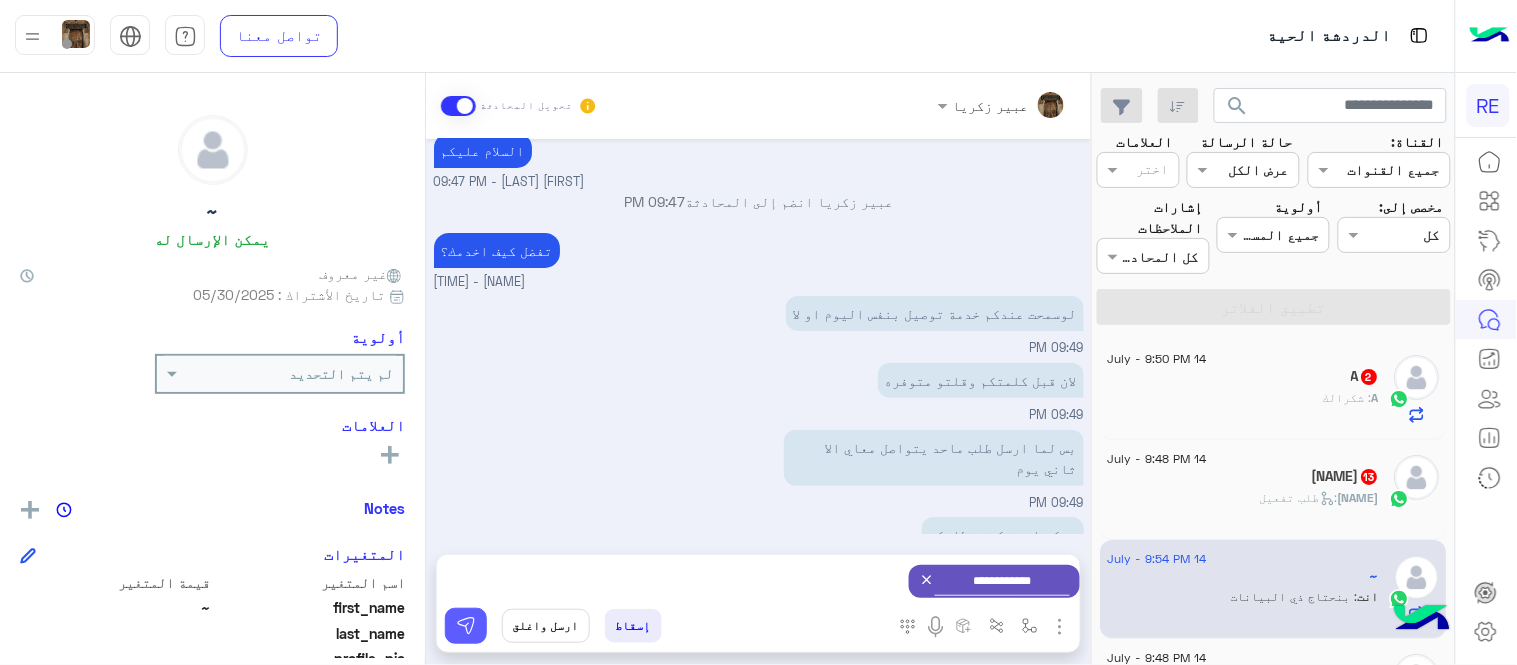 click at bounding box center (466, 626) 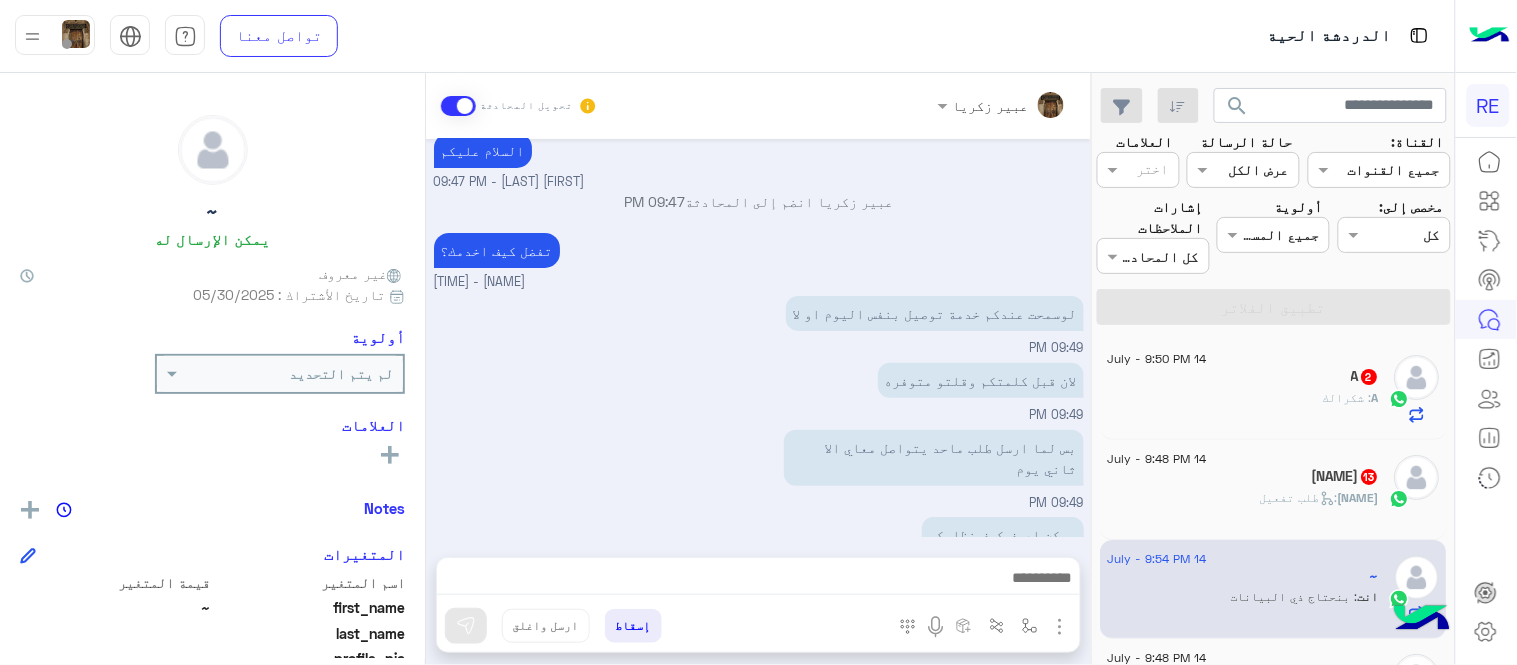scroll, scrollTop: 9797, scrollLeft: 0, axis: vertical 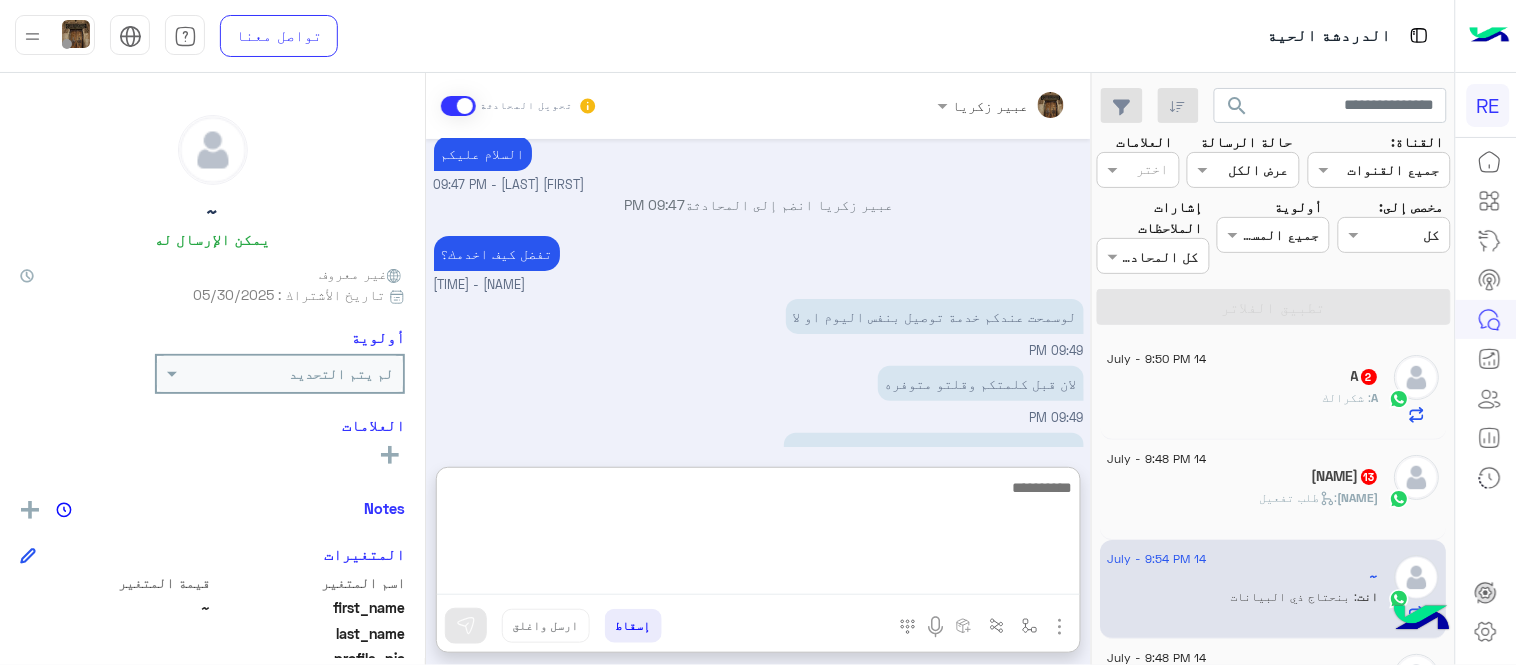 click at bounding box center [758, 535] 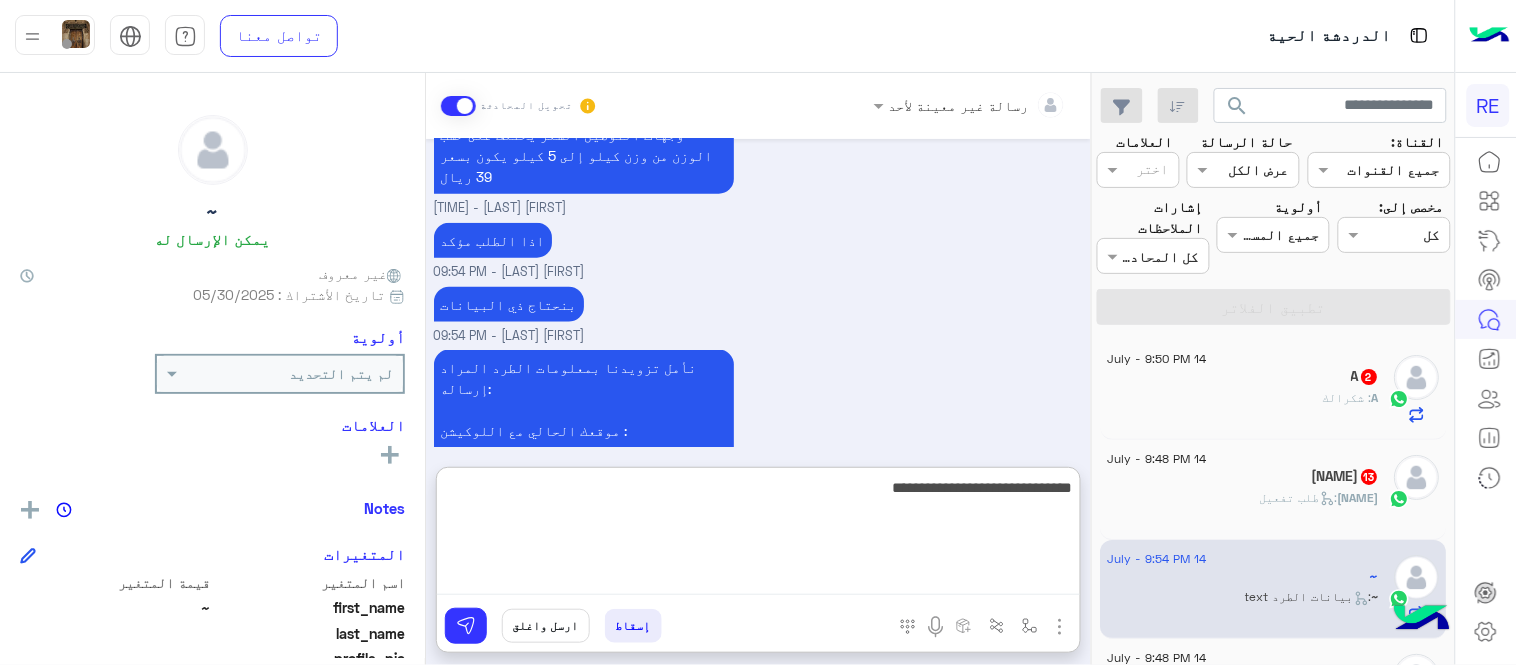 scroll, scrollTop: 10432, scrollLeft: 0, axis: vertical 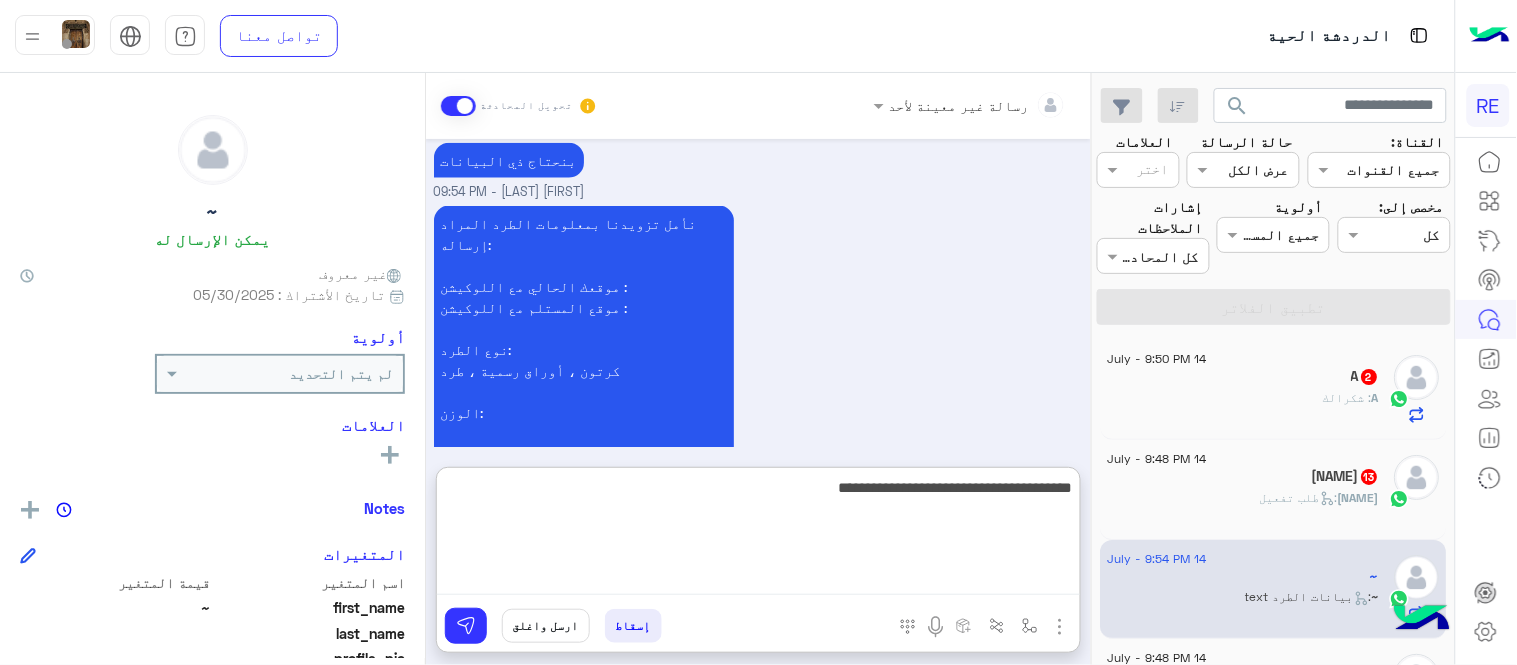 type on "**********" 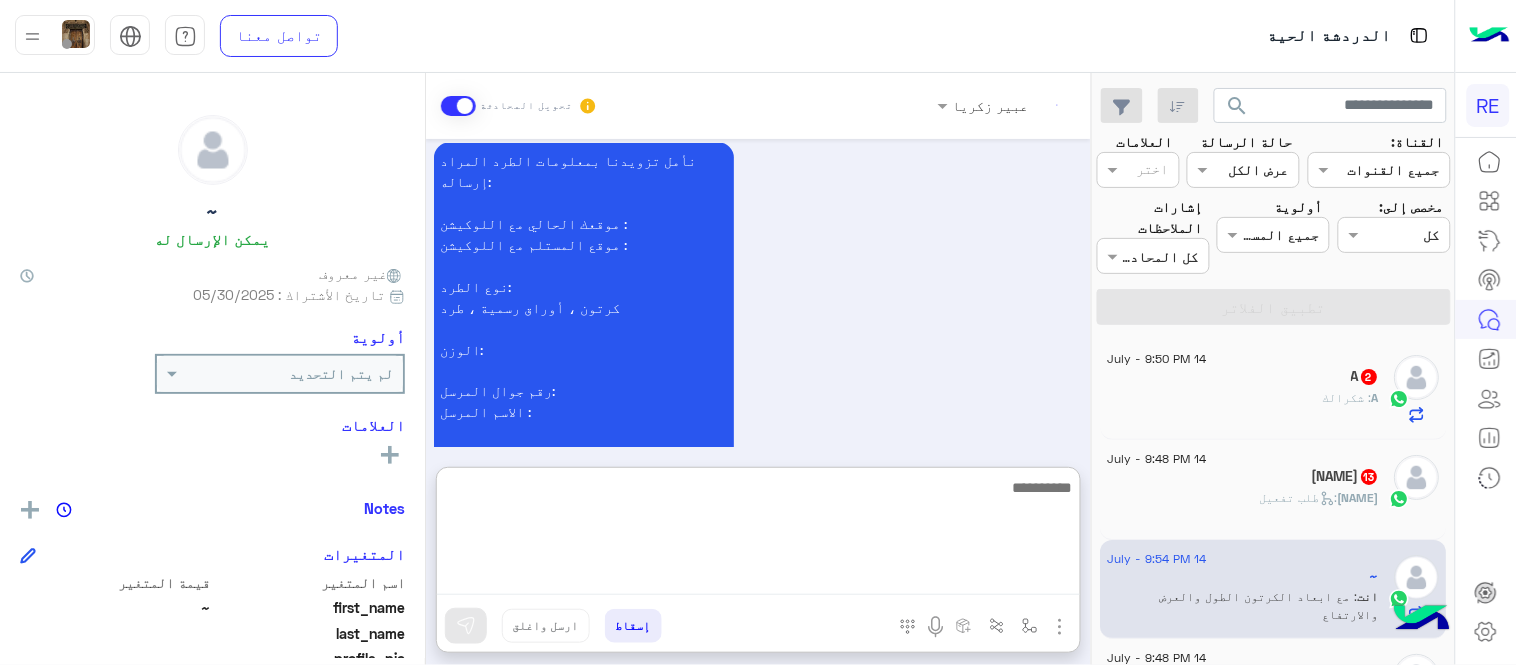 scroll, scrollTop: 10532, scrollLeft: 0, axis: vertical 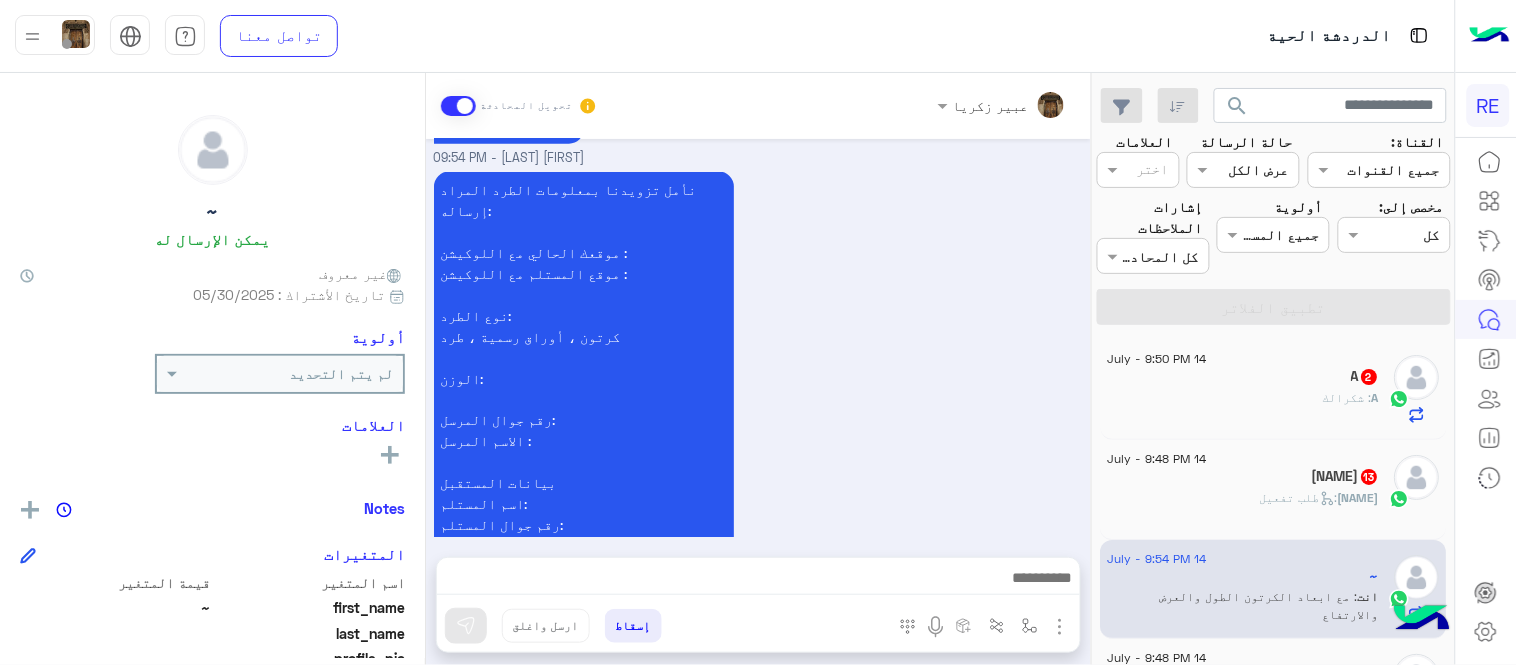 click on "[DATE]  اي خدمة اخرى ؟  الرجوع للقائمة الرئ   لا     [TIME]   الرجوع للقائمة الرئ    [TIME]  اختر احد الخدمات التالية:    [TIME]   السداد - طرق الشحن     [TIME]    اي خدمة اخرى ؟  الرجوع للقائمة الرئ   لا     [TIME]   الرجوع للقائمة الرئ    [TIME]  اختر احد الخدمات التالية:    [TIME]   الملاحظات والشكاوى    [TIME]  اختيار أي:    [TIME]   ملاحظات و مقترحات     [TIME]  اترك لنا اقتراحاتك أو ملاحظاتك. اي خدمة اخرى ؟  الرجوع للقائمة الرئ   لا     [TIME]  السلام عليكم انا عندي متجر وحابه اتعامل معاكم لتوصيل بعض الطلبات الحساسه فقط والتي تحتاج لعنايه وسيكون استلام الطلب من الرياض وتوصيله للعميل في الرياض ايضاً" at bounding box center (758, 338) 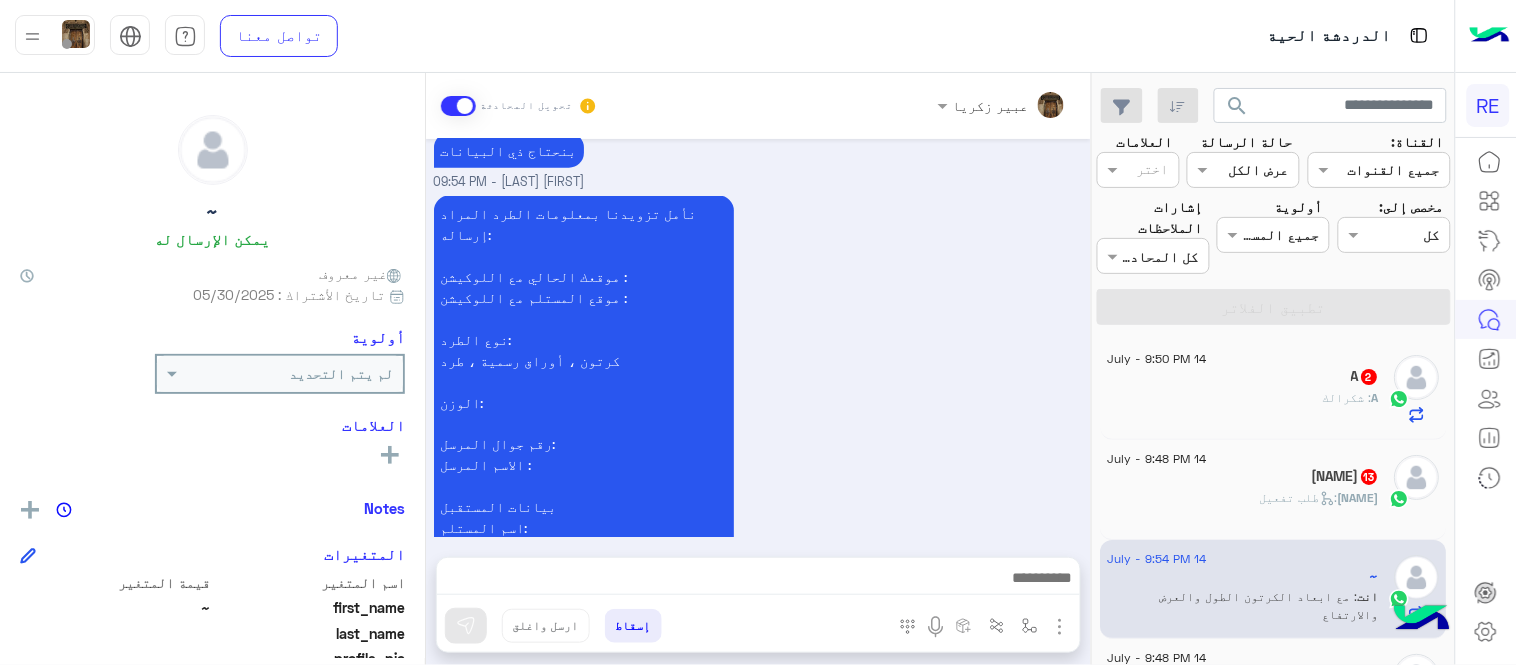 click at bounding box center (727, 682) 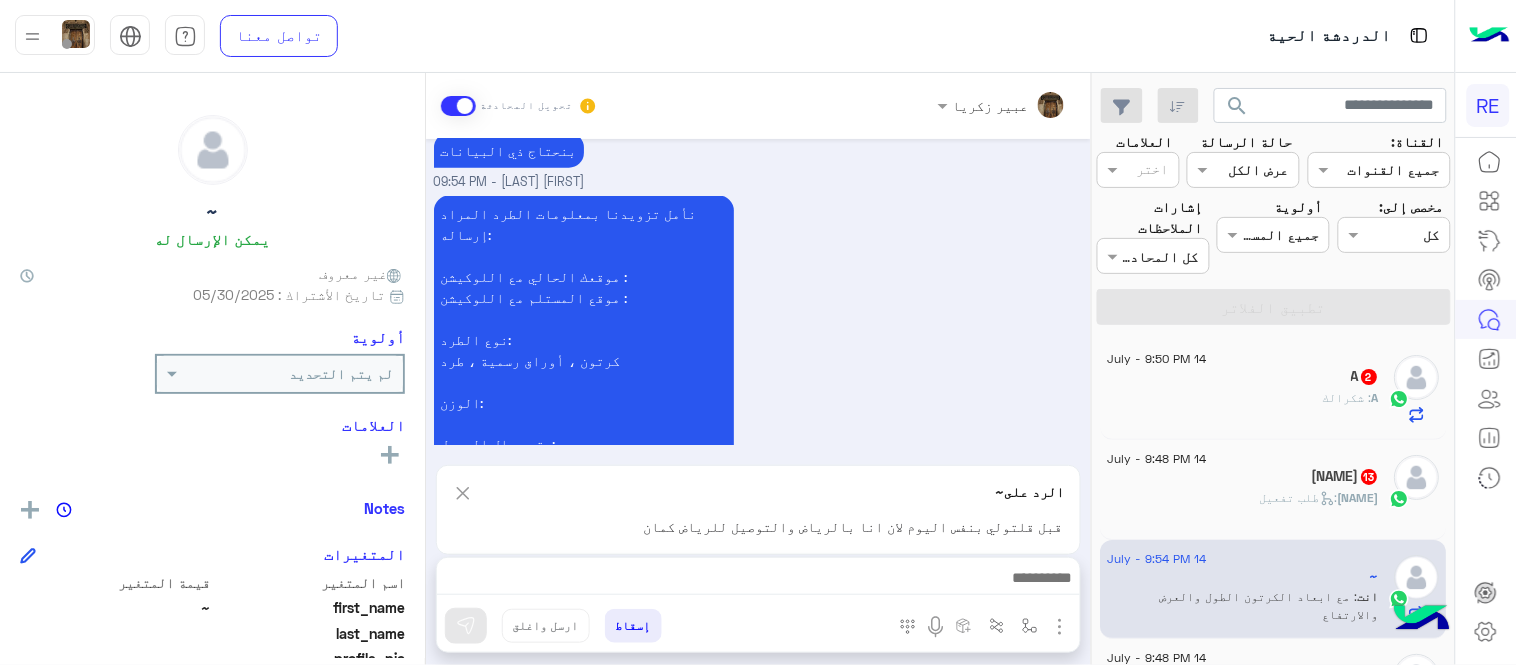 scroll, scrollTop: 10532, scrollLeft: 0, axis: vertical 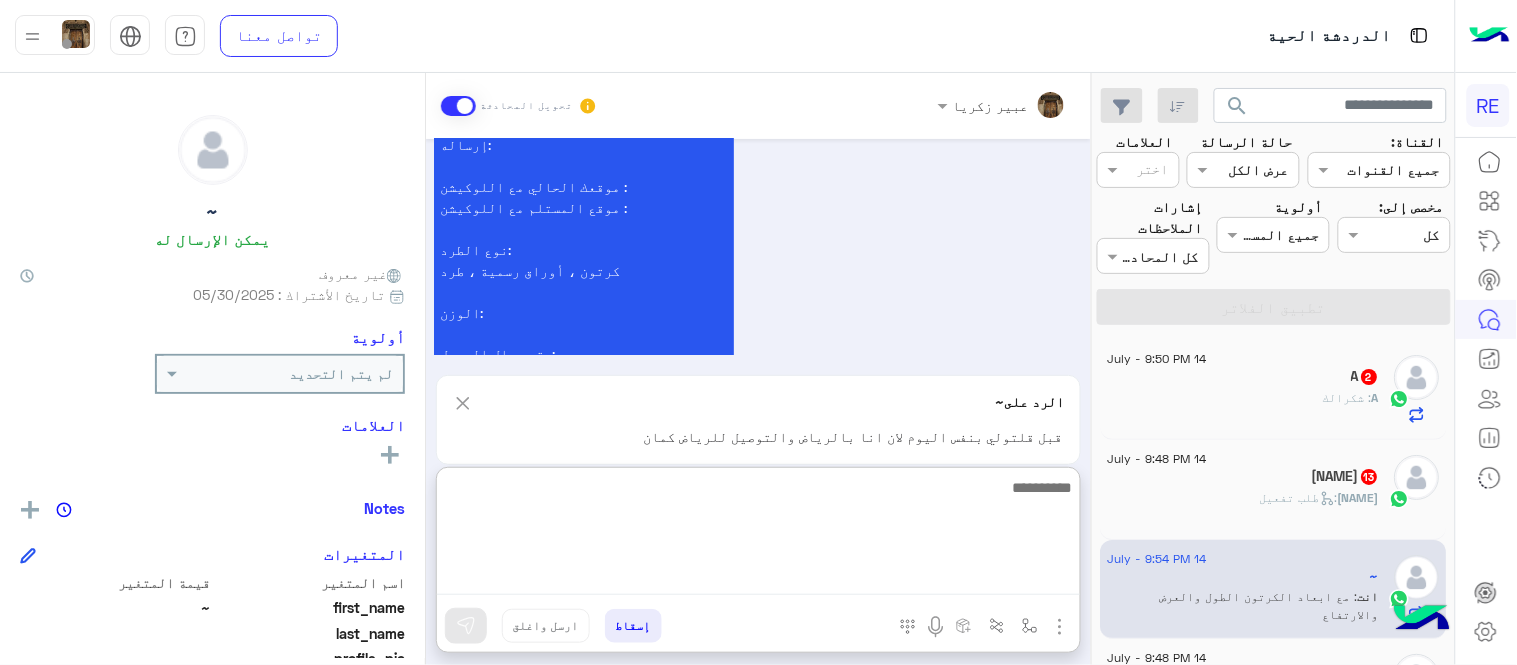 click at bounding box center [758, 535] 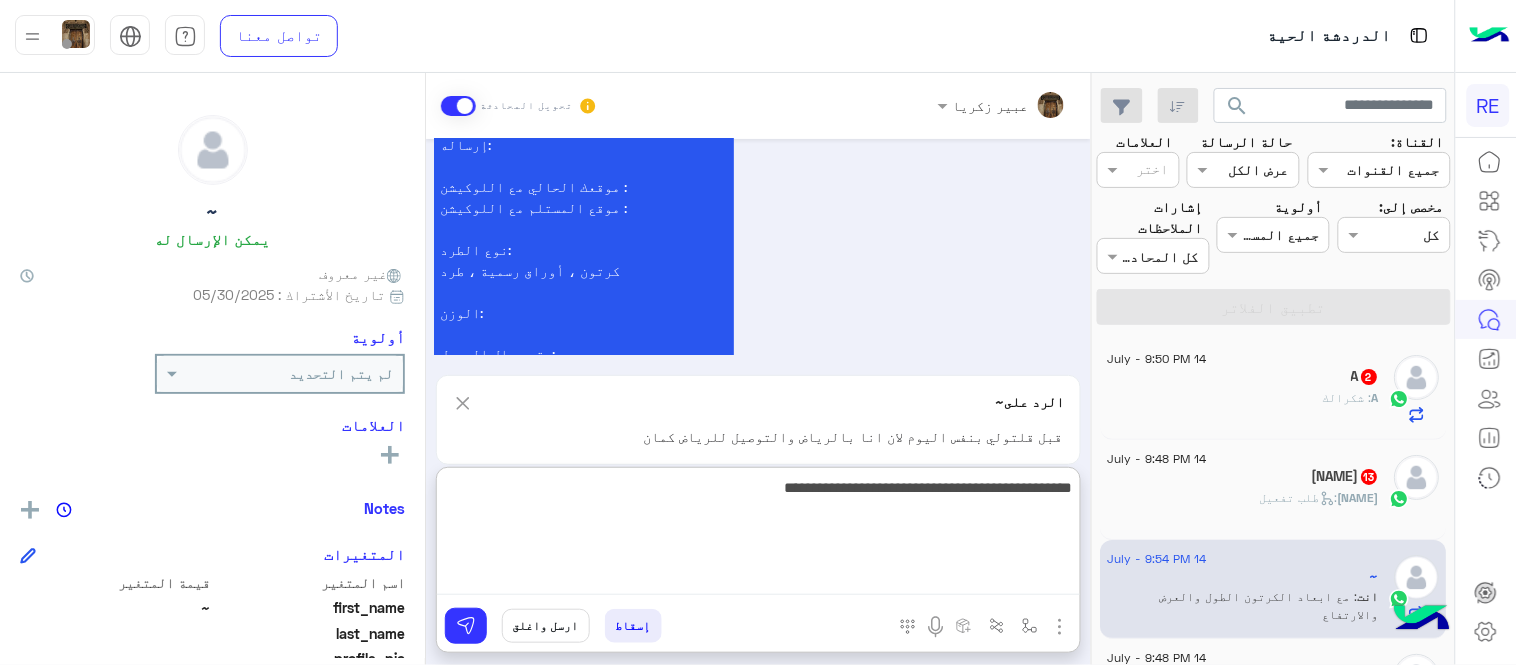 drag, startPoint x: 1036, startPoint y: 485, endPoint x: 1073, endPoint y: 487, distance: 37.054016 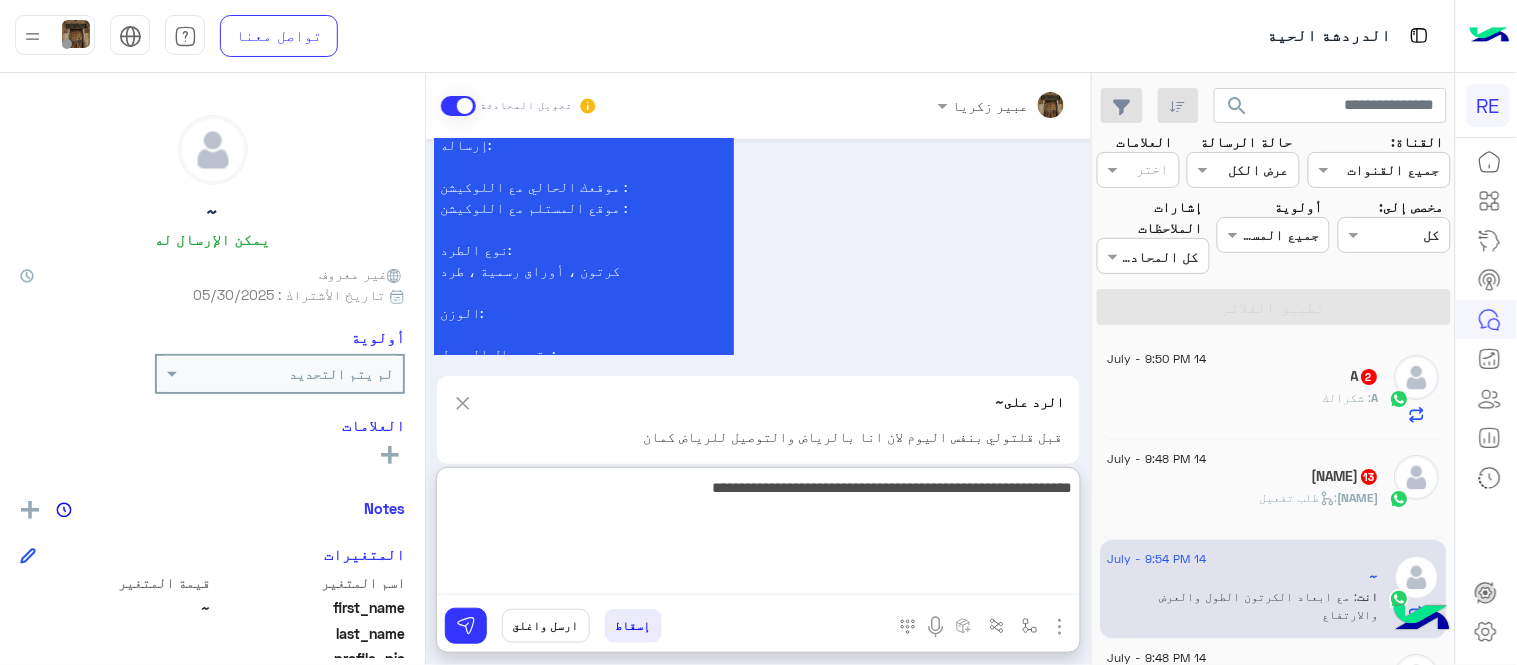 drag, startPoint x: 841, startPoint y: 496, endPoint x: 942, endPoint y: 501, distance: 101.12369 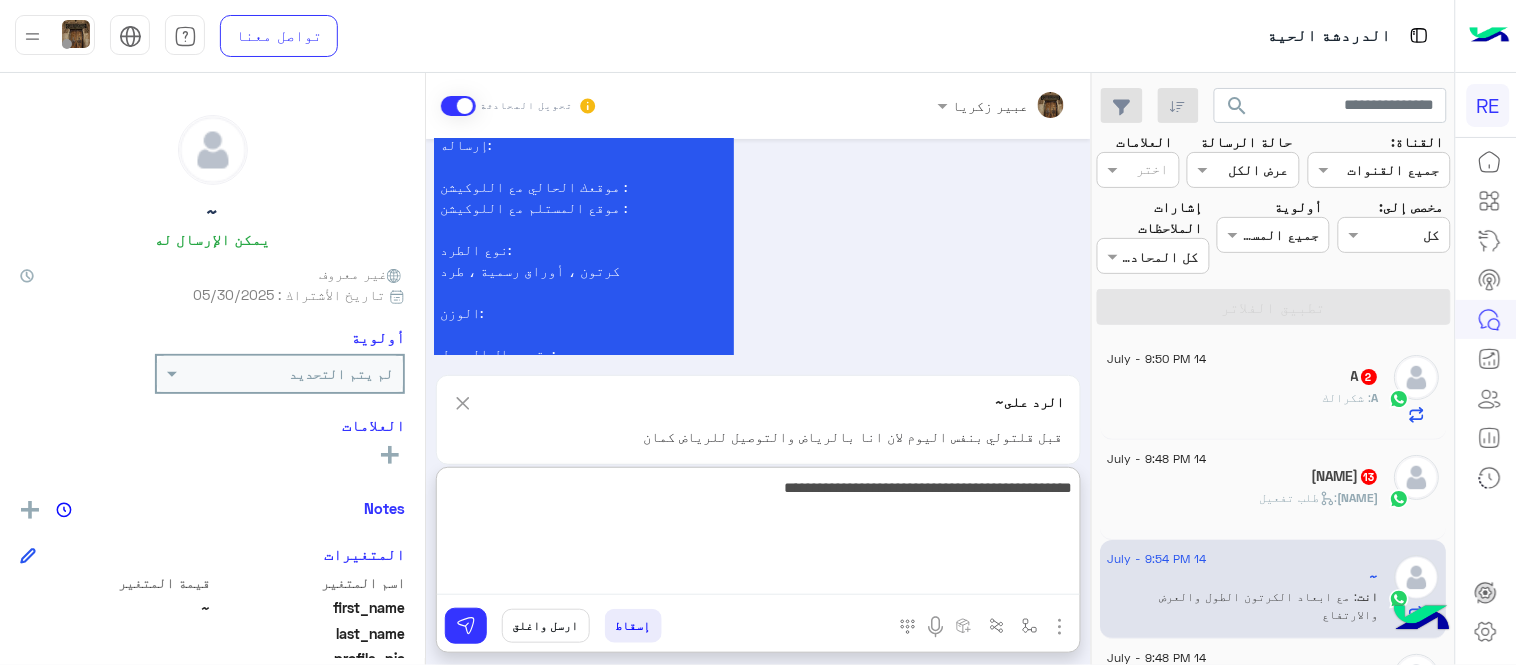 click on "**********" at bounding box center [758, 535] 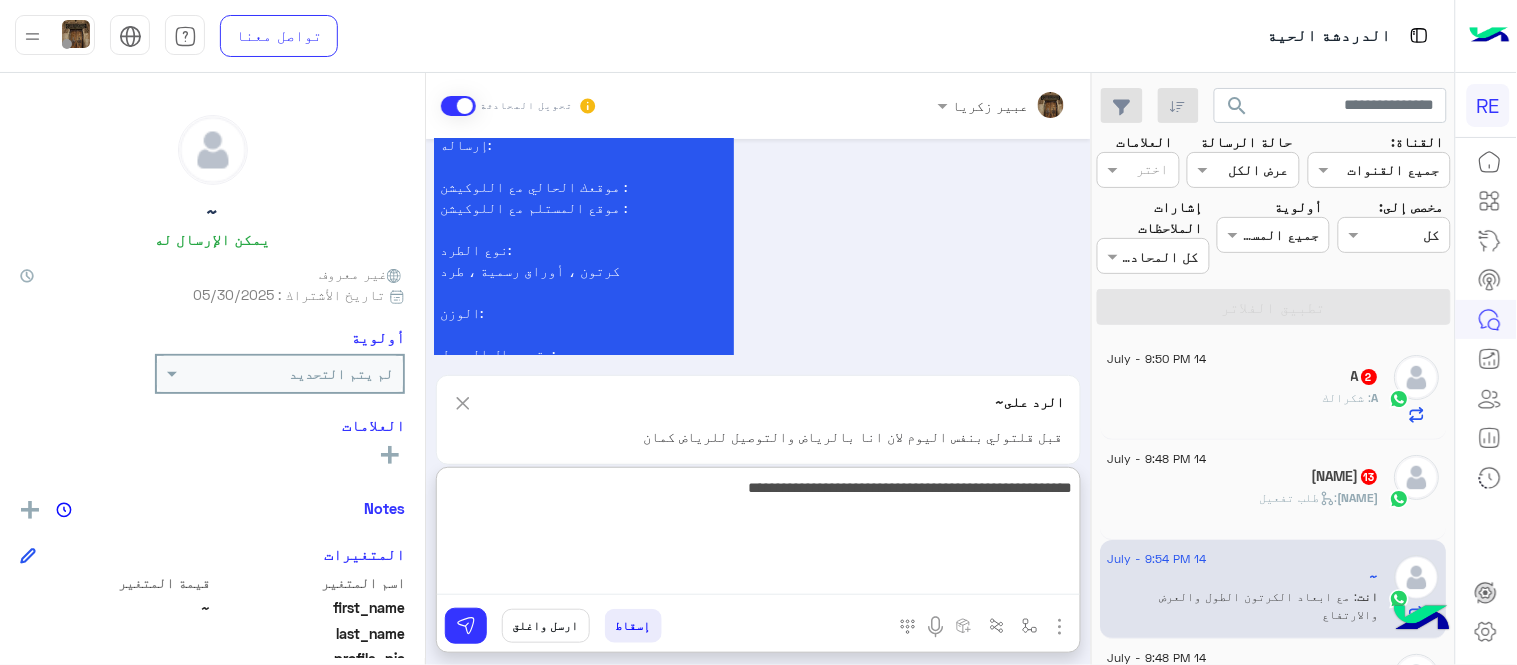 click on "**********" at bounding box center (758, 535) 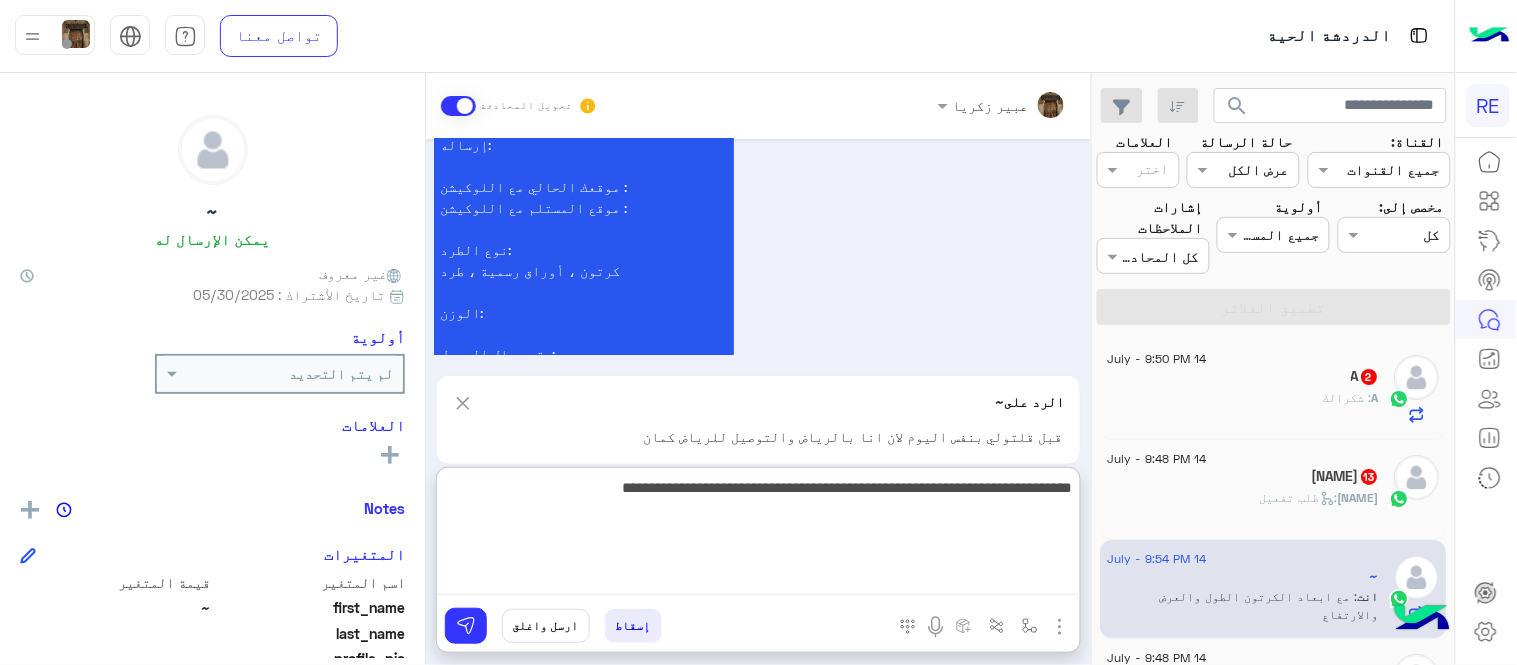 click on "**********" at bounding box center [758, 535] 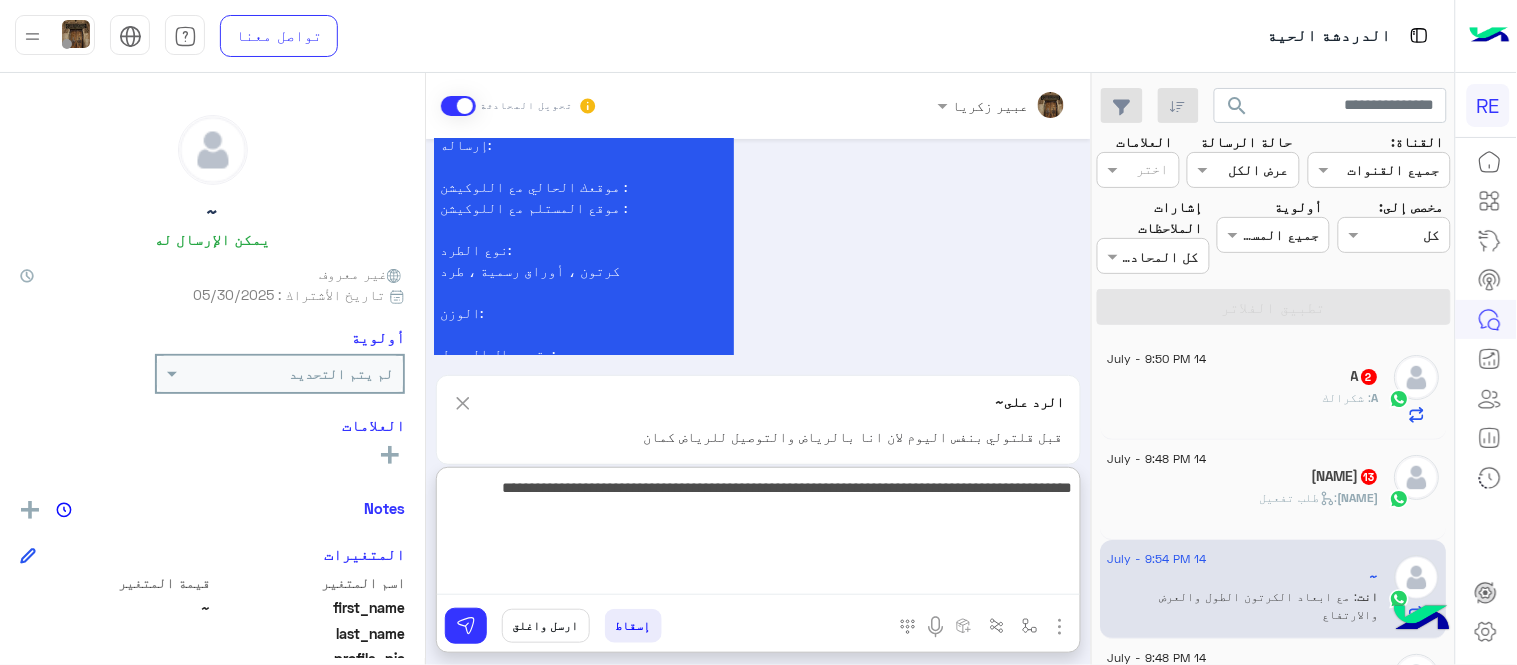 click on "**********" at bounding box center [758, 535] 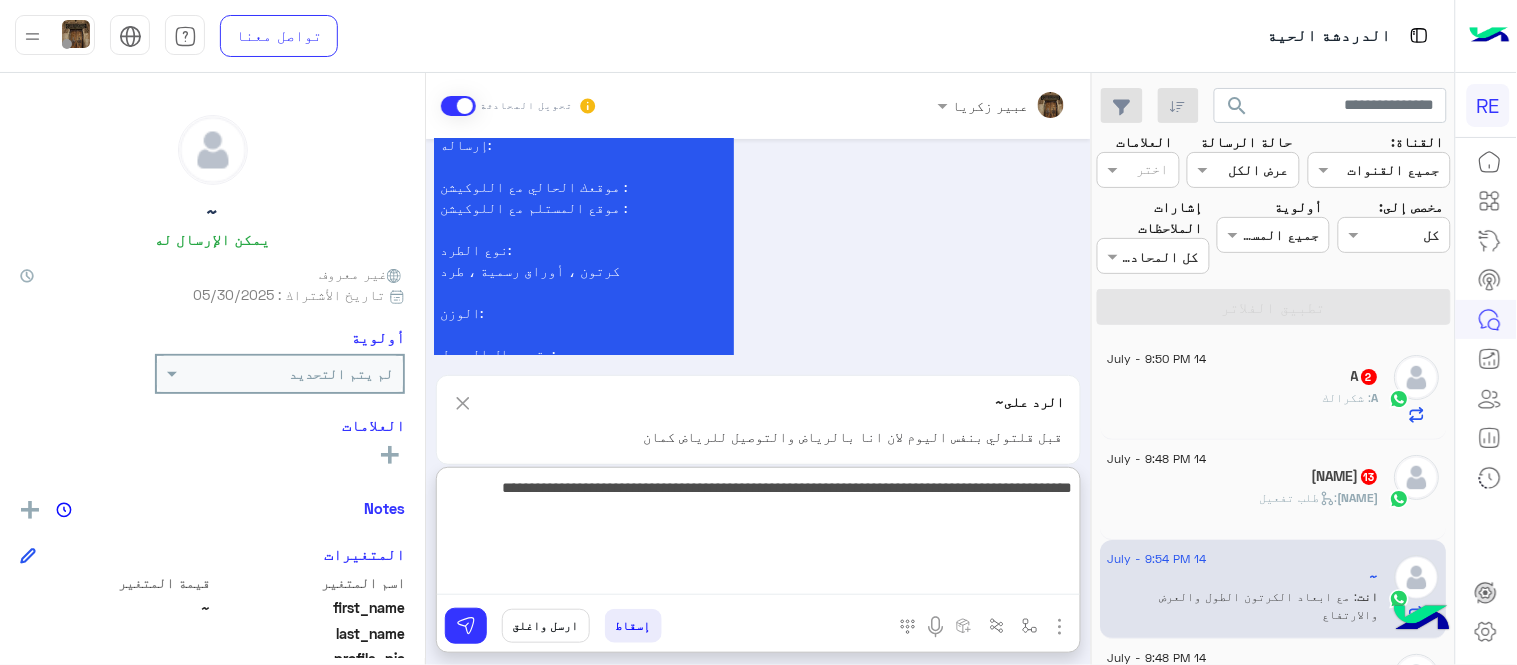 click on "**********" at bounding box center (758, 535) 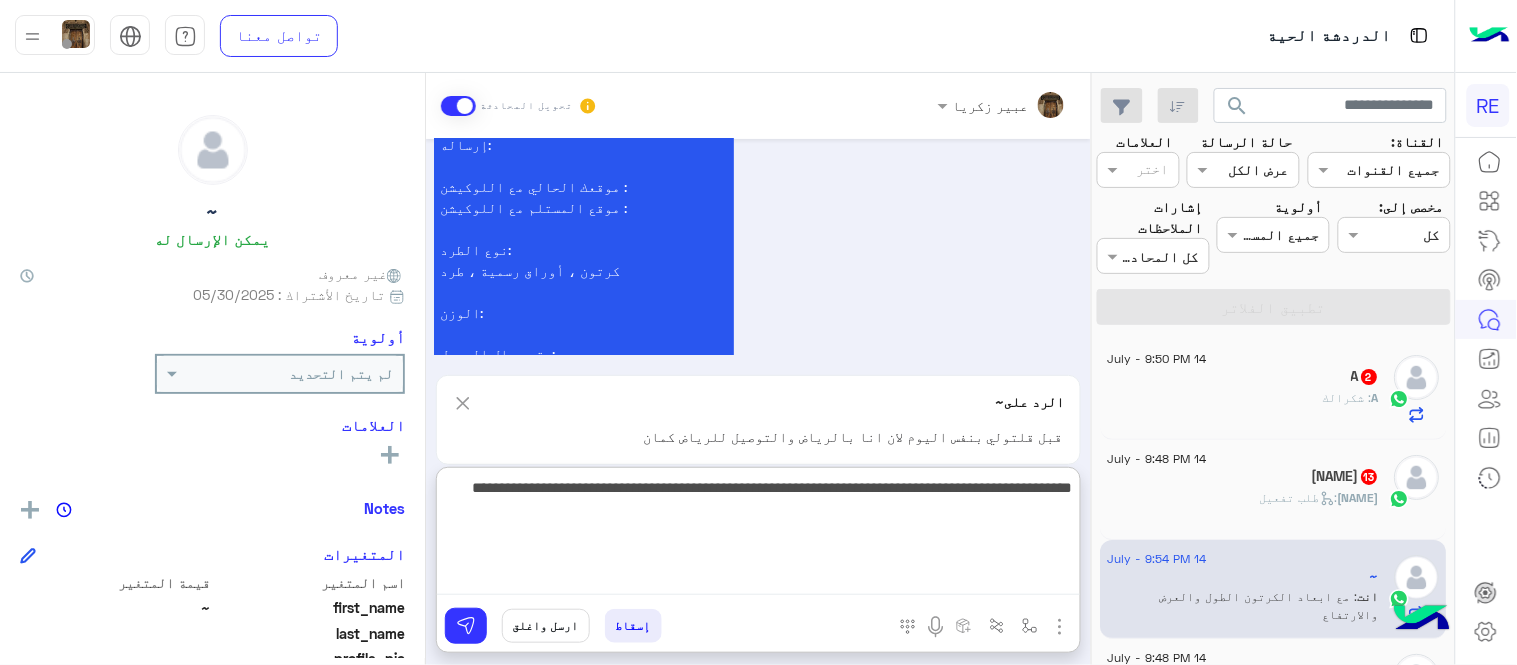 type on "**********" 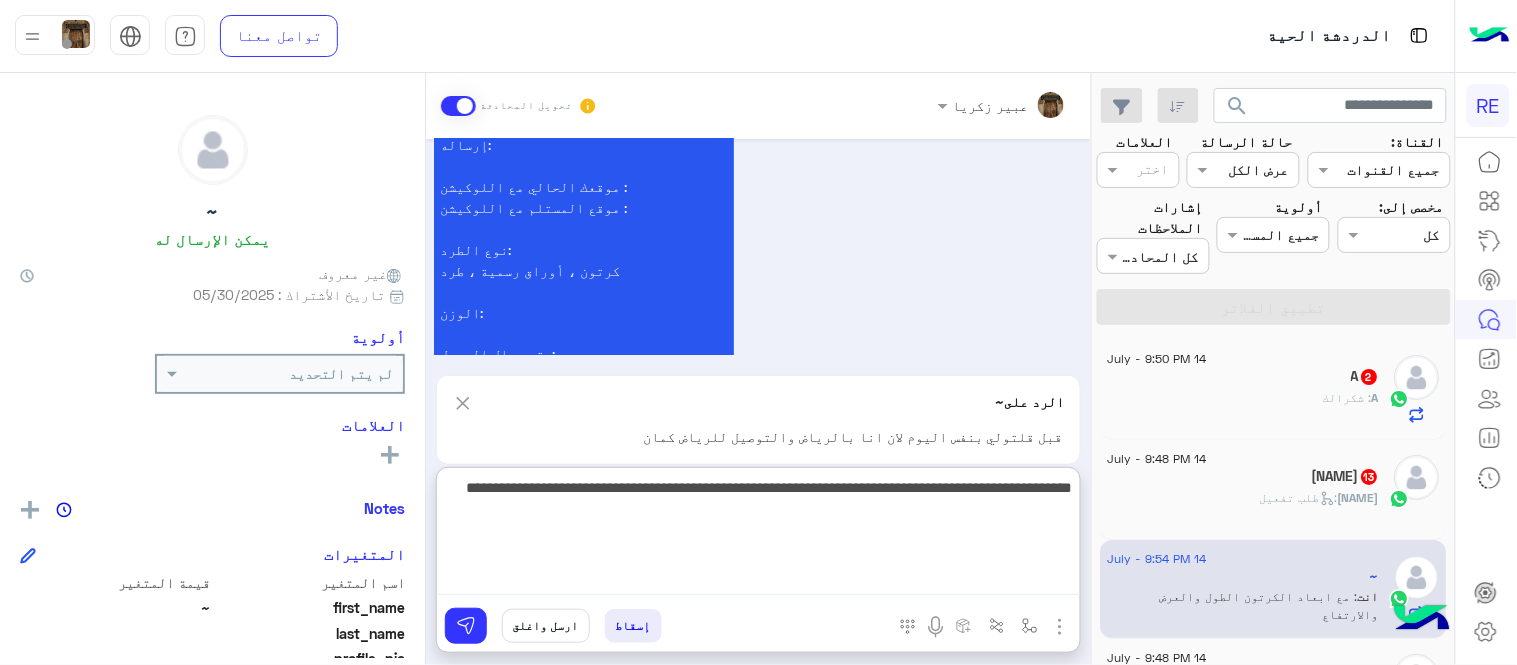 click on "**********" at bounding box center (758, 535) 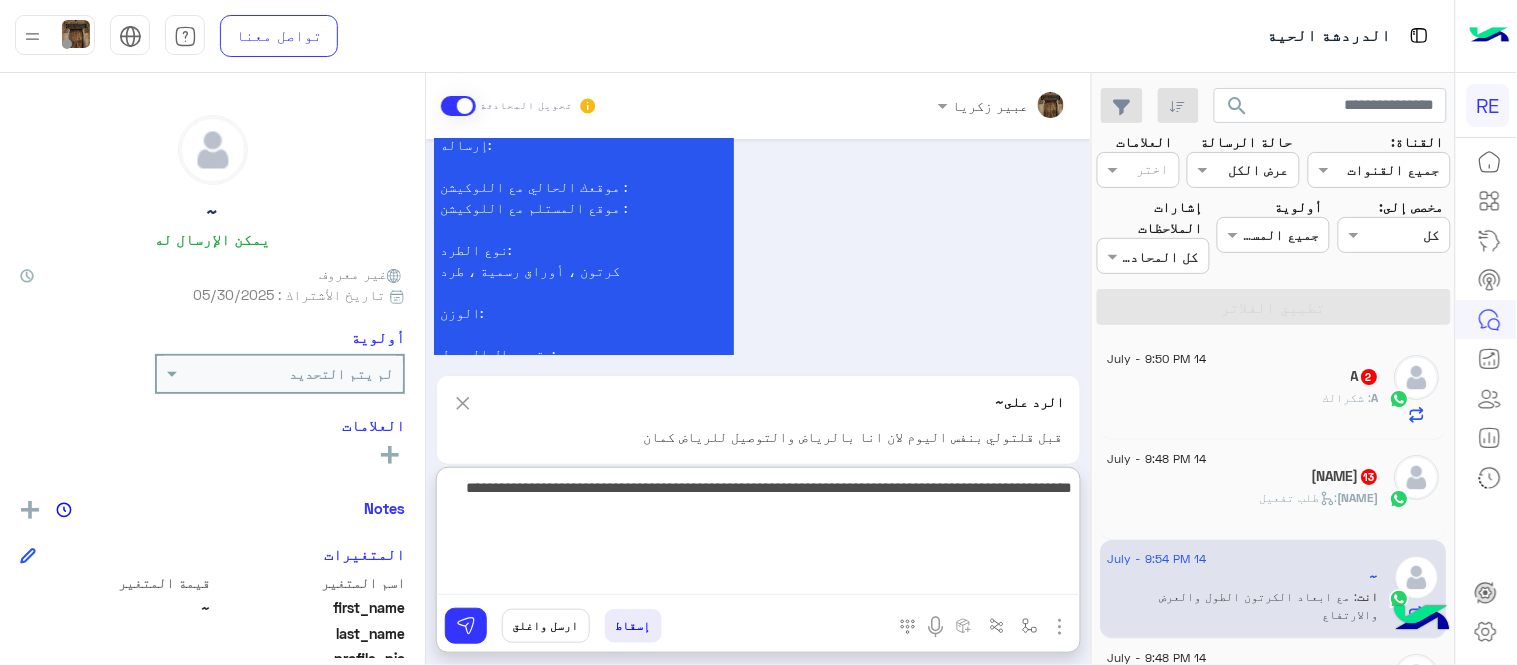 click on "**********" at bounding box center (758, 535) 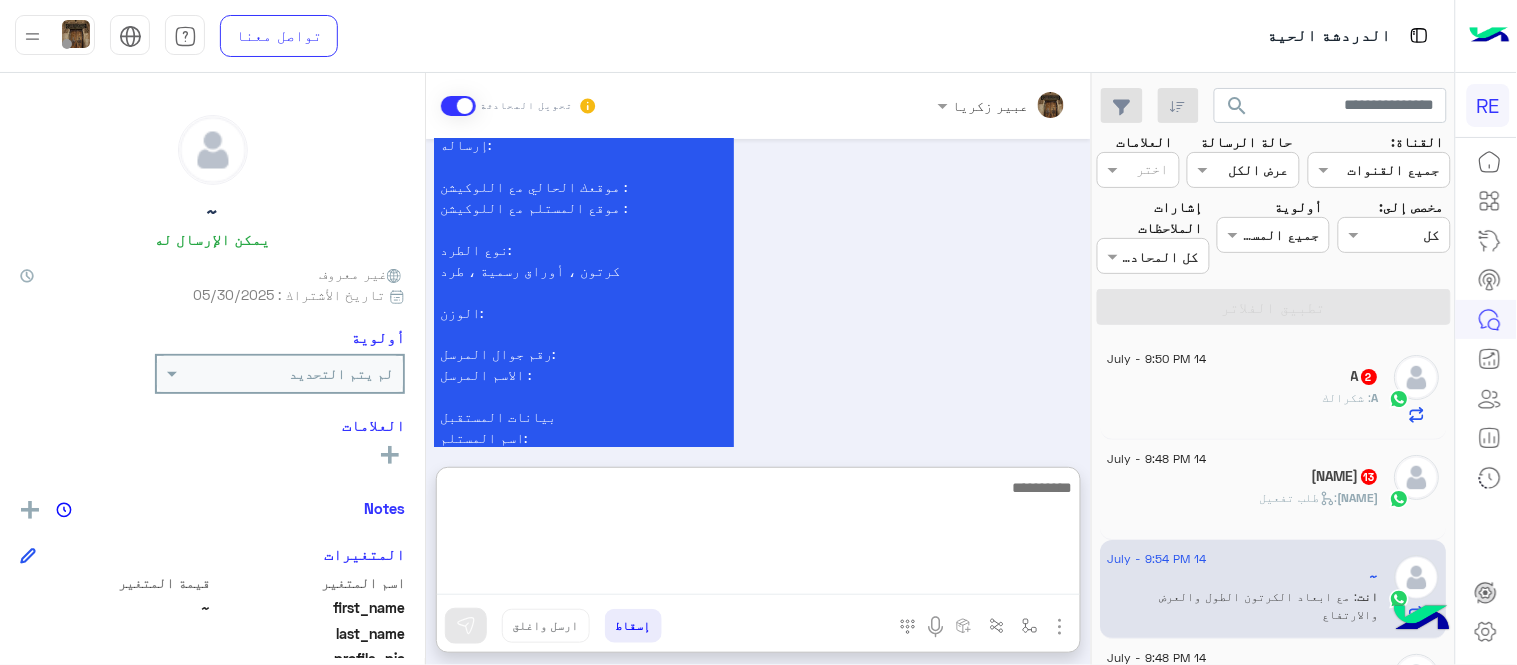 scroll, scrollTop: 10672, scrollLeft: 0, axis: vertical 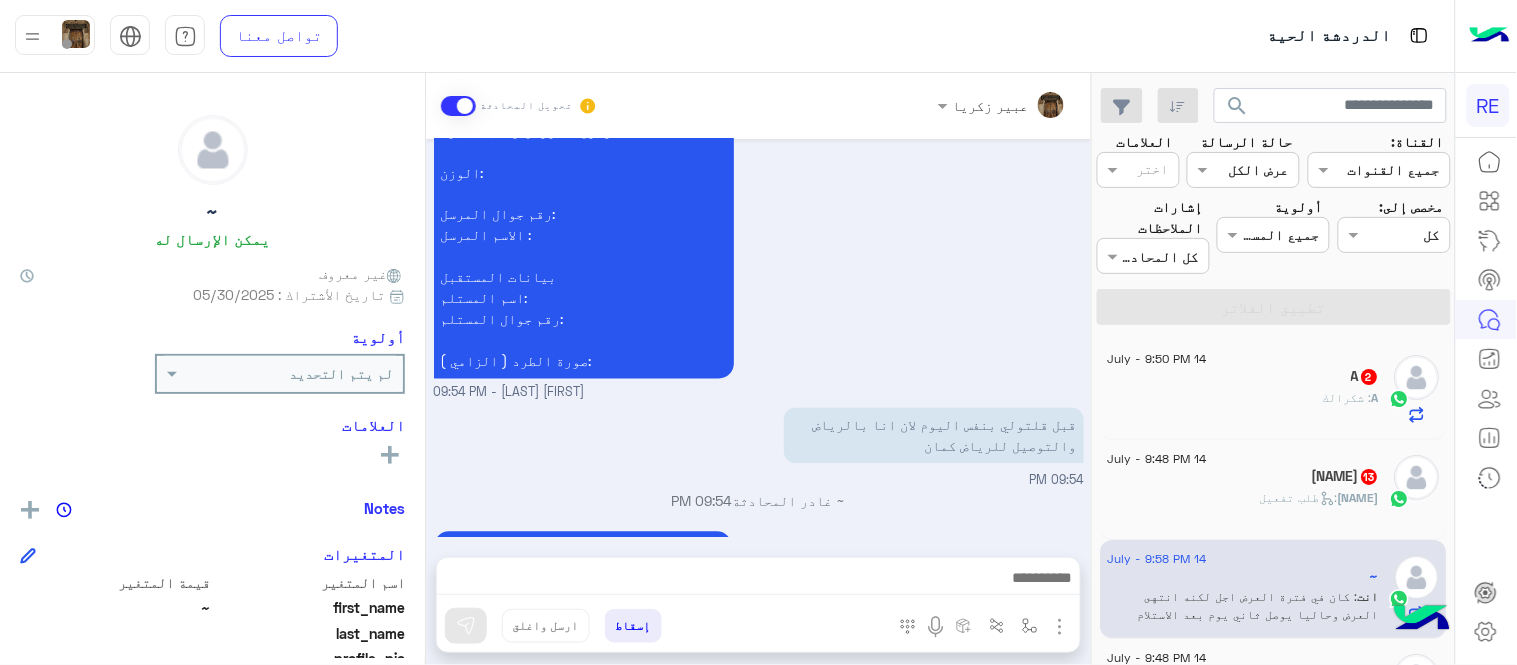 click on "[DATE]  اي خدمة اخرى ؟  الرجوع للقائمة الرئ   لا     [TIME]   الرجوع للقائمة الرئ    [TIME]  اختر احد الخدمات التالية:    [TIME]   السداد - طرق الشحن     [TIME]    اي خدمة اخرى ؟  الرجوع للقائمة الرئ   لا     [TIME]   الرجوع للقائمة الرئ    [TIME]  اختر احد الخدمات التالية:    [TIME]   الملاحظات والشكاوى    [TIME]  اختيار أي:    [TIME]   ملاحظات و مقترحات     [TIME]  اترك لنا اقتراحاتك أو ملاحظاتك. اي خدمة اخرى ؟  الرجوع للقائمة الرئ   لا     [TIME]  السلام عليكم انا عندي متجر وحابه اتعامل معاكم لتوصيل بعض الطلبات الحساسه فقط والتي تحتاج لعنايه وسيكون استلام الطلب من الرياض وتوصيله للعميل في الرياض ايضاً" at bounding box center [758, 338] 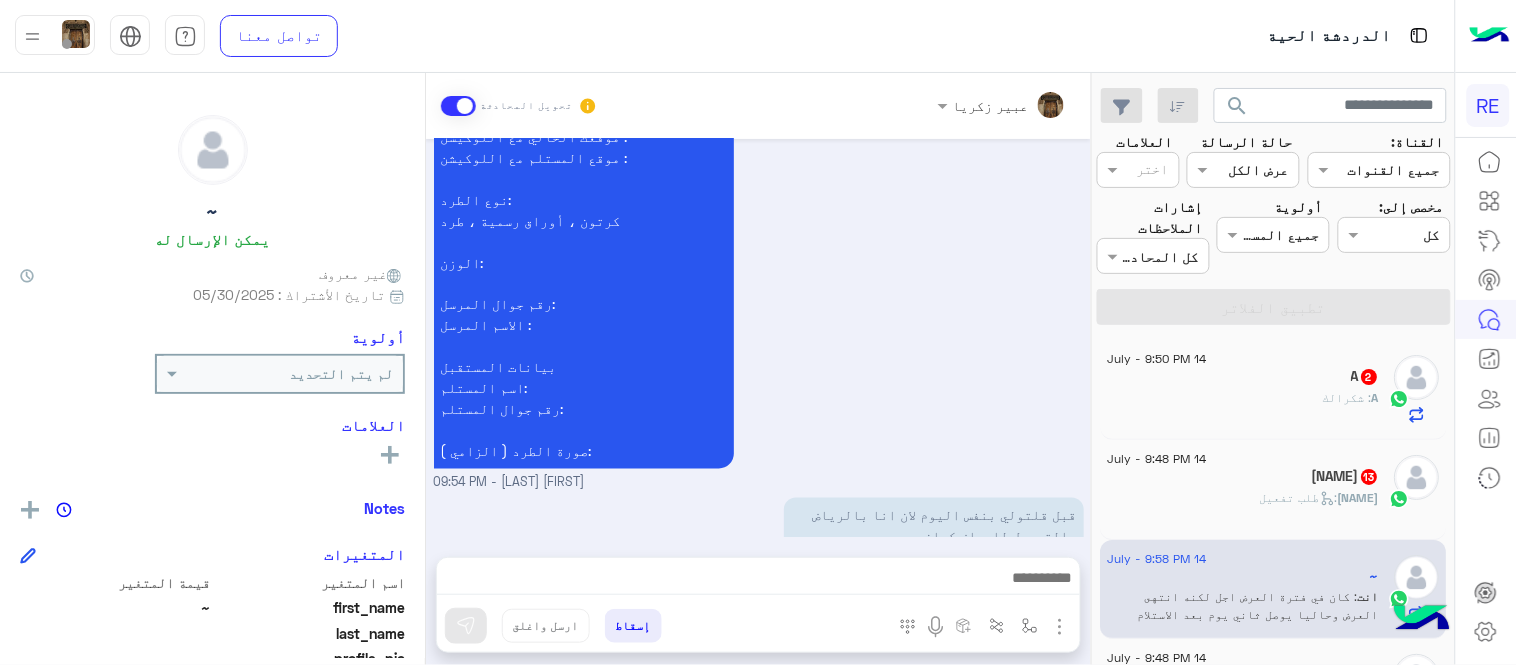 click on "قبل قلتولي بنفس اليوم لان انا بالرياض والتوصيل للرياض كمان كان في فترة العرض اجل لكنه انتهى العرض وحاليا يوصل ثاني يوم بعد الاستلام مباشرة اذا داخل نفس المدينة  [NAME] -  [TIME]" at bounding box center [759, 798] 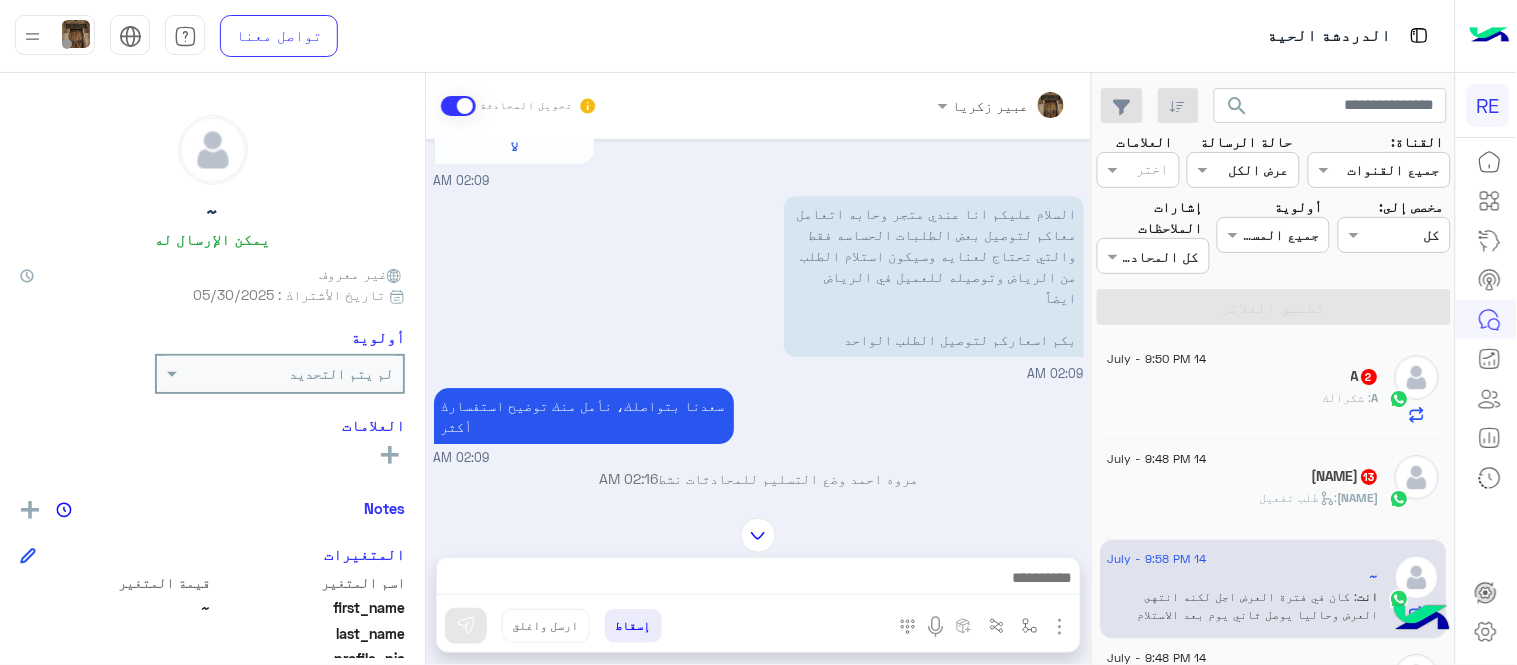 scroll, scrollTop: 1625, scrollLeft: 0, axis: vertical 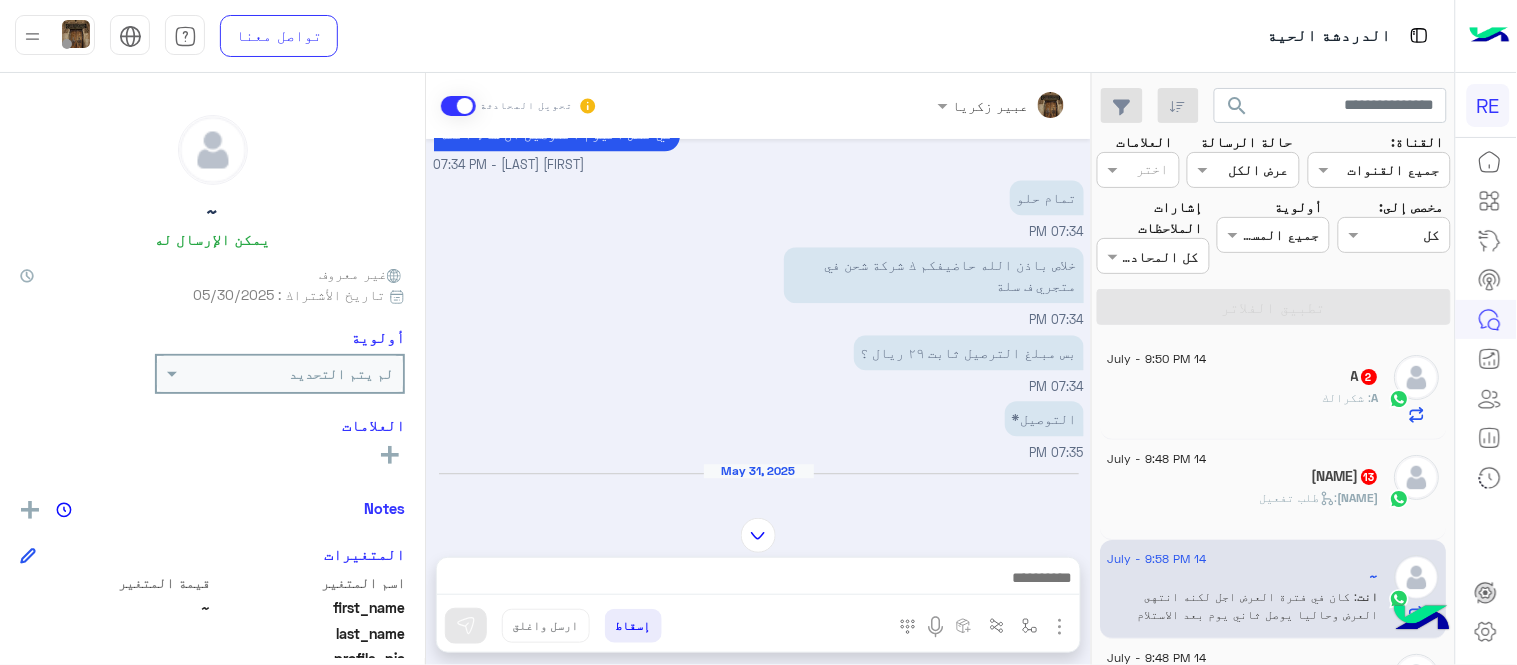 click at bounding box center (758, 535) 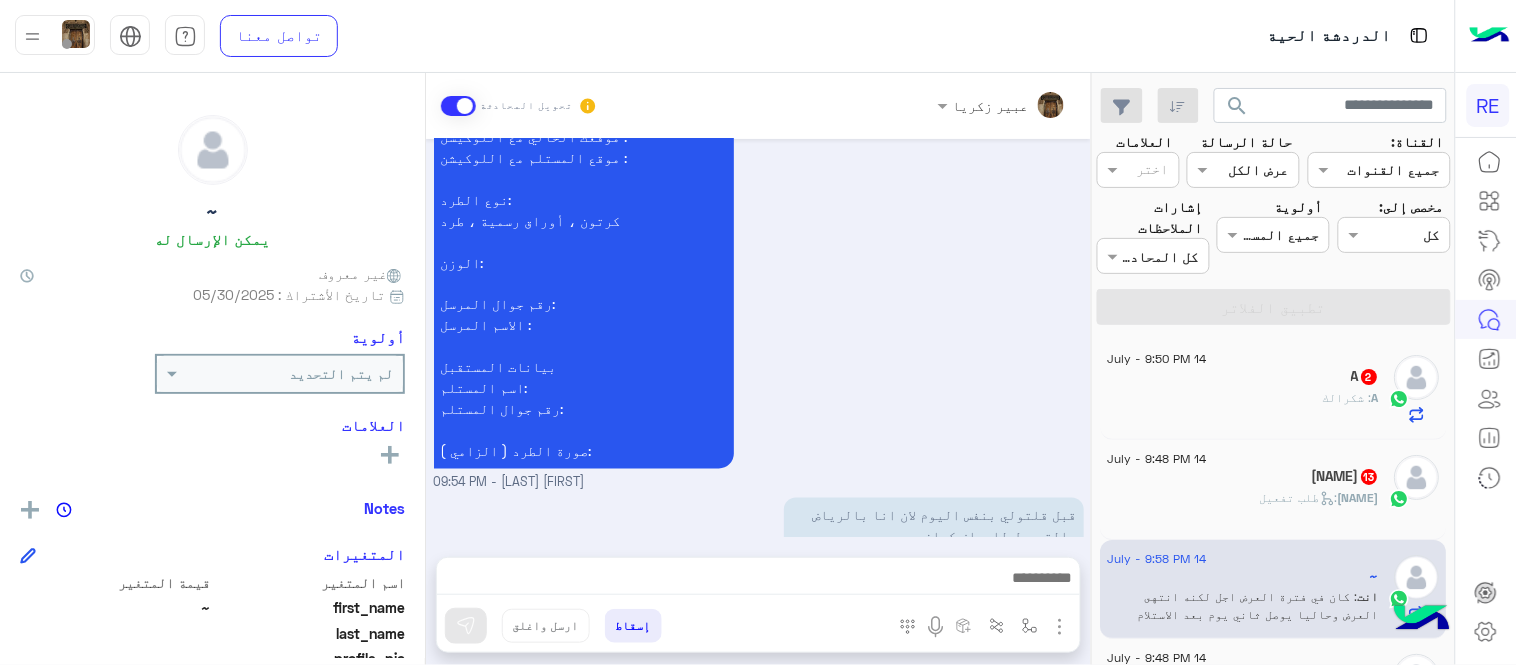 click on "قبل قلتولي بنفس اليوم لان انا بالرياض والتوصيل للرياض كمان كان في فترة العرض اجل لكنه انتهى العرض وحاليا يوصل ثاني يوم بعد الاستلام مباشرة اذا داخل نفس المدينة  [NAME] -  [TIME]" at bounding box center (759, 798) 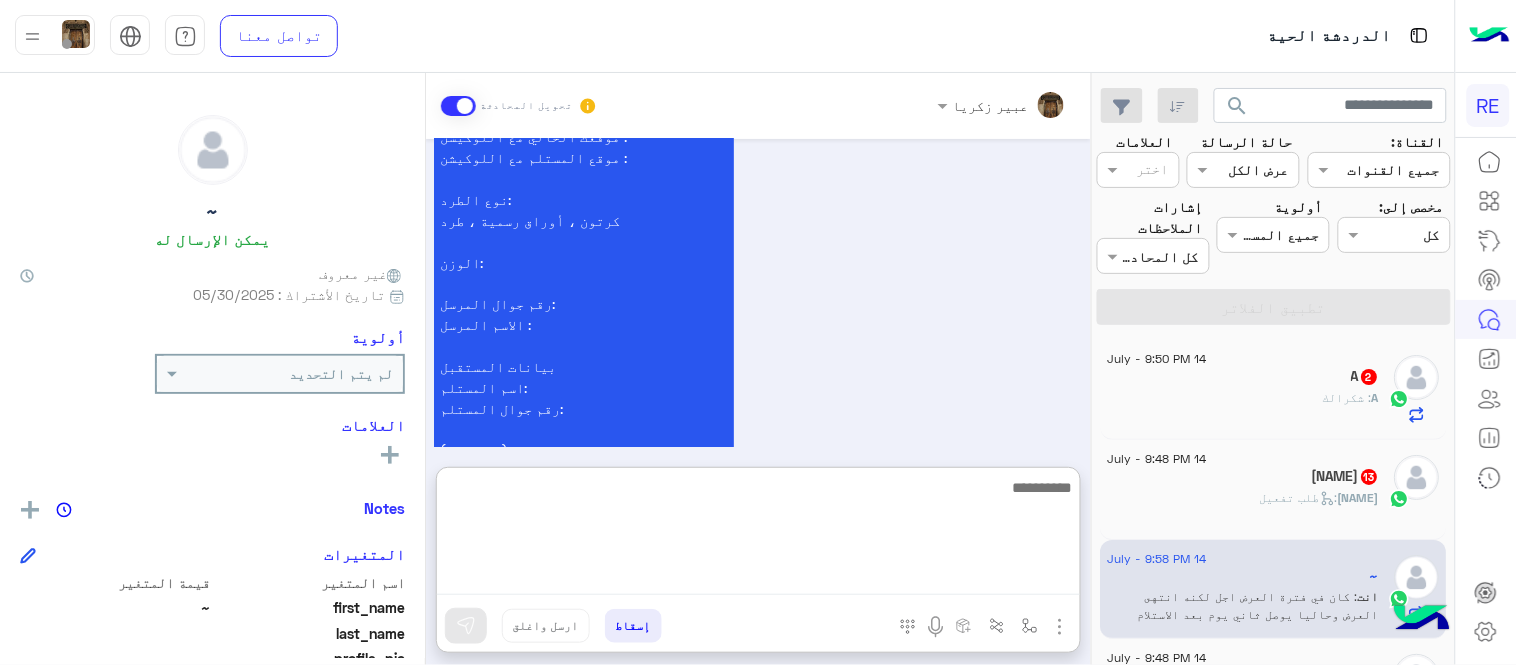 click at bounding box center (758, 535) 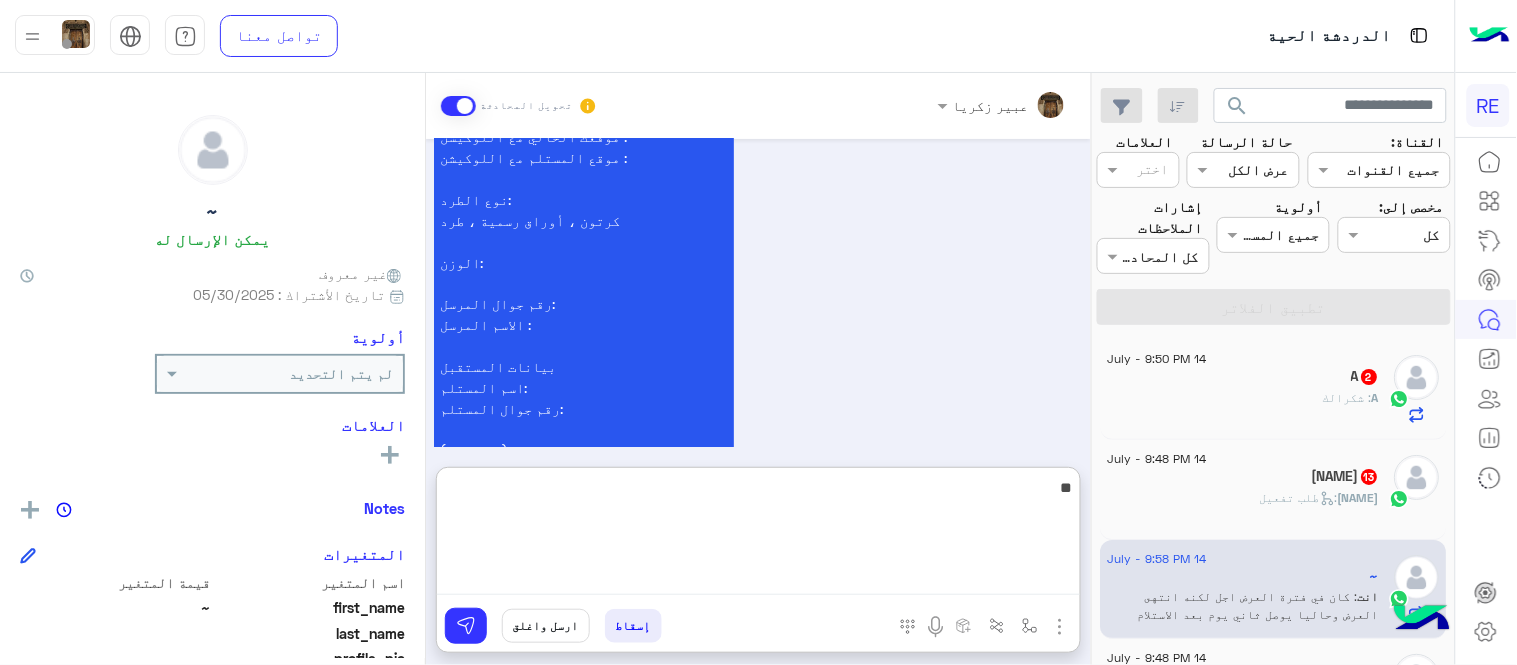 type on "*" 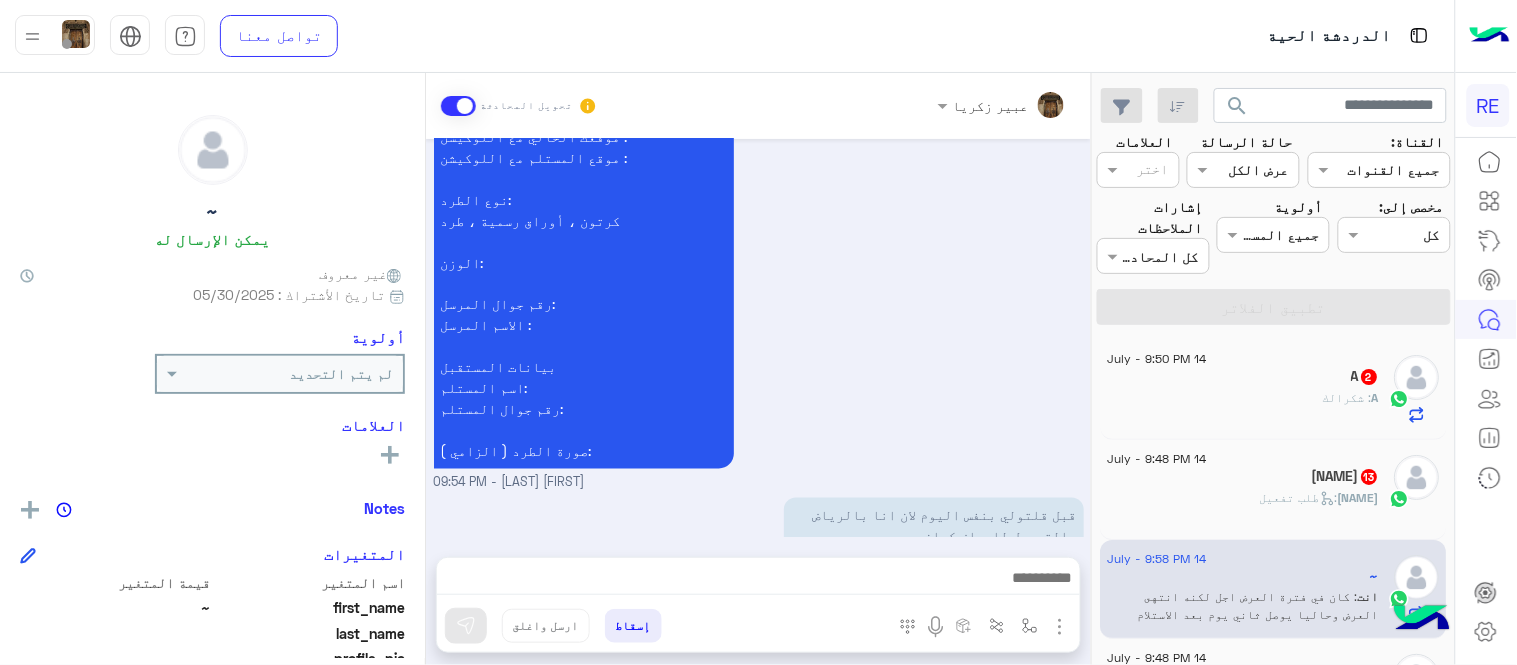 click on "تم تعيين المحادثة إلى [FIRST] [LAST]   09:54 PM" at bounding box center (759, 699) 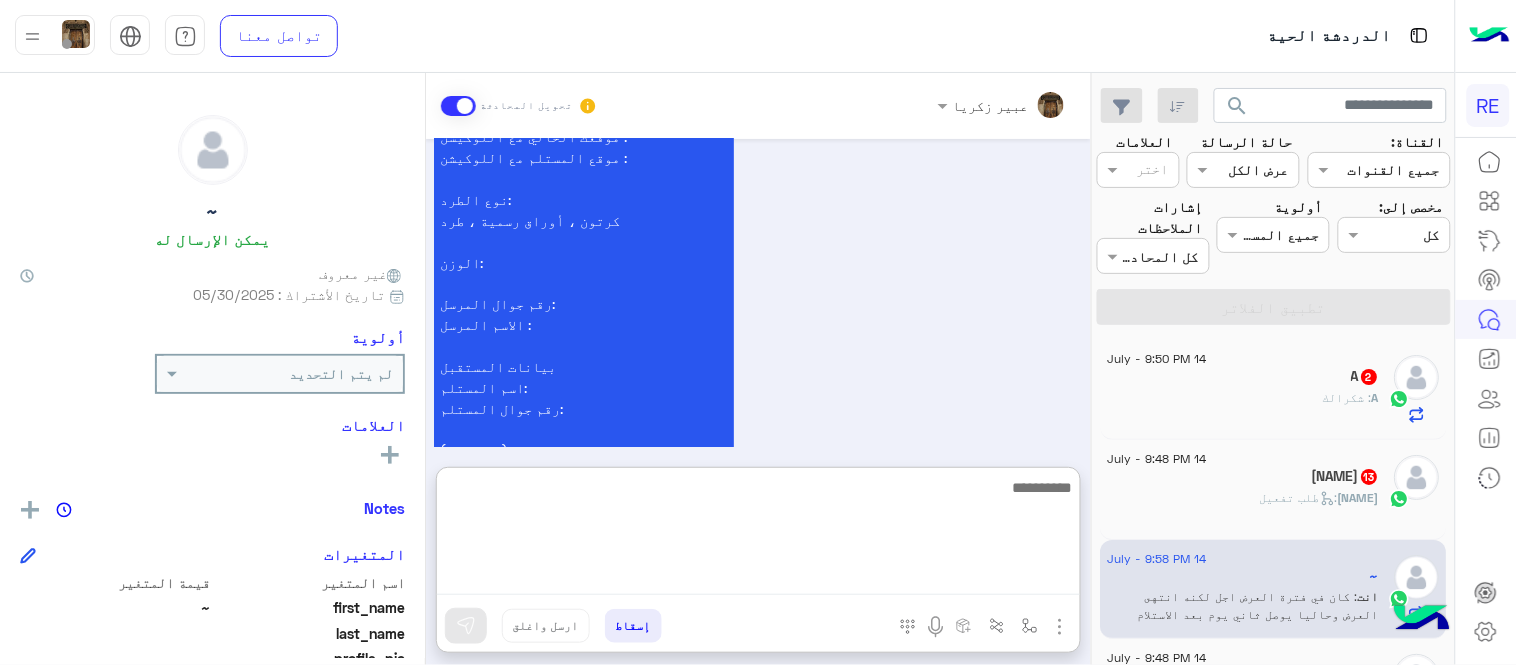 click at bounding box center [758, 535] 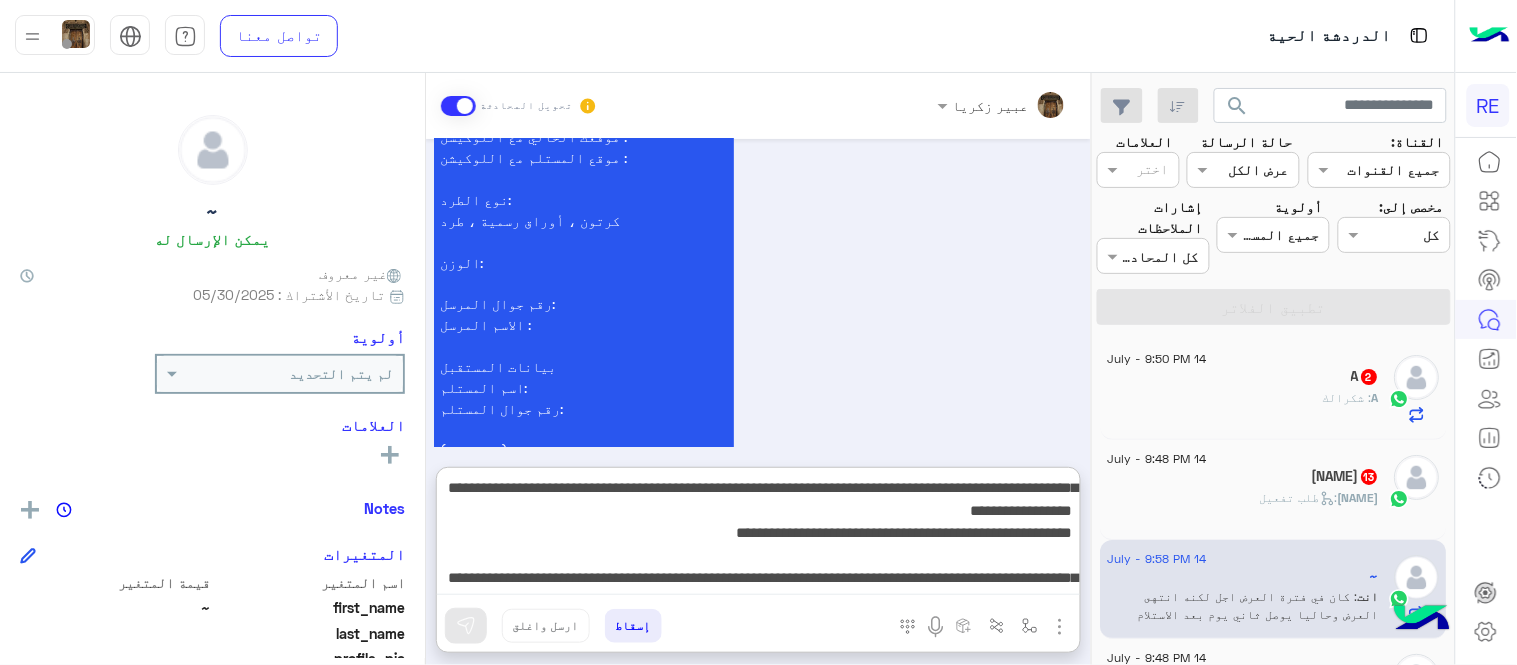 scroll, scrollTop: 128, scrollLeft: 0, axis: vertical 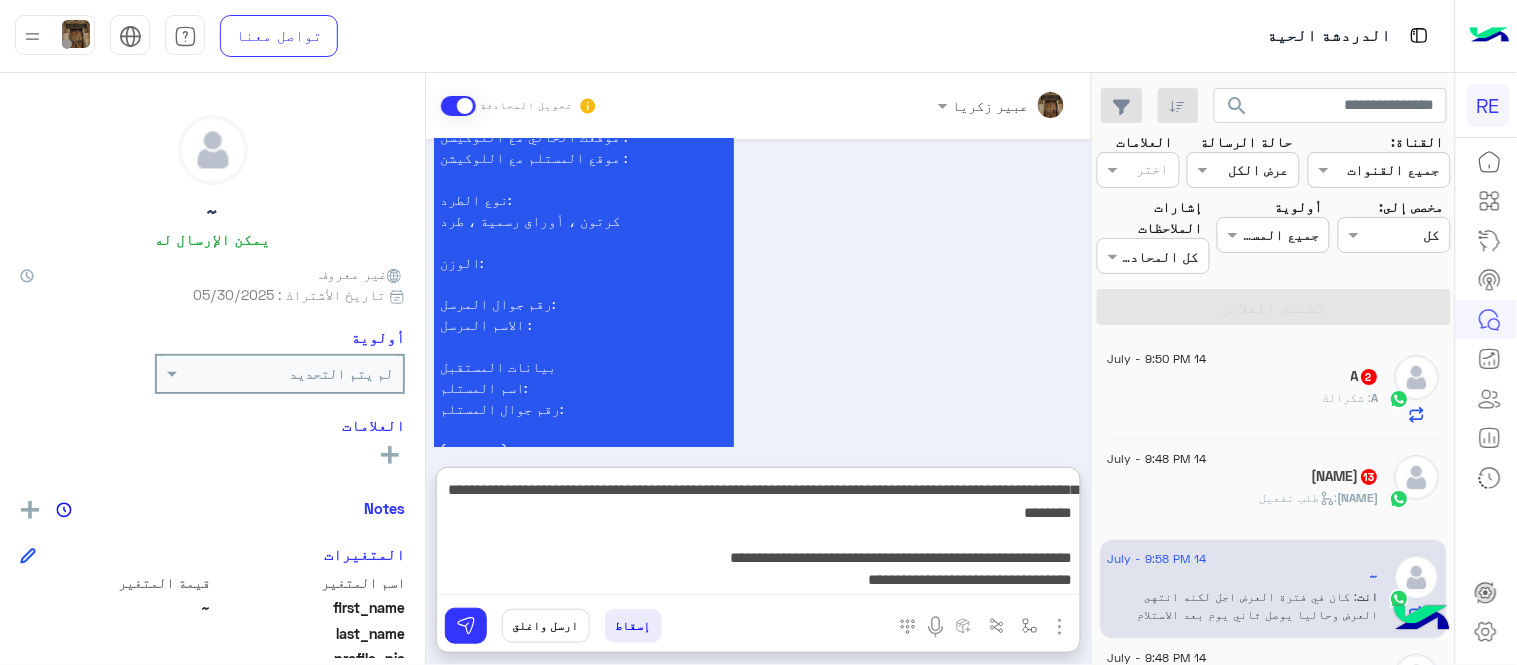 click on "**********" at bounding box center [758, 535] 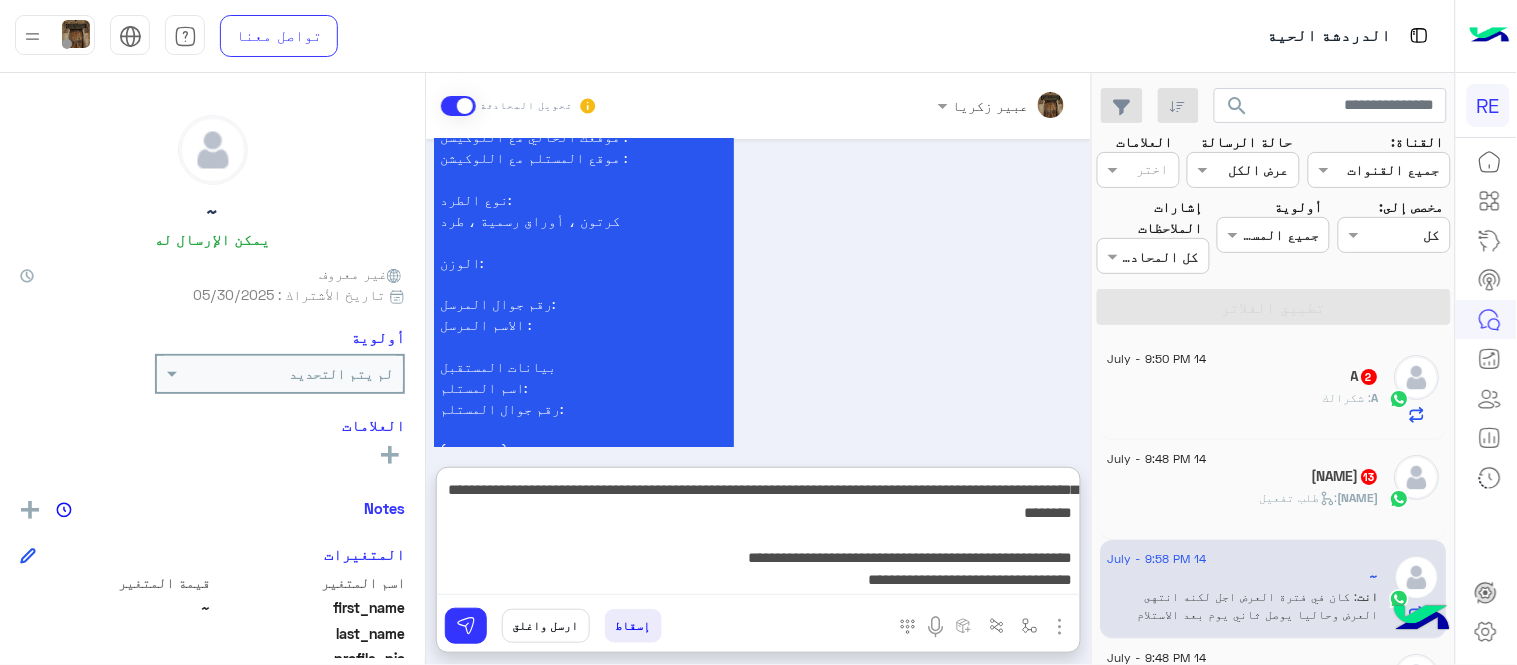 click on "**********" at bounding box center [758, 535] 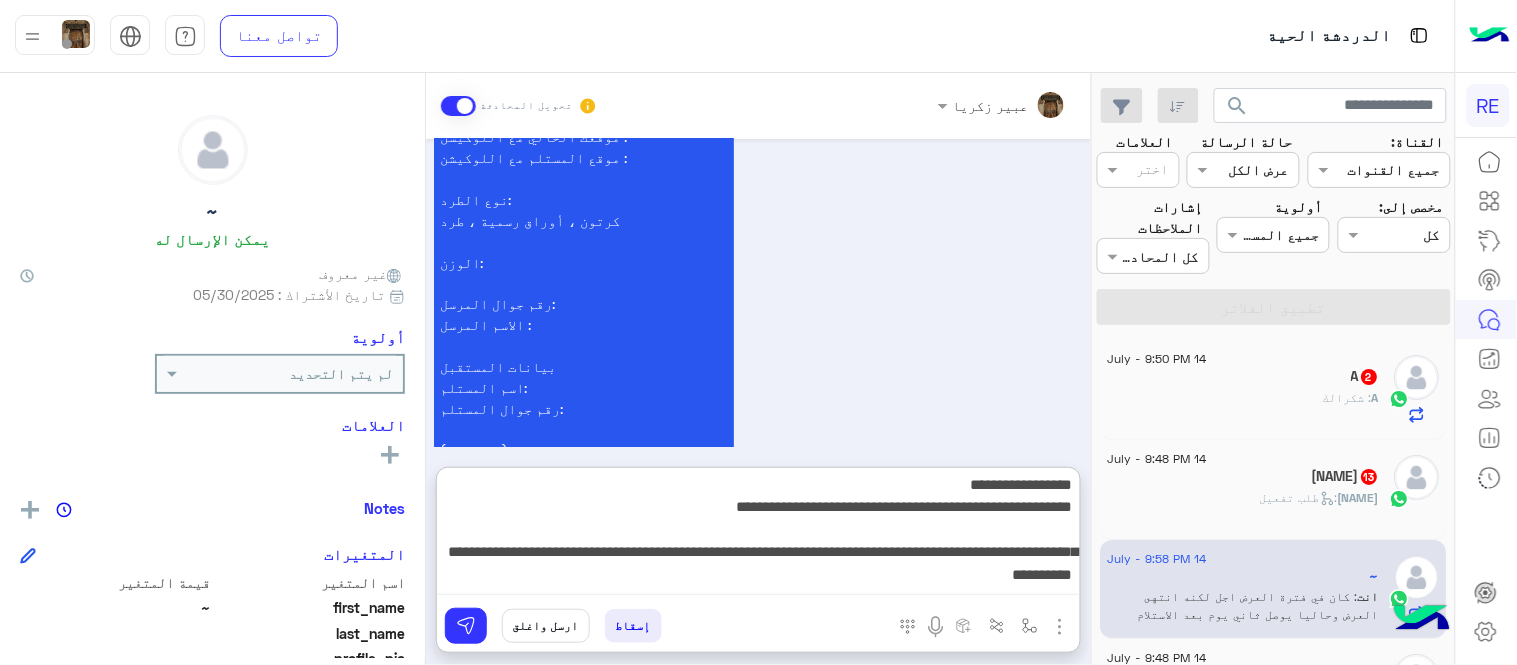 scroll, scrollTop: 3, scrollLeft: 0, axis: vertical 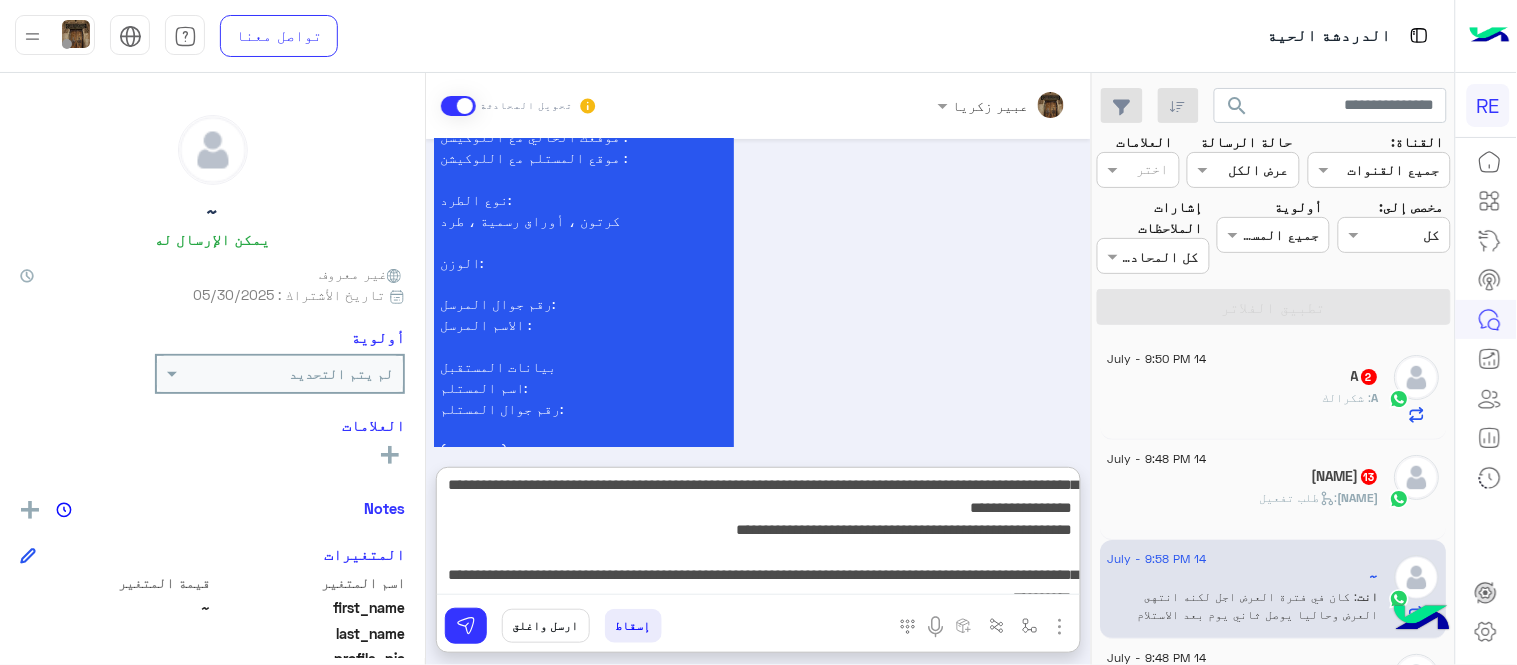 click on "**********" at bounding box center (758, 535) 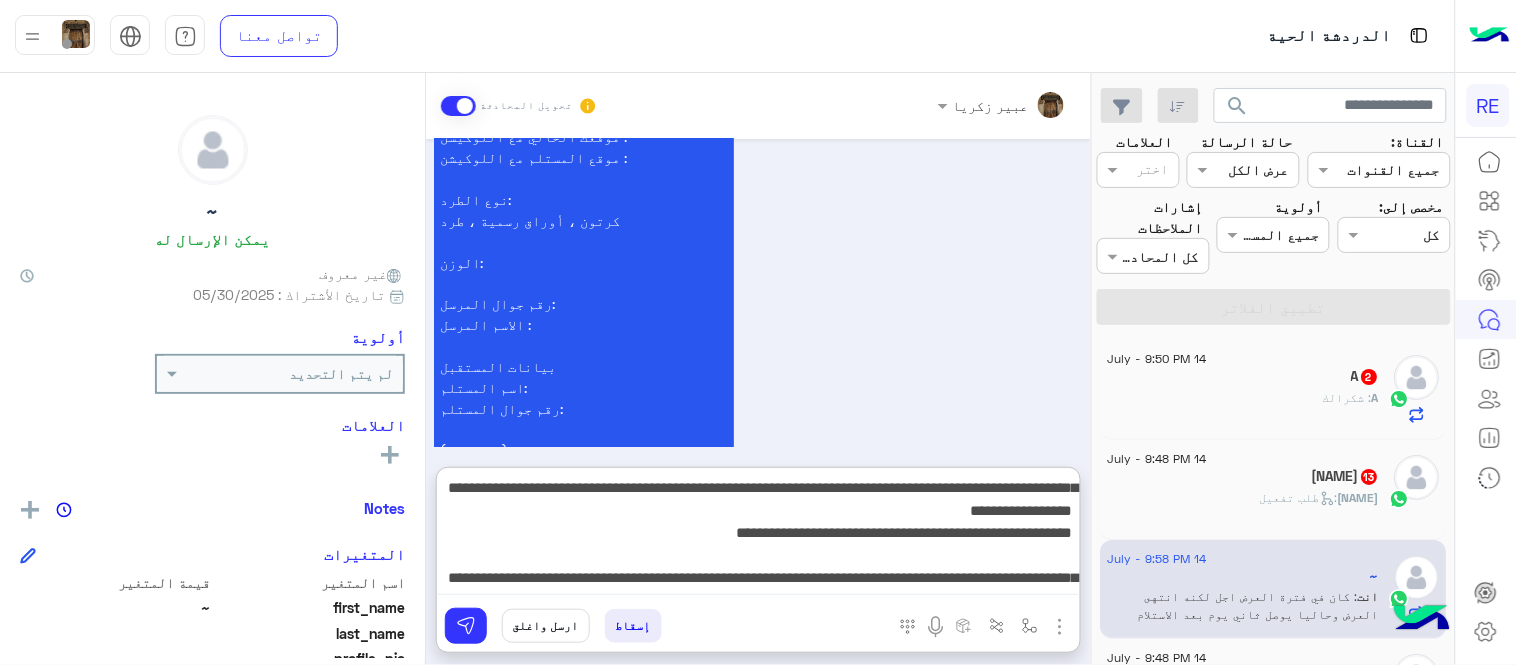 drag, startPoint x: 890, startPoint y: 481, endPoint x: 1072, endPoint y: 483, distance: 182.01099 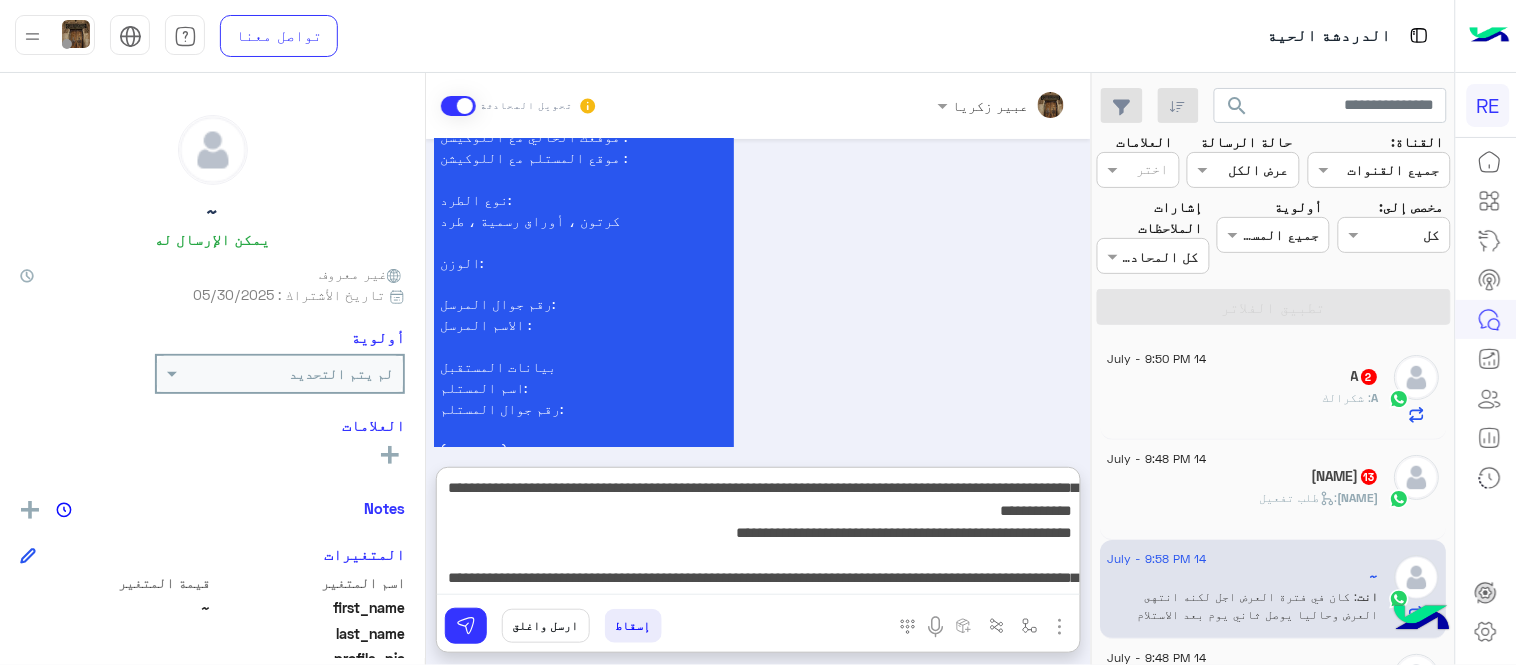 click on "**********" at bounding box center [758, 535] 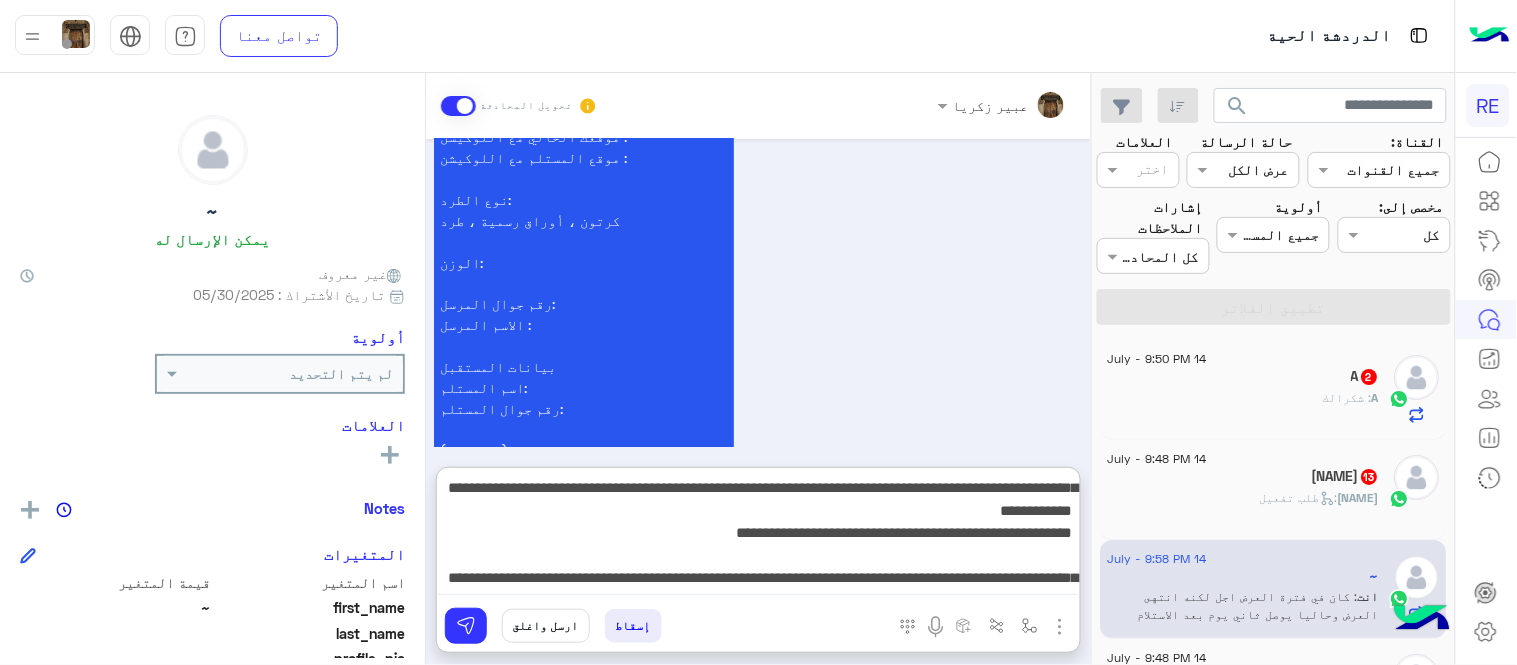 click on "**********" at bounding box center [758, 535] 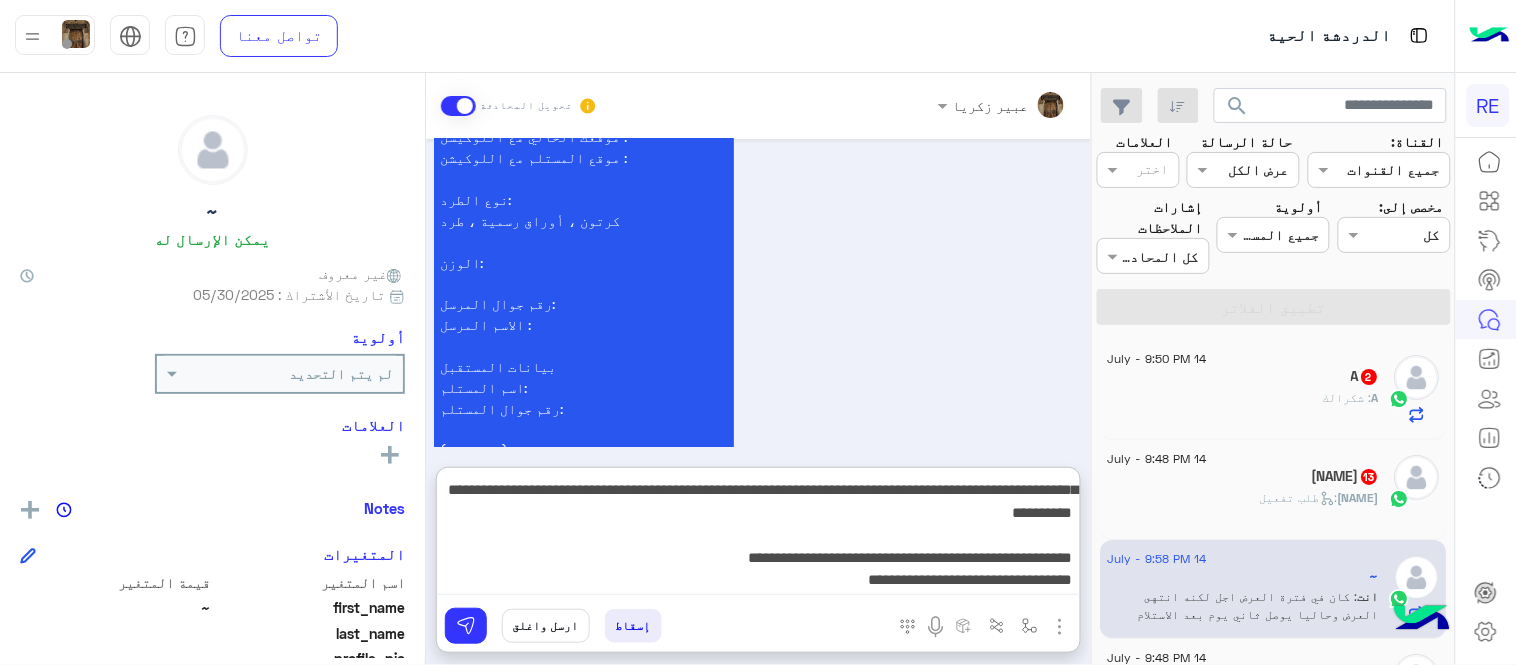 scroll, scrollTop: 128, scrollLeft: 0, axis: vertical 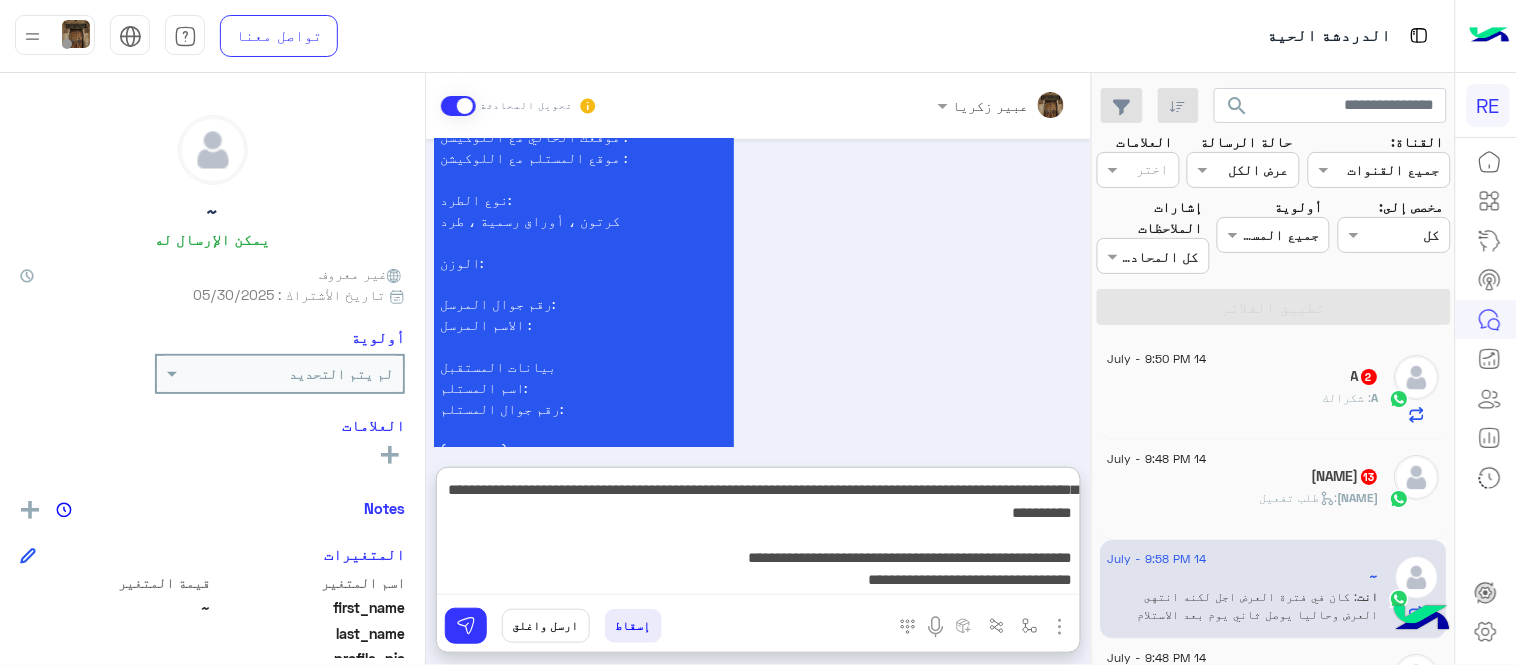 click on "**********" at bounding box center [758, 535] 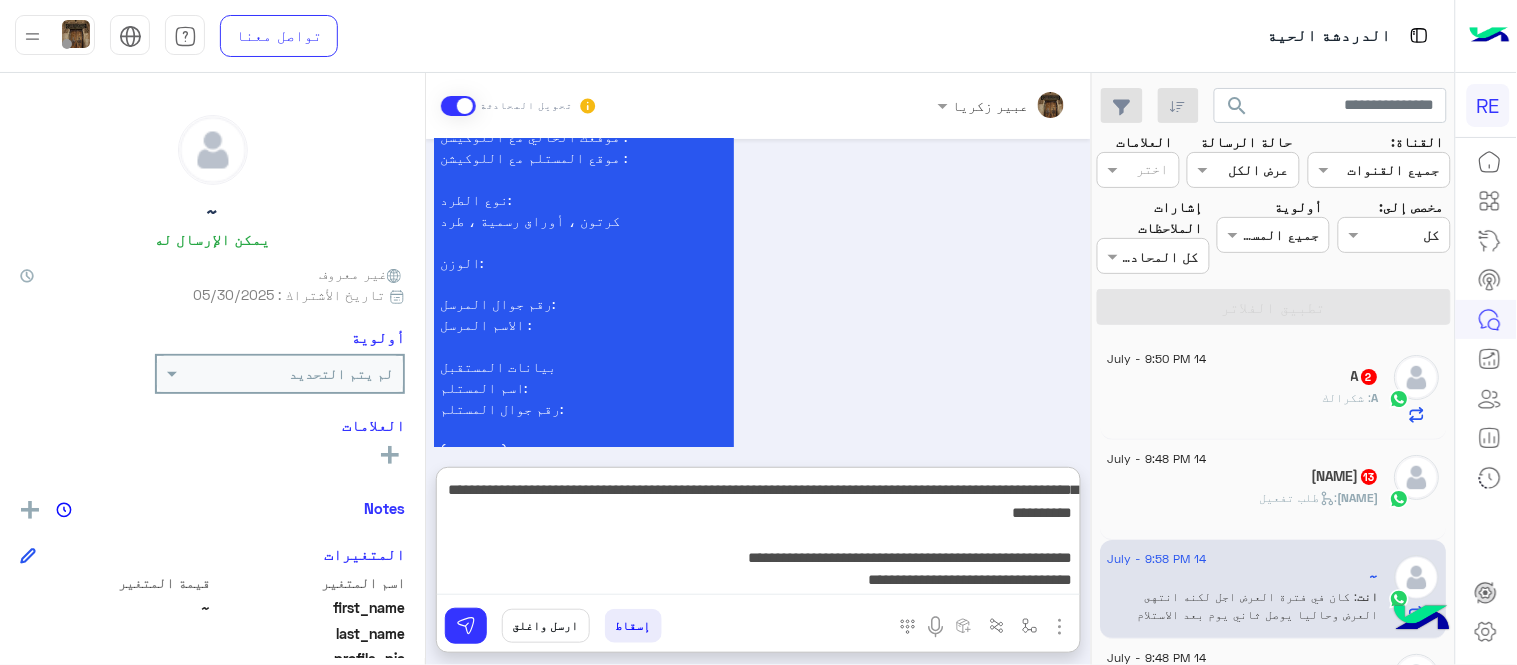 click on "**********" at bounding box center [758, 535] 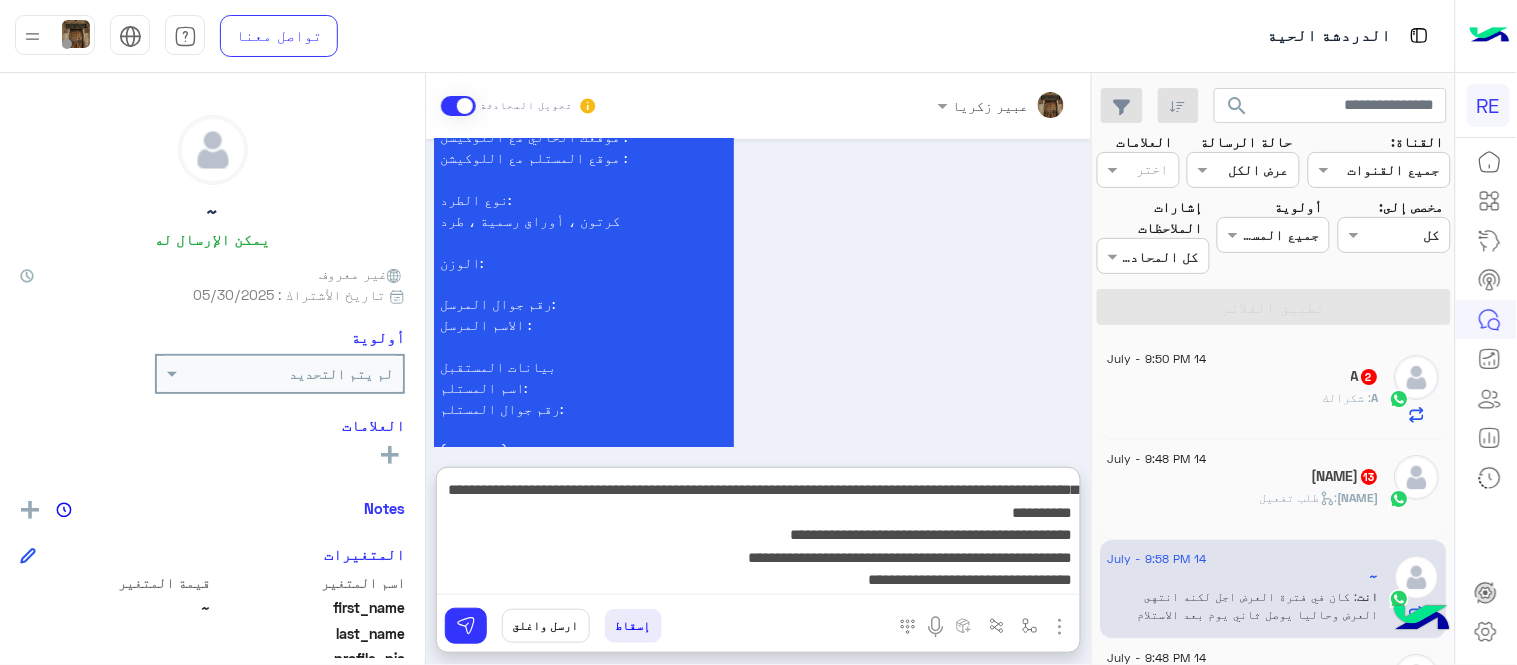 type on "**********" 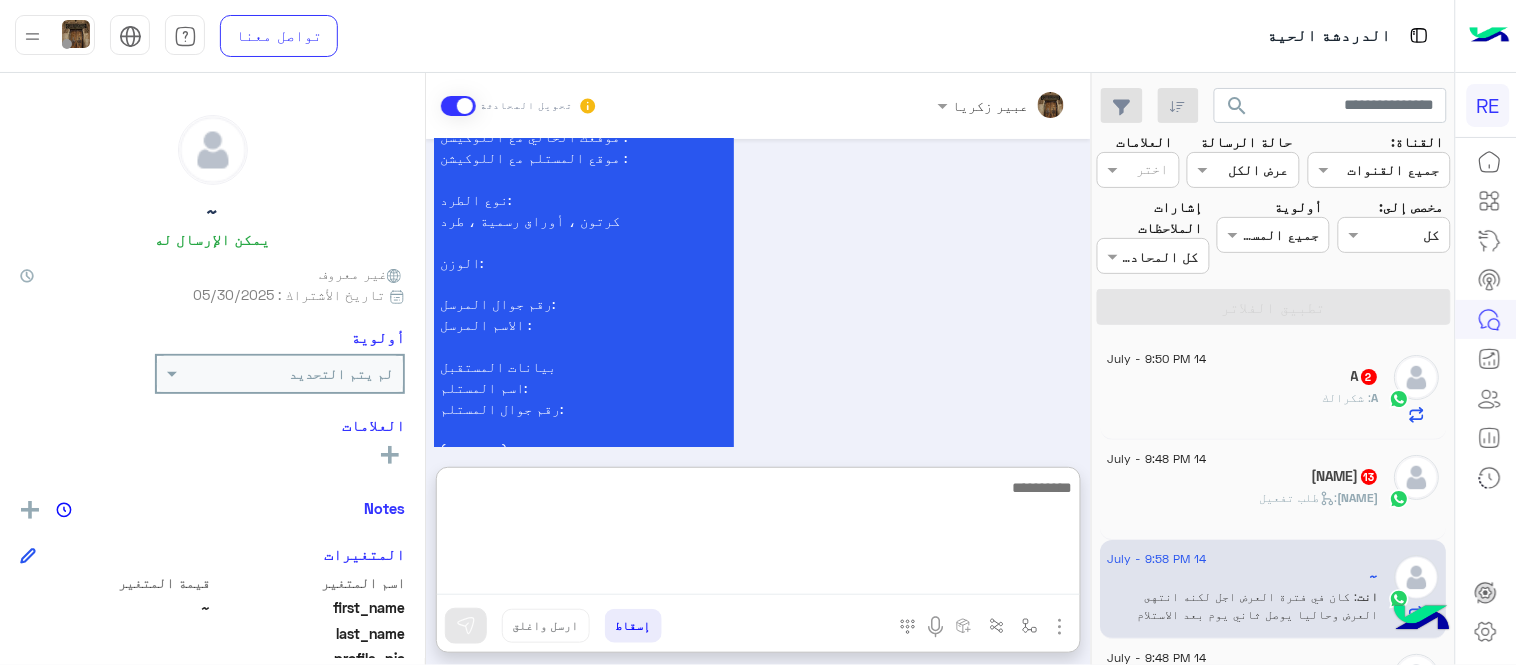scroll, scrollTop: 0, scrollLeft: 0, axis: both 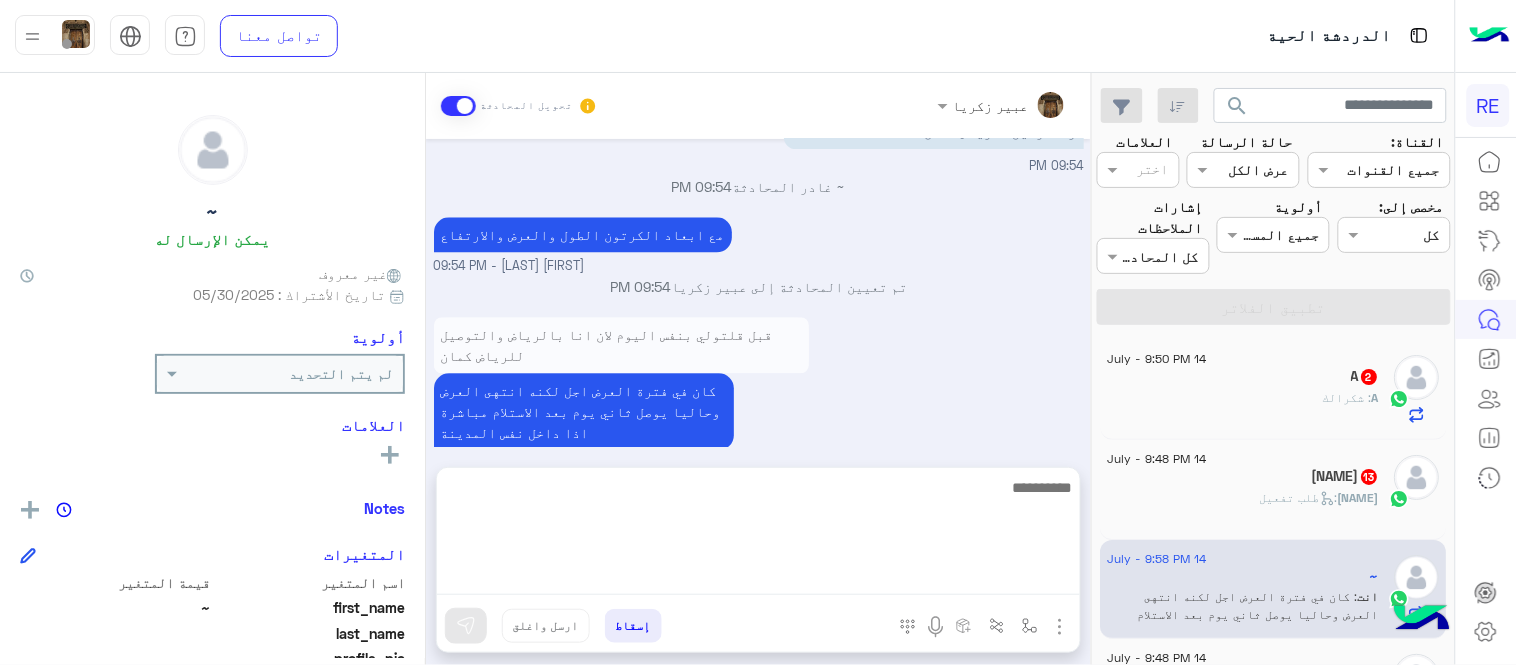 click on "أحب أوضح لك بالتفصيل، السعر 39 ريال إذا كان وزن الطرد من 1 إلى 5 كيلو، والتوصيل يتم خلال يوم إلى يومين عمل بإذن الله. الشحنة تكون بأمان تام من وقت استلامها إلى وقت تسليمها 🙏 * وإذا حابة التوصيل بنفس اليوم، نوفر لك خدمة خاصة مع أحد الكباتن مباشرة، لكن السعر بيكون مختلف حسب الموقع والمسافة. التوصيل والاستلام في كل الخيارات من الباب للباب  إذا مناسبك أحد الخيارات، عطينا تأكيدك ونرتب لك على طول شاكرين لك ثقتك وتعاملك الراقي 🌟   10:14 PM" at bounding box center (759, 642) 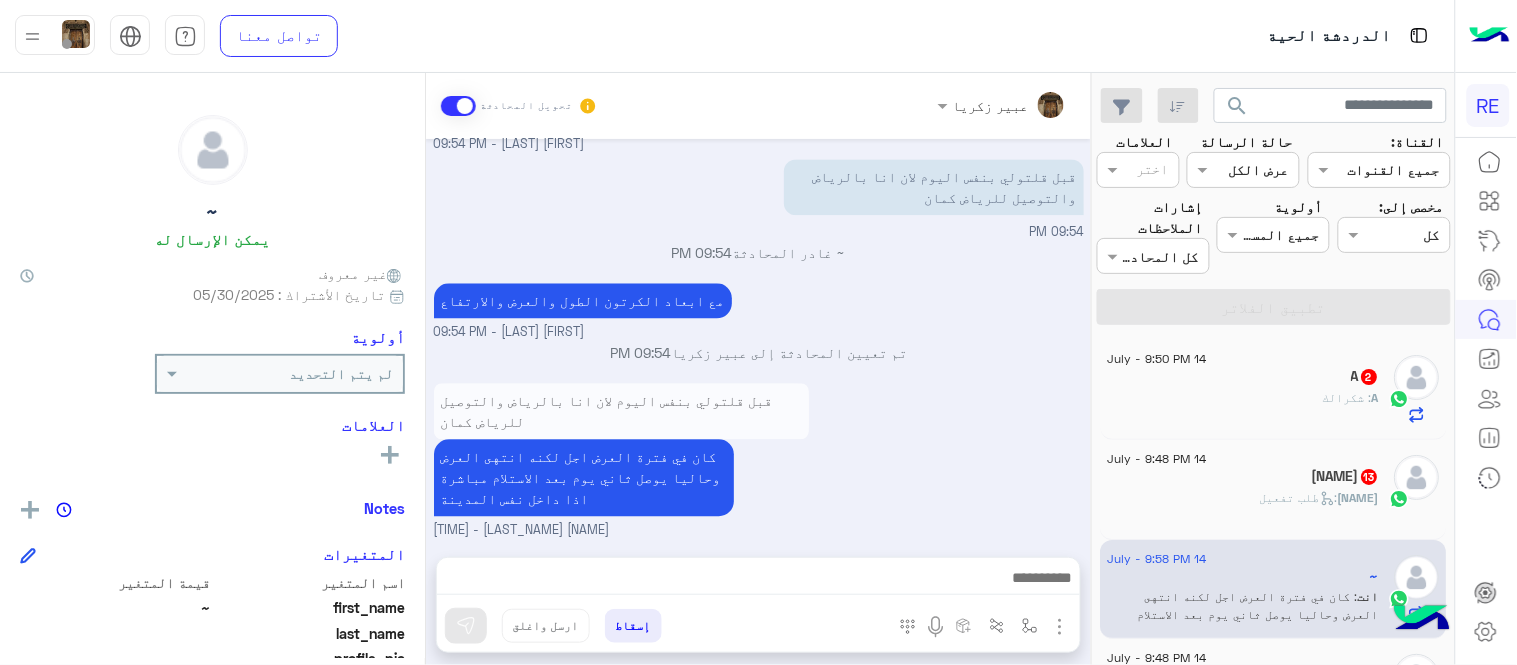 scroll, scrollTop: 10897, scrollLeft: 0, axis: vertical 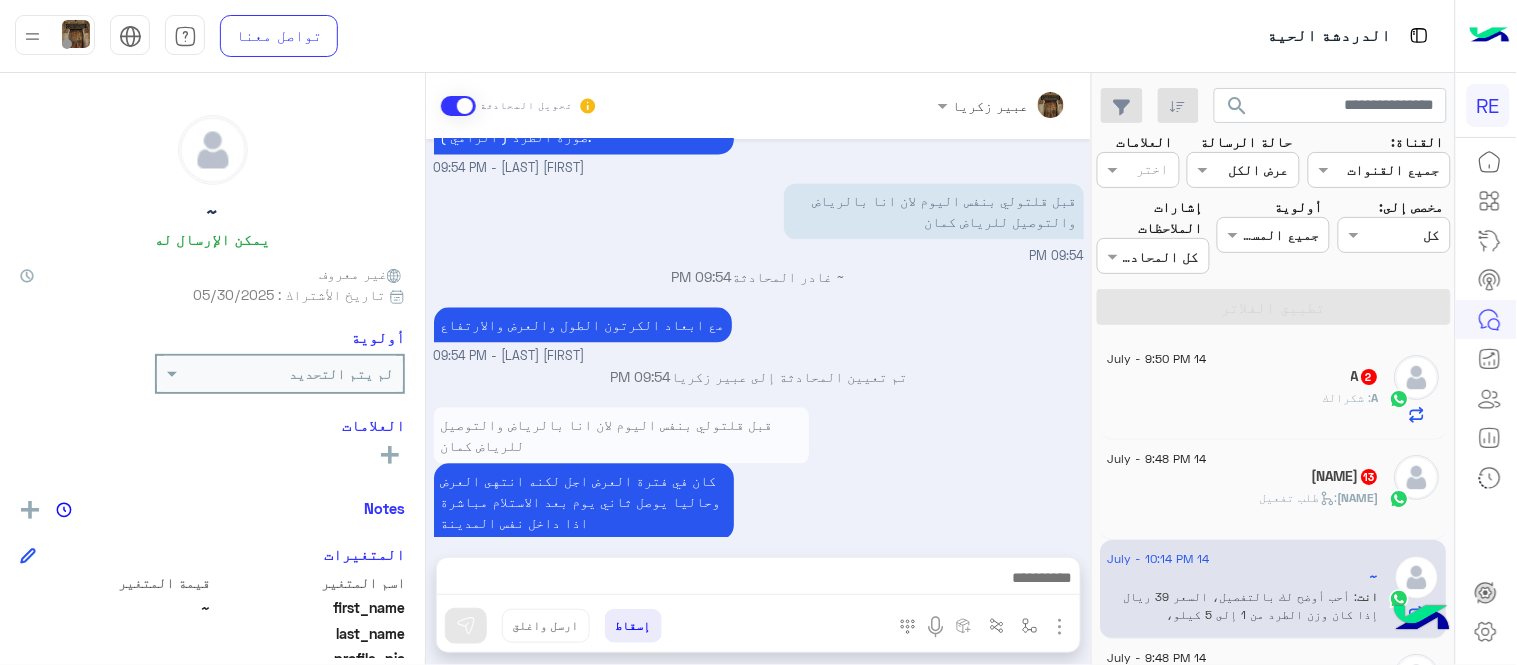click on "أحب أوضح لك بالتفصيل، السعر 39 ريال إذا كان وزن الطرد من 1 إلى 5 كيلو، والتوصيل يتم خلال يوم إلى يومين عمل بإذن الله. الشحنة تكون بأمان تام من وقت استلامها إلى وقت تسليمها 🙏 * وإذا حابة التوصيل بنفس اليوم، نوفر لك خدمة خاصة مع أحد الكباتن مباشرة، لكن السعر بيكون مختلف حسب الموقع والمسافة. التوصيل والاستلام في كل الخيارات من الباب للباب  إذا مناسبك أحد الخيارات، عطينا تأكيدك ونرتب لك على طول شاكرين لك ثقتك وتعاملك الراقي 🌟   [FIRST] [LAST] -  10:14 PM" at bounding box center (759, 732) 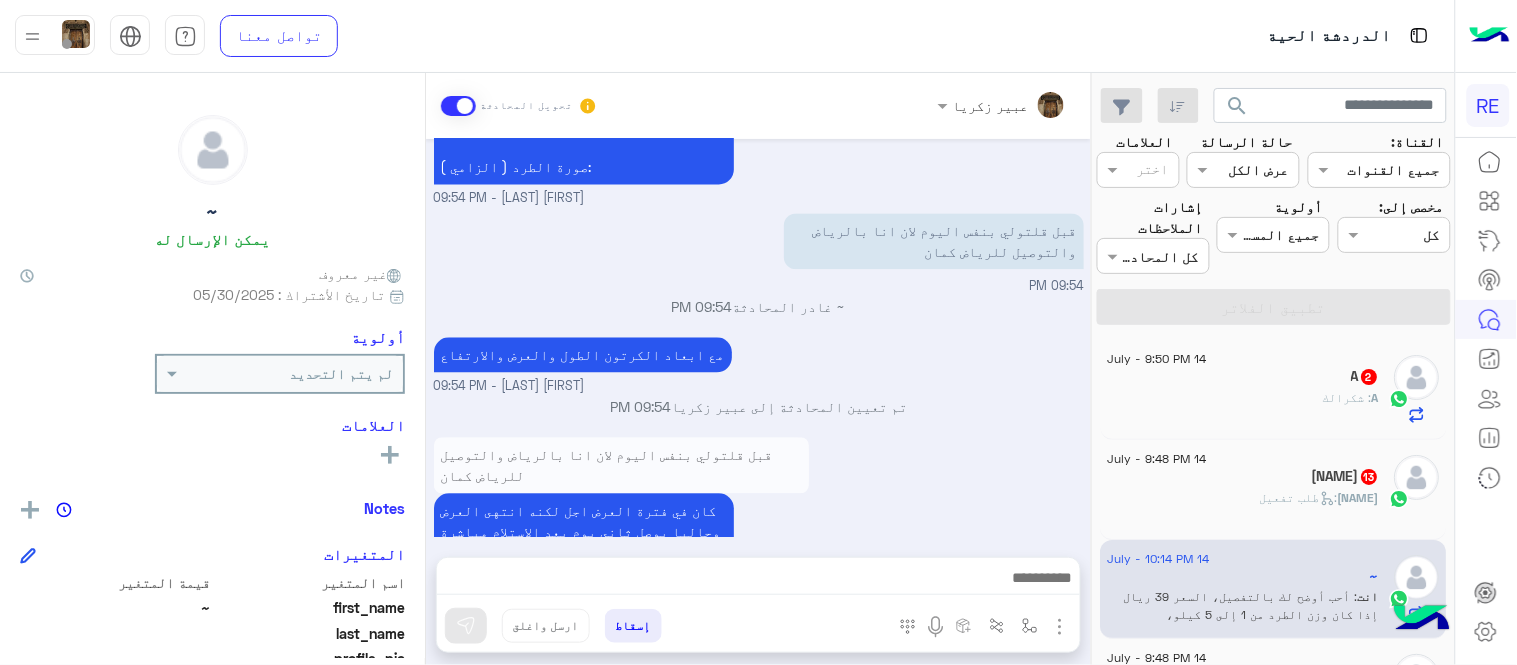scroll, scrollTop: 10897, scrollLeft: 0, axis: vertical 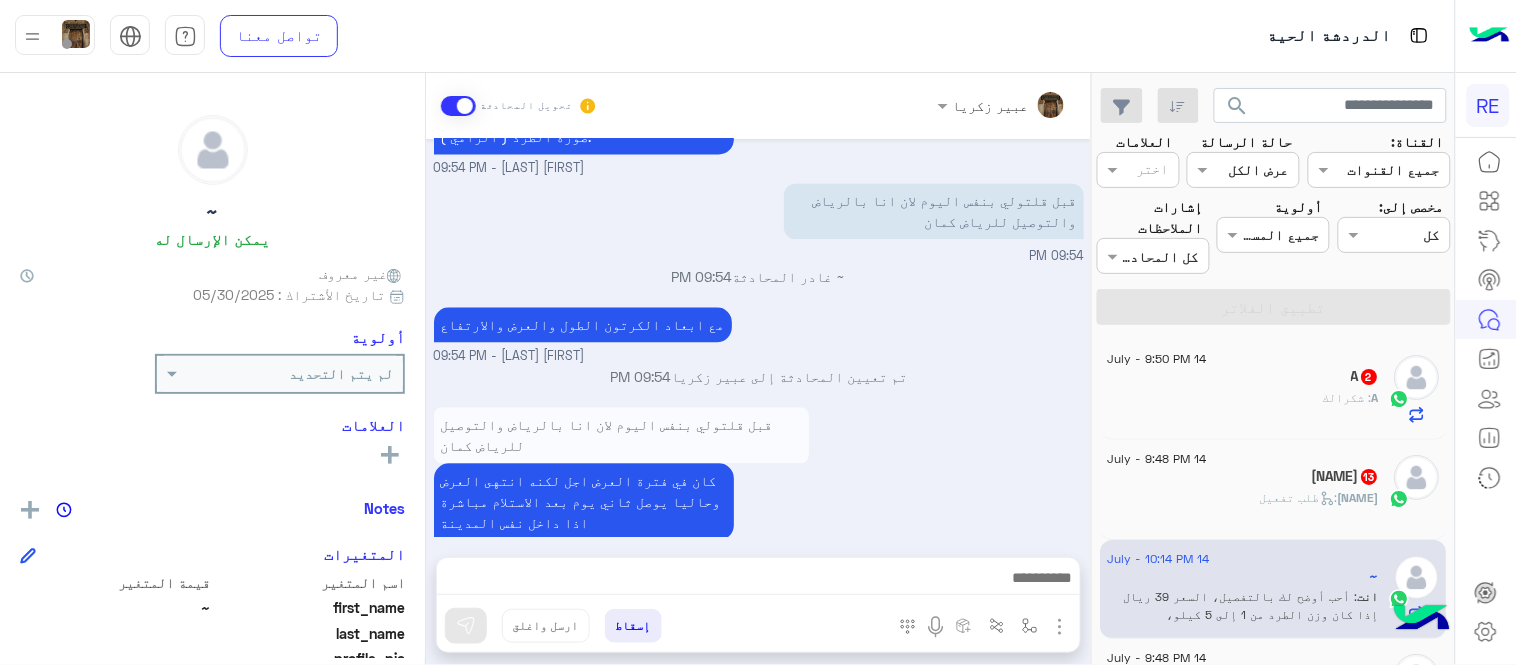 click on "أحب أوضح لك بالتفصيل، السعر 39 ريال إذا كان وزن الطرد من 1 إلى 5 كيلو، والتوصيل يتم خلال يوم إلى يومين عمل بإذن الله. الشحنة تكون بأمان تام من وقت استلامها إلى وقت تسليمها 🙏 * وإذا حابة التوصيل بنفس اليوم، نوفر لك خدمة خاصة مع أحد الكباتن مباشرة، لكن السعر بيكون مختلف حسب الموقع والمسافة. التوصيل والاستلام في كل الخيارات من الباب للباب  إذا مناسبك أحد الخيارات، عطينا تأكيدك ونرتب لك على طول شاكرين لك ثقتك وتعاملك الراقي 🌟" at bounding box center (584, 723) 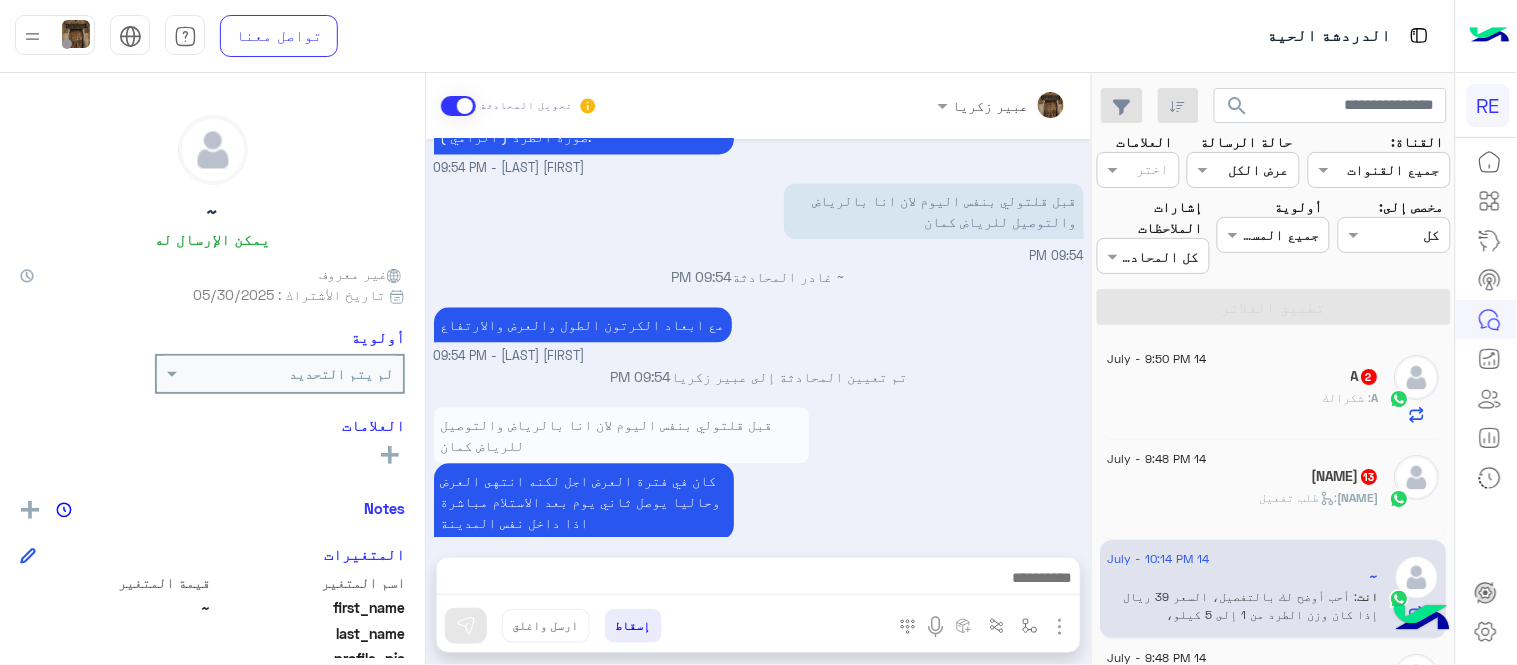 copy 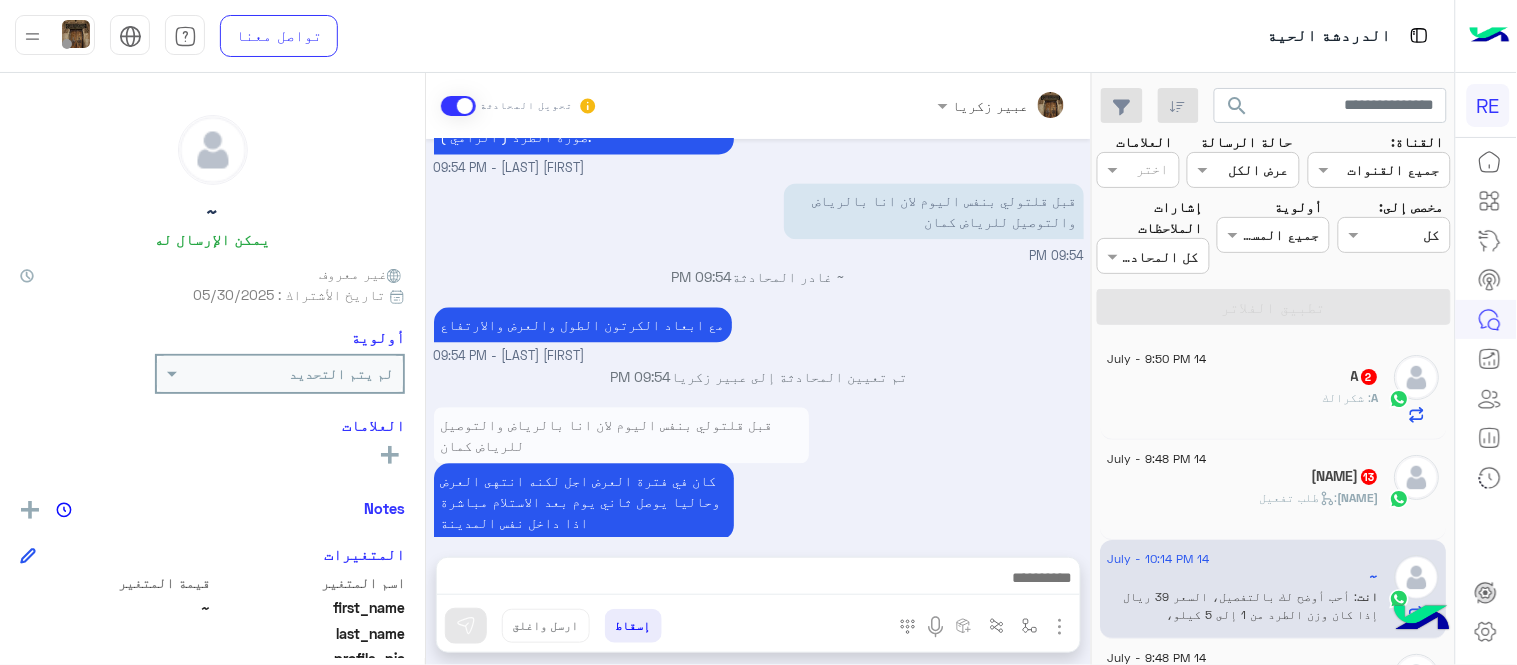click on "أحب أوضح لك بالتفصيل، السعر 39 ريال إذا كان وزن الطرد من 1 إلى 5 كيلو، والتوصيل يتم خلال يوم إلى يومين عمل بإذن الله. الشحنة تكون بأمان تام من وقت استلامها إلى وقت تسليمها 🙏 * وإذا حابة التوصيل بنفس اليوم، نوفر لك خدمة خاصة مع أحد الكباتن مباشرة، لكن السعر بيكون مختلف حسب الموقع والمسافة. التوصيل والاستلام في كل الخيارات من الباب للباب  إذا مناسبك أحد الخيارات، عطينا تأكيدك ونرتب لك على طول شاكرين لك ثقتك وتعاملك الراقي 🌟   [FIRST] [LAST] -  10:14 PM" at bounding box center [759, 732] 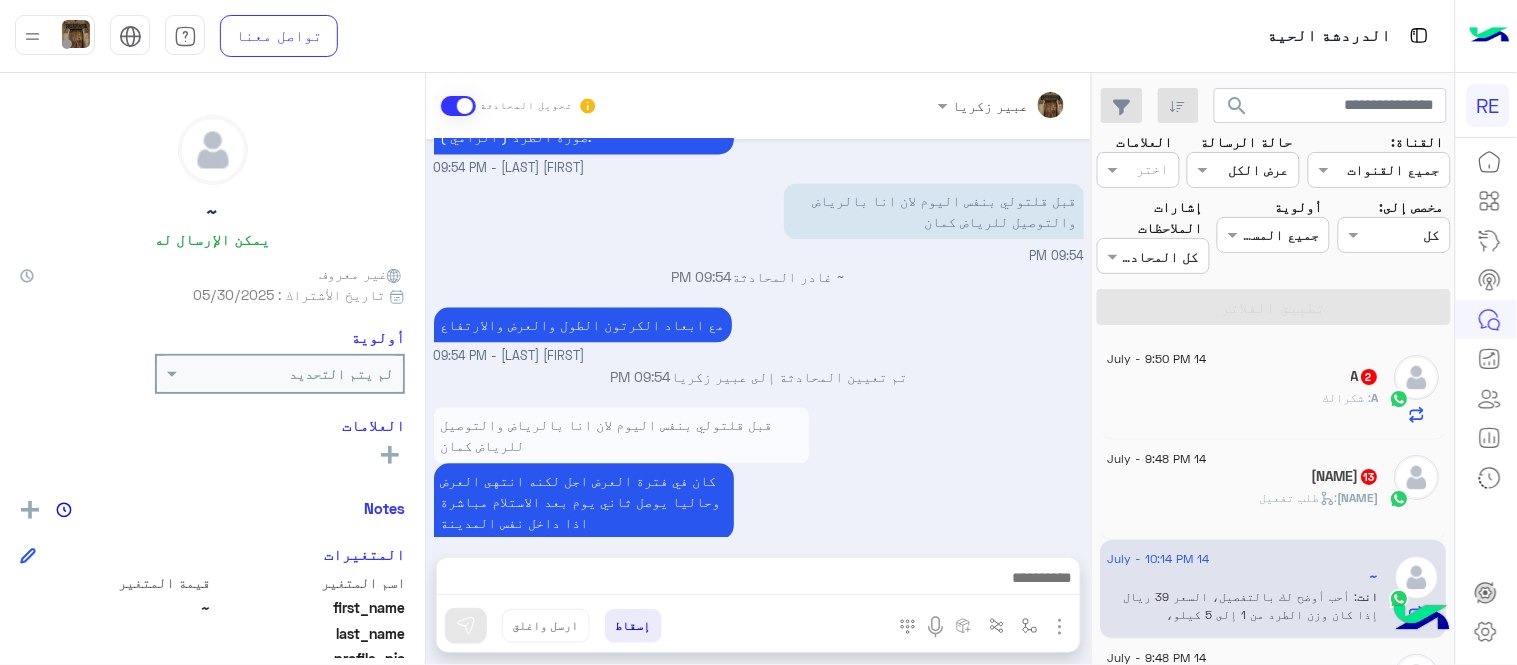 click on "A   2" 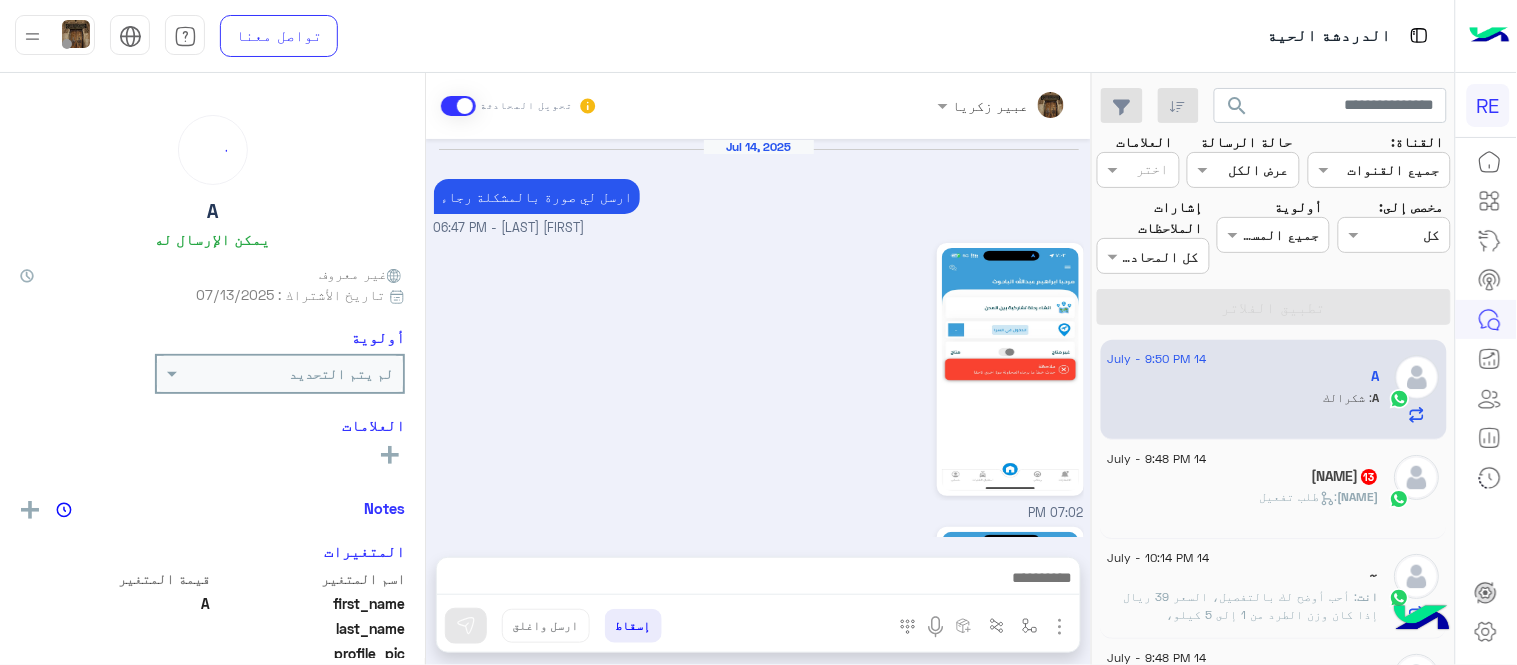 scroll, scrollTop: 844, scrollLeft: 0, axis: vertical 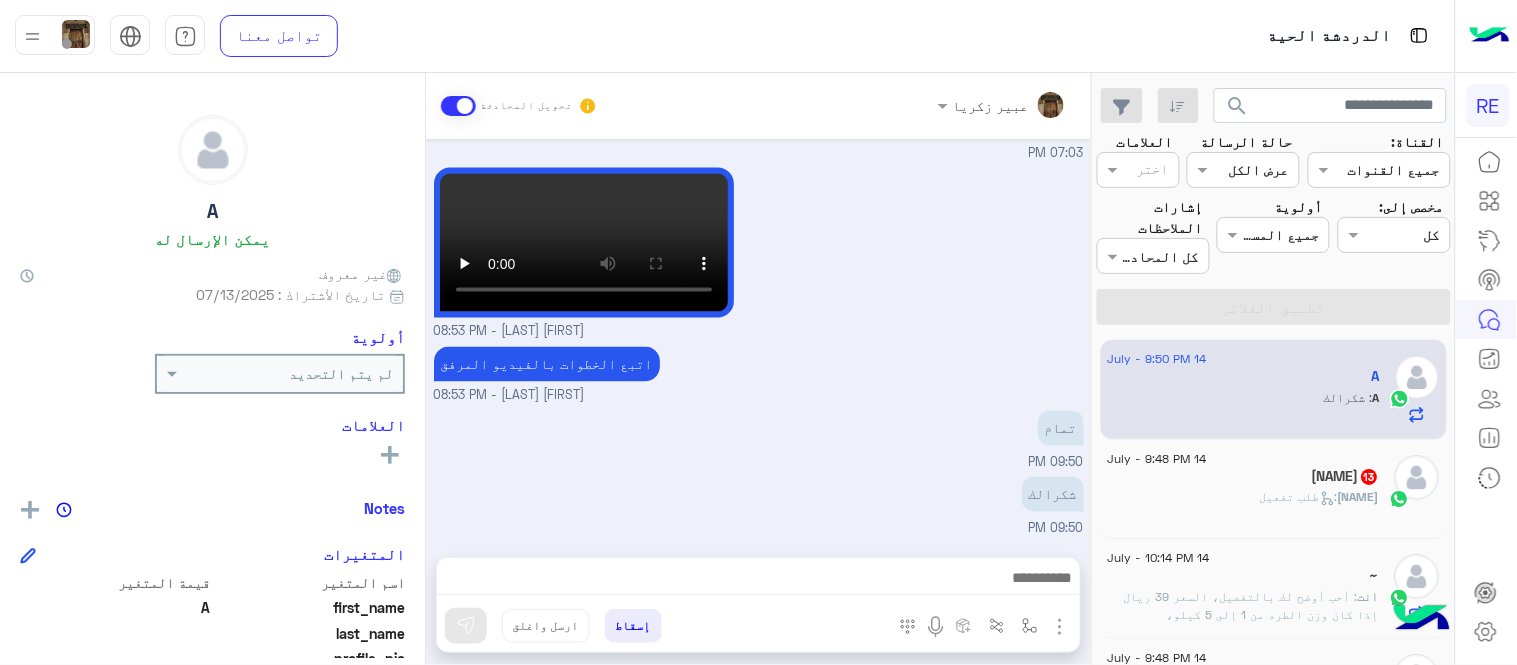 click on "[FIRST] [LAST]   13" 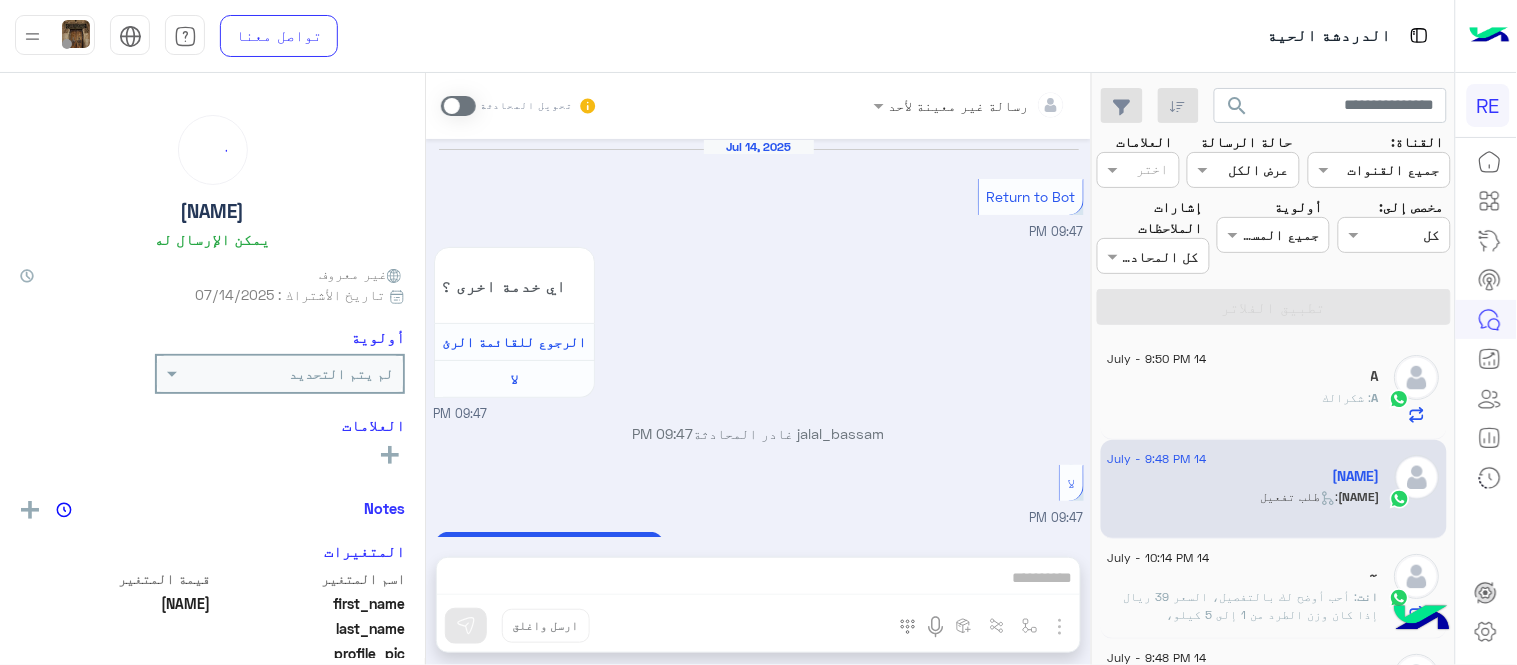 scroll, scrollTop: 1367, scrollLeft: 0, axis: vertical 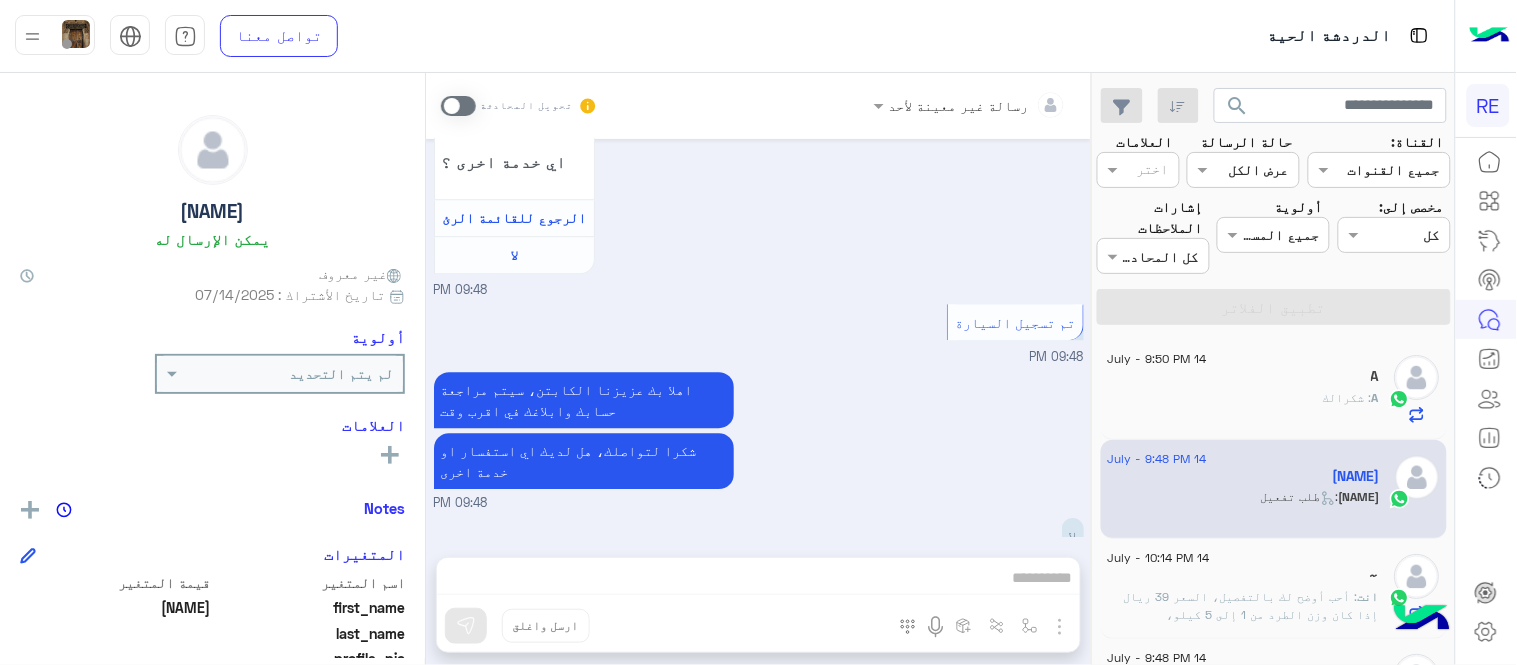 click at bounding box center (458, 106) 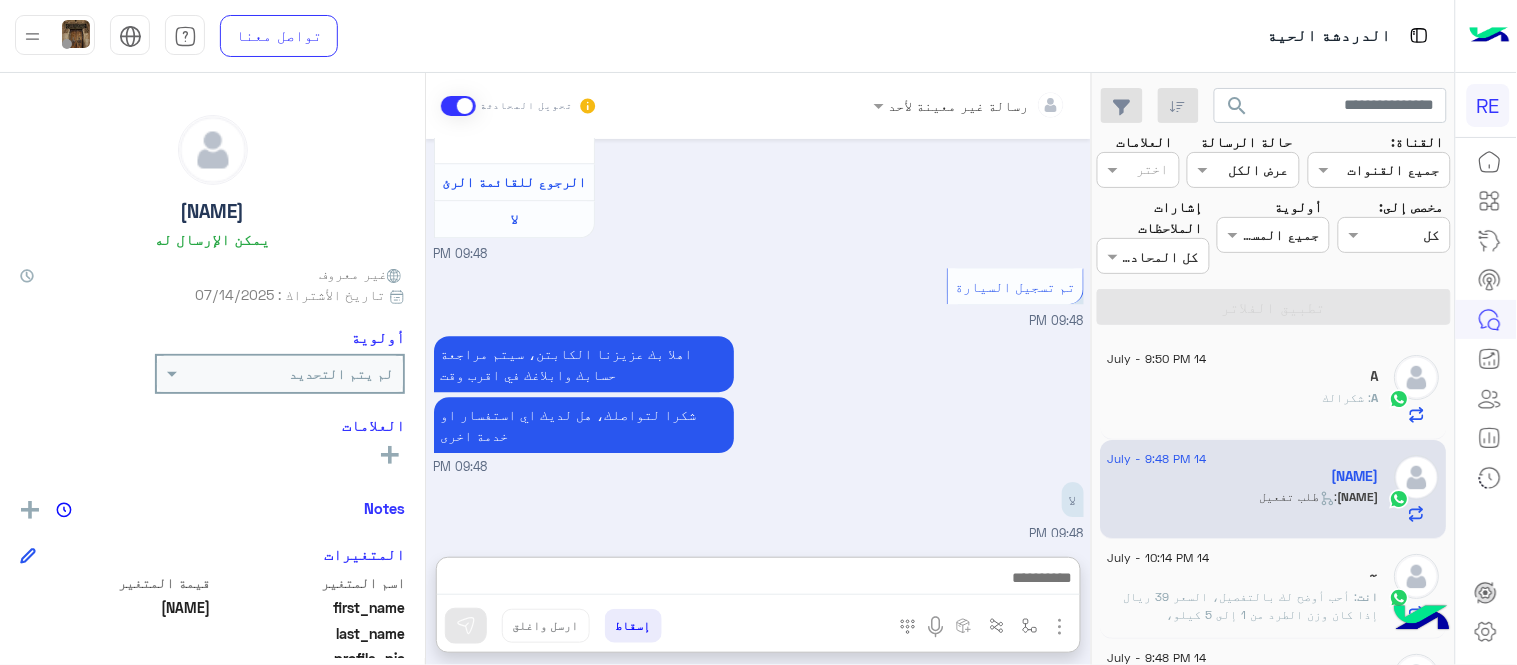 click at bounding box center [758, 580] 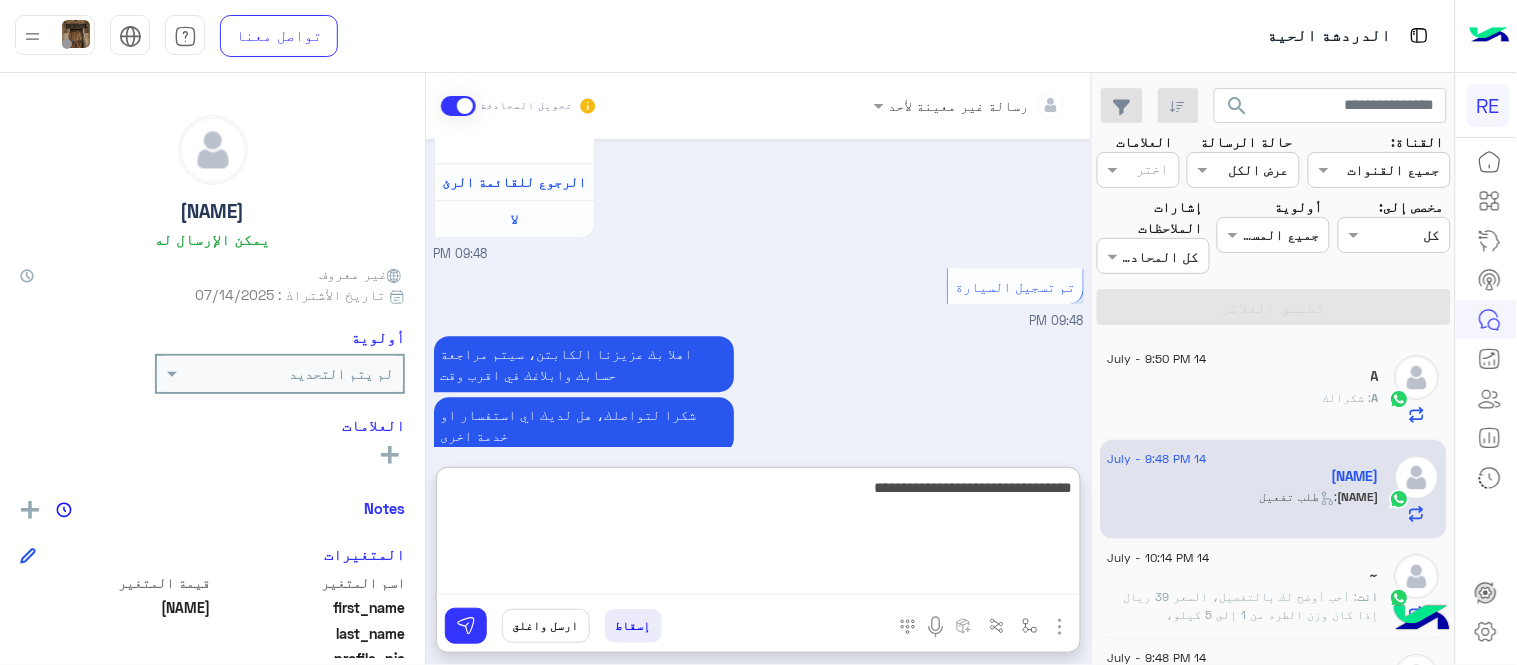type on "**********" 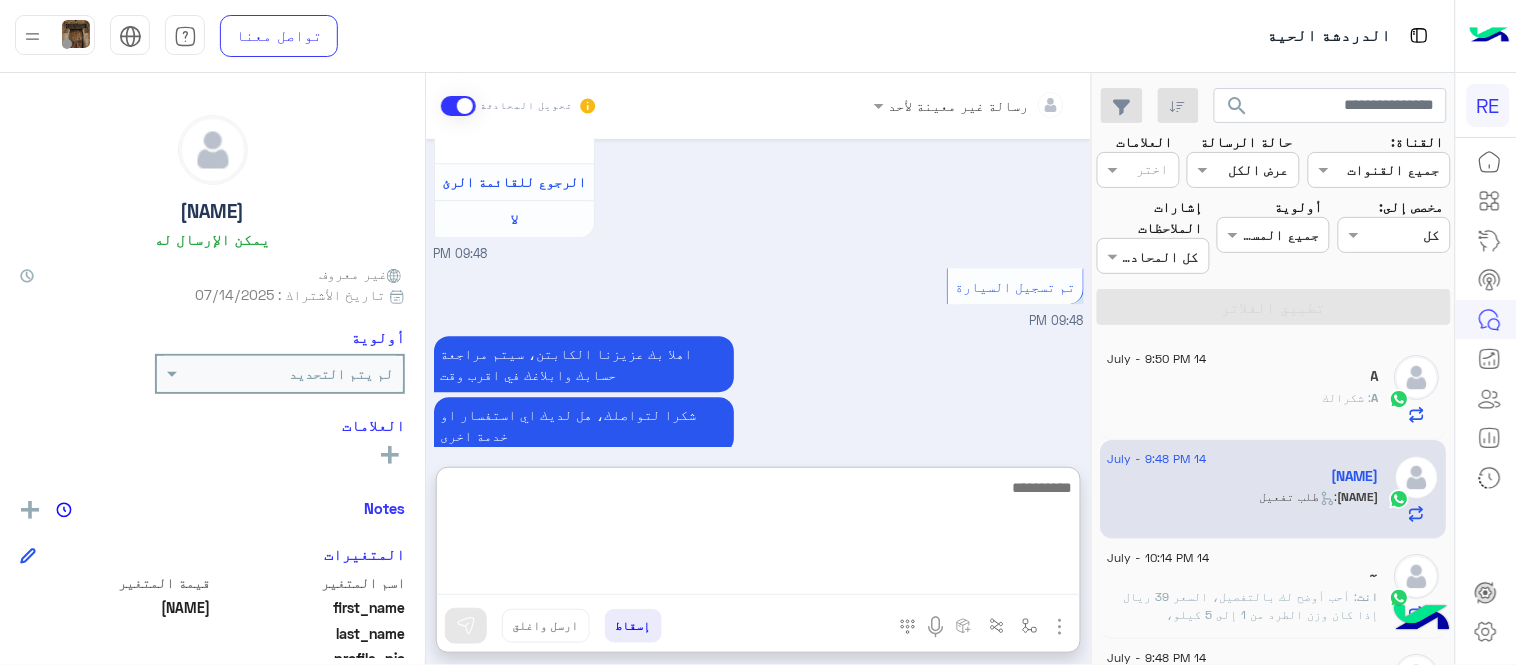scroll, scrollTop: 1557, scrollLeft: 0, axis: vertical 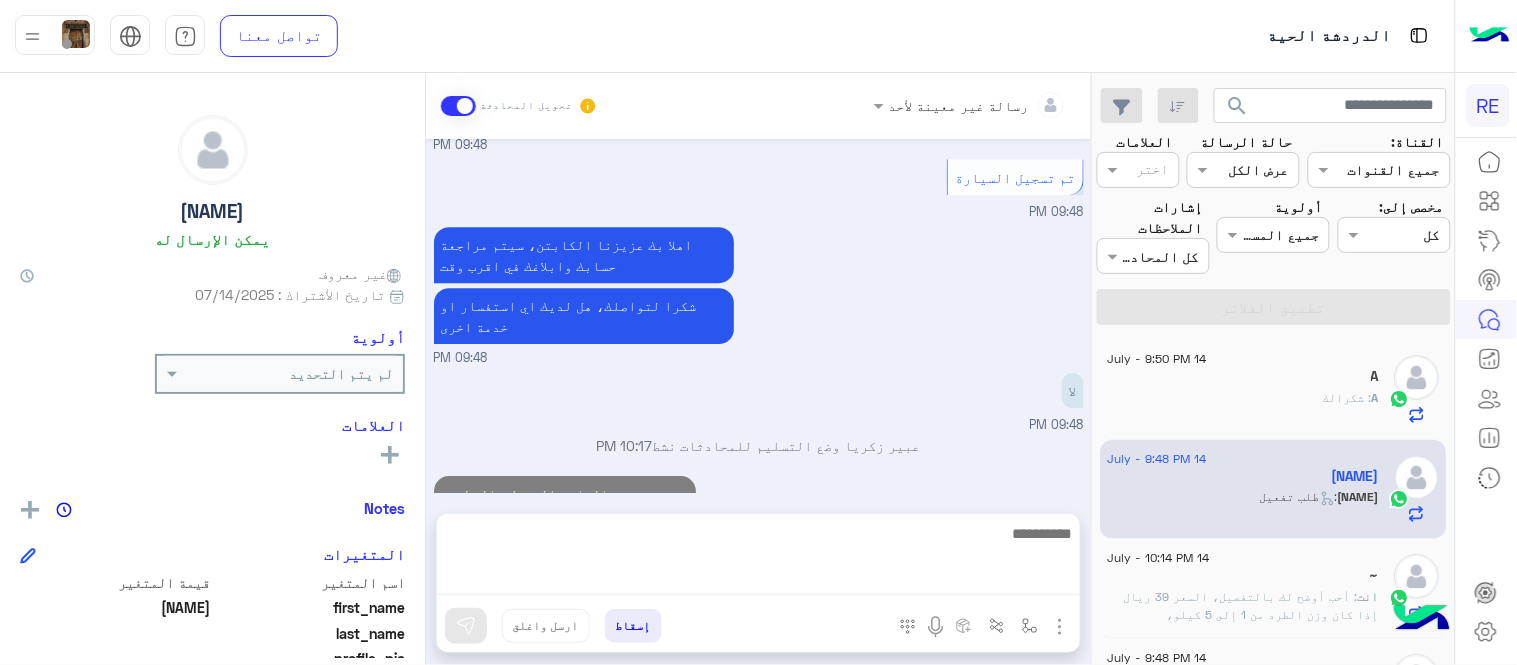 click on "[DATE]   Return to Bot    [TIME]  اي خدمة اخرى ؟  الرجوع للقائمة الرئ   لا     [TIME]   [FIRST] [LAST]  غادر المحادثة   [TIME]       لا    [TIME]  شكرا لتواصلك واختيارك رحلة 😊 اختر احد الخدمات التالية:    [TIME]   تفعيل حساب    [TIME]  يمكنك الاطلاع على شروط الانضمام لرحلة ك (كابتن ) الموجودة بالصورة أعلاه،
لتحميل التطبيق عبر الرابط التالي : 📲
http://onelink.to/Rehla    يسعدنا انضمامك لتطبيق رحلة يمكنك اتباع الخطوات الموضحة لتسجيل بيانات سيارتك بالفيديو التالي  : عزيزي الكابتن، فضلًا ، للرغبة بتفعيل الحساب قم برفع البيانات عبر التطبيق والتواصل معنا  تم تسجيل السيارة   اواجه صعوبة بالتسجيل  اي خدمة اخرى ؟  لا" at bounding box center [758, 316] 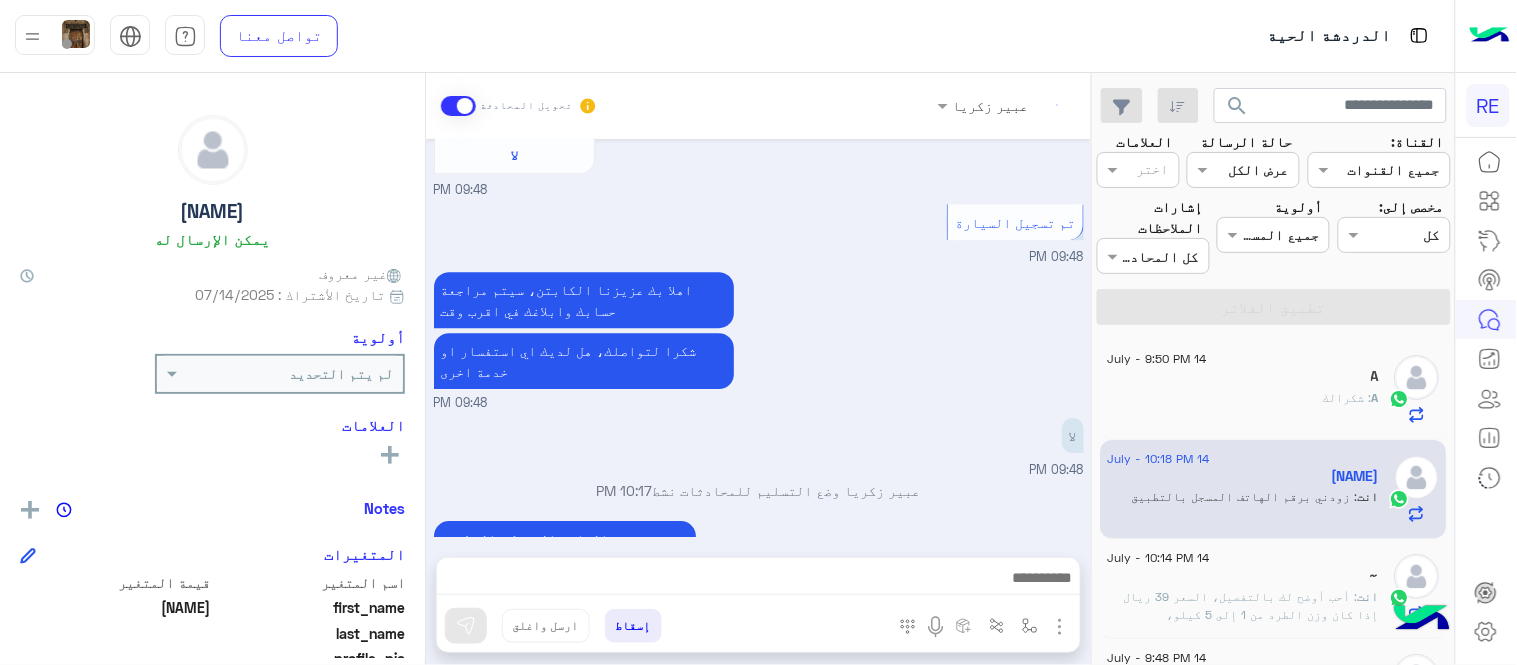 scroll, scrollTop: 1503, scrollLeft: 0, axis: vertical 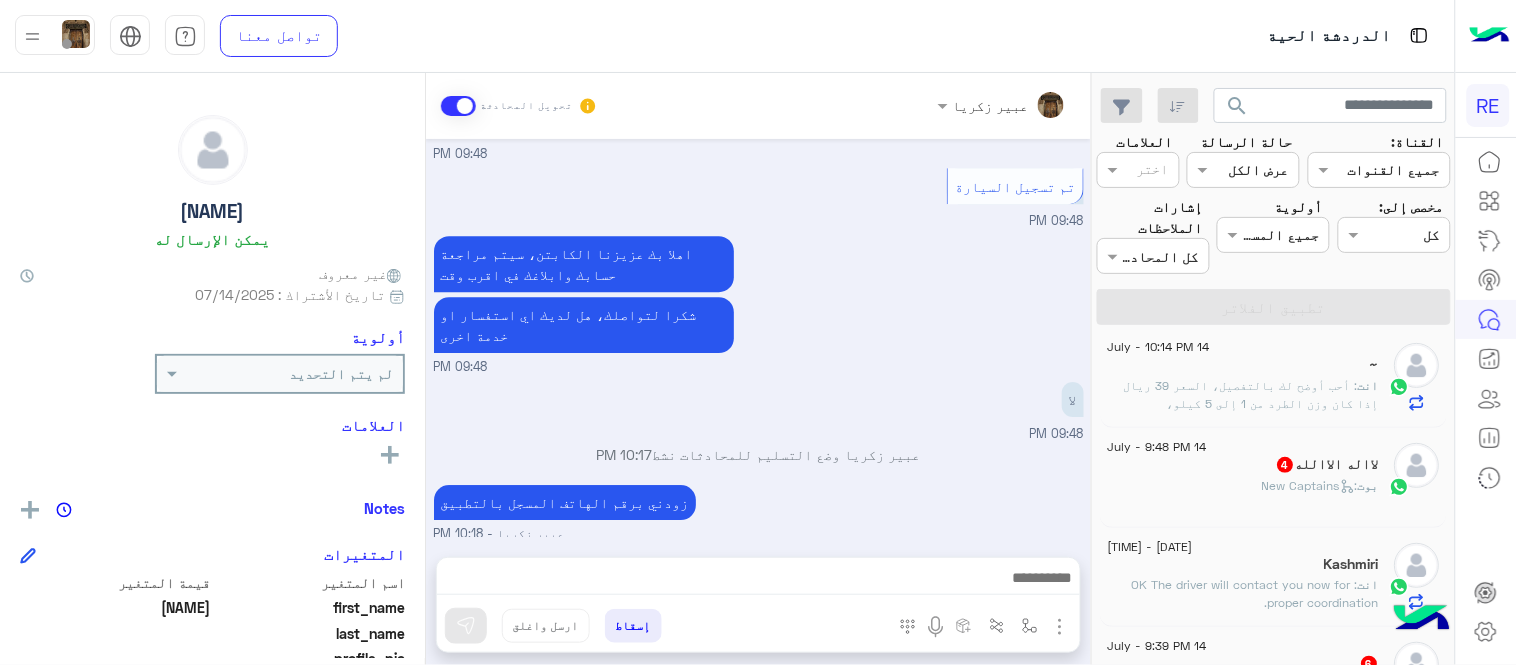 click on "14 July - 9:48 PM" 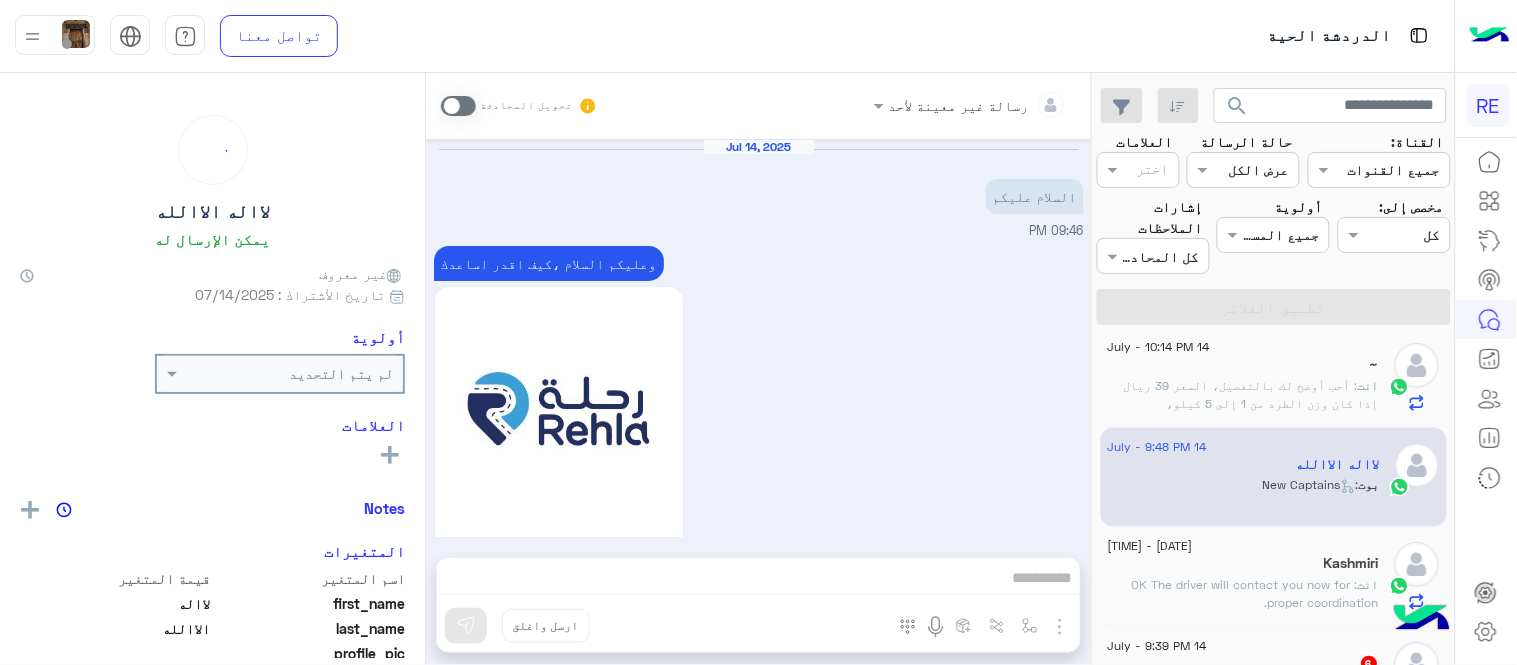 scroll, scrollTop: 1860, scrollLeft: 0, axis: vertical 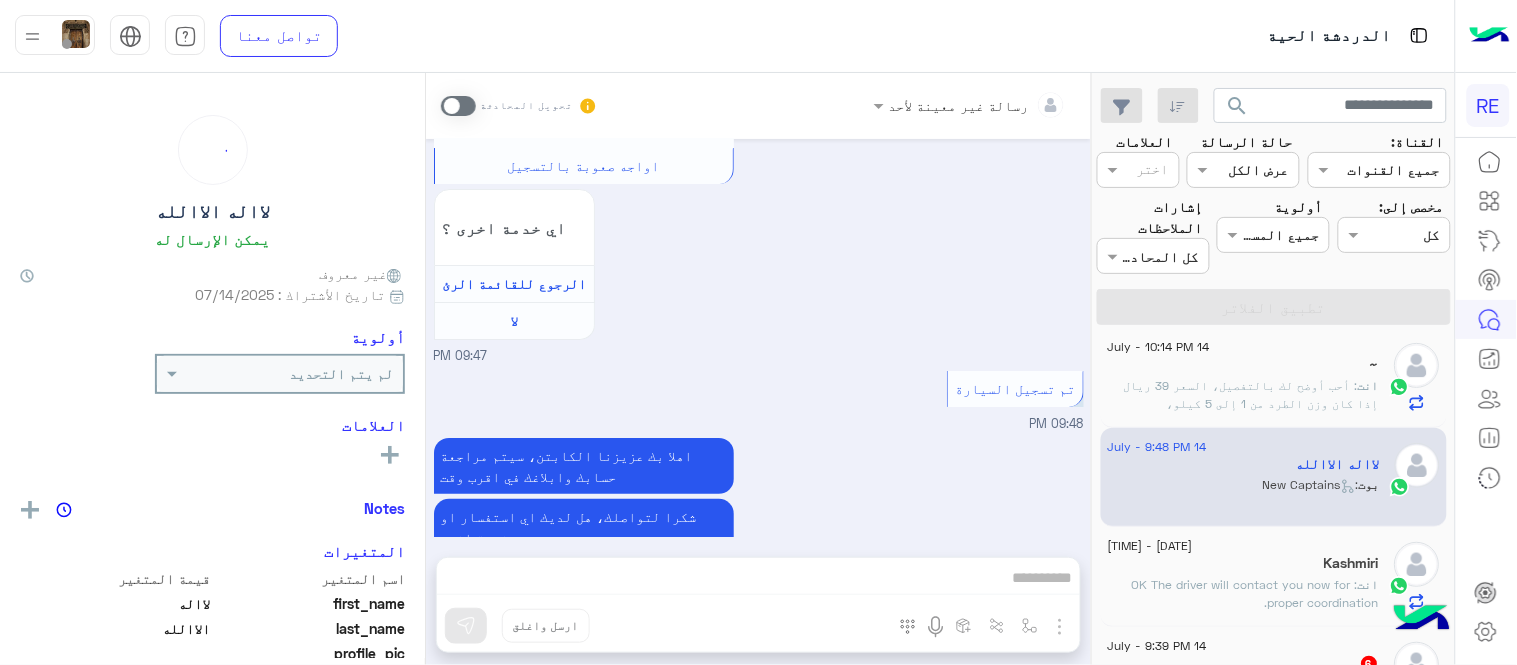 click at bounding box center (458, 106) 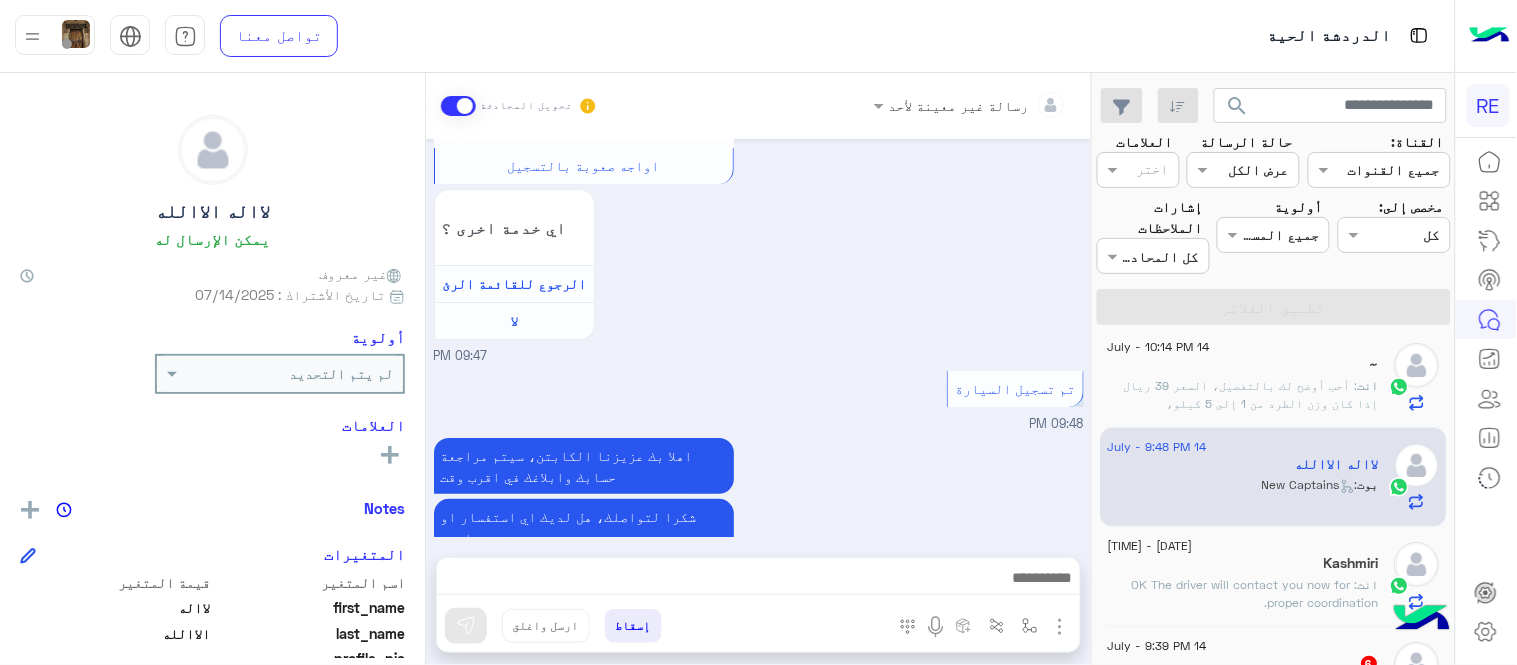scroll, scrollTop: 1896, scrollLeft: 0, axis: vertical 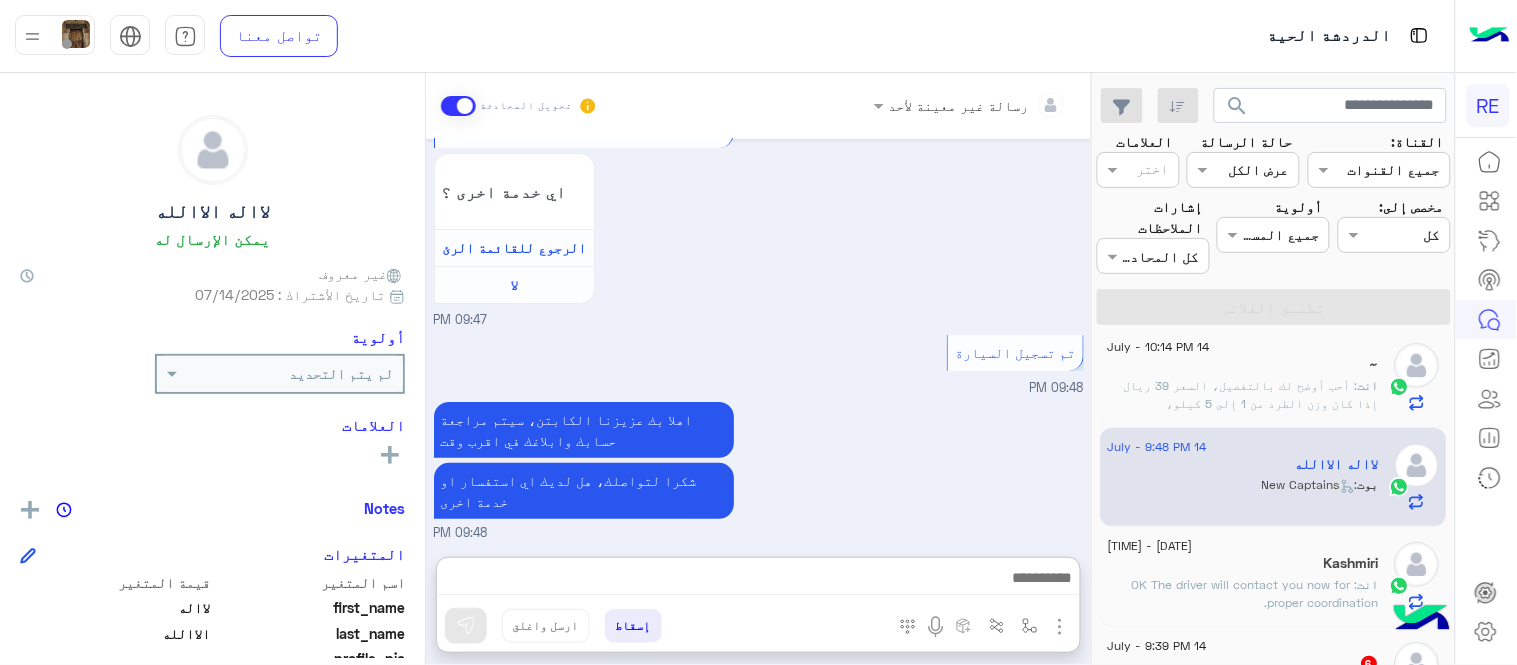 click at bounding box center (758, 580) 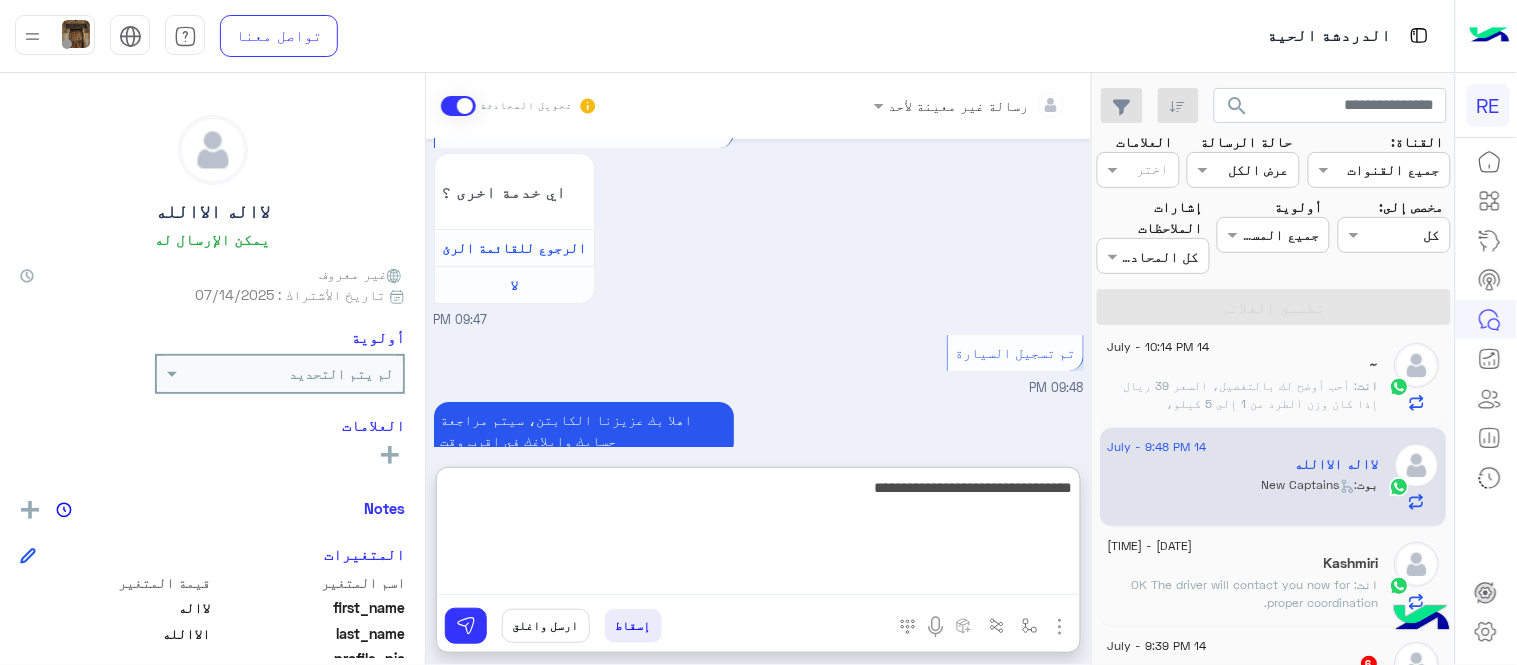 type on "**********" 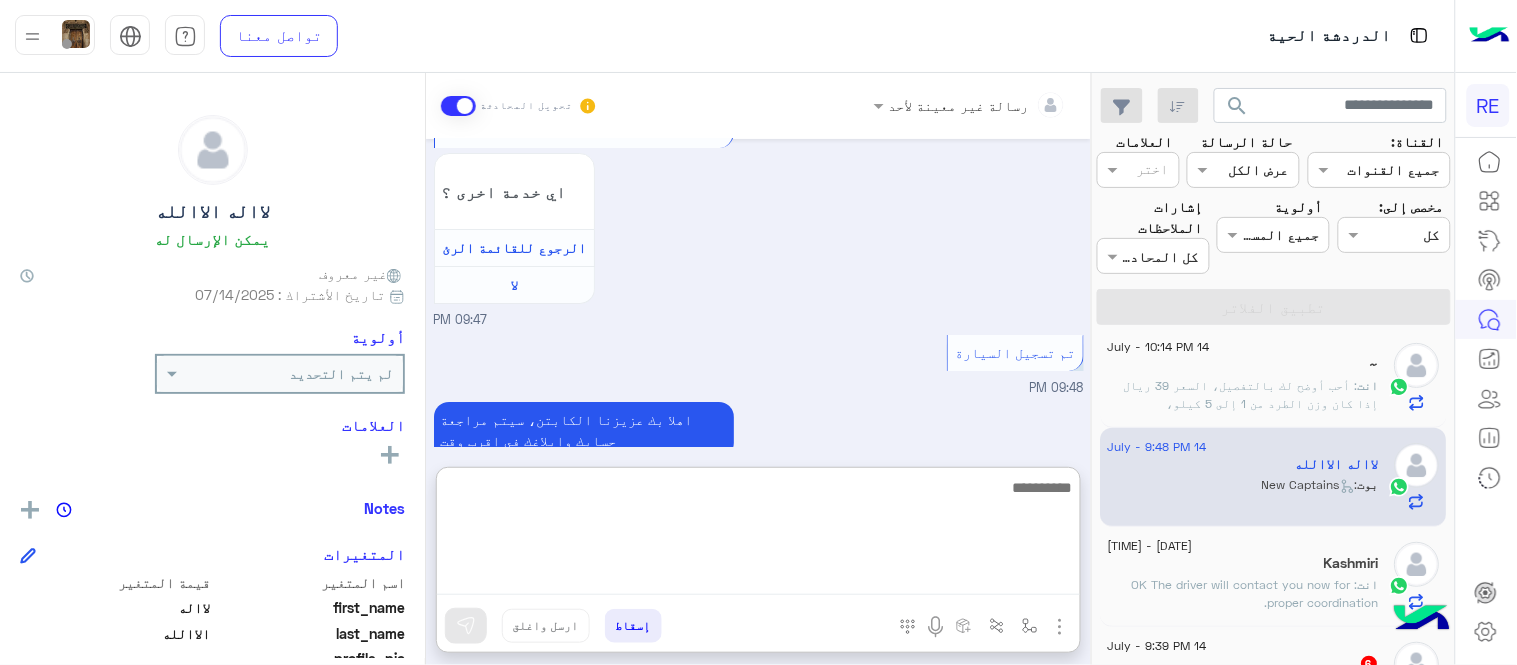 scroll, scrollTop: 2050, scrollLeft: 0, axis: vertical 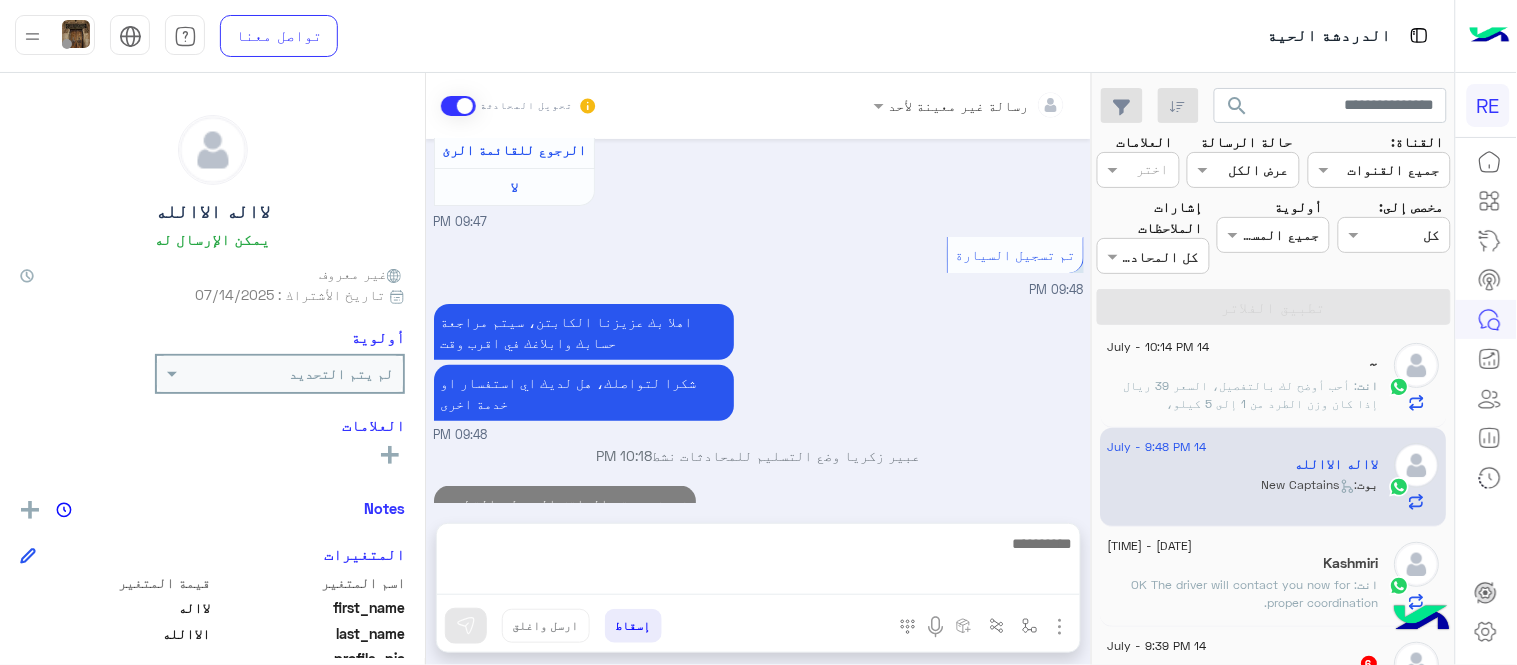 click on "[DATE]  السلام عليكم   [TIME]  وعليكم السلام ،كيف اقدر اساعدك
اهلًا بك في تطبيق رحلة 👋
Welcome to Rehla  👋
من فضلك أختر لغة التواصل
Please choose your preferred Language
English   عربي     [TIME]   عربي    [TIME]  هل أنت ؟   كابتن 👨🏻‍✈️   عميل 🧳   رحال (مرشد مرخص) 🏖️     [TIME]   كابتن     [TIME]  اختر احد الخدمات التالية:    [TIME]   تسجيل حساب     [TIME]  يمكنك الاطلاع على شروط الانضمام لرحلة ك (كابتن ) الموجودة بالصورة أعلاه،
لتحميل التطبيق عبر الرابط التالي : 📲
http://onelink.to/Rehla    يسعدنا انضمامك لتطبيق رحلة يمكنك اتباع الخطوات الموضحة لتسجيل بيانات سيارتك بالفيديو التالي  :  تم تسجيل السيارة  اي خدمة اخرى ؟" at bounding box center [758, 321] 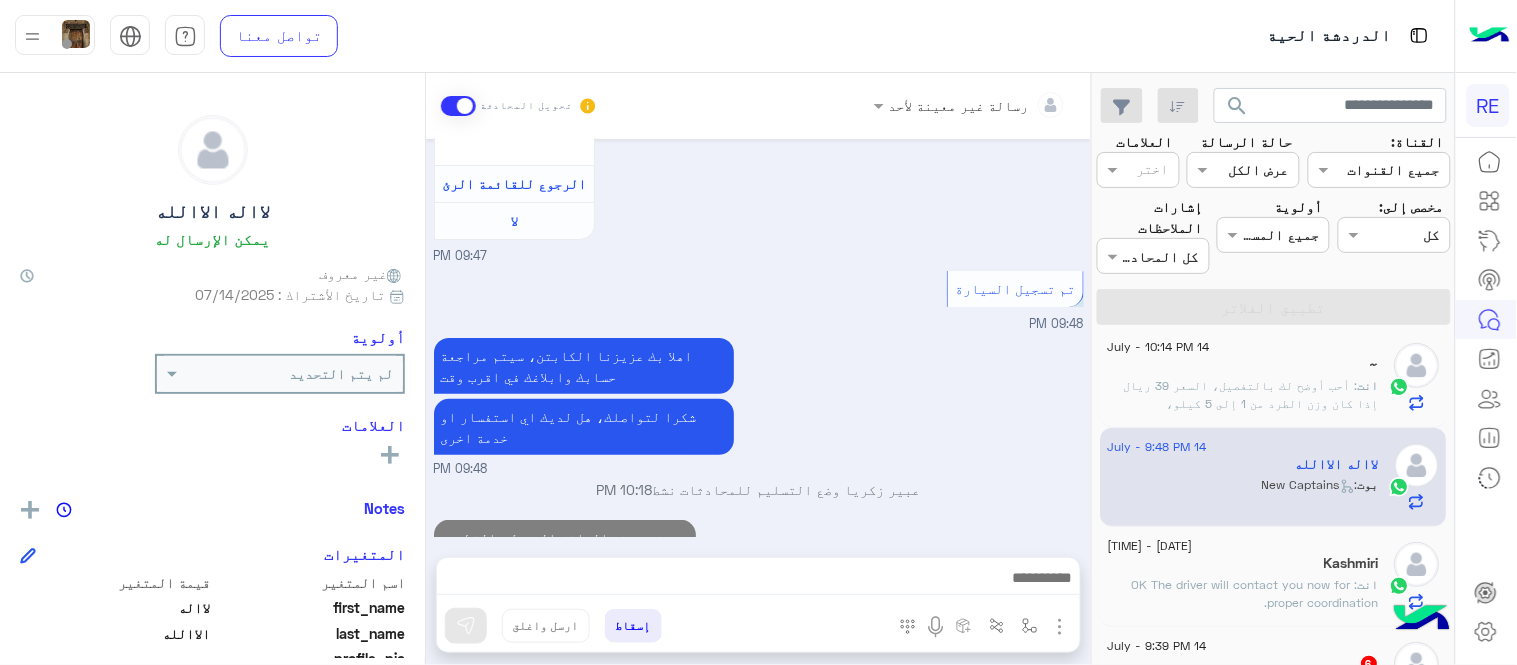 scroll, scrollTop: 1996, scrollLeft: 0, axis: vertical 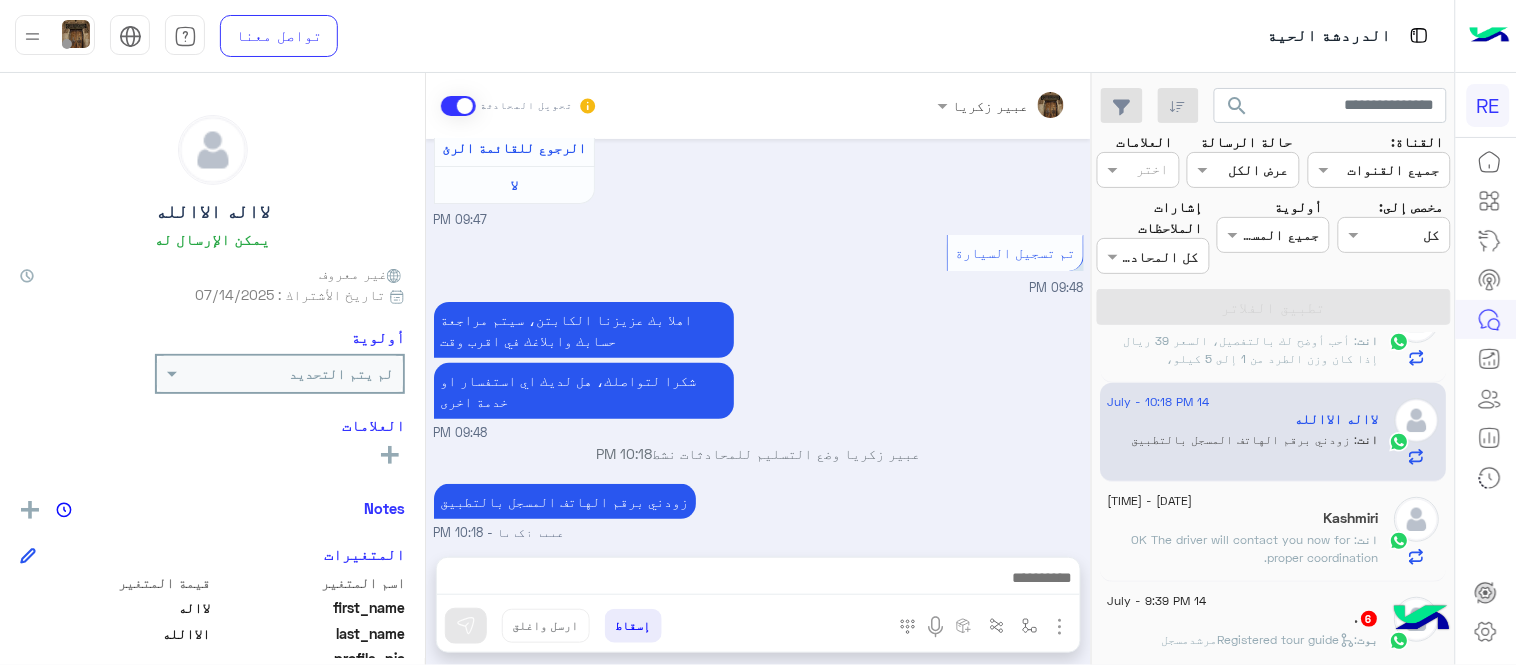 click on ".   6" 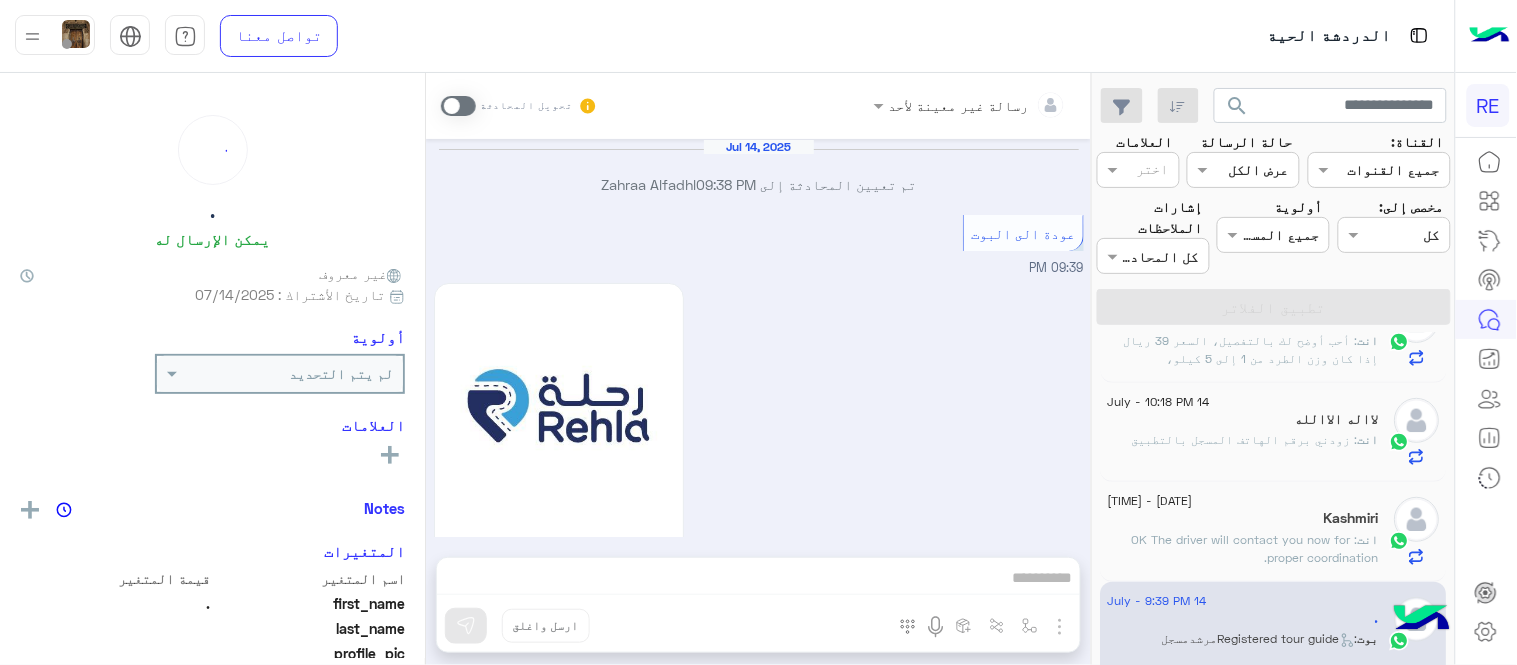 scroll, scrollTop: 953, scrollLeft: 0, axis: vertical 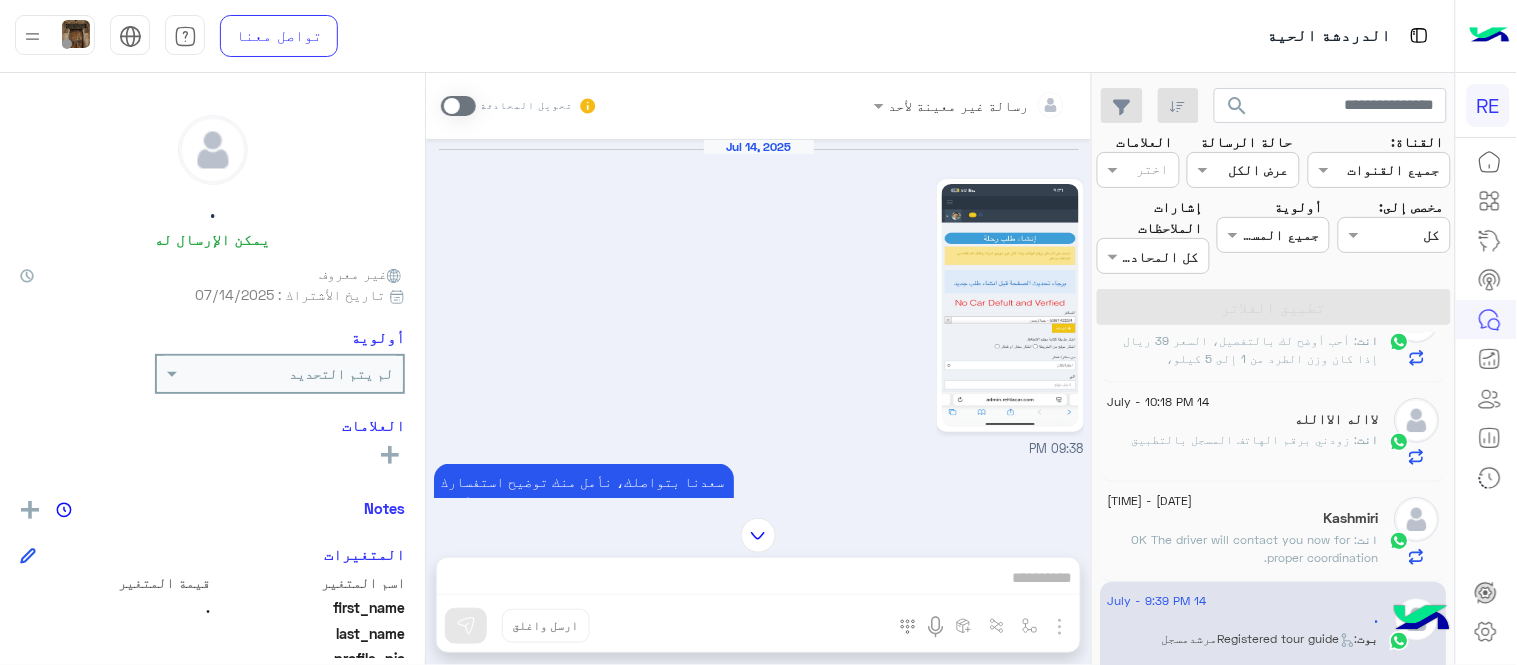 click at bounding box center [458, 106] 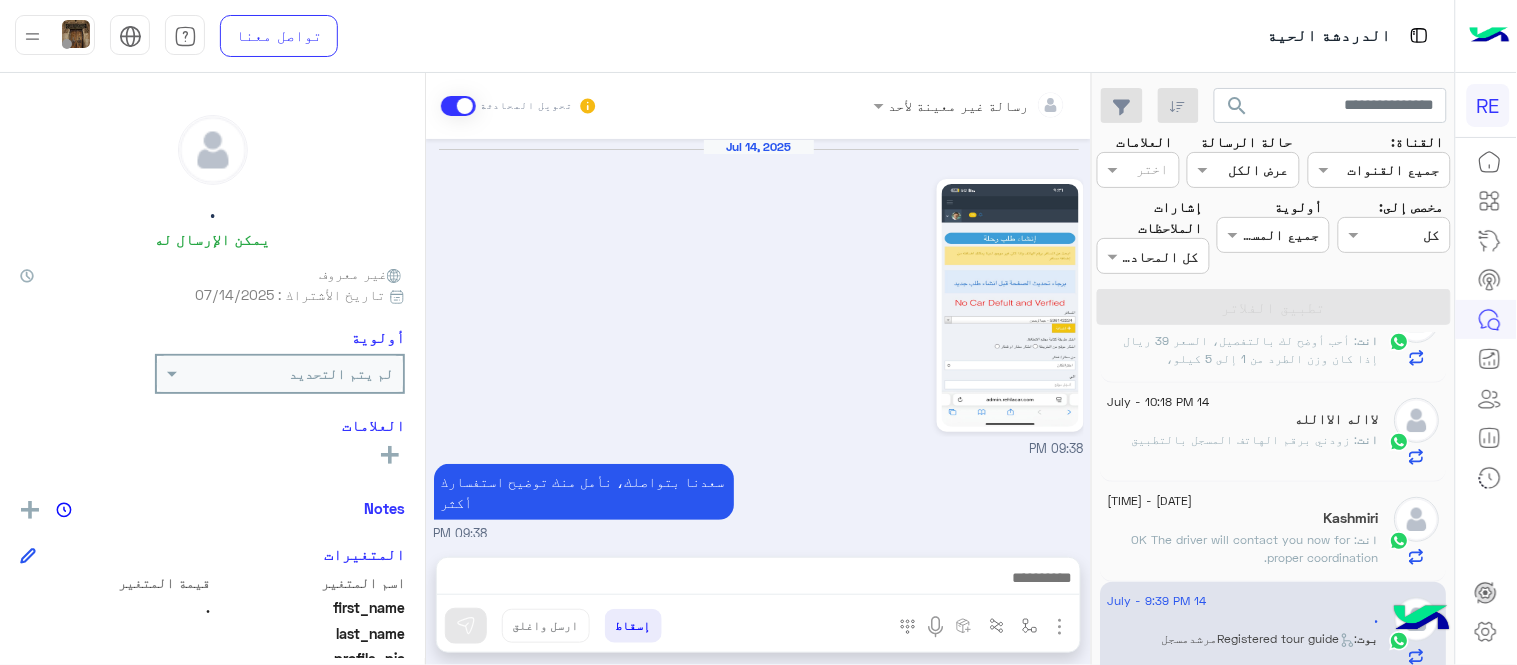 scroll, scrollTop: 1524, scrollLeft: 0, axis: vertical 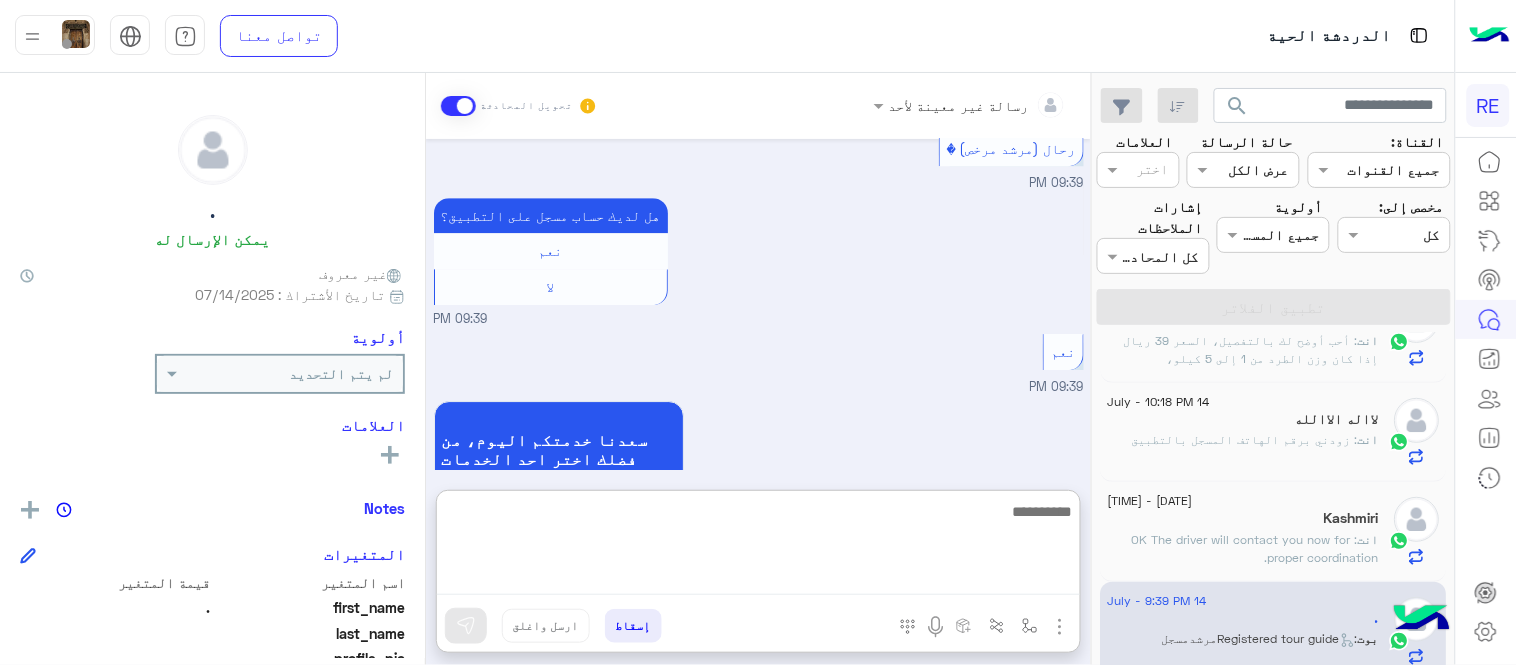 click at bounding box center (758, 547) 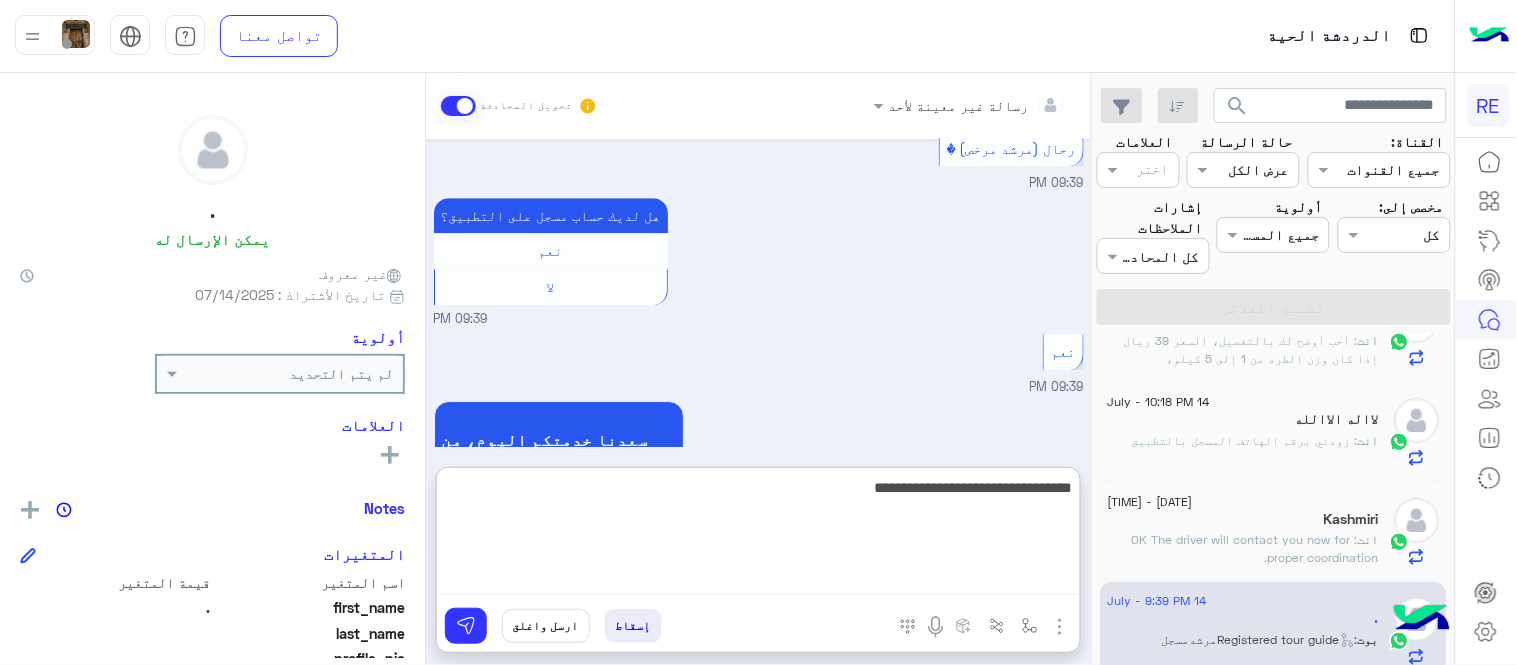 type on "**********" 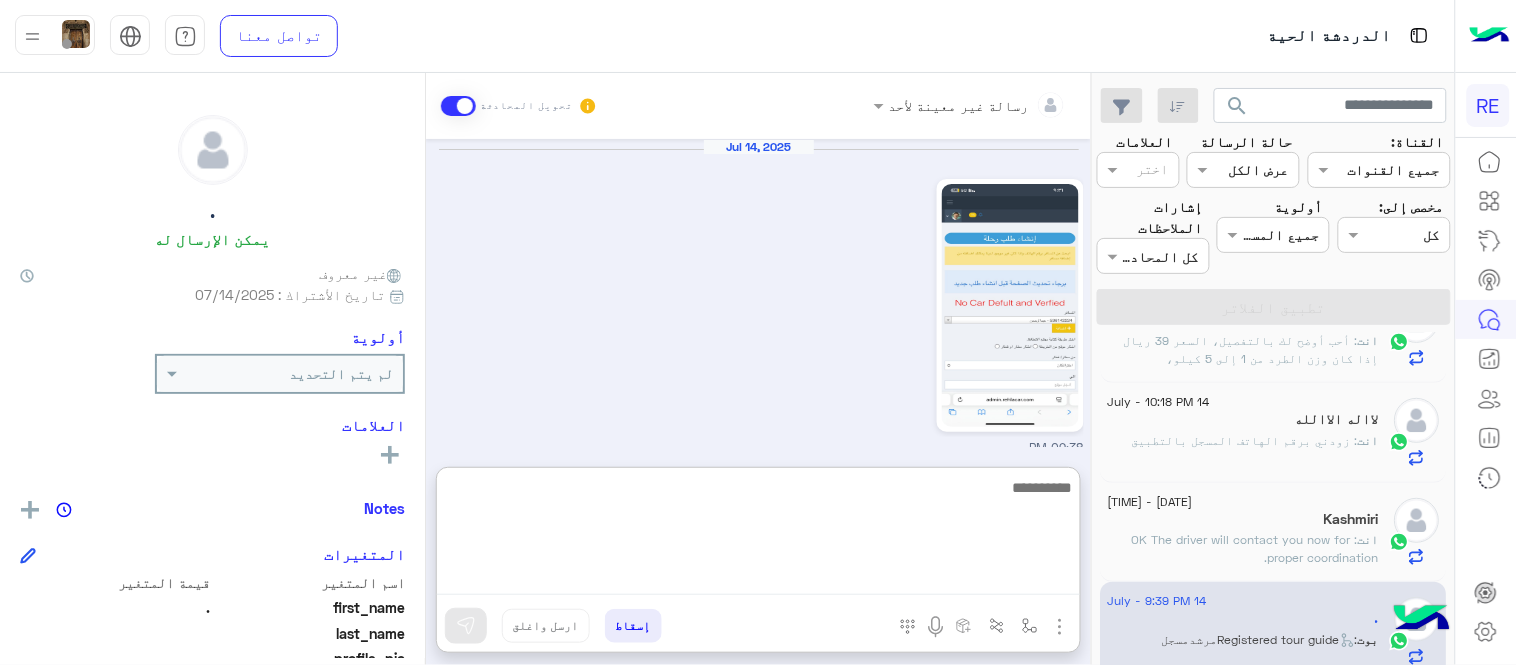 scroll, scrollTop: 1787, scrollLeft: 0, axis: vertical 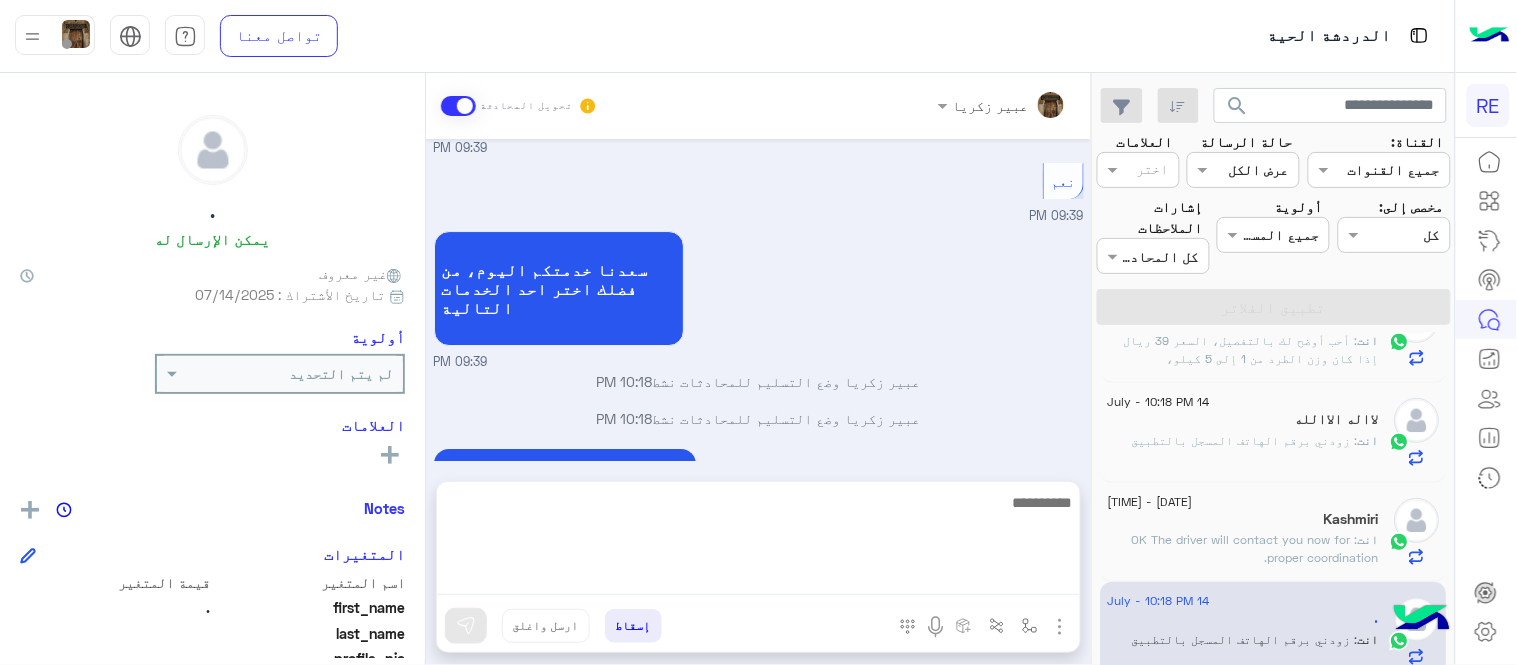 click on "[DATE]    [TIME]  سعدنا بتواصلك، نأمل منك توضيح استفسارك أكثر    [TIME]  الكابتن [NAME] [PHONE]   [TIME]  تم إعادة توجيه المحادثة. للعودة إلي الرد الالي، أنقر الزر الموجود بالأسفل  عودة الى البوت     [TIME]   .  طلب التحدث إلى مسؤول بشري   [TIME]       تم تعيين المحادثة إلى [NAME]   [TIME]       عودة الى البوت    [TIME]
اهلًا بك في تطبيق رحلة 👋
Welcome to Rehla  👋
من فضلك أختر لغة التواصل
Please choose your preferred Language
English   عربي     [TIME]   .  غادر المحادثة   [TIME]       عربي    [TIME]  هل أنت ؟   كابتن 👨🏻‍✈️   عميل 🧳   رحال (مرشد مرخص) 🏖️     [TIME]   رحال (مرشد مرخص)     [TIME]  هل لديك حساب مسجل على التطبيق؟  نعم" at bounding box center [758, 300] 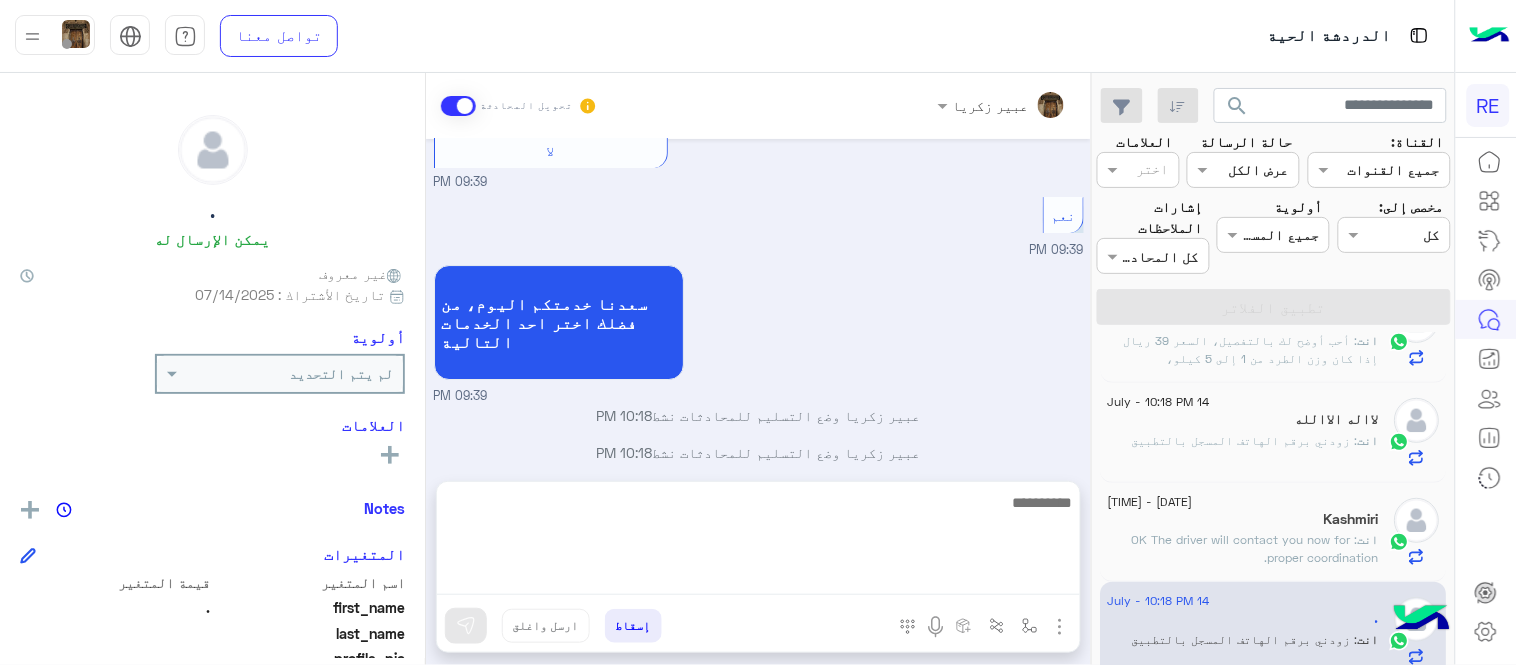 scroll, scrollTop: 1697, scrollLeft: 0, axis: vertical 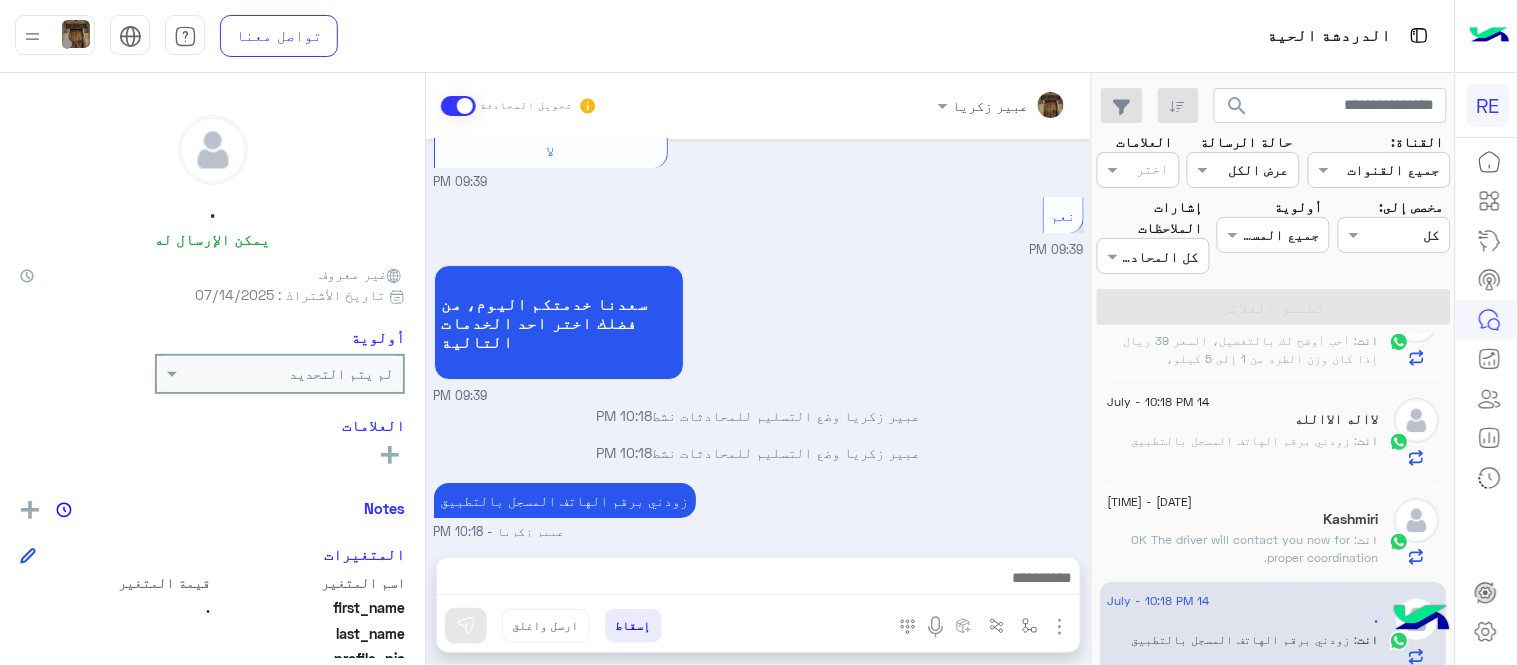 click on "[FIRST] [LAST] انضم إلى المحادثة   [TIME]" at bounding box center [759, 552] 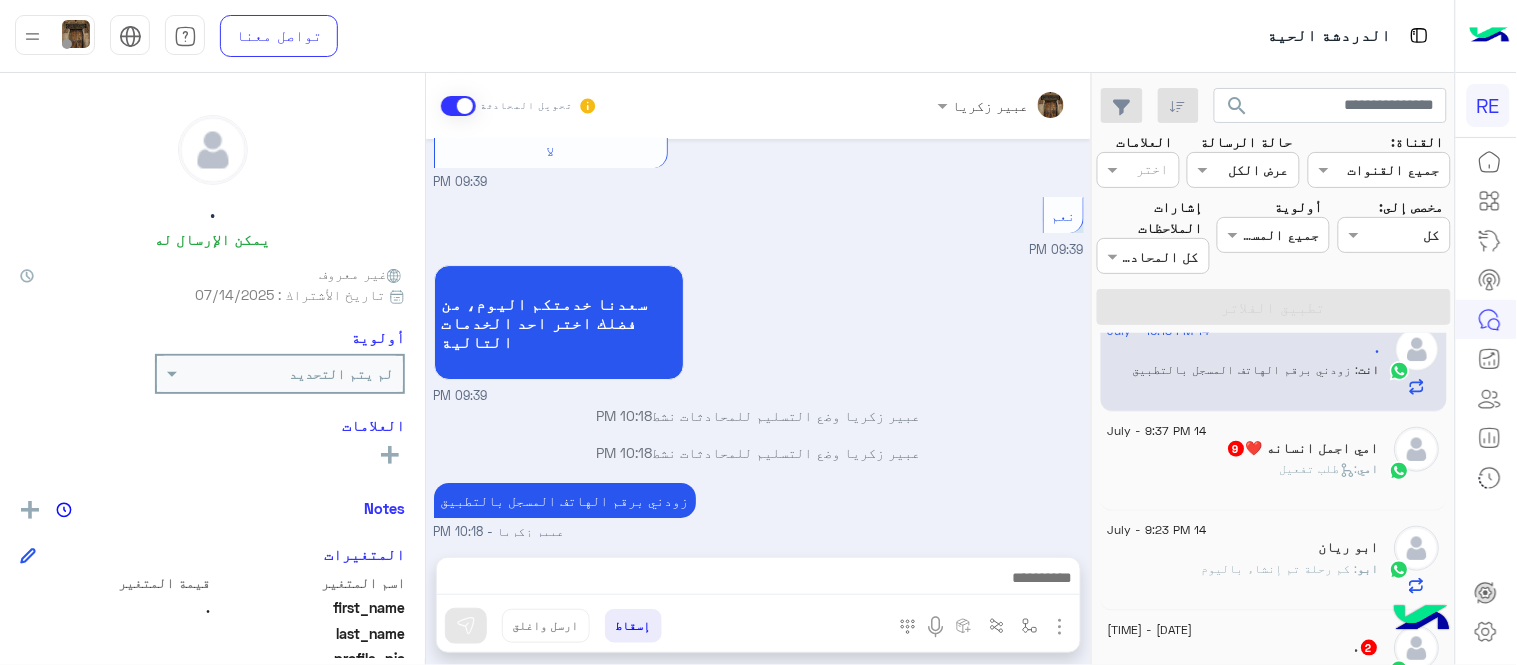 scroll, scrollTop: 538, scrollLeft: 0, axis: vertical 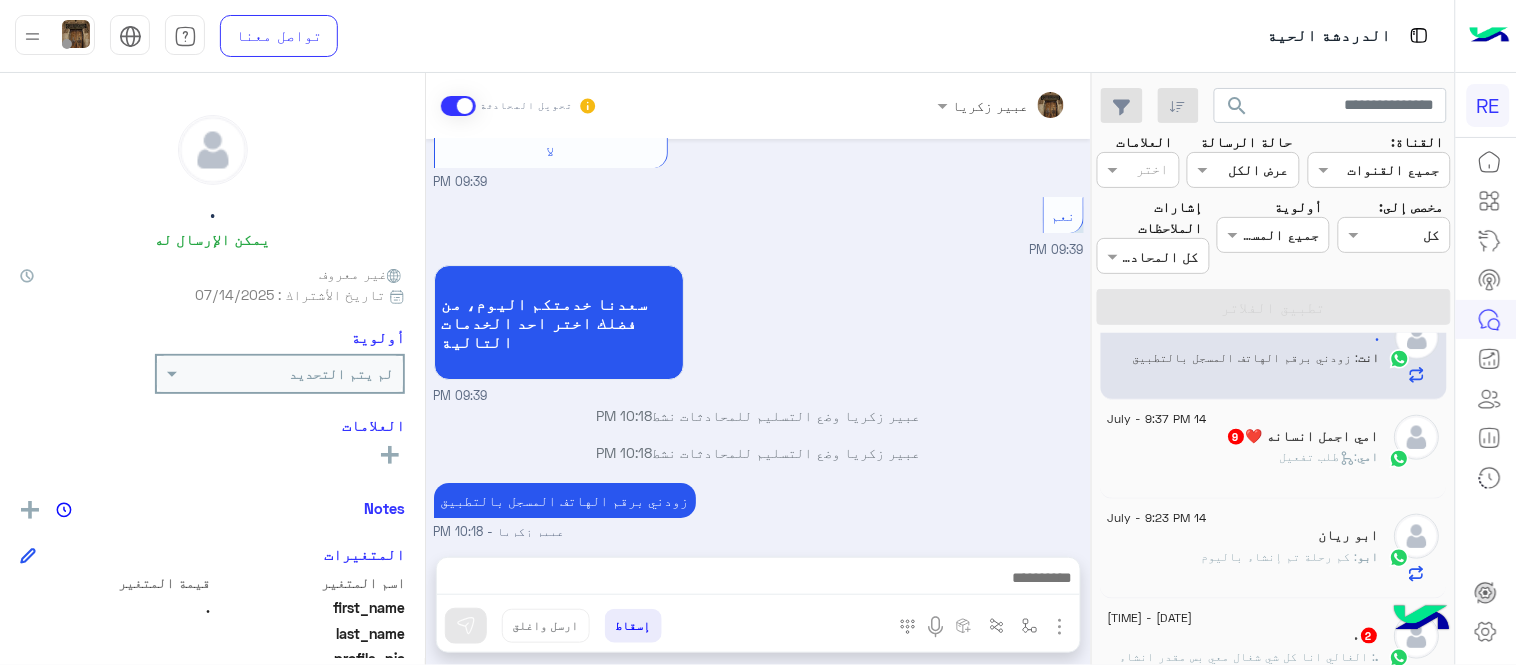 click on "امي :   طلب تفعيل" 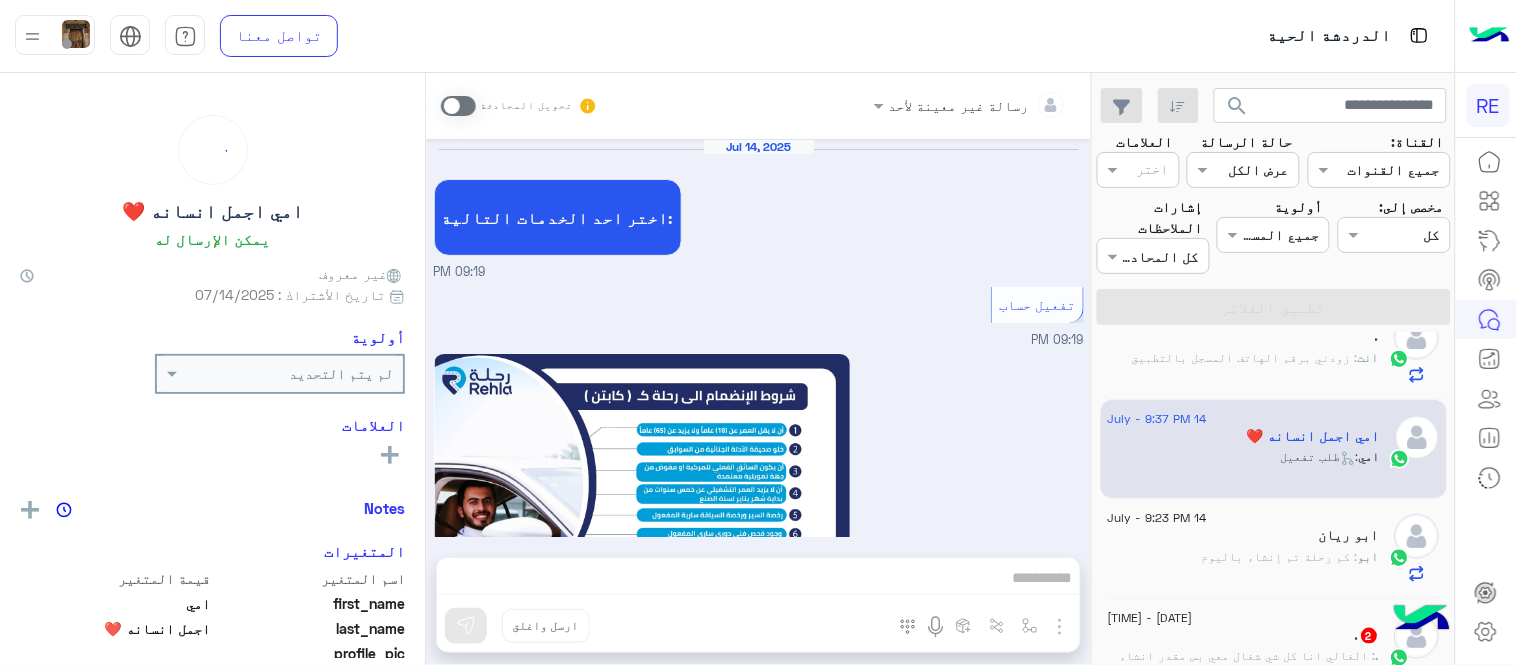 scroll, scrollTop: 2138, scrollLeft: 0, axis: vertical 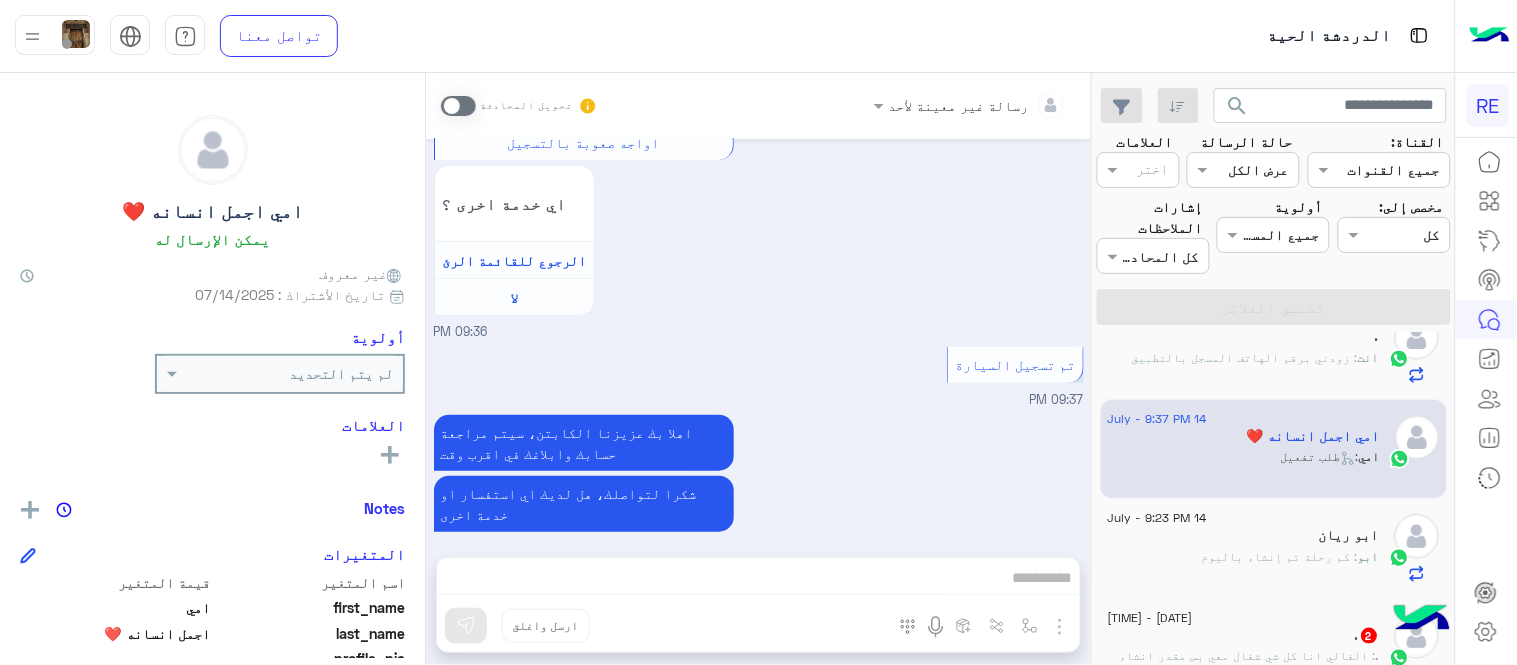 click at bounding box center [458, 106] 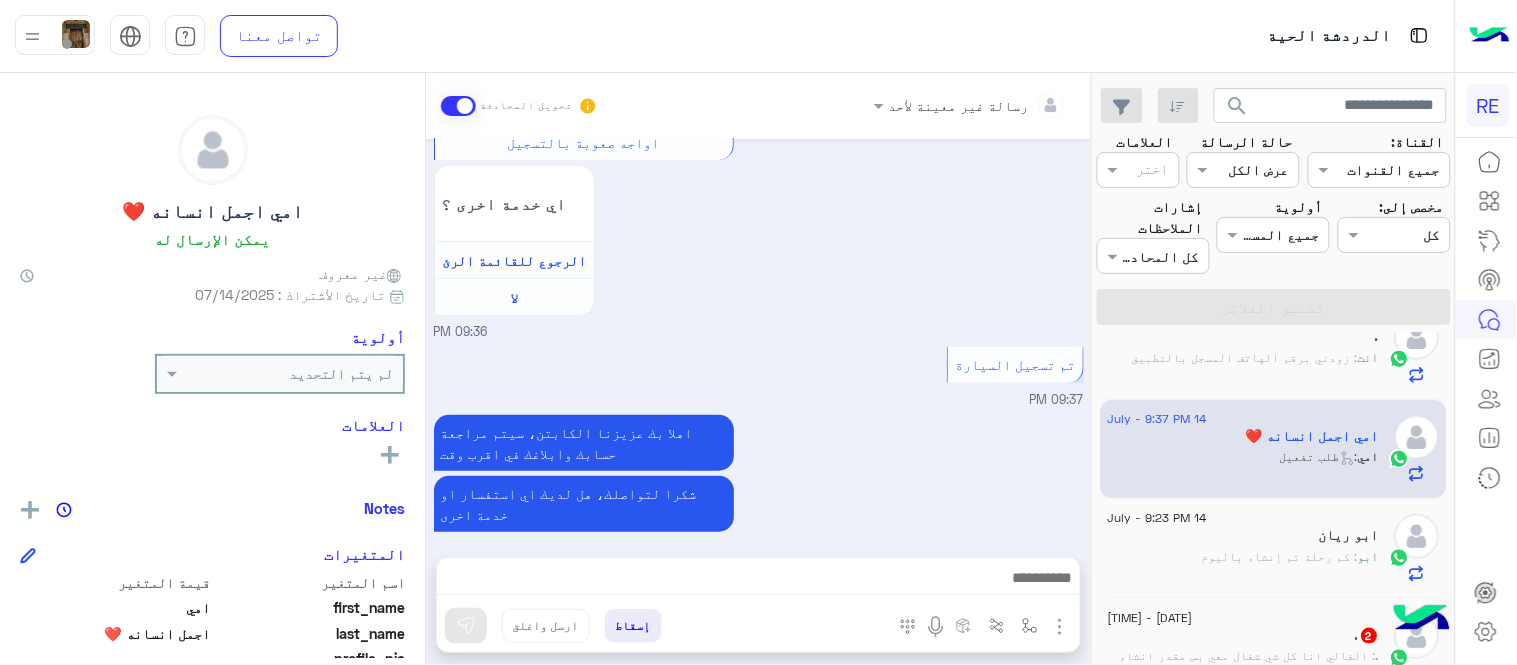 scroll, scrollTop: 2175, scrollLeft: 0, axis: vertical 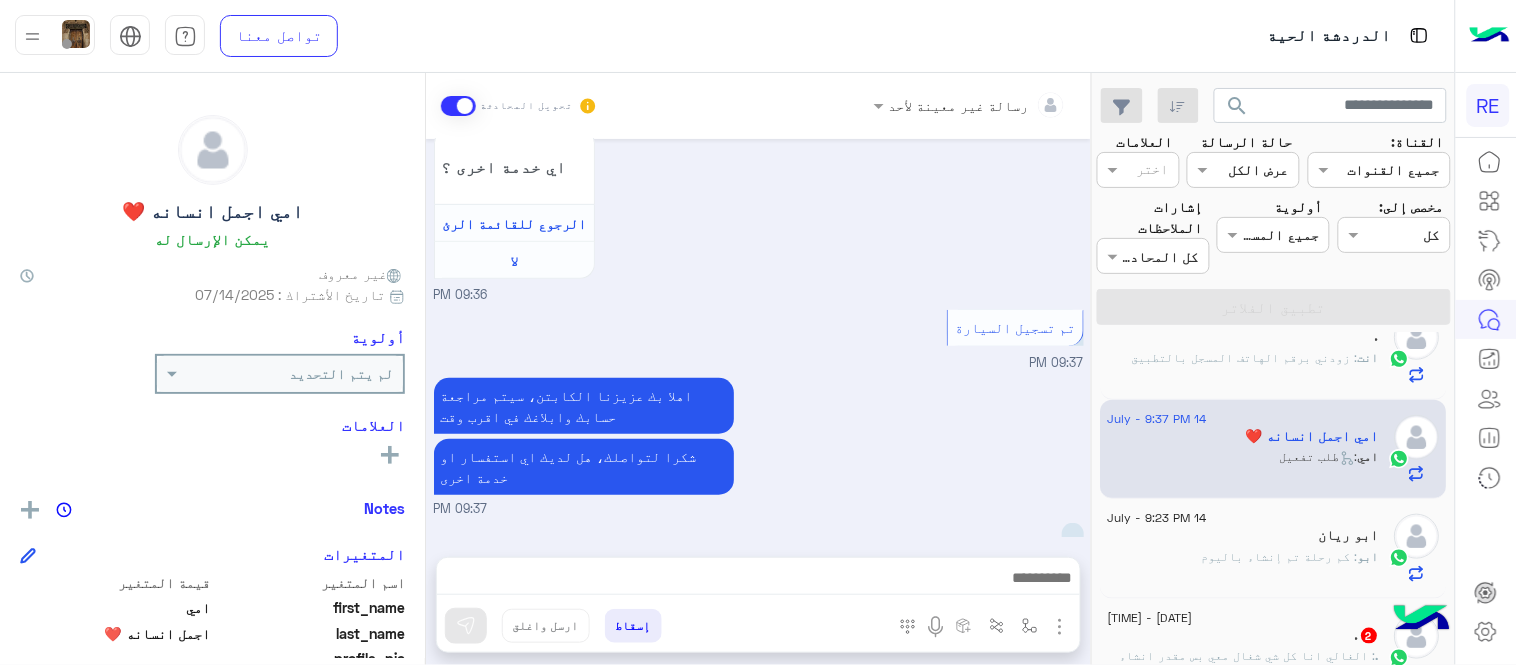 click at bounding box center (758, 580) 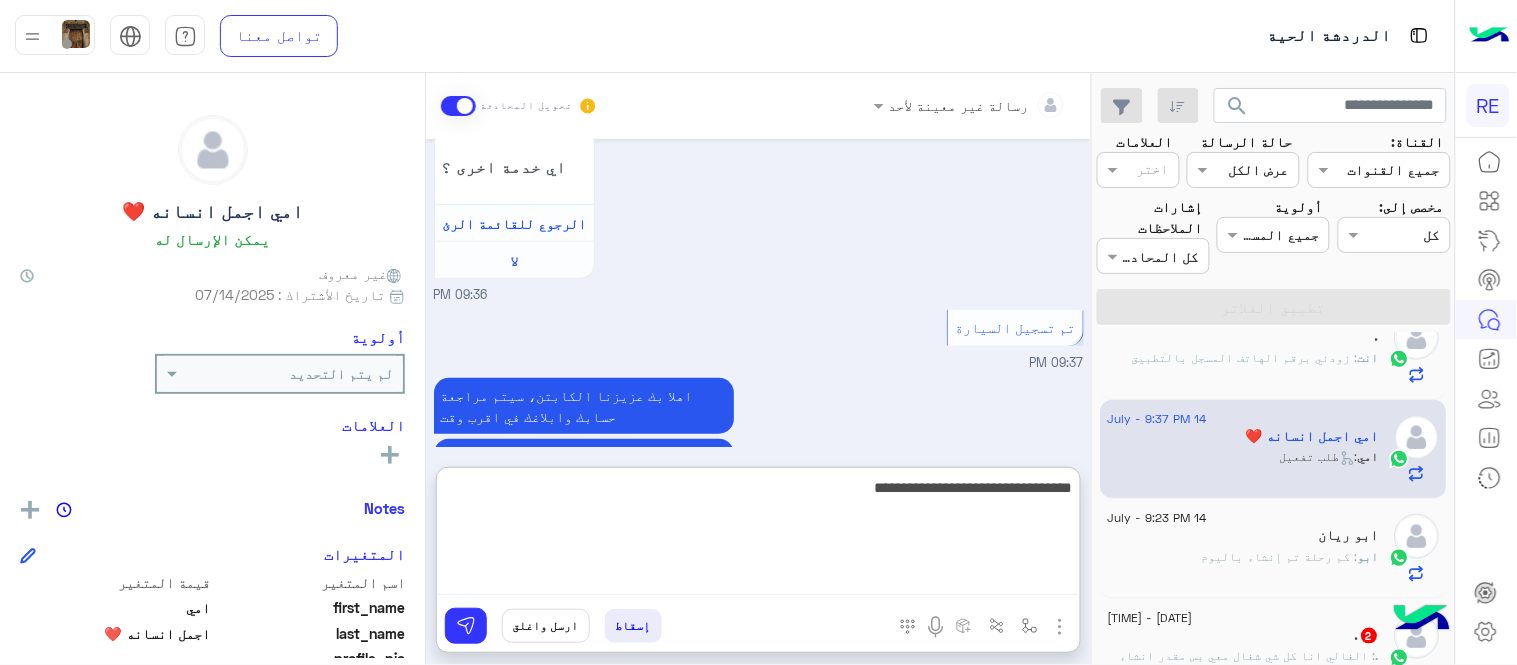 type on "**********" 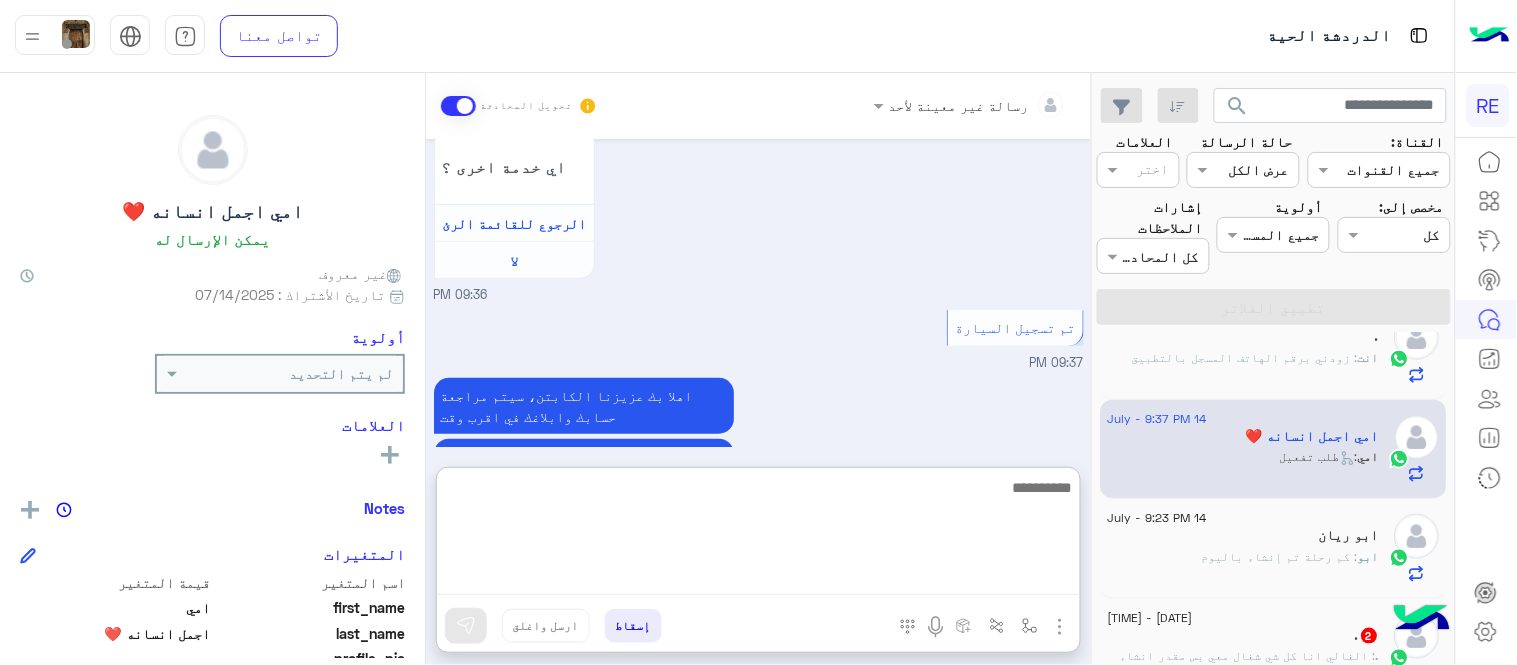 scroll, scrollTop: 2328, scrollLeft: 0, axis: vertical 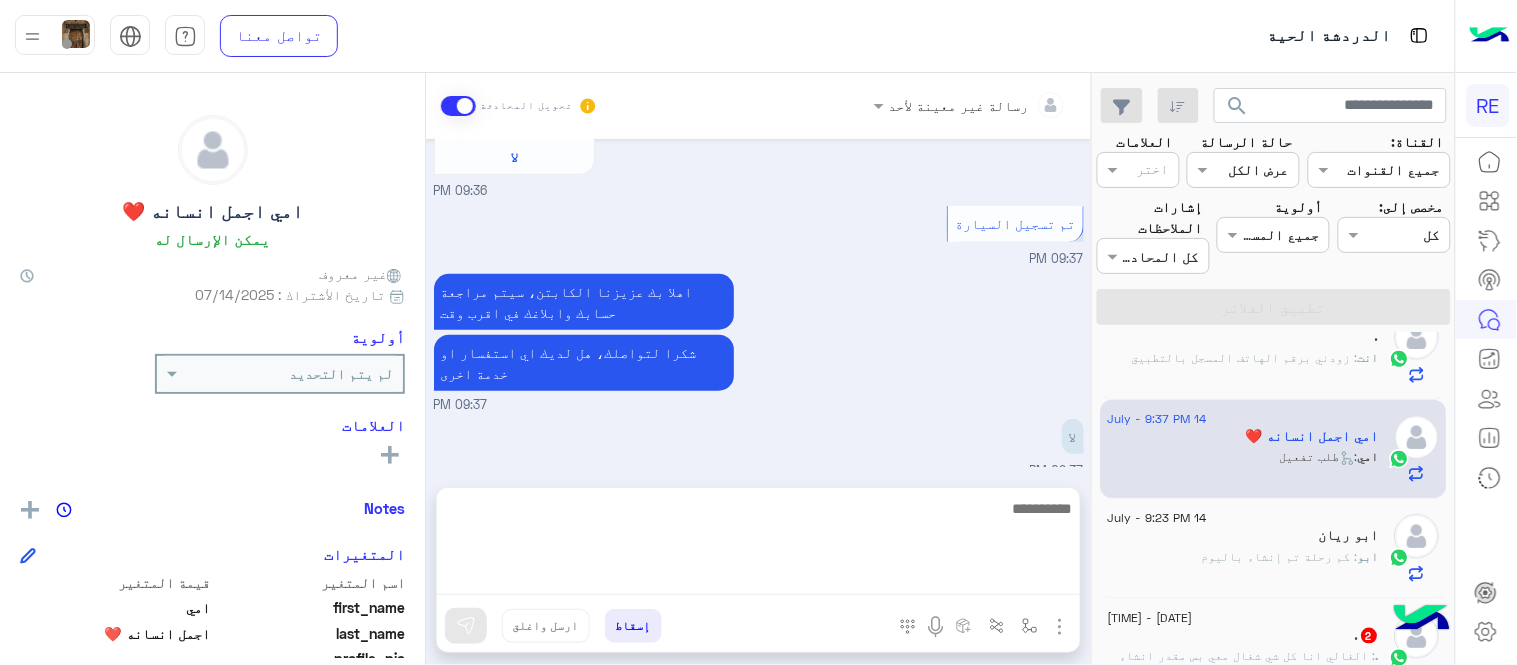 click on "[DATE]  اختر احد الخدمات التالية:    [TIME]   تفعيل حساب    [TIME]  يمكنك الاطلاع على شروط الانضمام لرحلة ك (كابتن ) الموجودة بالصورة أعلاه،
لتحميل التطبيق عبر الرابط التالي : 📲
http://onelink.to/Rehla    يسعدنا انضمامك لتطبيق رحلة يمكنك اتباع الخطوات الموضحة لتسجيل بيانات سيارتك بالفيديو التالي  : عزيزي الكابتن، فضلًا ، للرغبة بتفعيل الحساب قم برفع البيانات عبر التطبيق والتواصل معنا  تم تسجيل السيارة   اواجه صعوبة بالتسجيل  اي خدمة اخرى ؟  الرجوع للقائمة الرئ   لا     [TIME]   لا    [TIME]  شكرا لتواصلك واختيارك رحلة 😊 اختر احد الخدمات التالية:    [TIME]   تفعيل حساب    [TIME]    اي خدمة اخرى ؟" at bounding box center [758, 303] 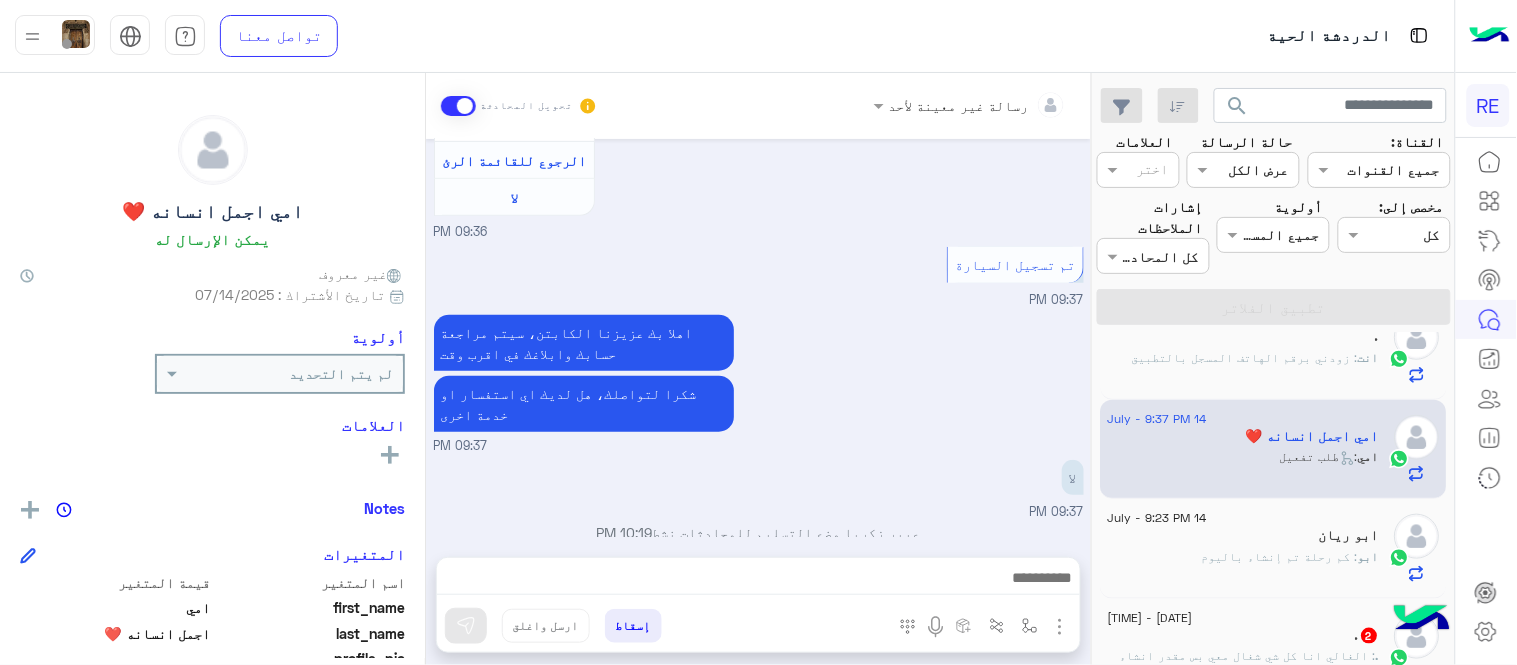 scroll, scrollTop: 2275, scrollLeft: 0, axis: vertical 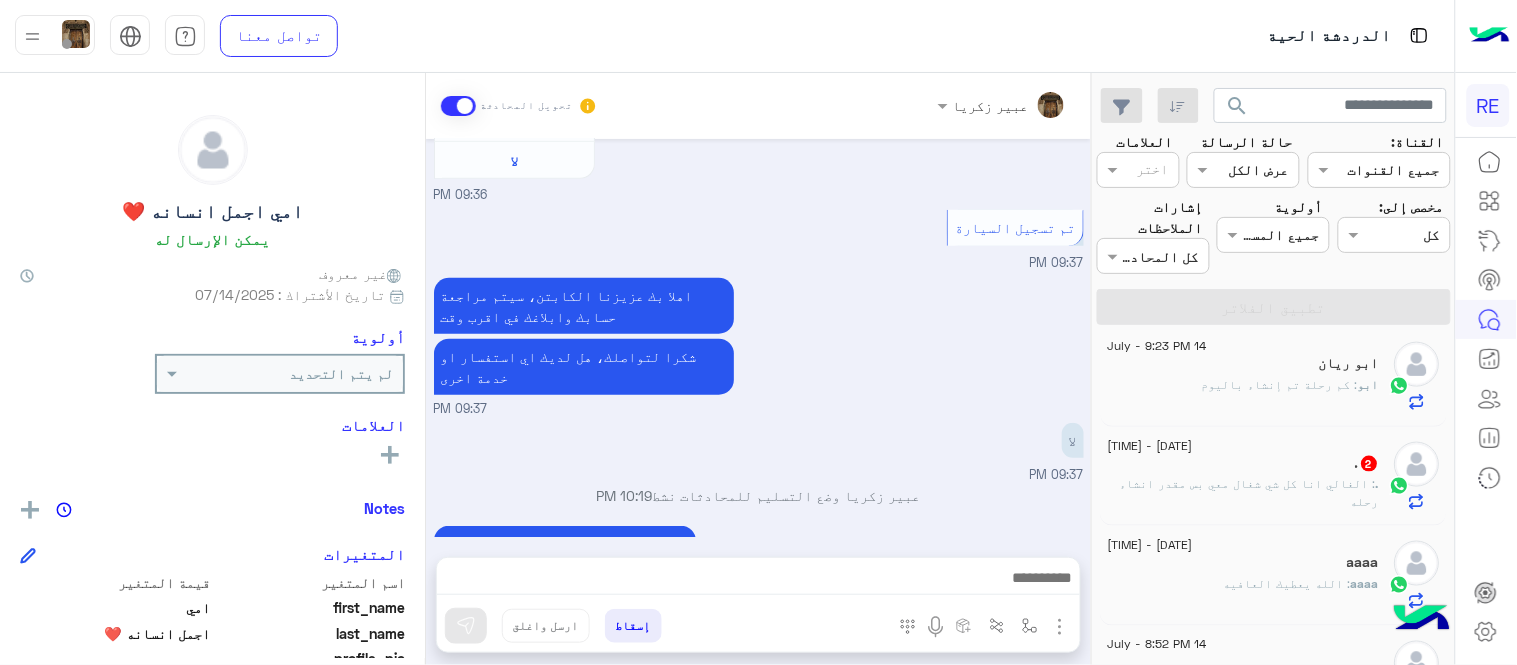 click on ".   2" 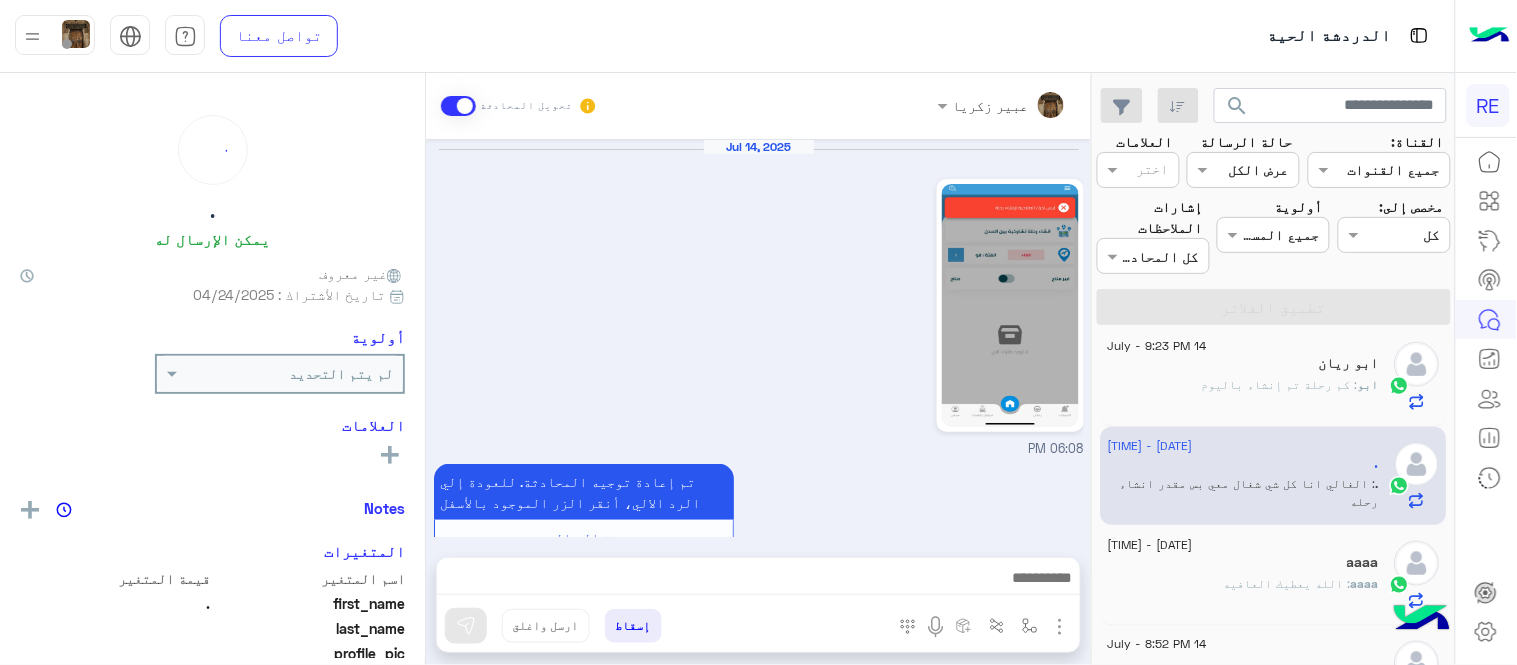 scroll, scrollTop: 502, scrollLeft: 0, axis: vertical 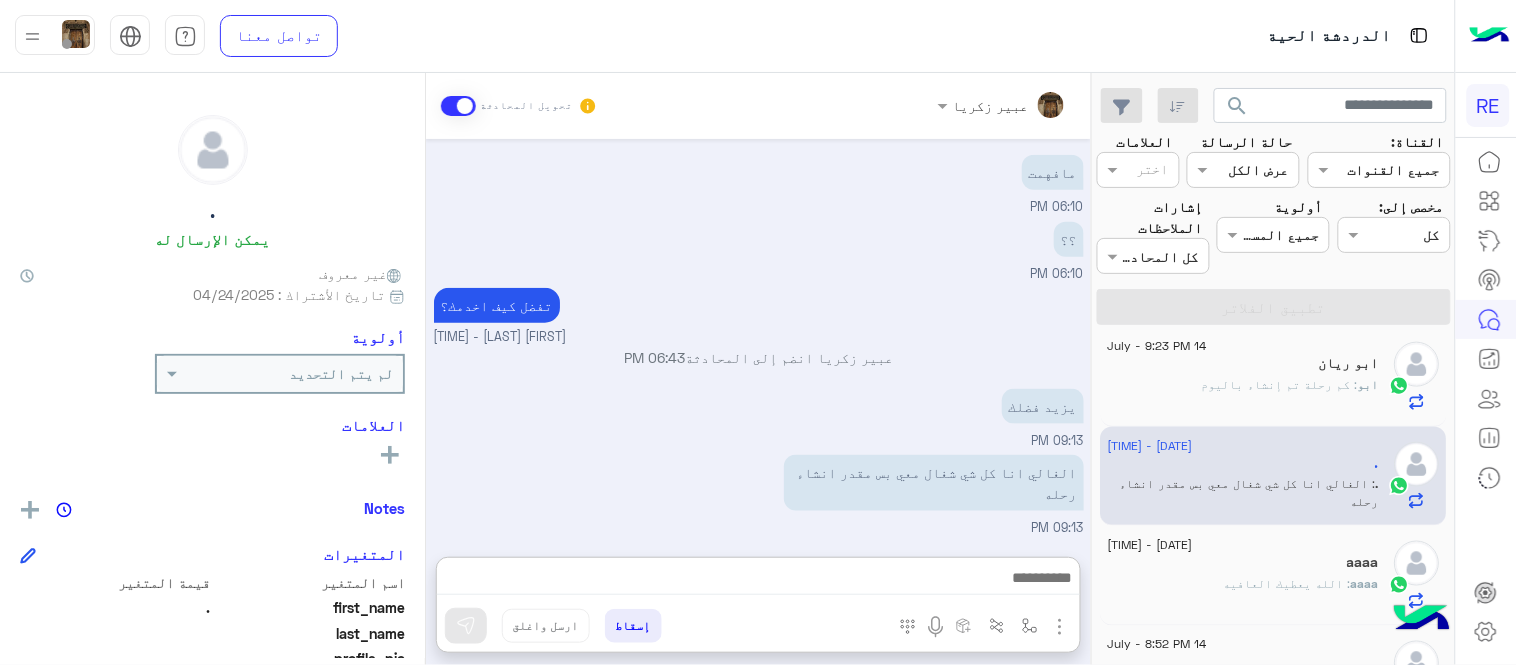 click at bounding box center [758, 580] 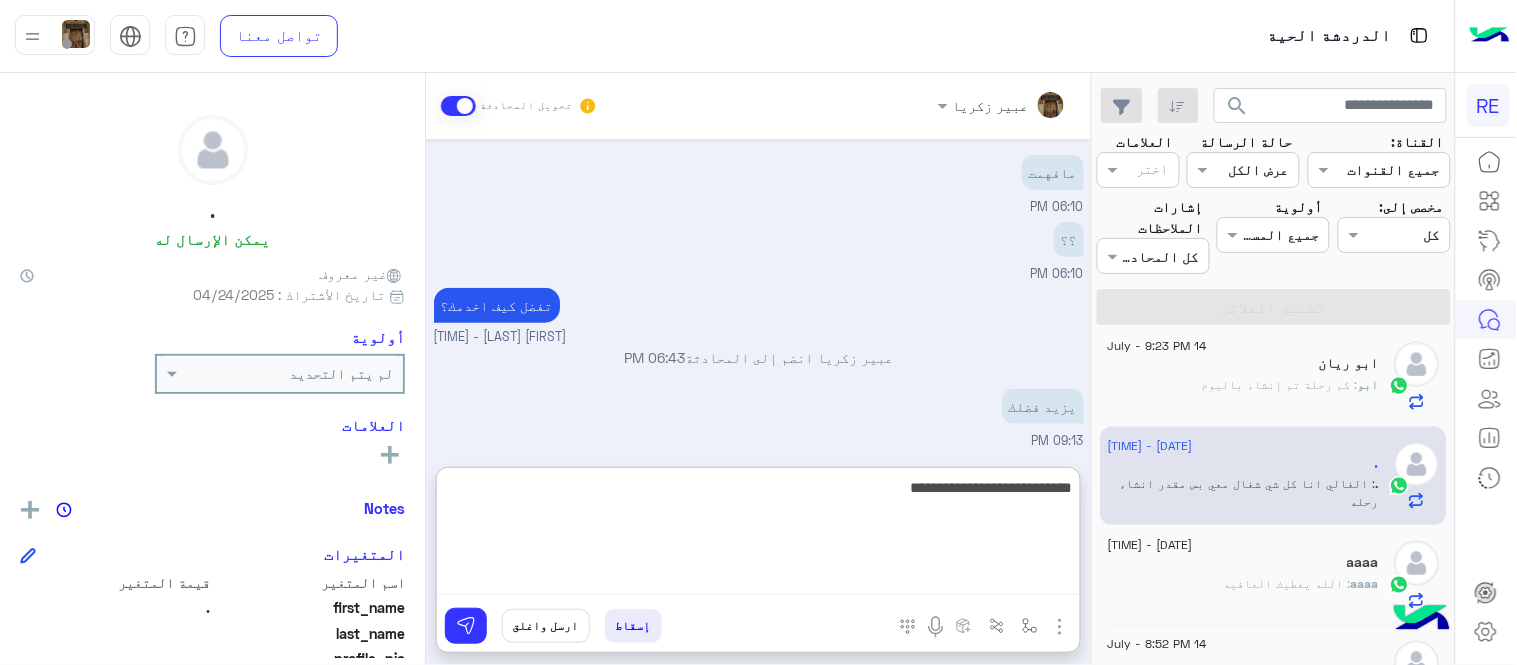 type on "**********" 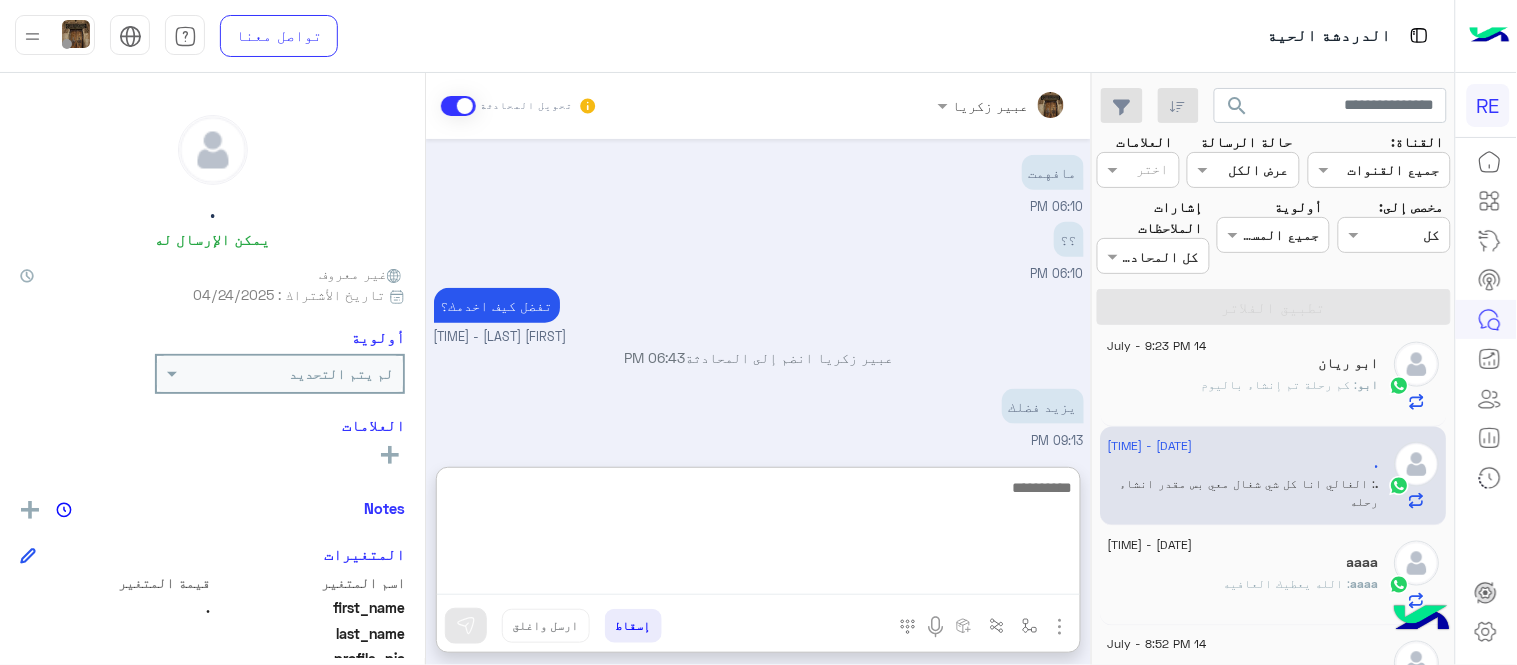 scroll, scrollTop: 655, scrollLeft: 0, axis: vertical 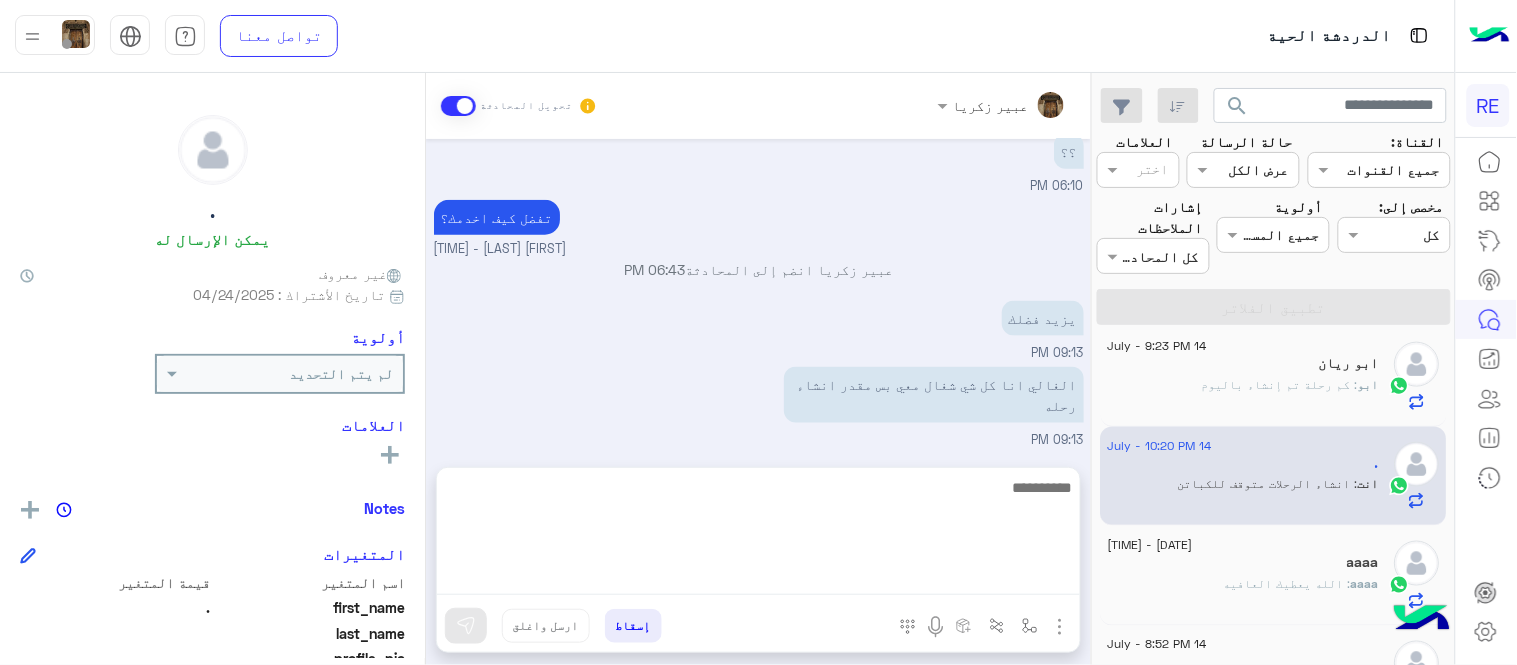 click on "الغالي انا كل شي شغال معي بس مقدر انشاء رحله   [TIME]" at bounding box center [759, 406] 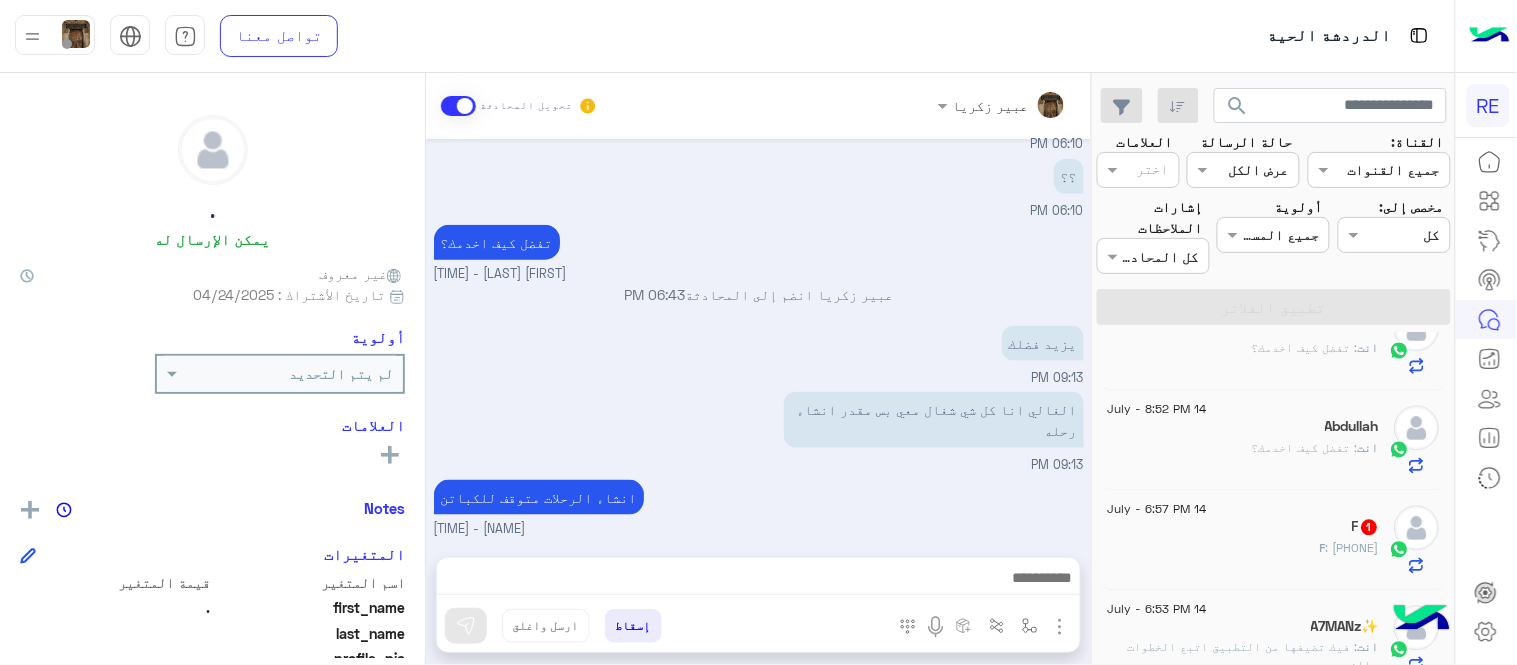scroll, scrollTop: 1084, scrollLeft: 0, axis: vertical 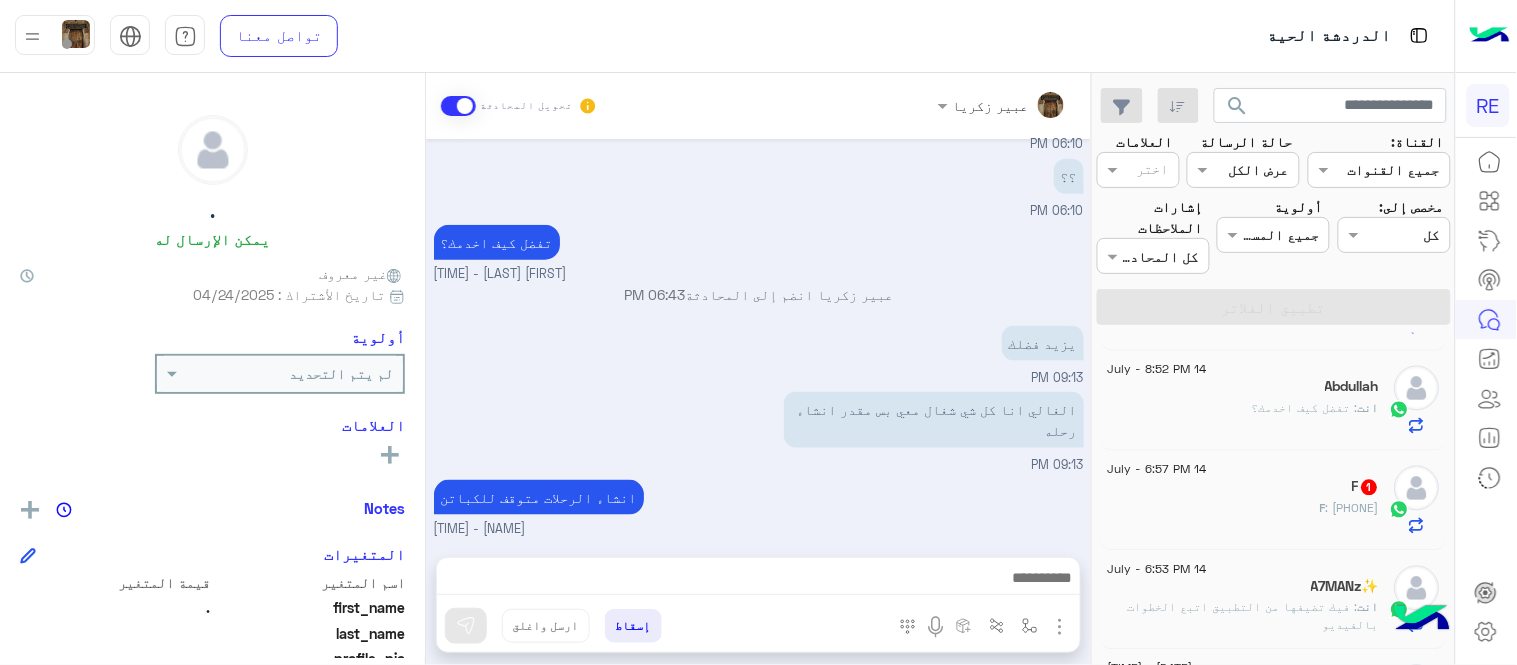 click on "F   1" 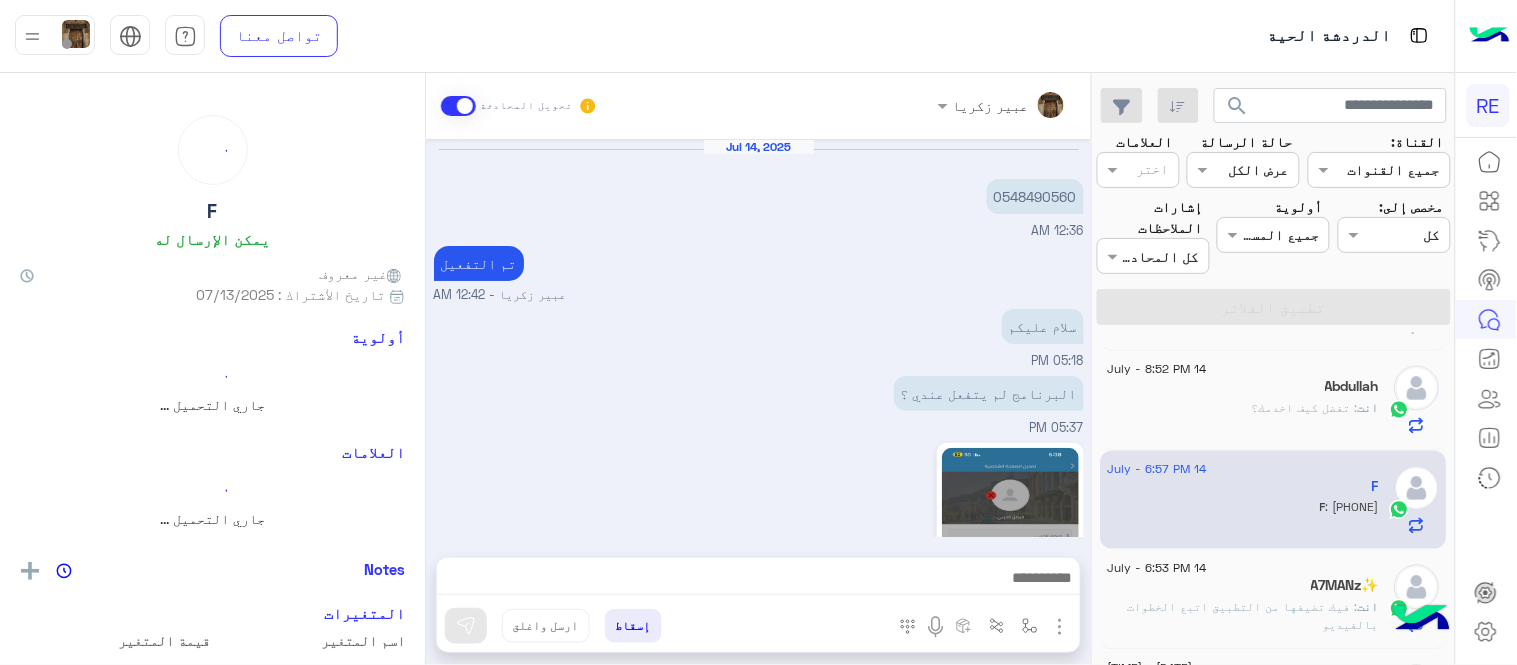 scroll, scrollTop: 508, scrollLeft: 0, axis: vertical 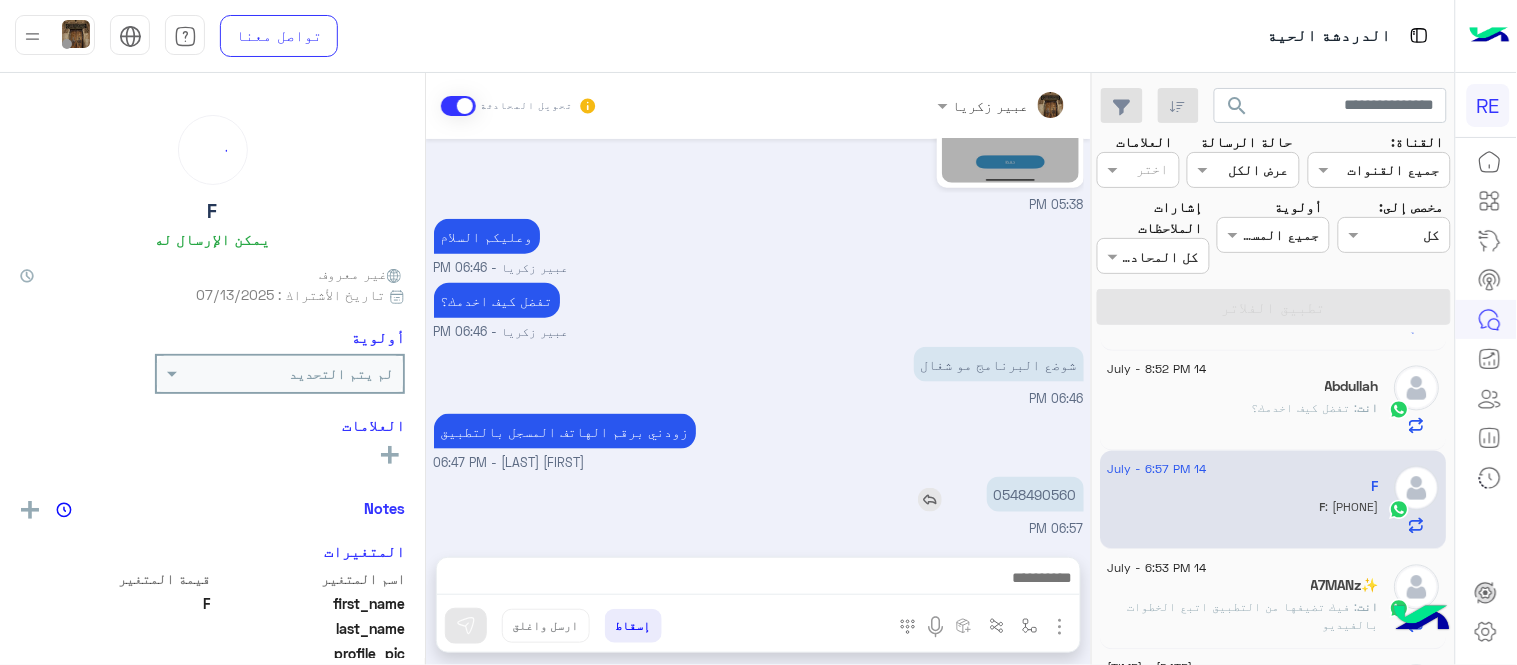 click on "0548490560" at bounding box center [1035, 494] 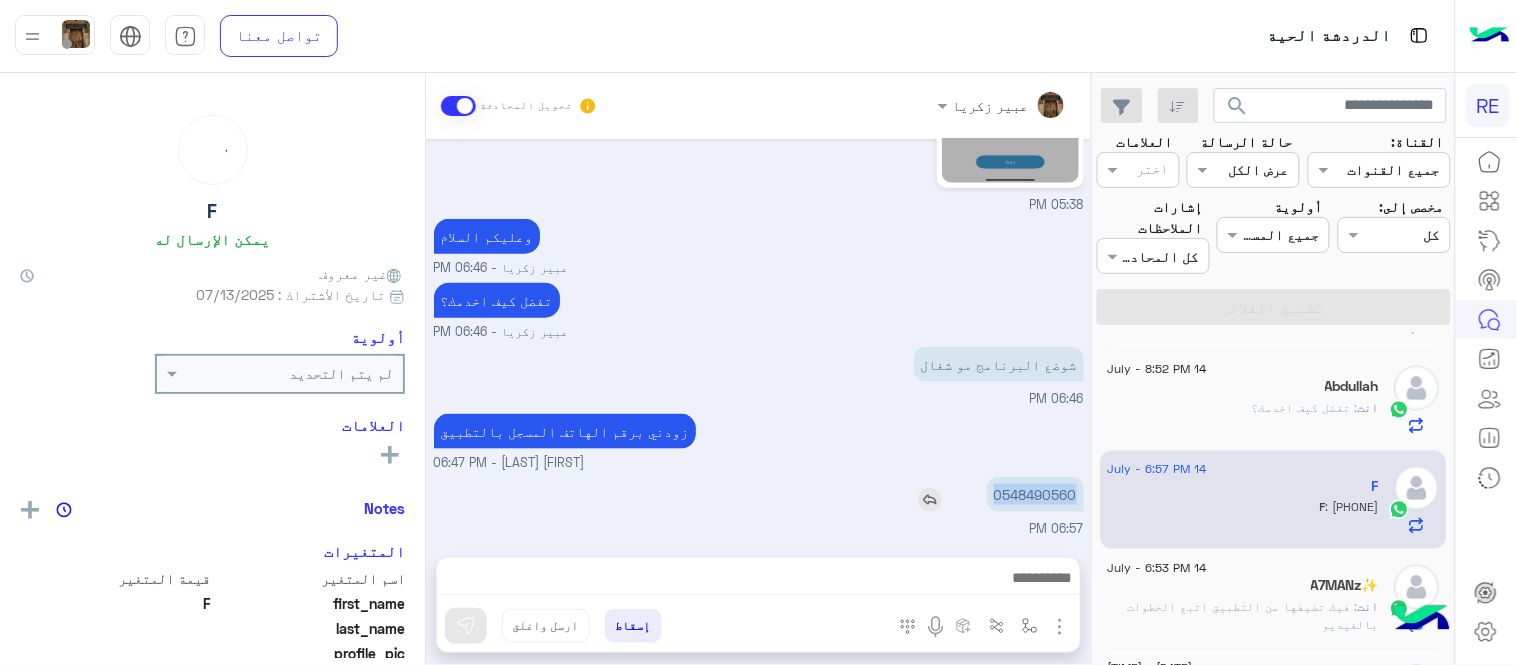 click on "0548490560" at bounding box center [1035, 494] 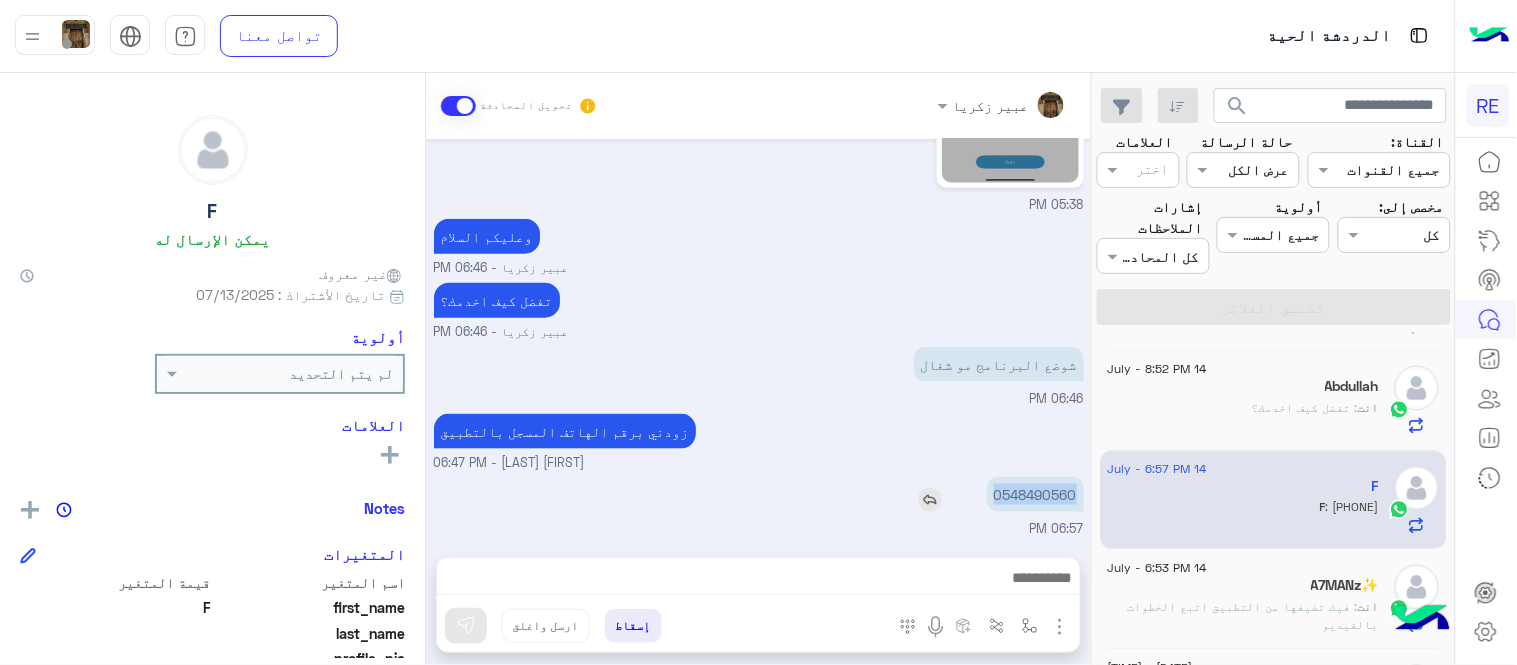 copy on "0548490560" 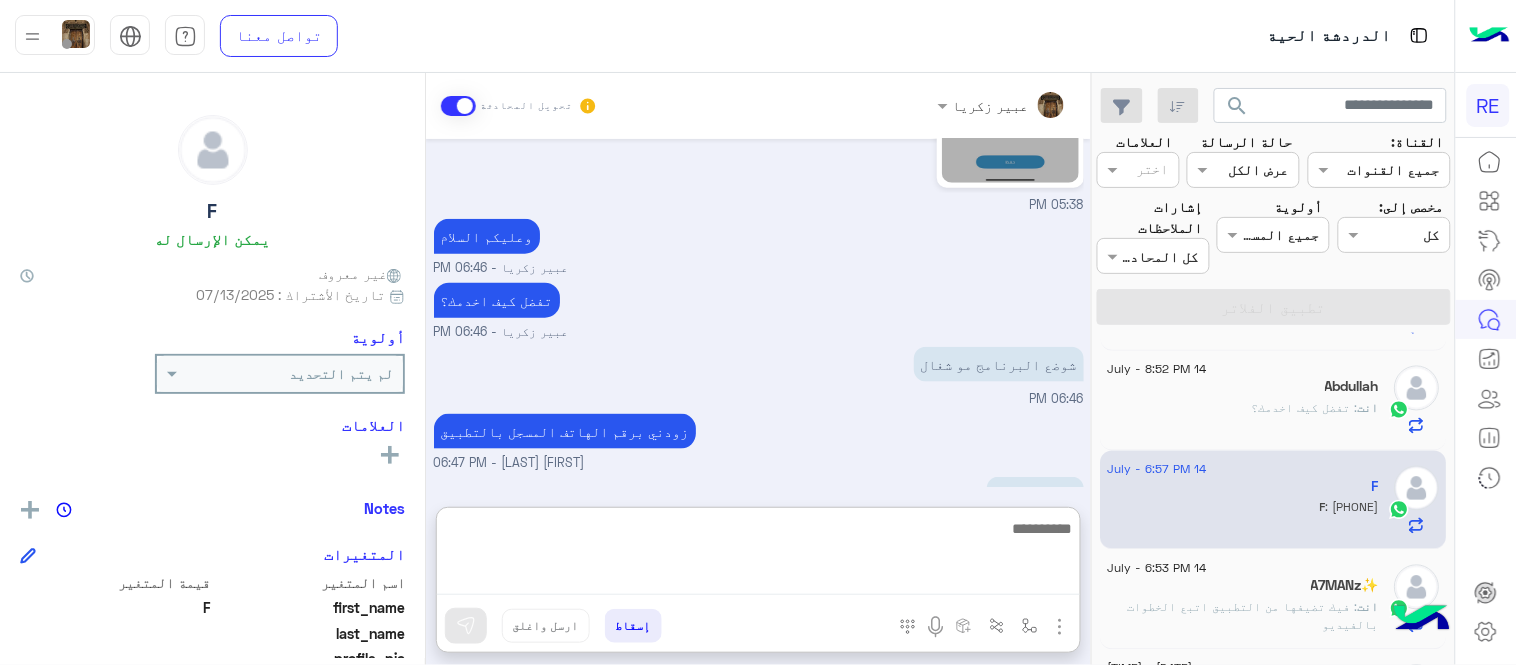 click at bounding box center (758, 555) 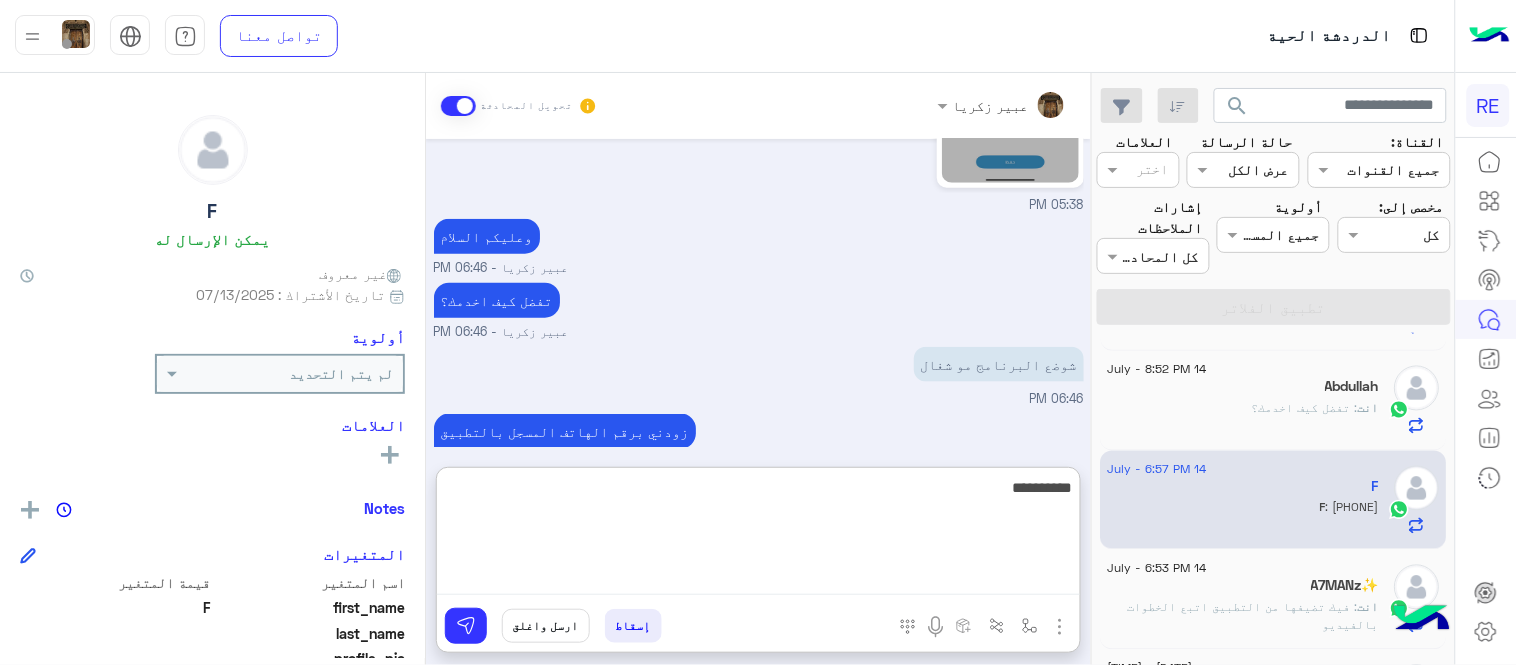 type on "**********" 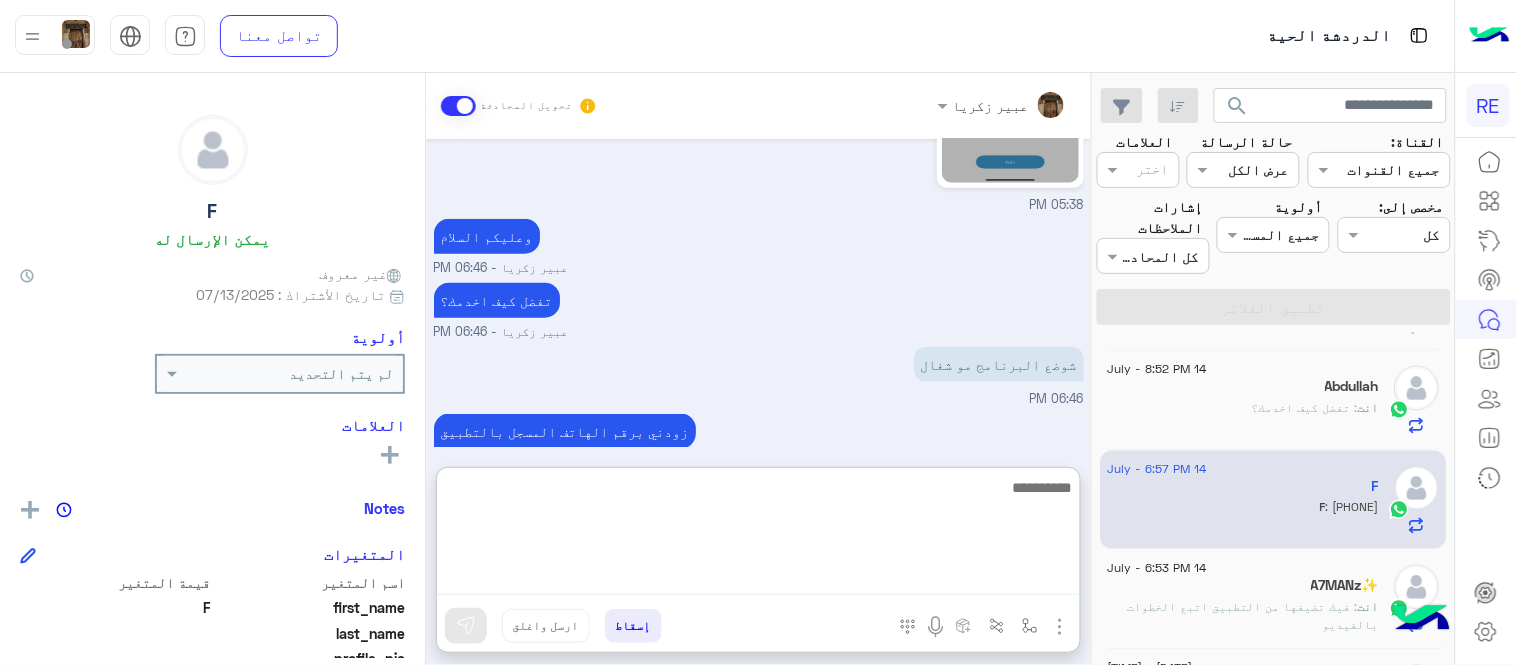 scroll, scrollTop: 662, scrollLeft: 0, axis: vertical 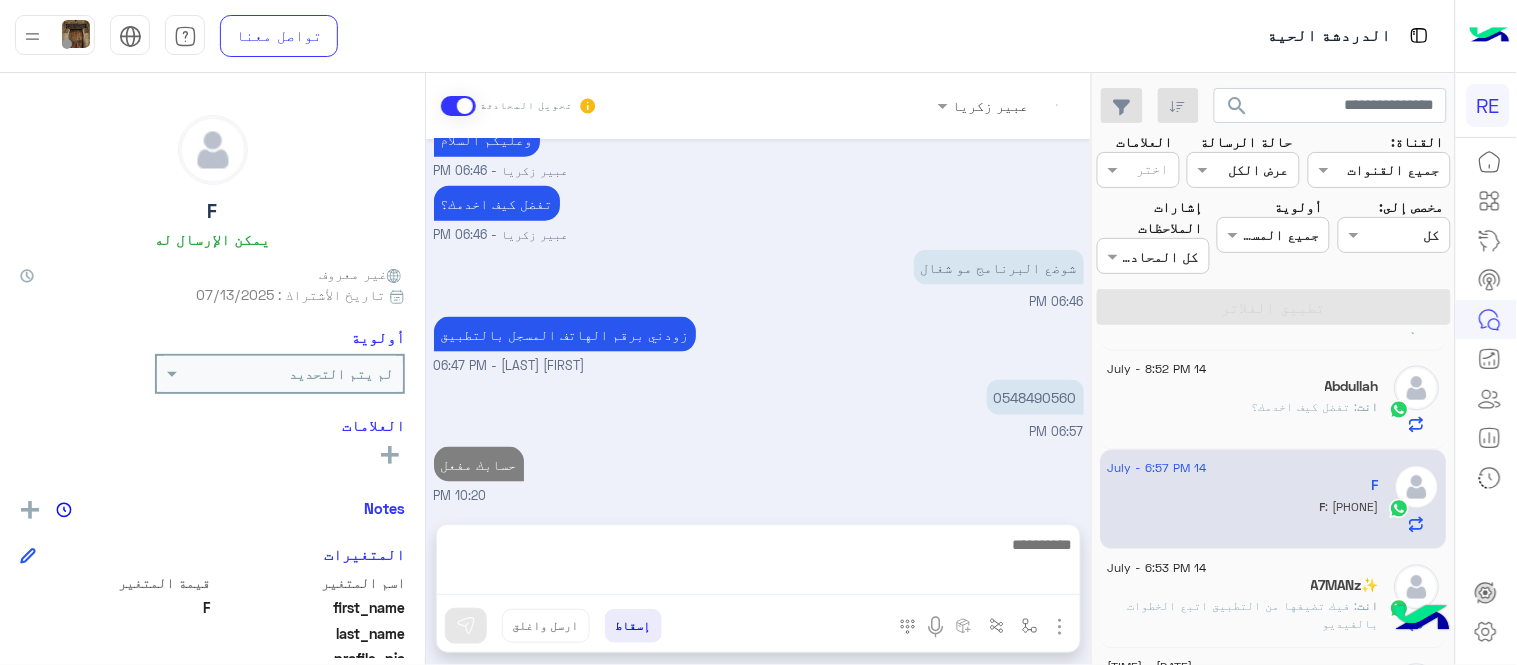 click on "[FIRST] [LAST] تحويل المحادثة     [DATE]  [PHONE]   [TIME]  تم التفعيل  [FIRST] [LAST] -  [TIME]  سلام عليكم   [TIME]  البرنامج لم يتفعل عندي ؟   [TIME]    [TIME]  وعليكم السلام  [FIRST] [LAST] -  [TIME]  تفضل كيف اخدمك؟  [FIRST] [LAST] -  [TIME]  شوضع البرنامج مو شغال   [TIME]  زودني برقم الهاتف المسجل بالتطبيق  [FIRST] [LAST] -  [TIME]  [PHONE]   [TIME]  حسابك مفعل   [TIME]" at bounding box center [758, 321] 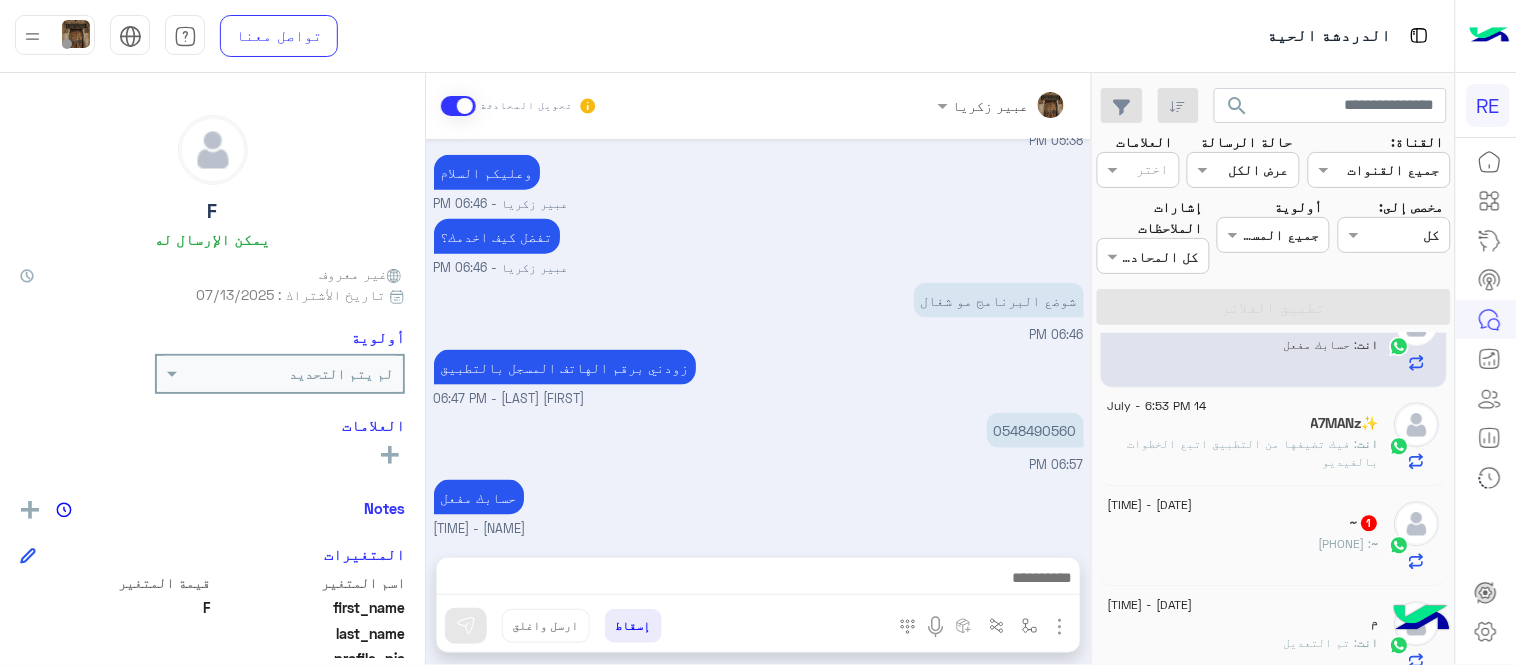 scroll, scrollTop: 1248, scrollLeft: 0, axis: vertical 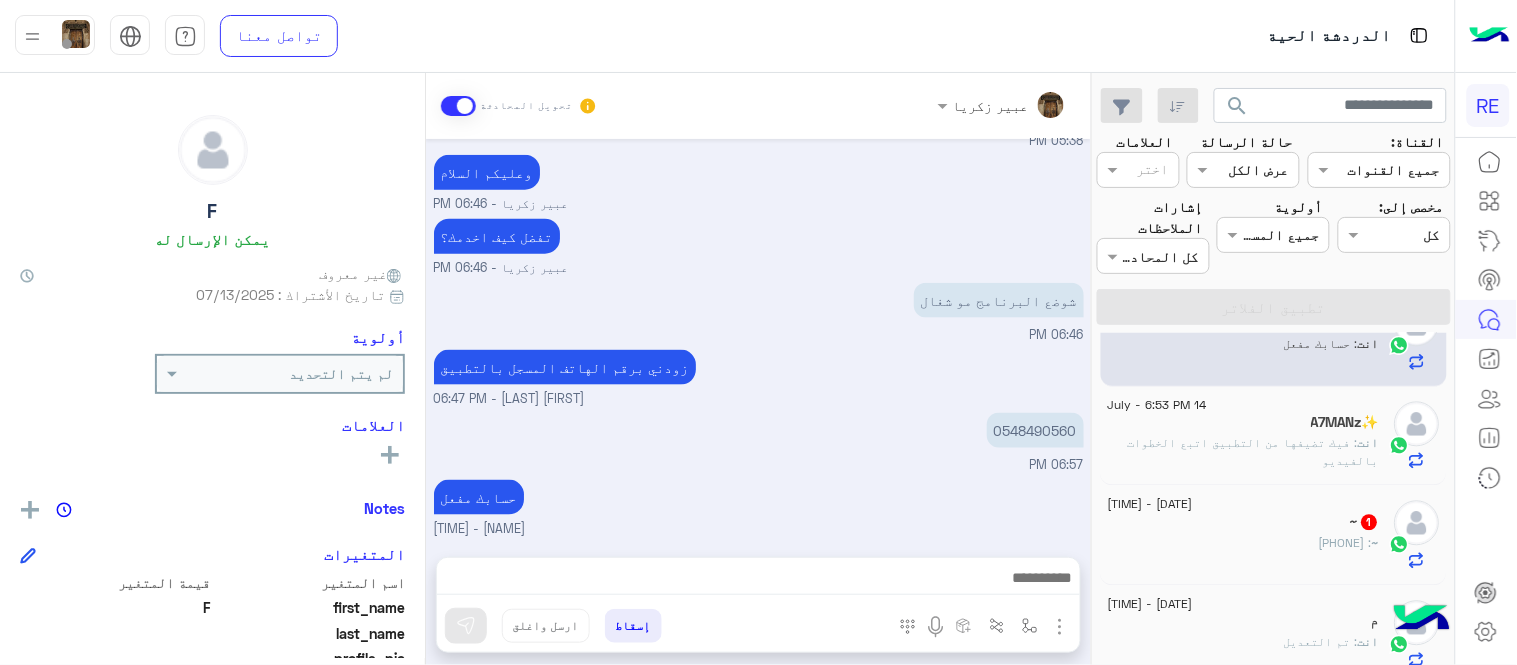 click on "~ : [PHONE]" 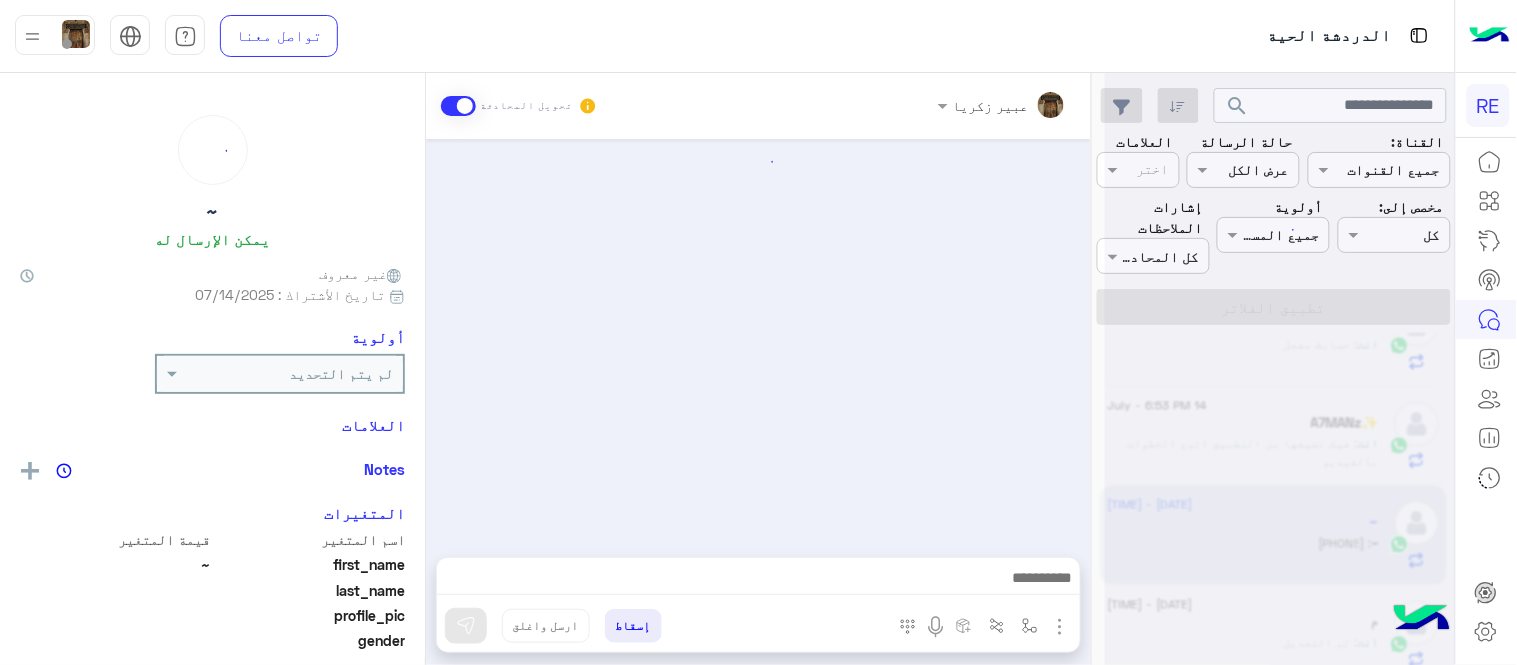 scroll, scrollTop: 1177, scrollLeft: 0, axis: vertical 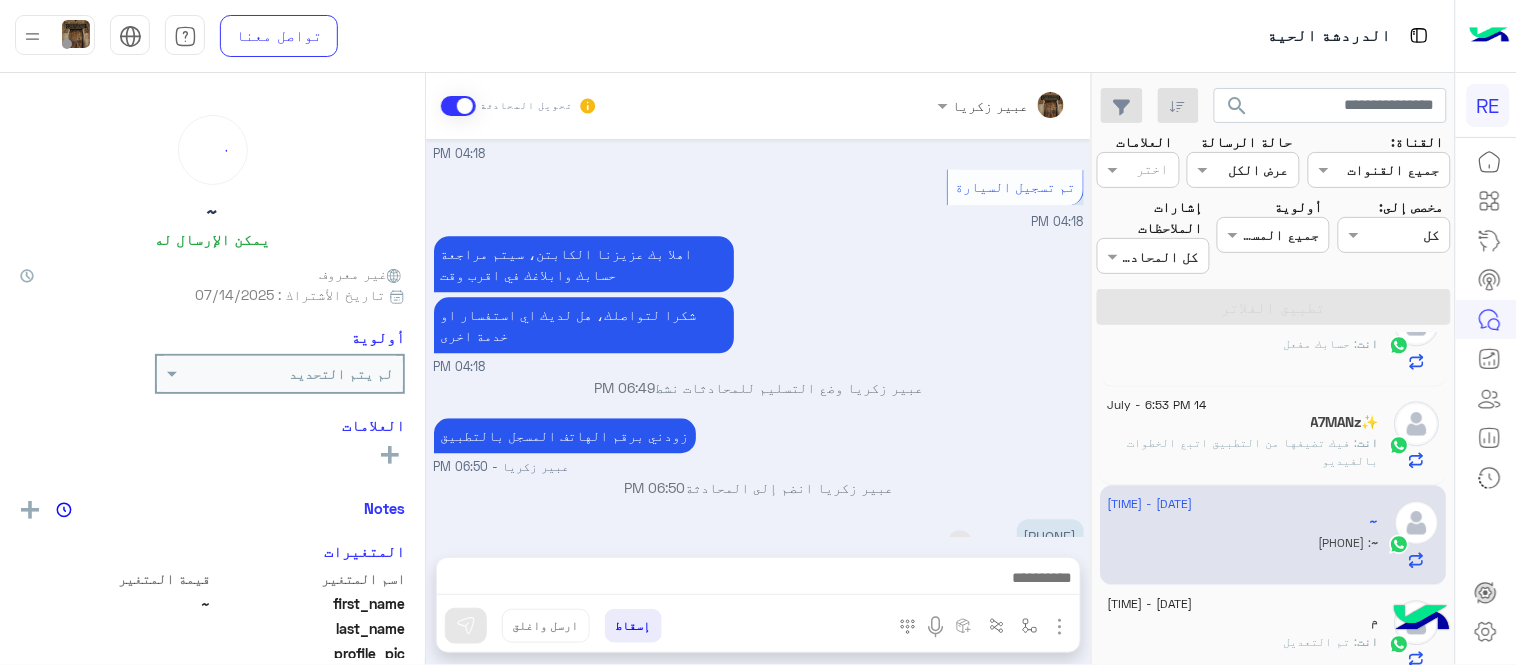 click on "[PHONE]" at bounding box center (1050, 536) 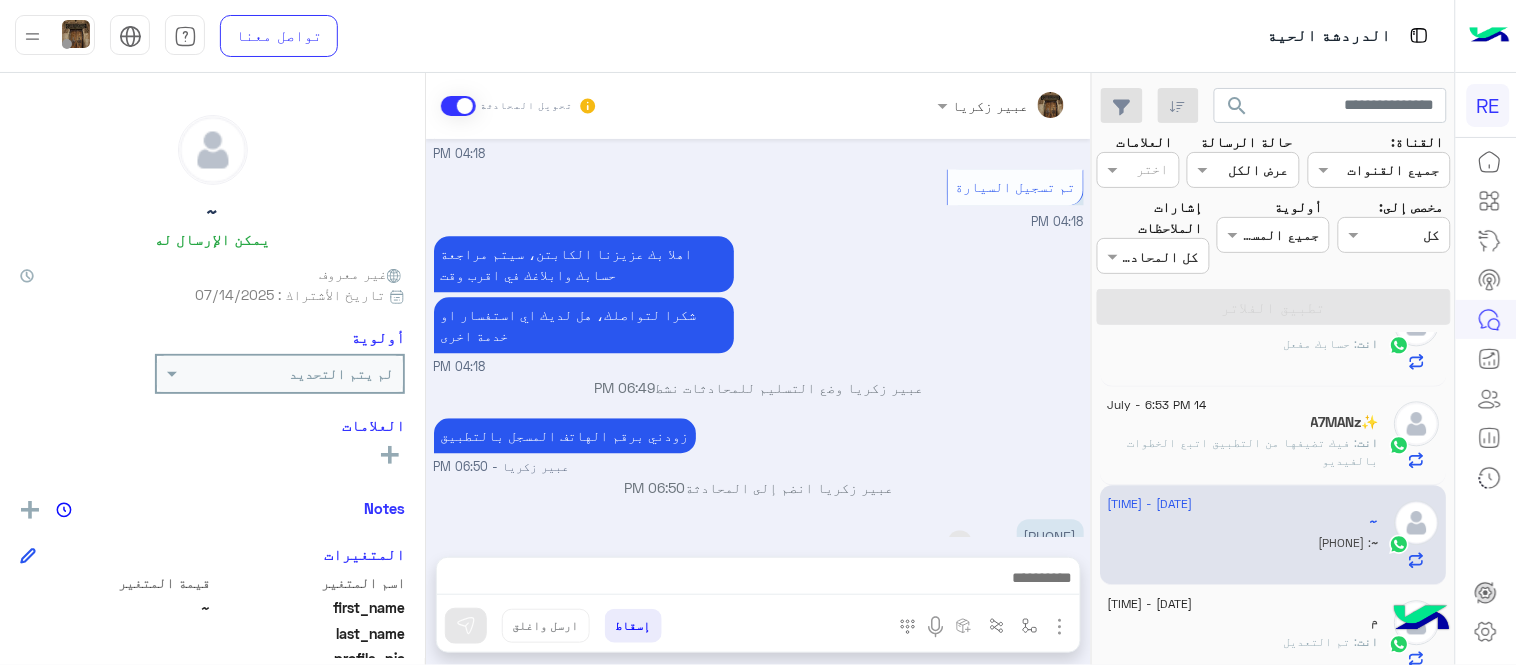 copy on "[PHONE]" 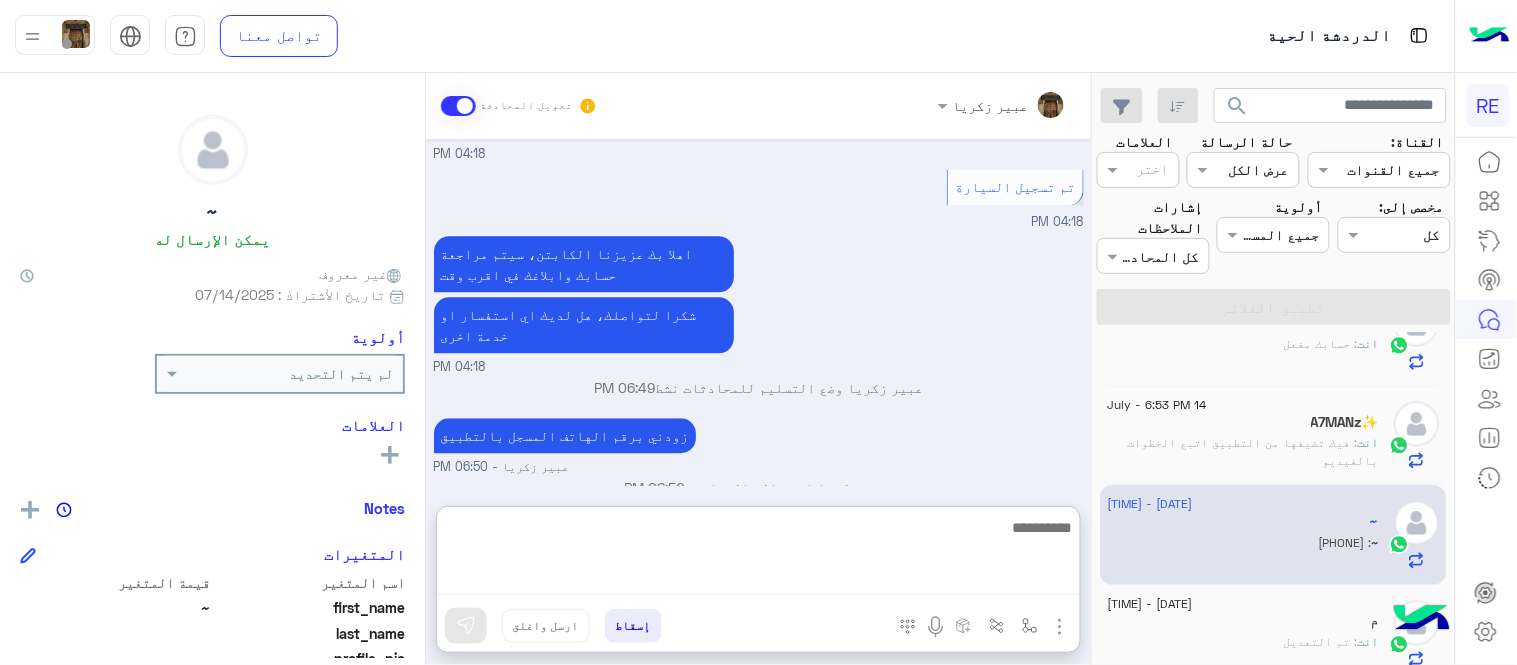 click at bounding box center (758, 555) 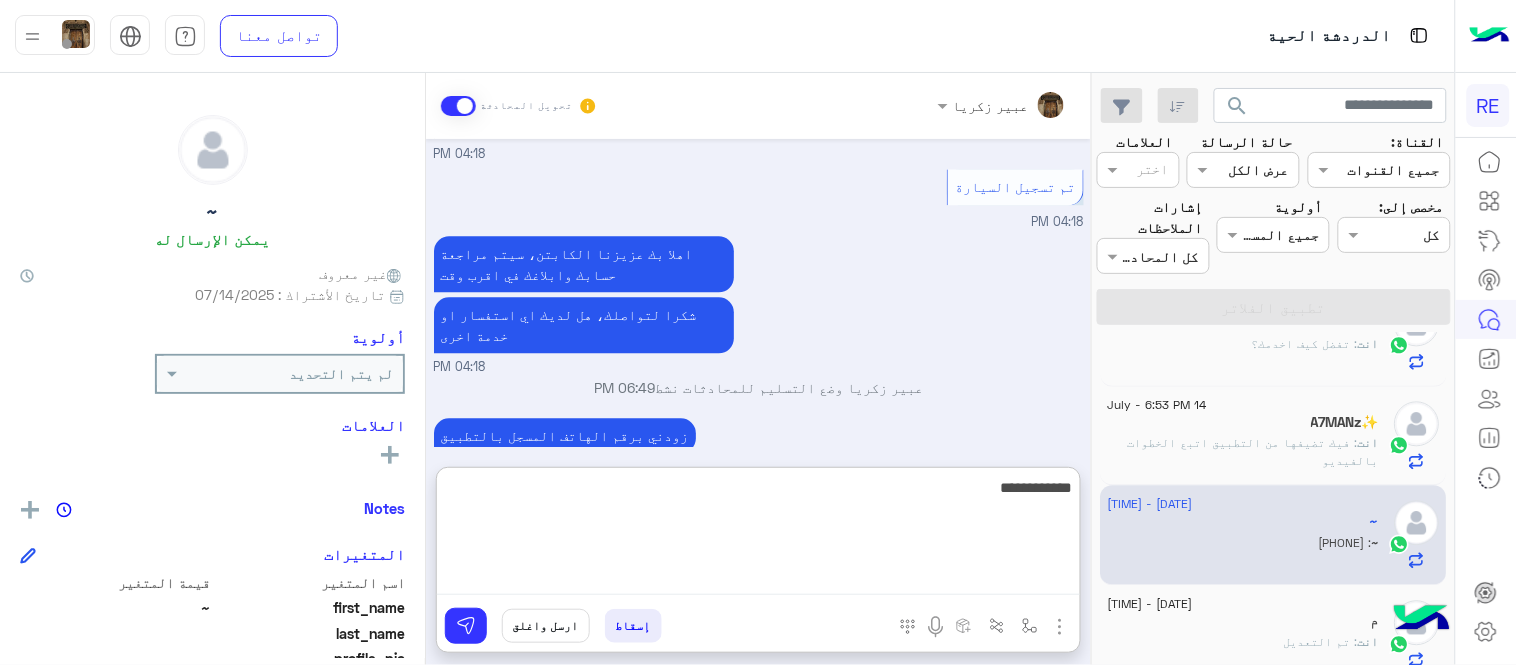 type on "**********" 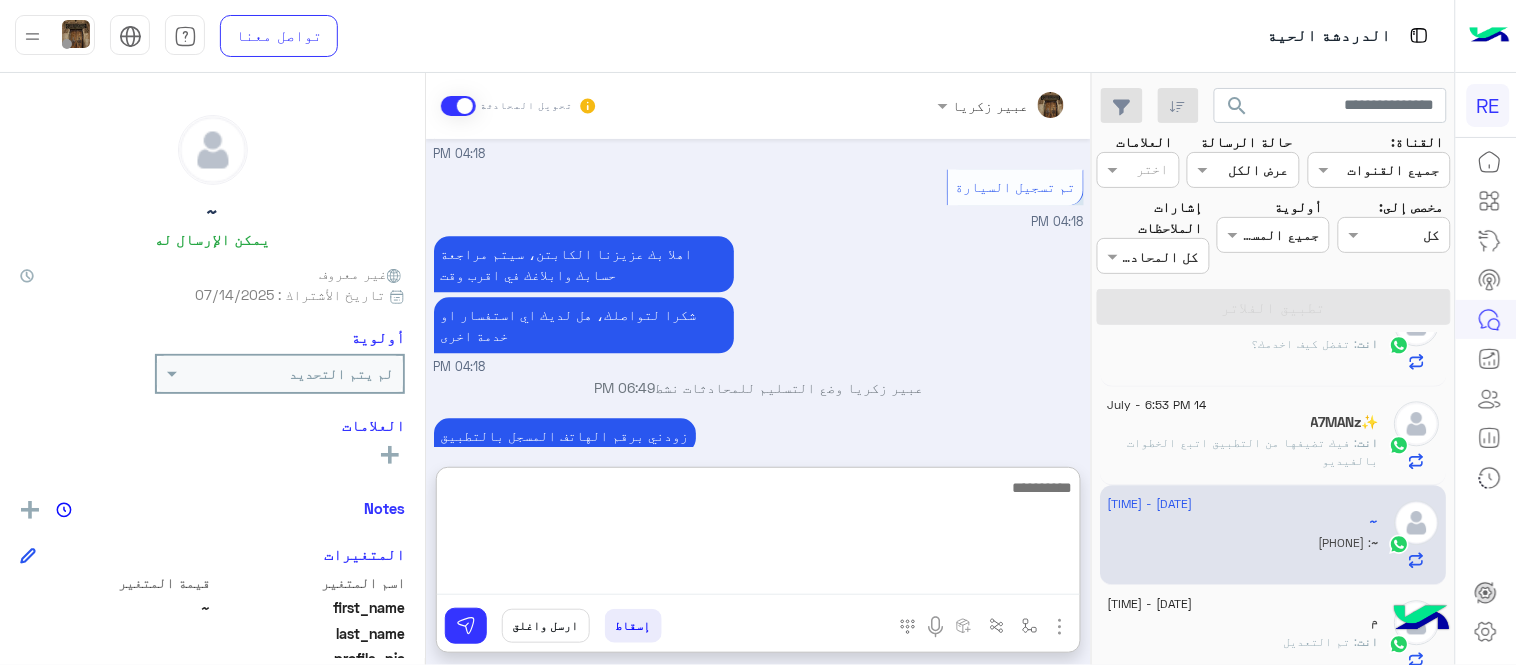 scroll, scrollTop: 1332, scrollLeft: 0, axis: vertical 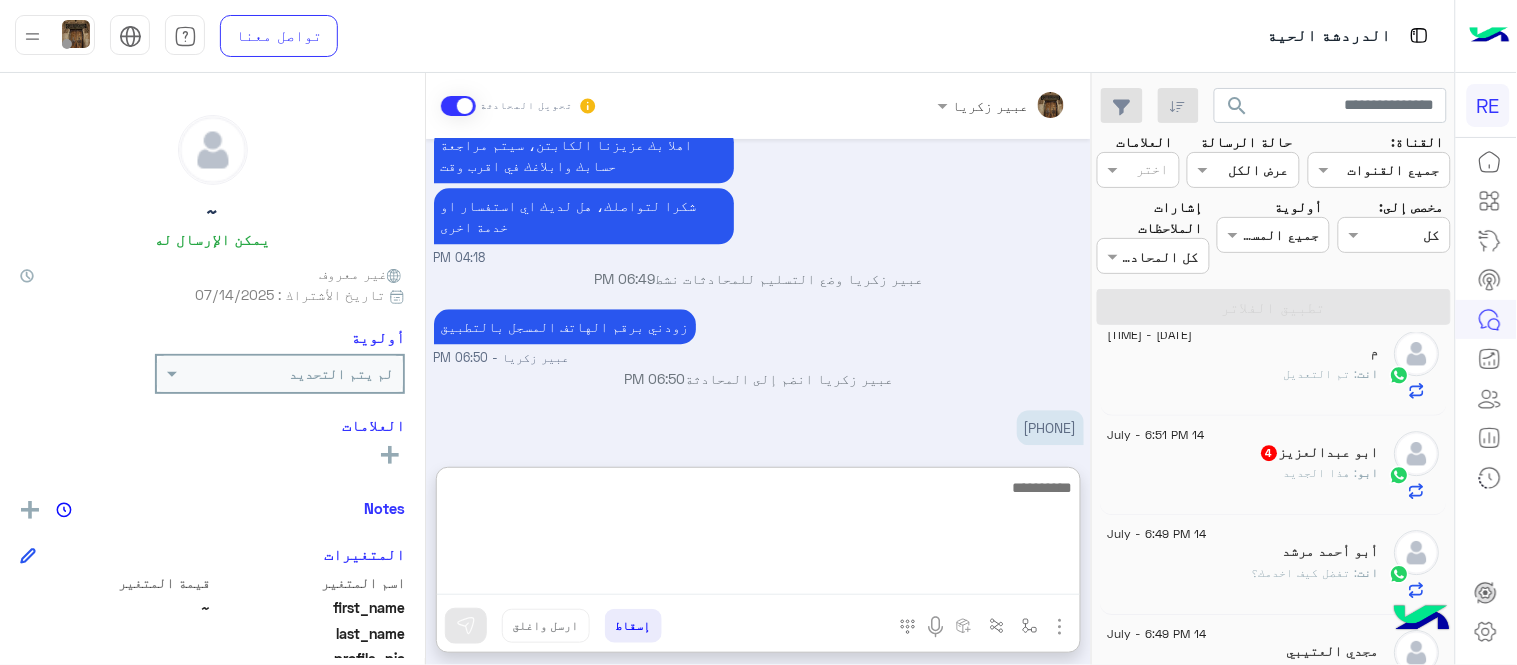 click on "4" 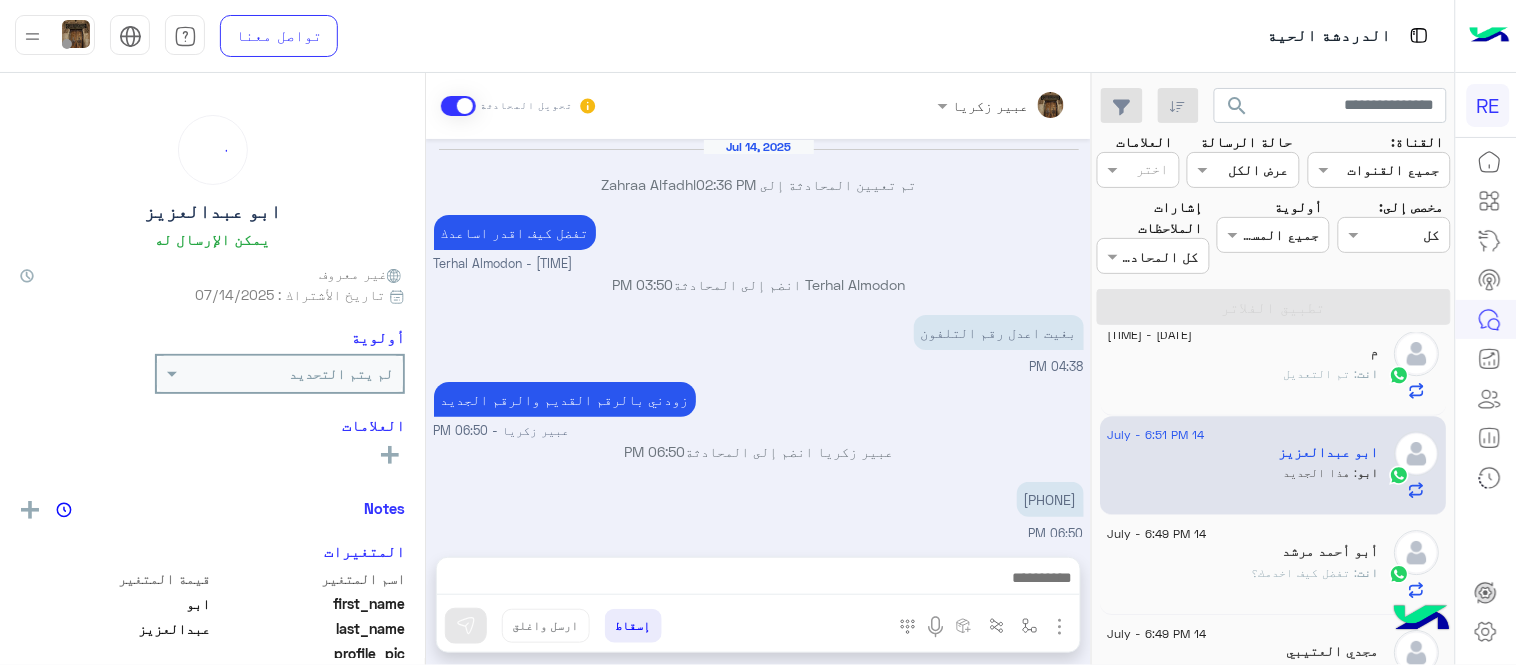 scroll, scrollTop: 205, scrollLeft: 0, axis: vertical 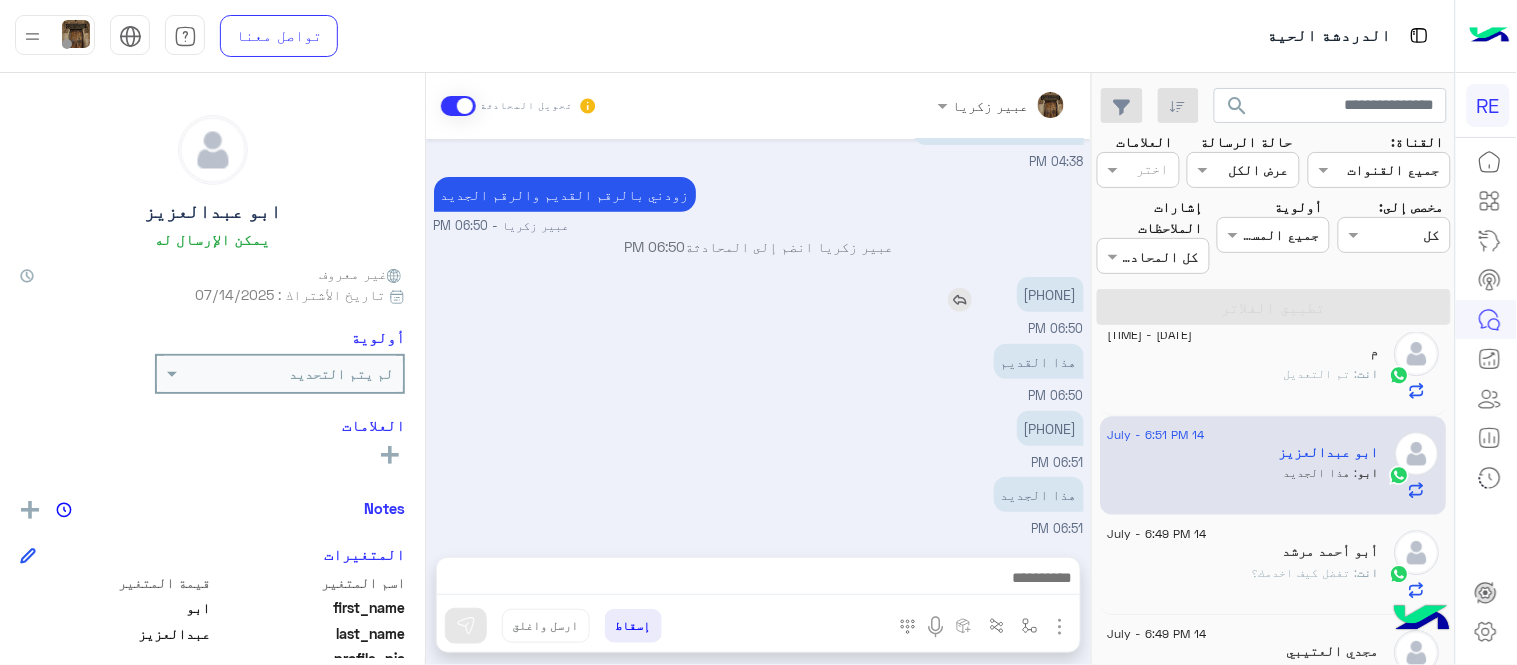 click on "[PHONE]" at bounding box center [1050, 294] 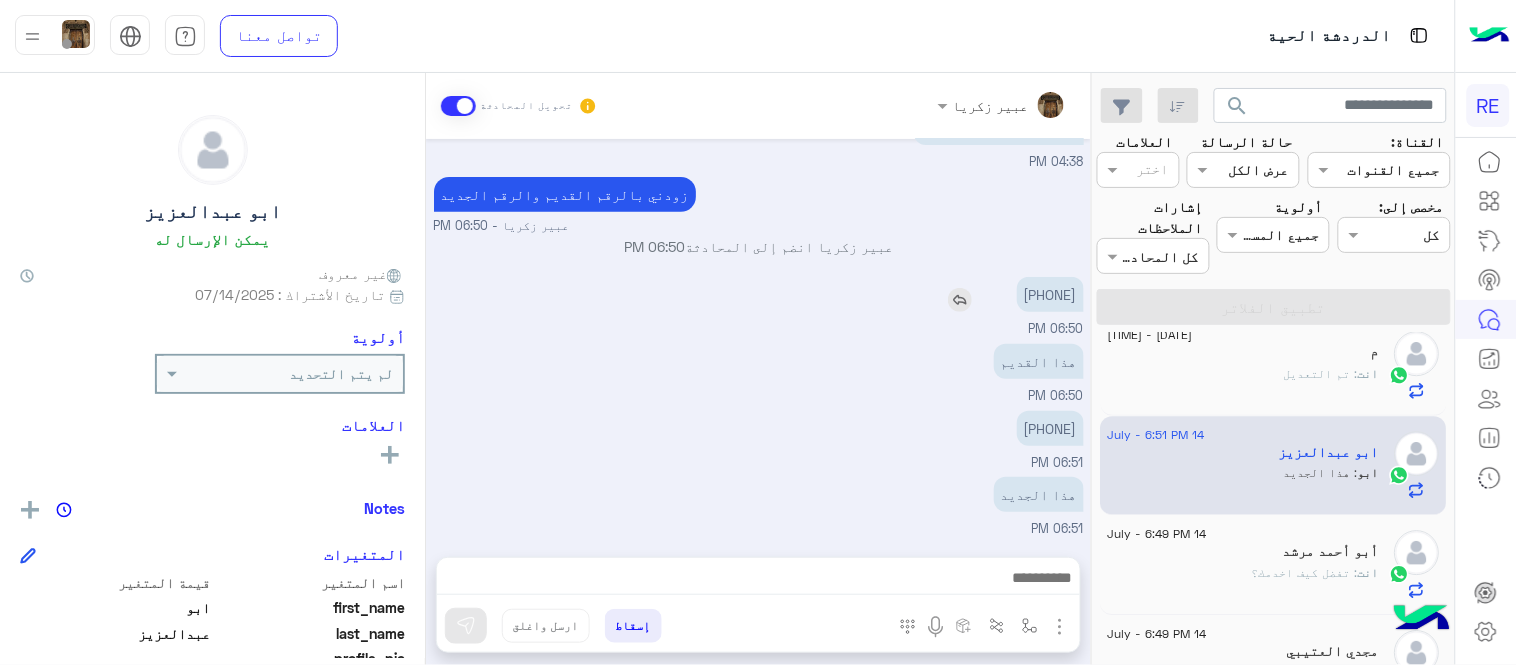 copy on "[PHONE]" 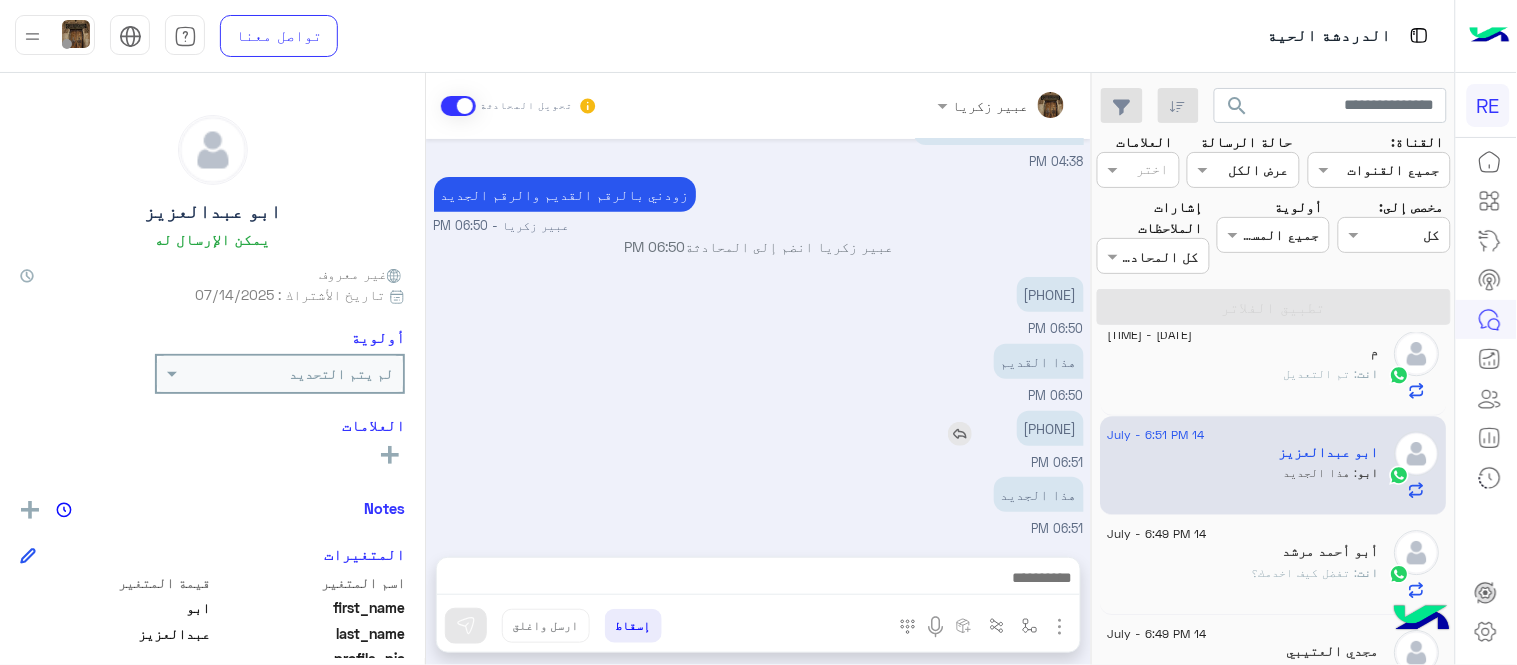 click on "[PHONE]" at bounding box center [1050, 428] 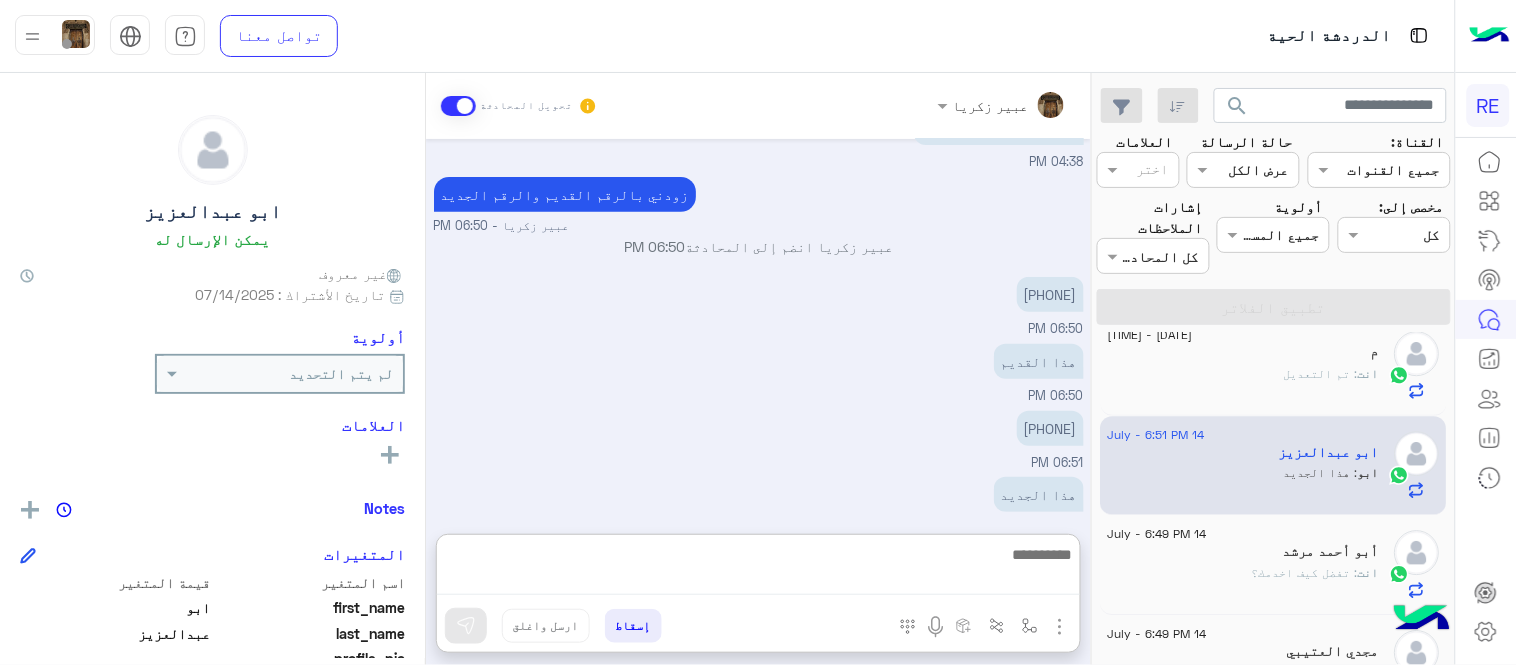 click at bounding box center (758, 568) 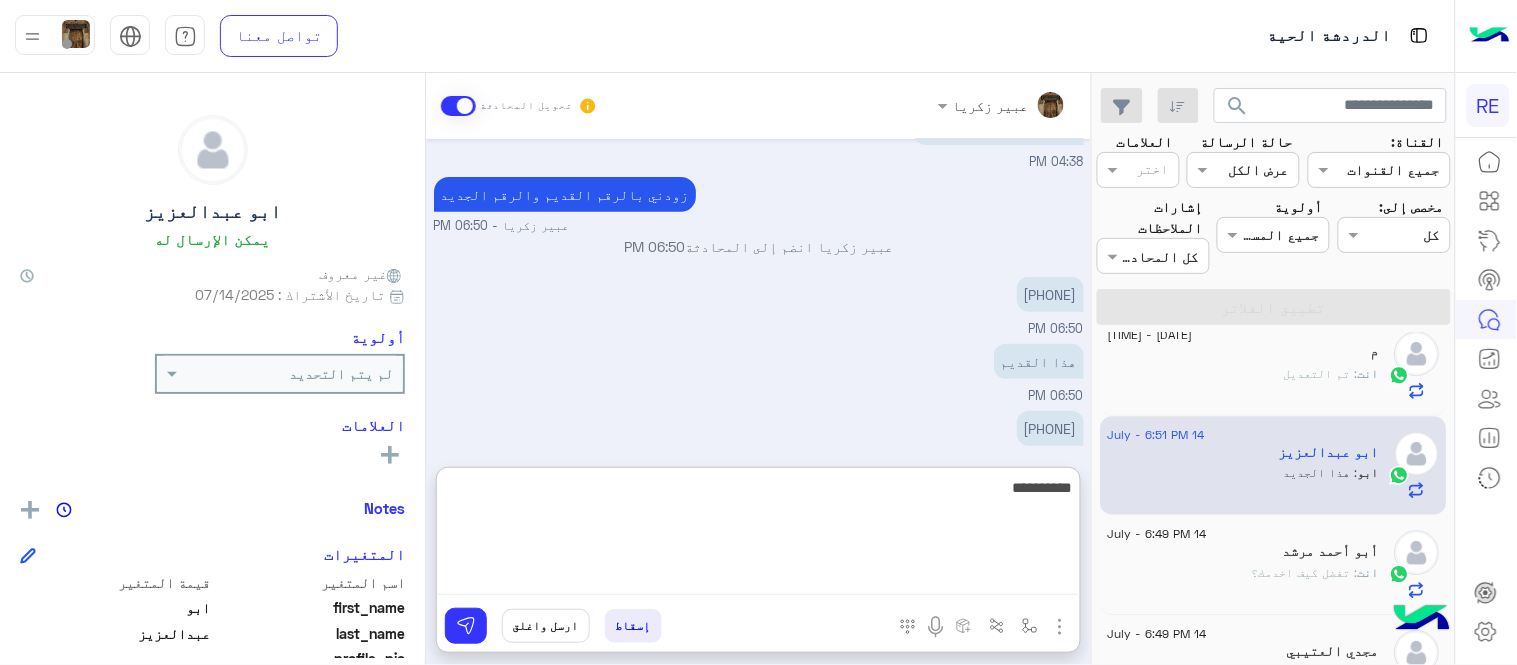 type on "**********" 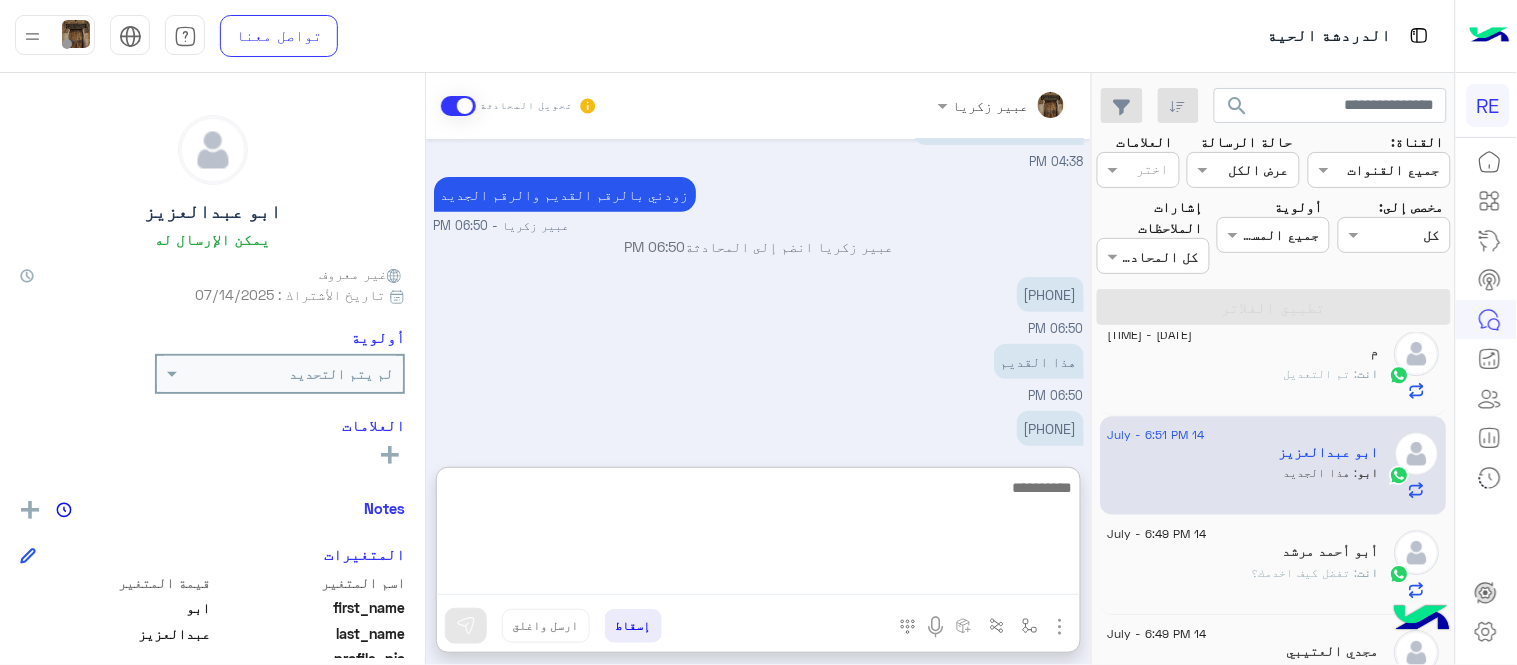 scroll, scrollTop: 360, scrollLeft: 0, axis: vertical 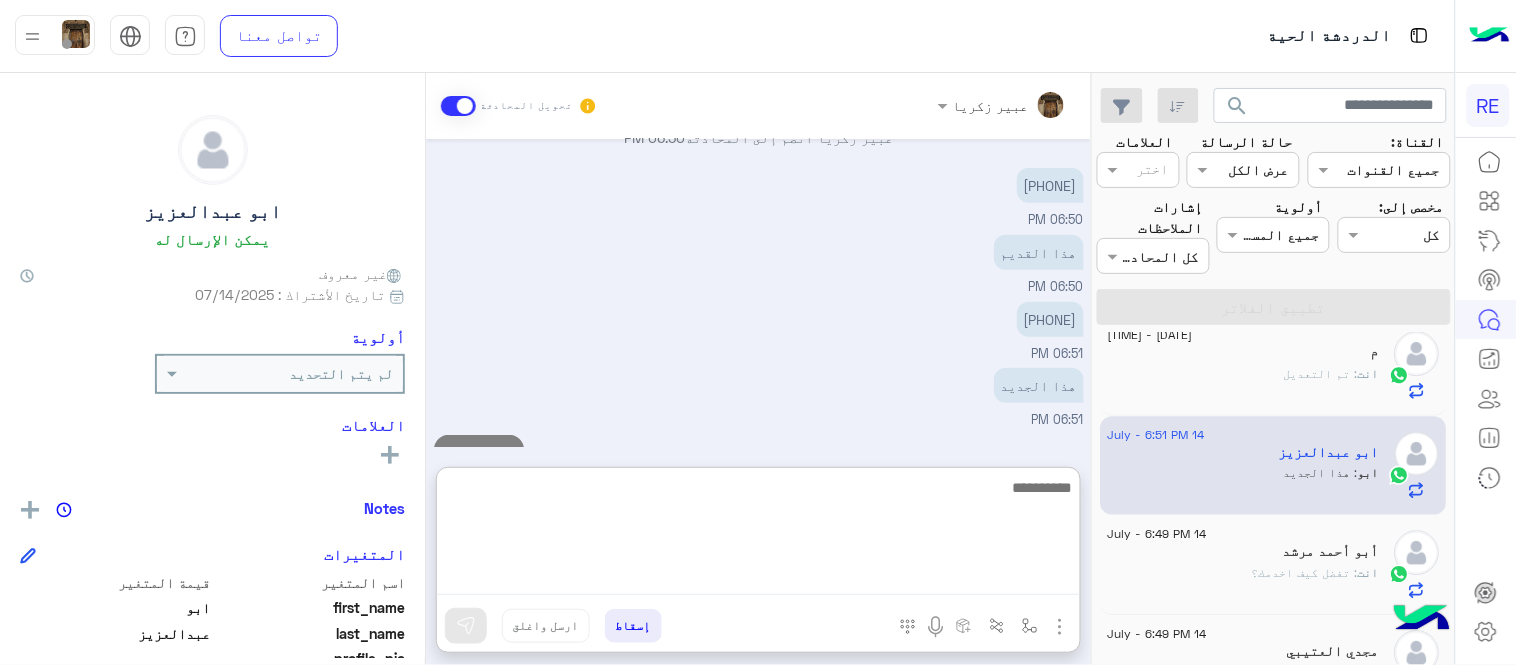 click on "[FIRST] [LAST] تحويل المحادثة     [DATE]   تم تعيين المحادثة إلى [FIRST] [LAST]   [TIME]      تفضل كيف اقدر اساعدك  Terhal Almodon -  [TIME]  Terhal Almodon انضم إلى المحادثة   [TIME]      بغيت اعدل رقم التلفون   [TIME]  زودني بالرقم القديم والرقم الجديد  [FIRST] [LAST] -  [TIME]   [FIRST] [LAST] انضم إلى المحادثة   [TIME]      [PHONE]   [TIME]  هذا القديم   [TIME]  [PHONE]   [TIME]  هذا الجديد   [TIME]  تم التعديل   [TIME]  أدخل اسم مجموعة الرسائل  إسقاط   ارسل واغلق" at bounding box center [758, 373] 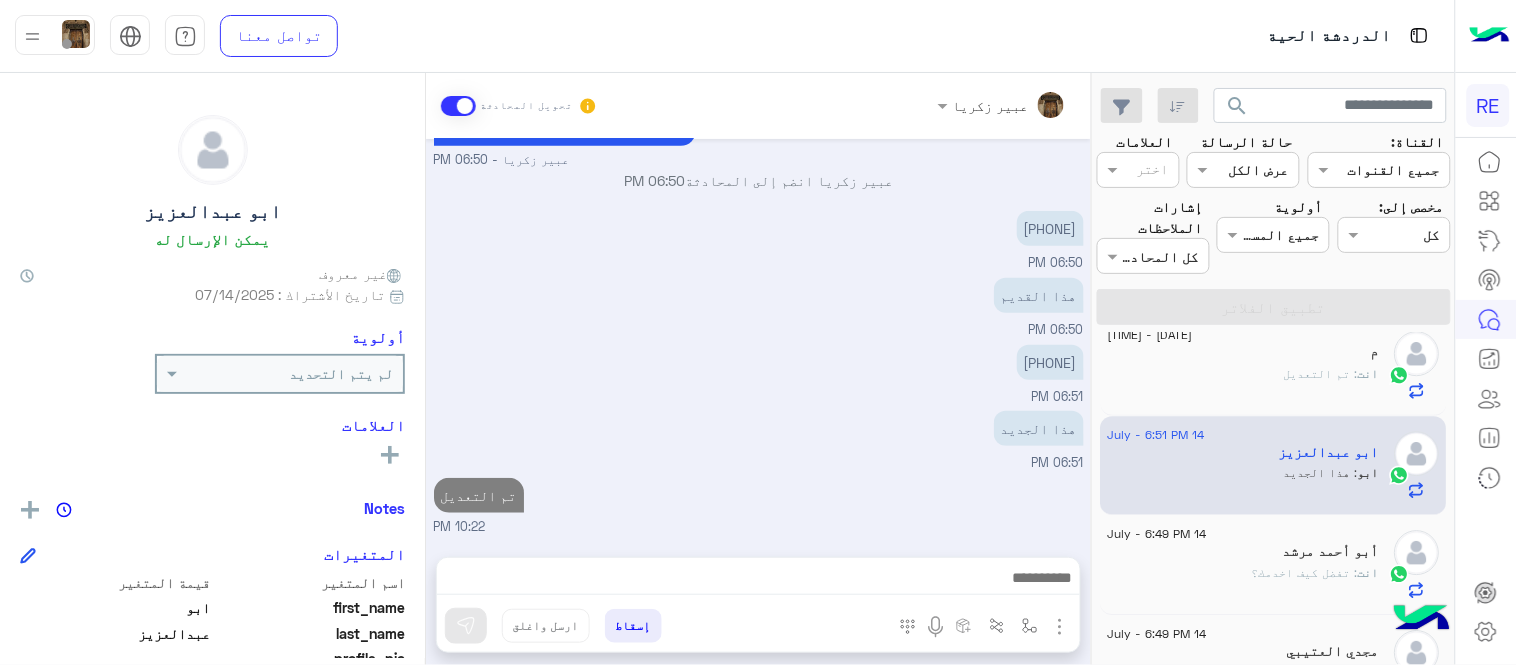 scroll, scrollTop: 270, scrollLeft: 0, axis: vertical 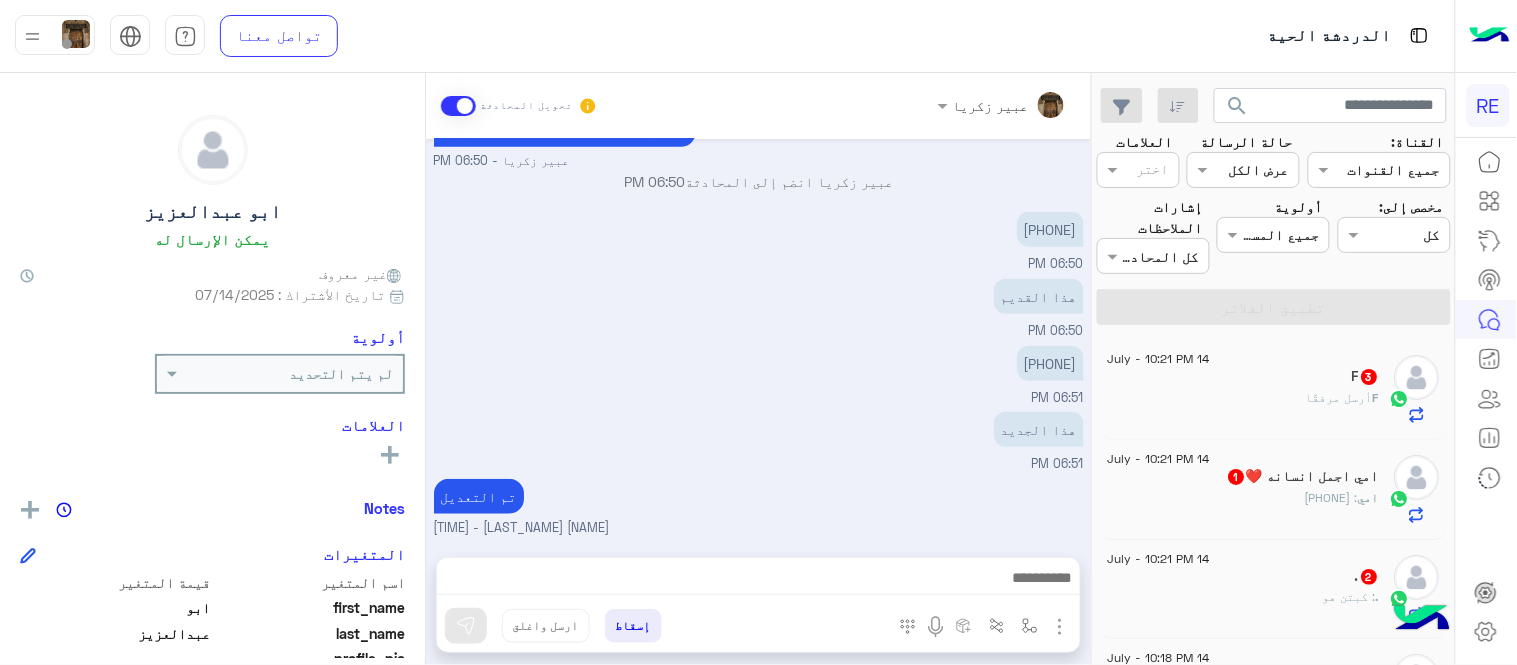 click on "هذا الجديد   06:51 PM" at bounding box center (759, 440) 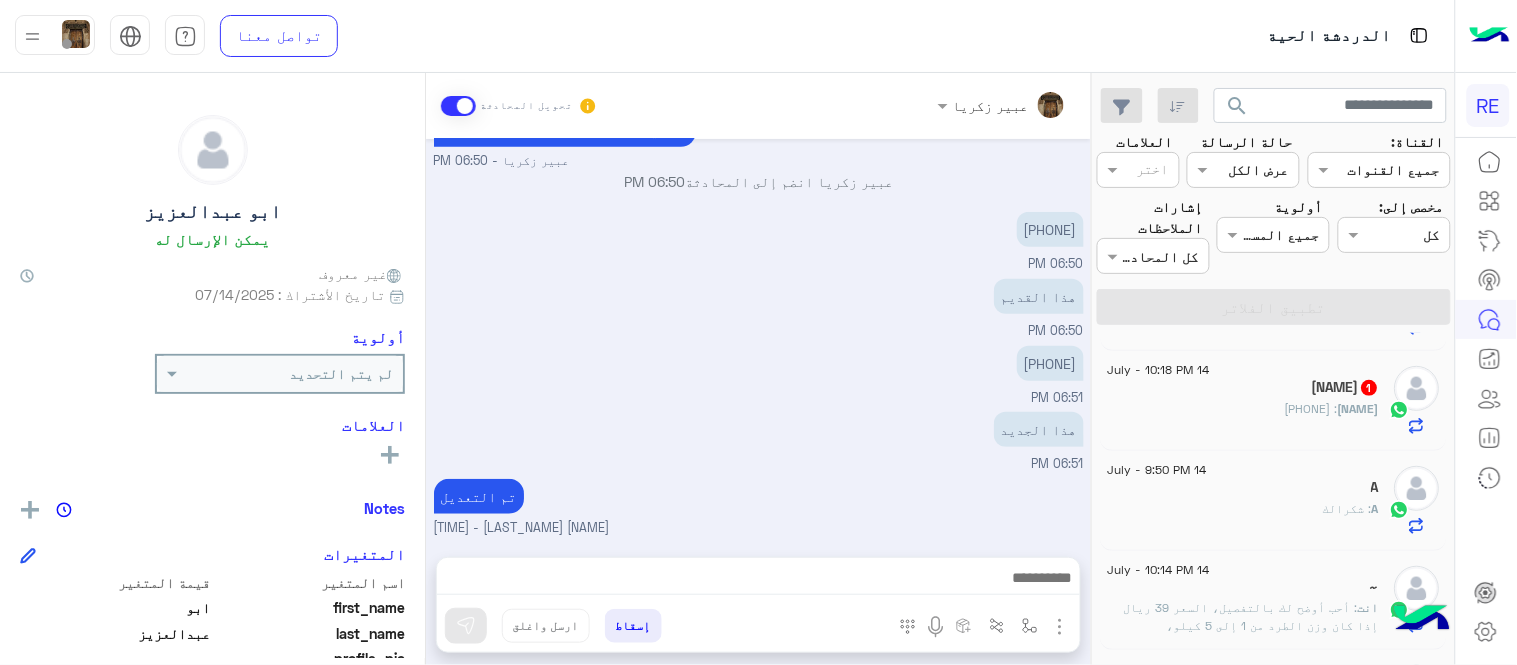 scroll, scrollTop: 295, scrollLeft: 0, axis: vertical 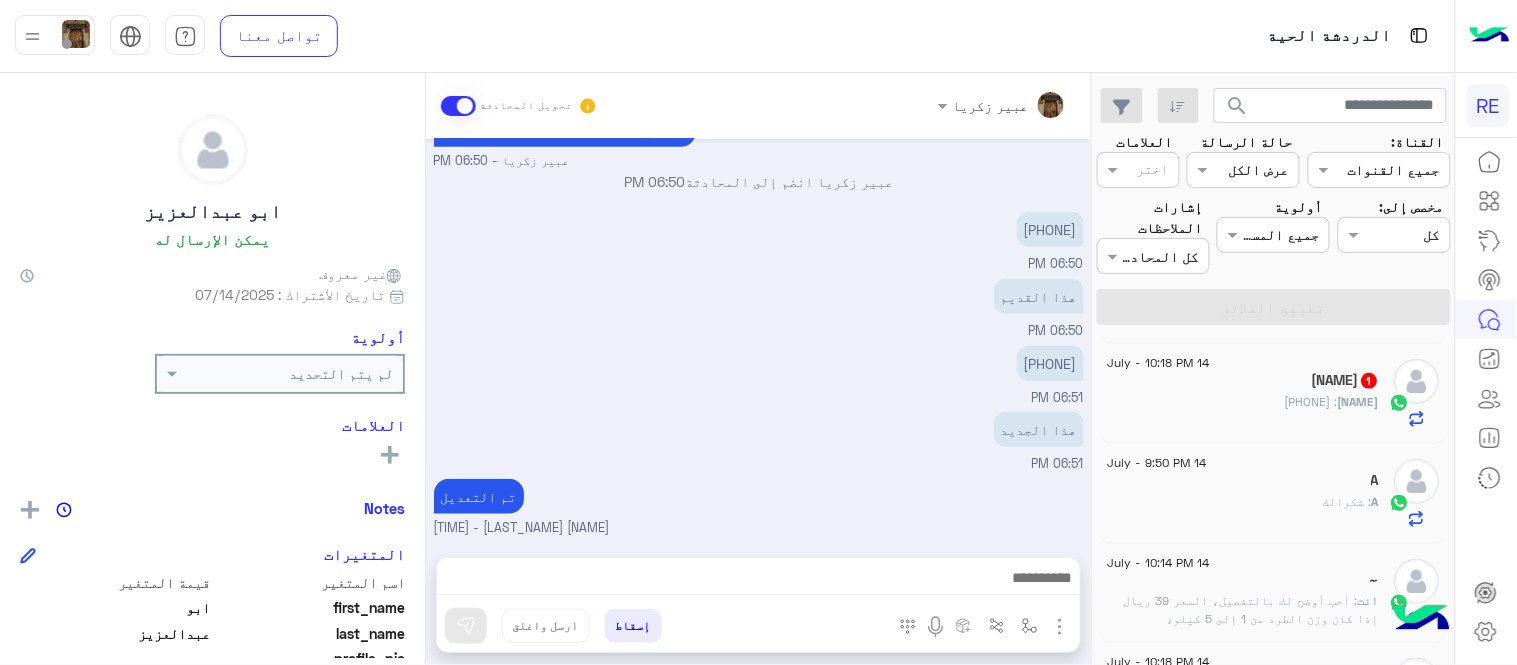click on "[NAME]" 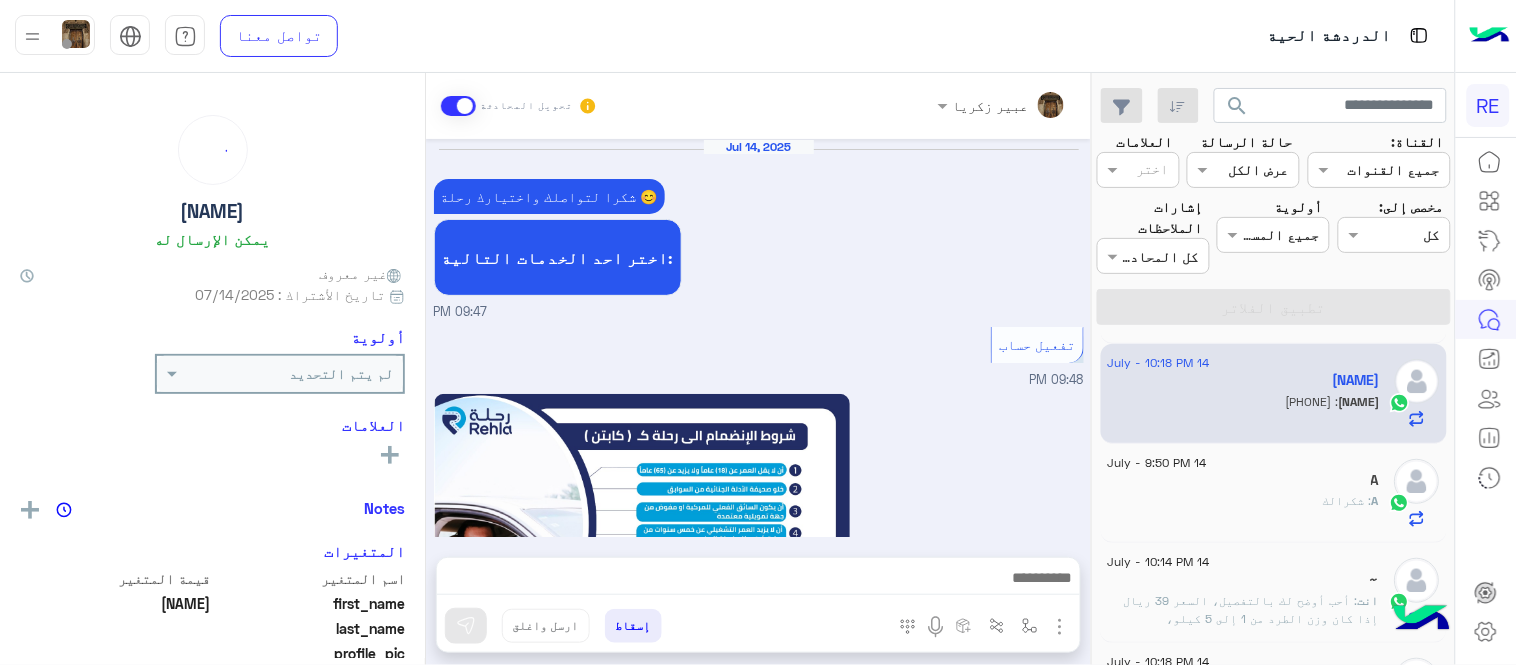 scroll, scrollTop: 1216, scrollLeft: 0, axis: vertical 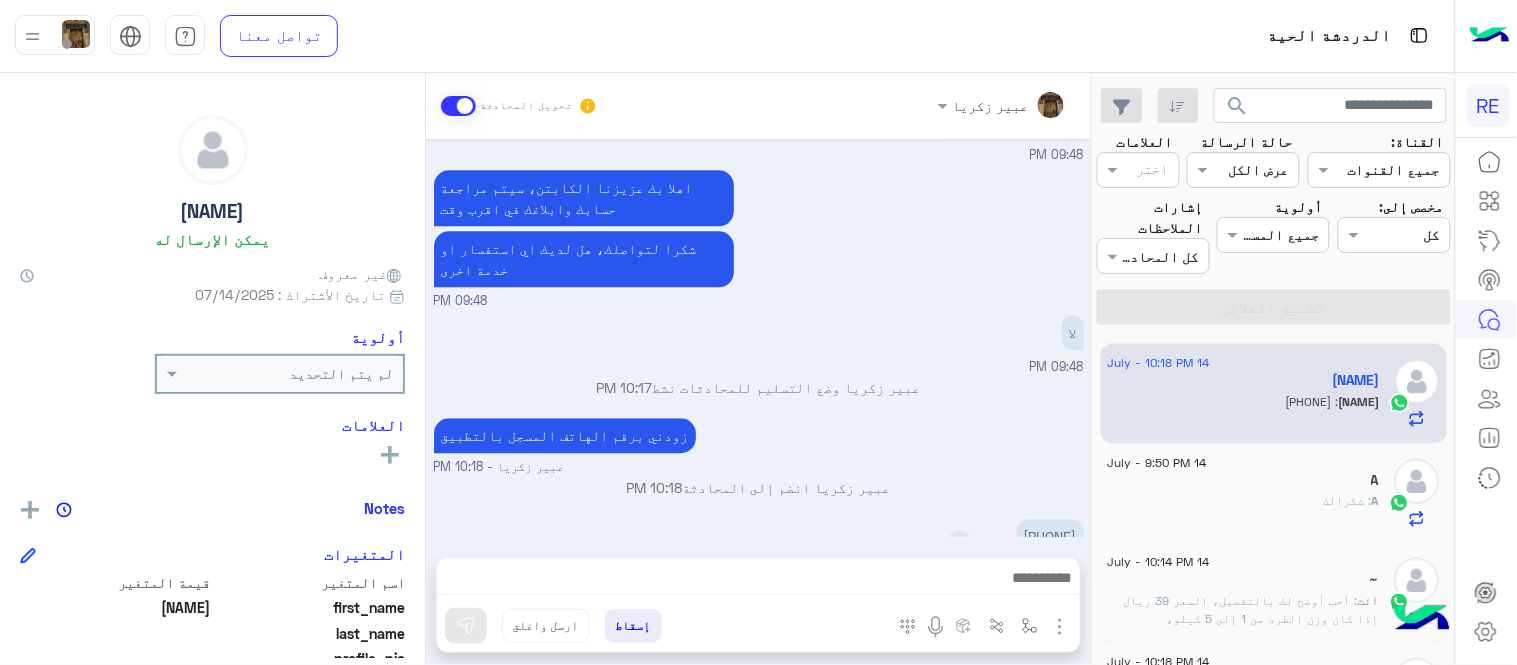 click on "[PHONE]" at bounding box center [1050, 536] 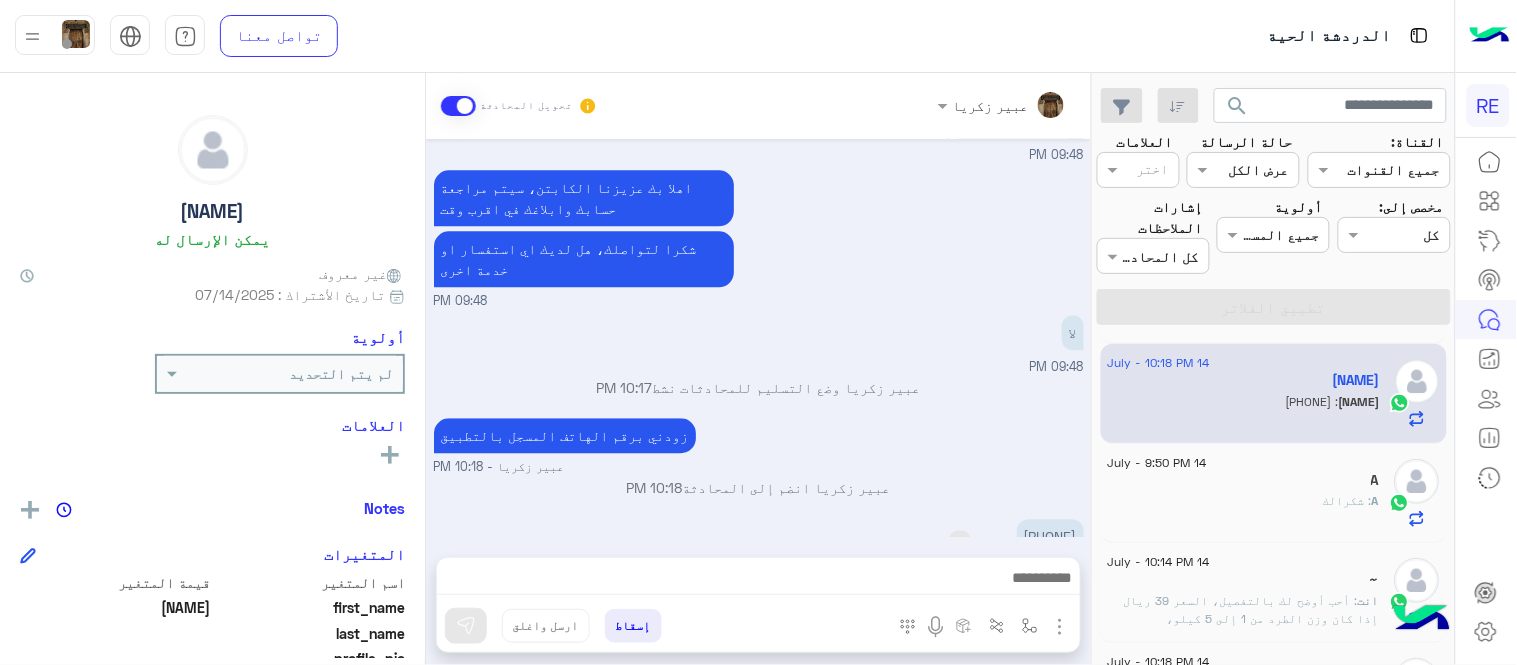 copy on "[PHONE]" 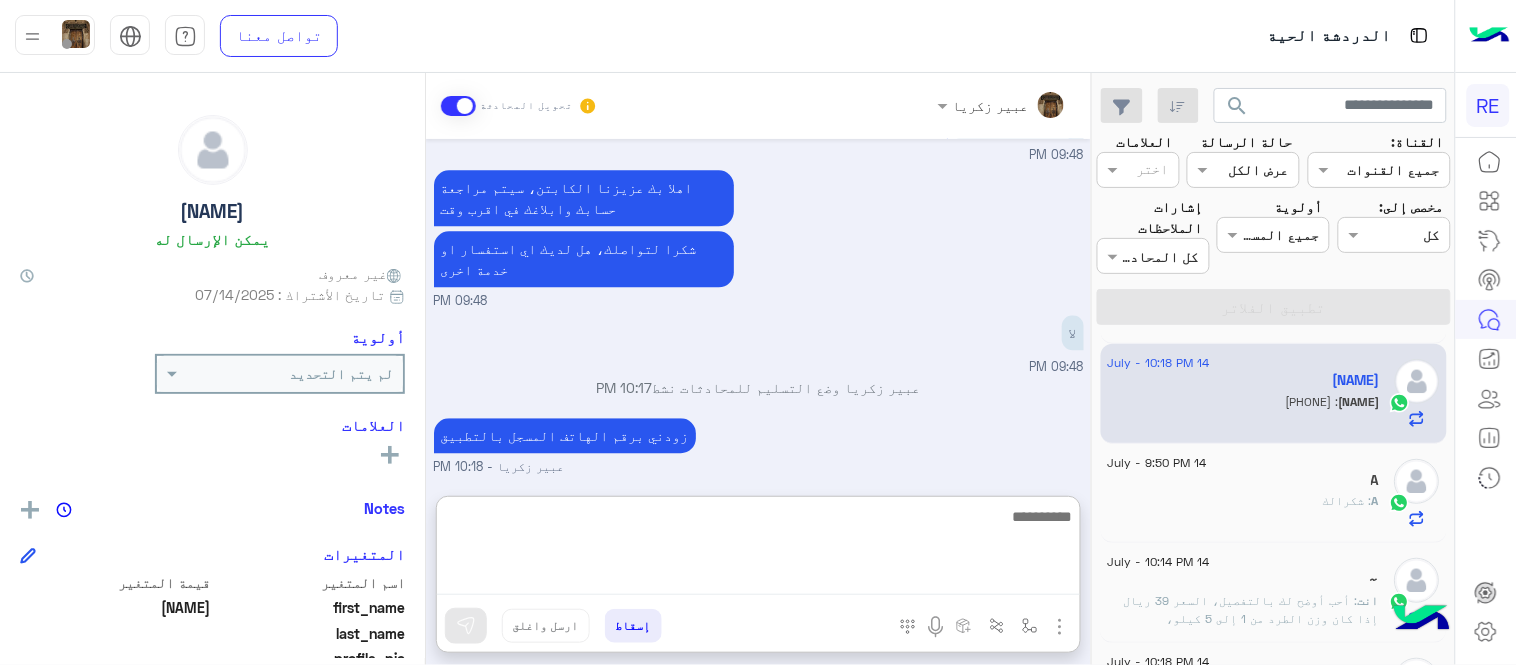 click at bounding box center [758, 549] 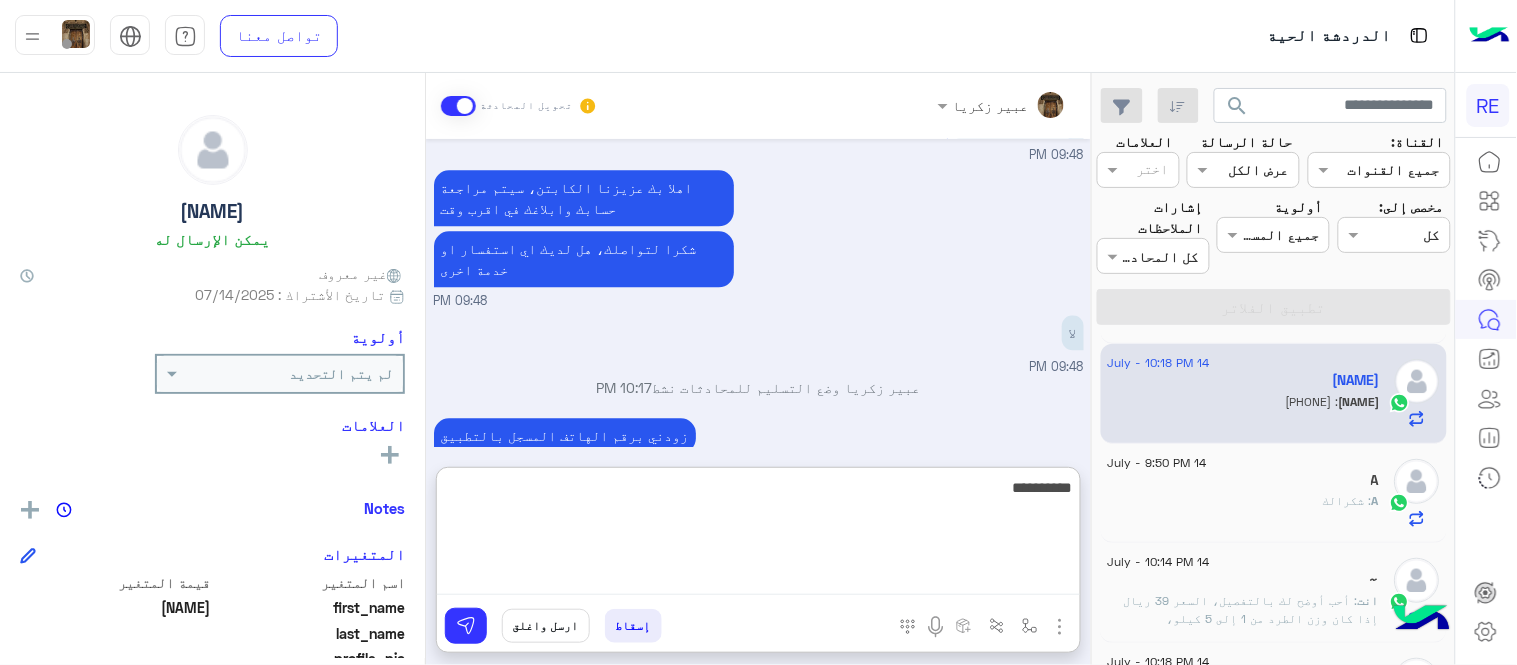 type on "**********" 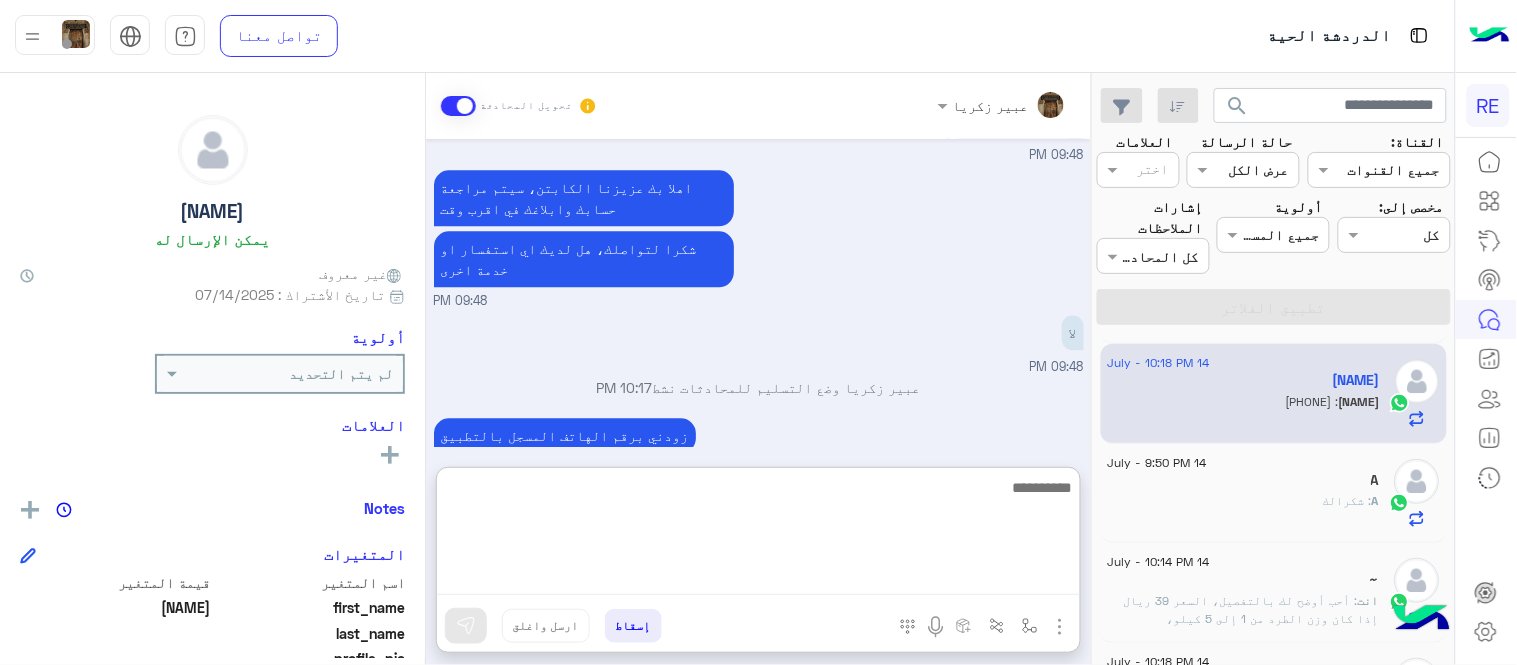 scroll, scrollTop: 1371, scrollLeft: 0, axis: vertical 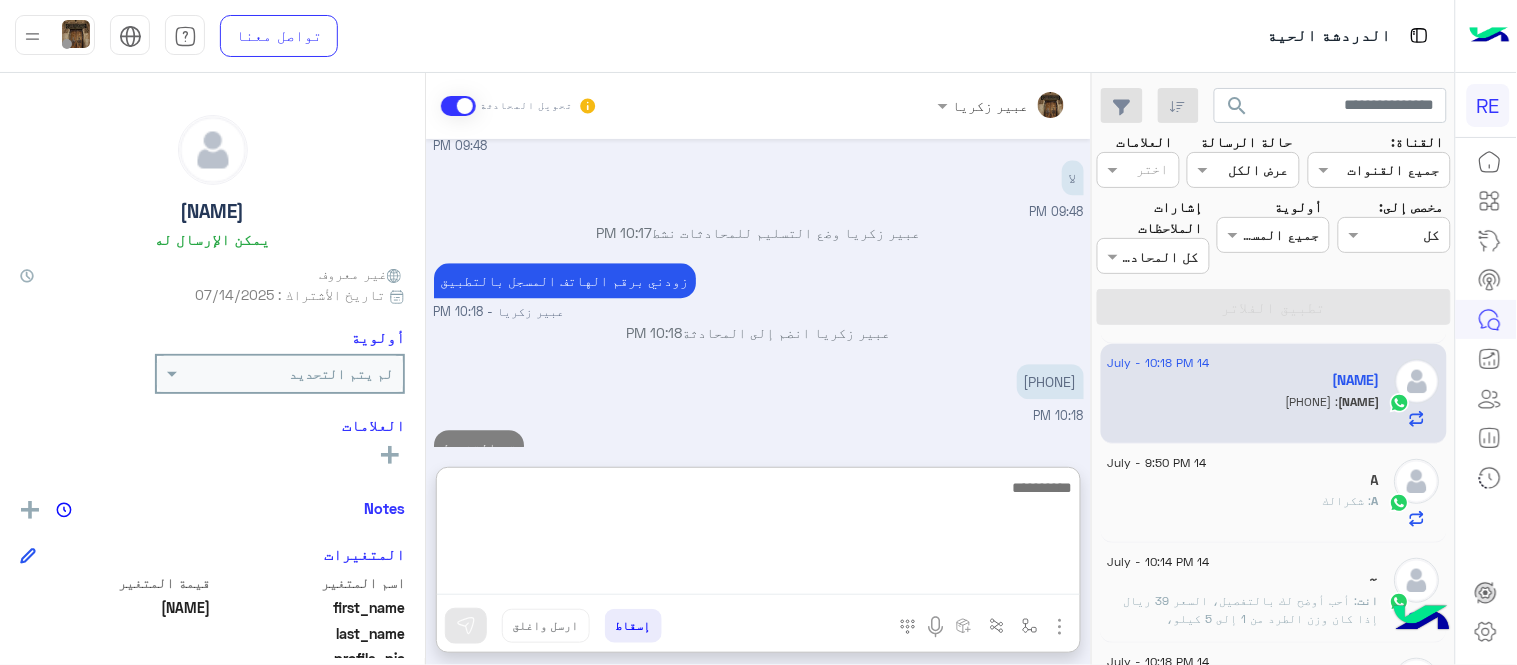 click on "[PHONE]   [TIME]" at bounding box center (759, 392) 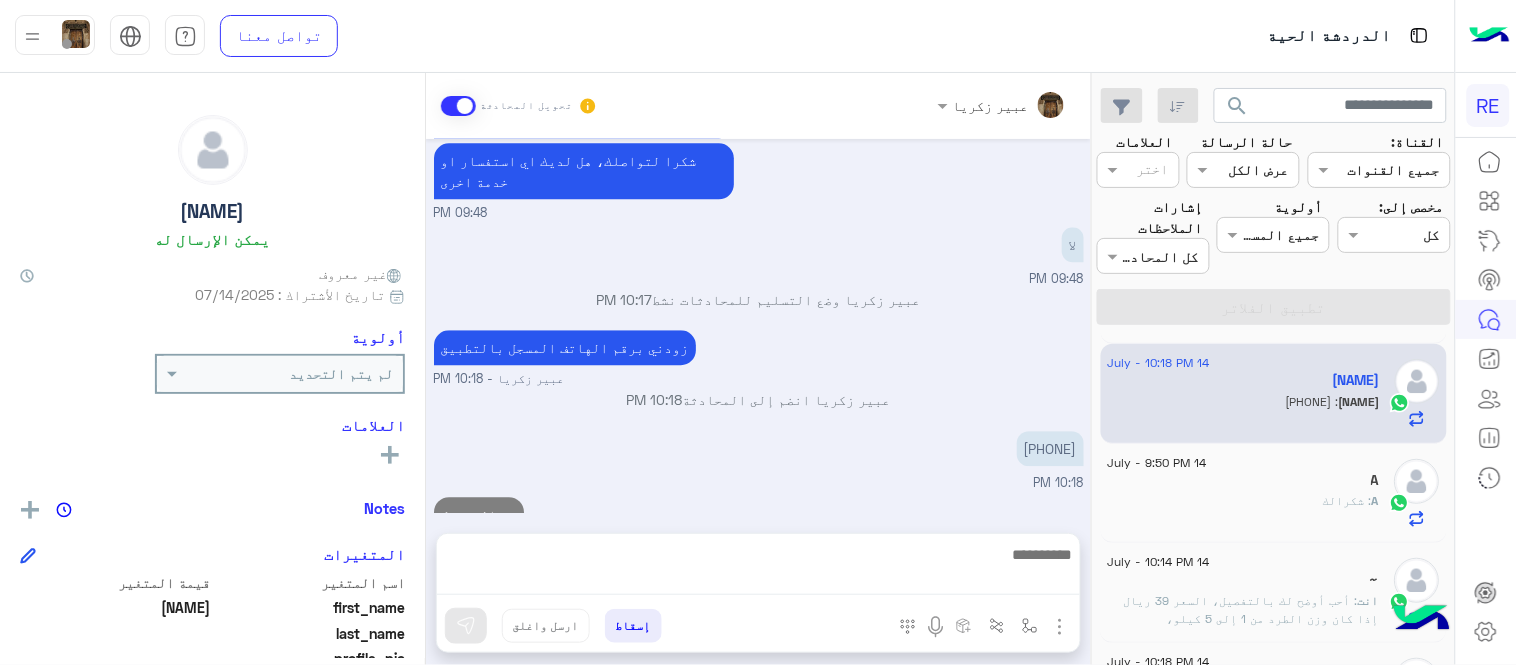scroll, scrollTop: 1281, scrollLeft: 0, axis: vertical 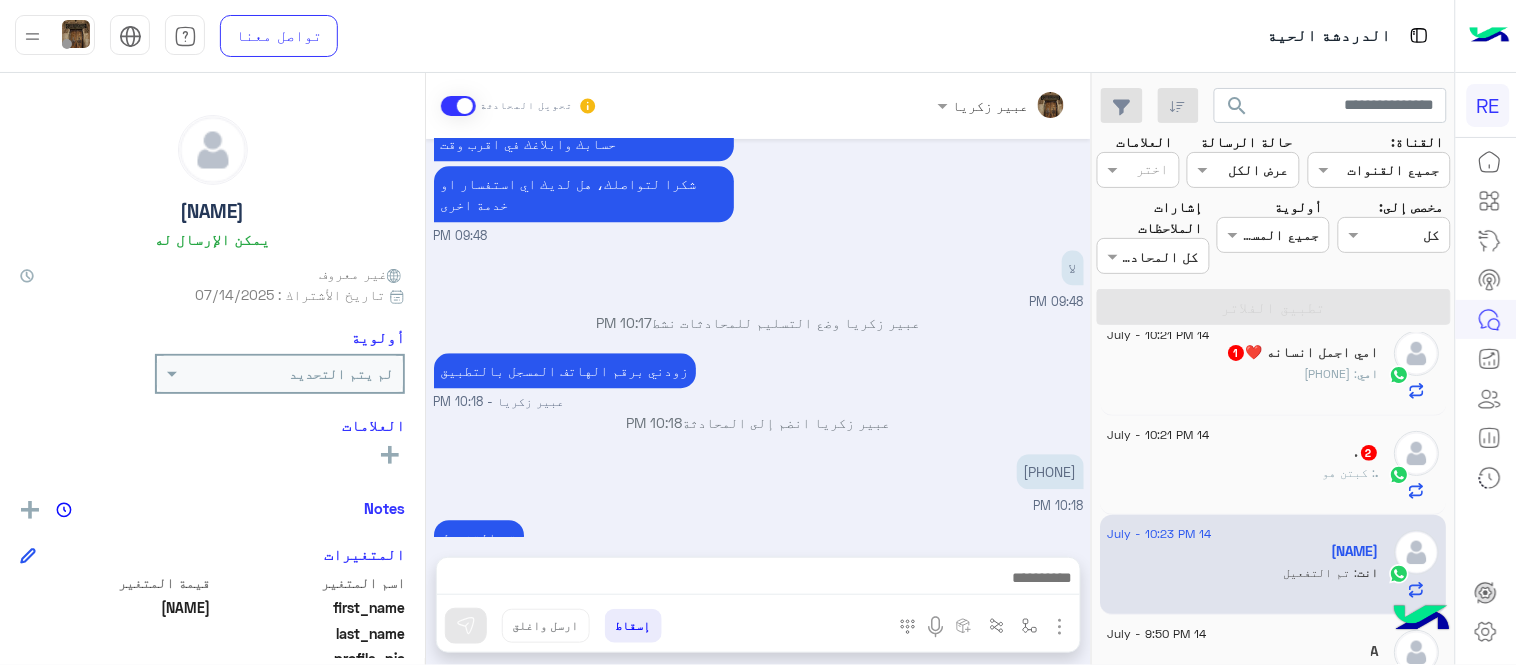 click on ". : كبتن هو" 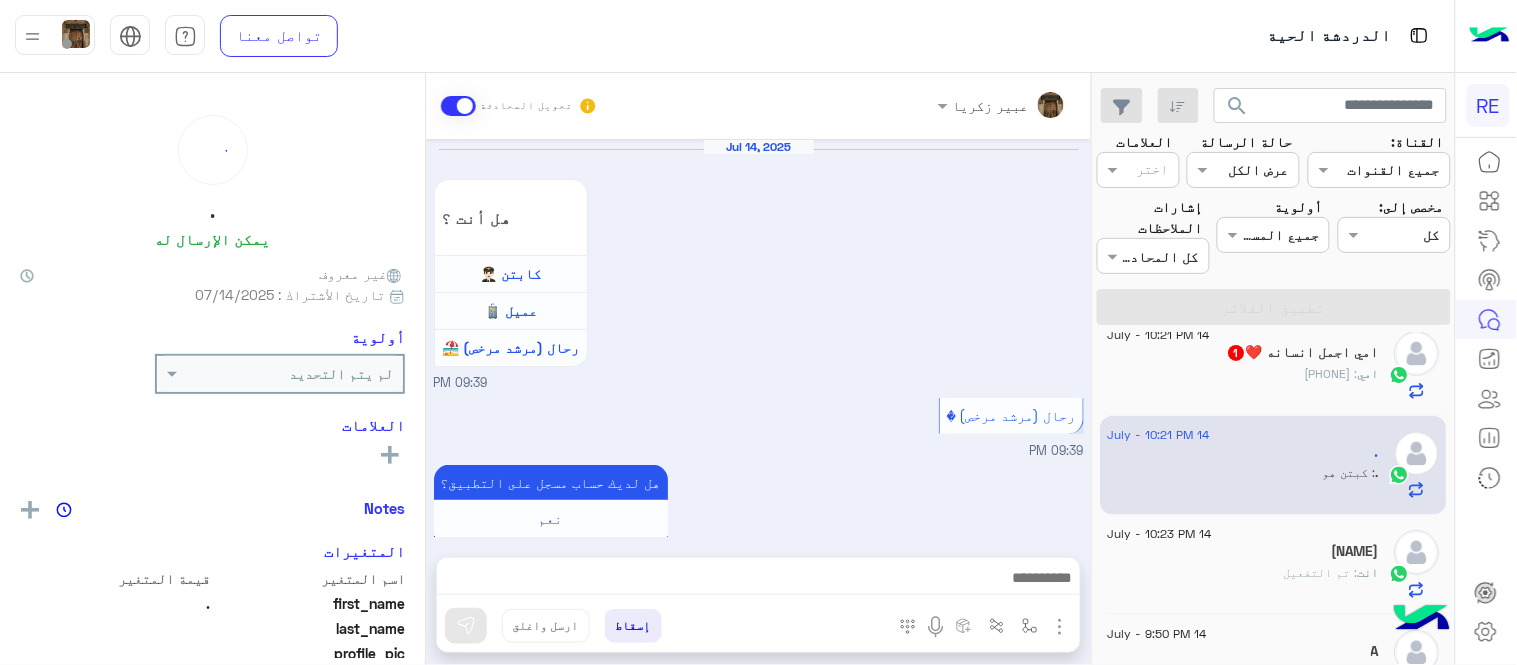 scroll, scrollTop: 523, scrollLeft: 0, axis: vertical 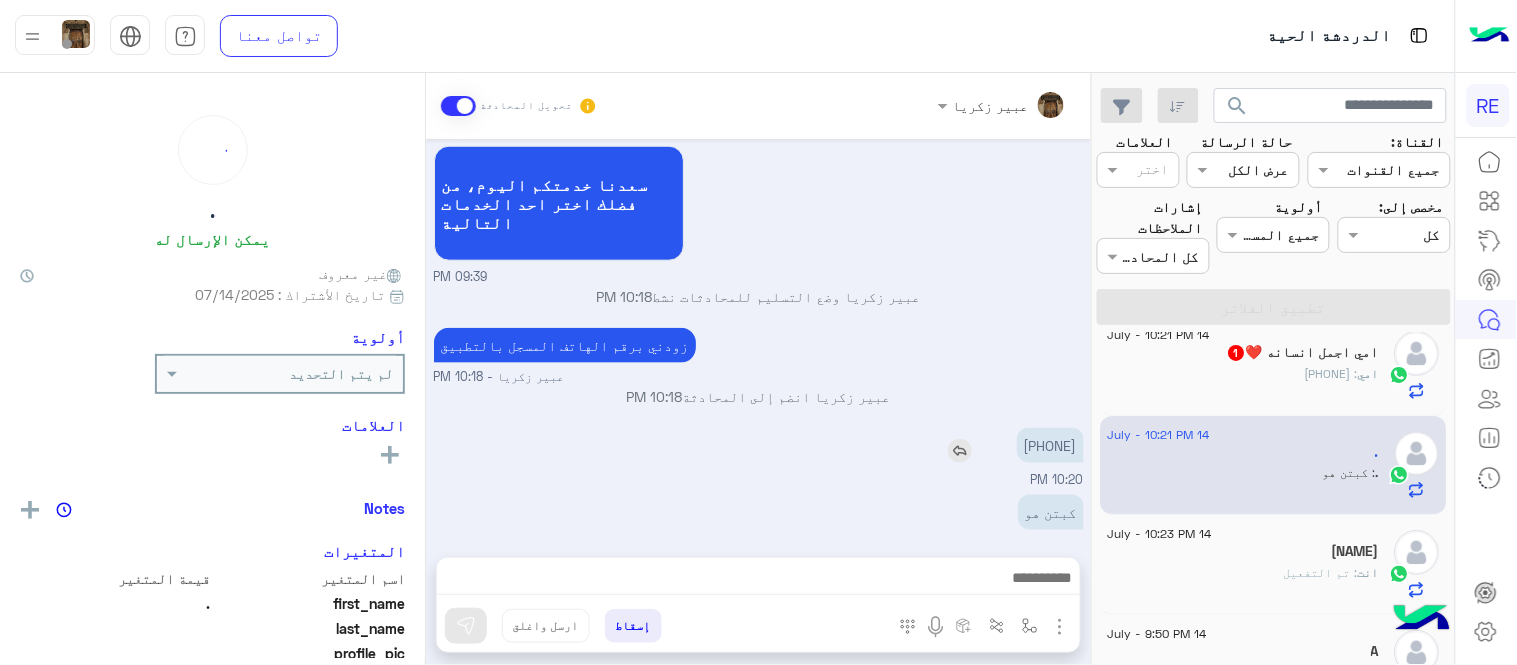 click on "[PHONE]" at bounding box center (1050, 445) 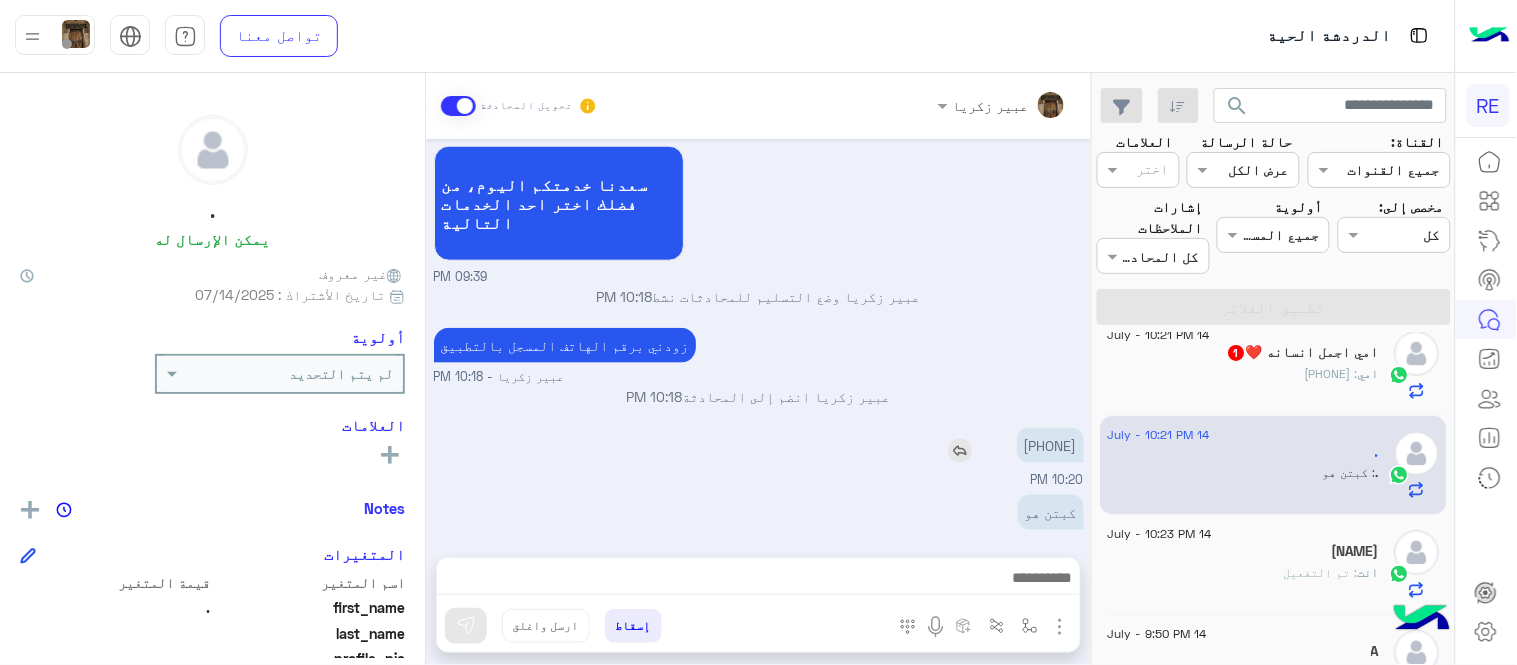 click on "[PHONE]" at bounding box center [1050, 445] 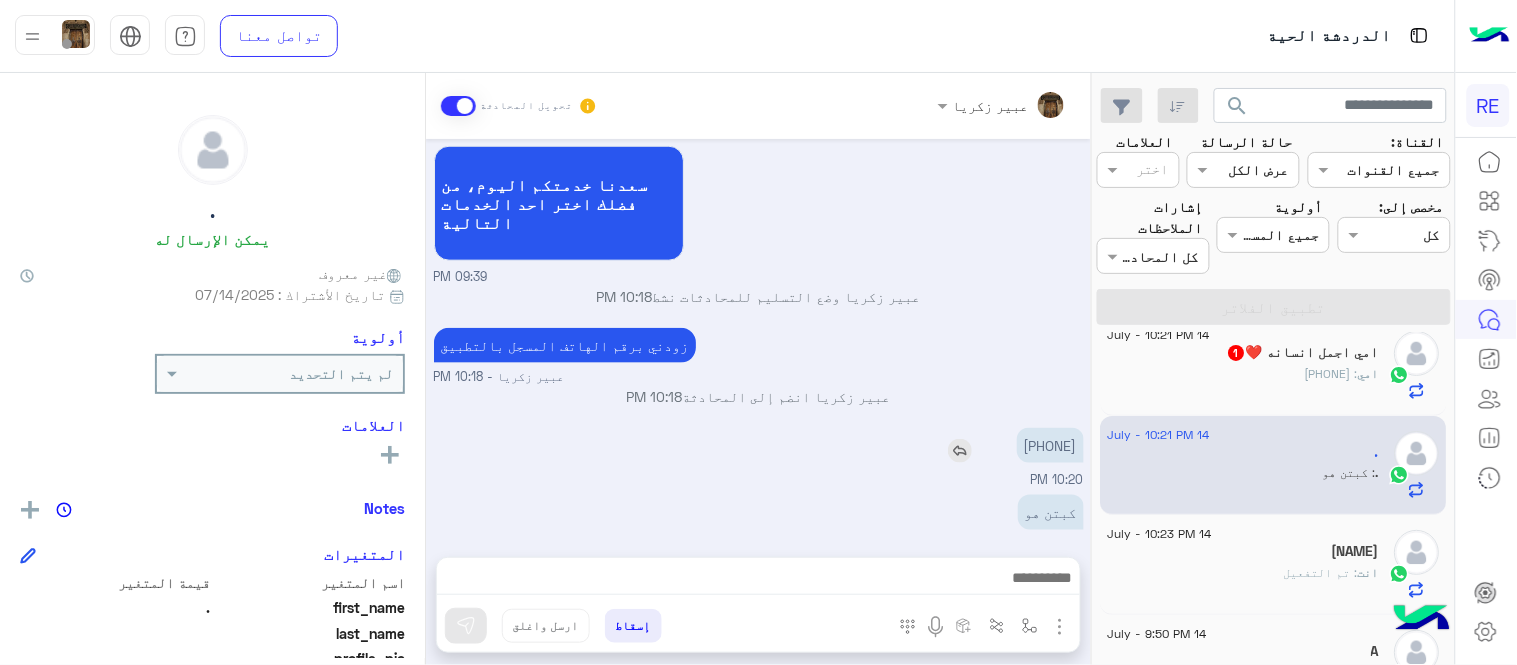 copy on "[PHONE]" 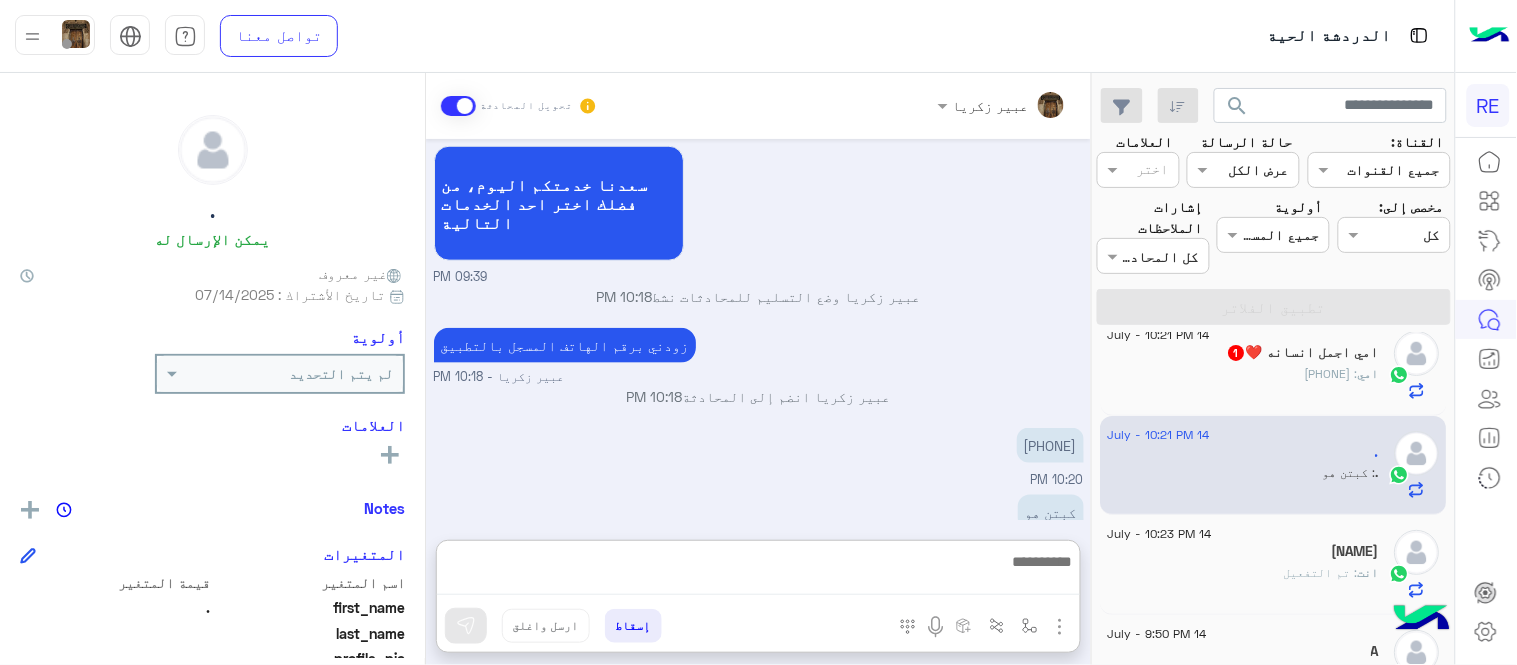 click at bounding box center [758, 572] 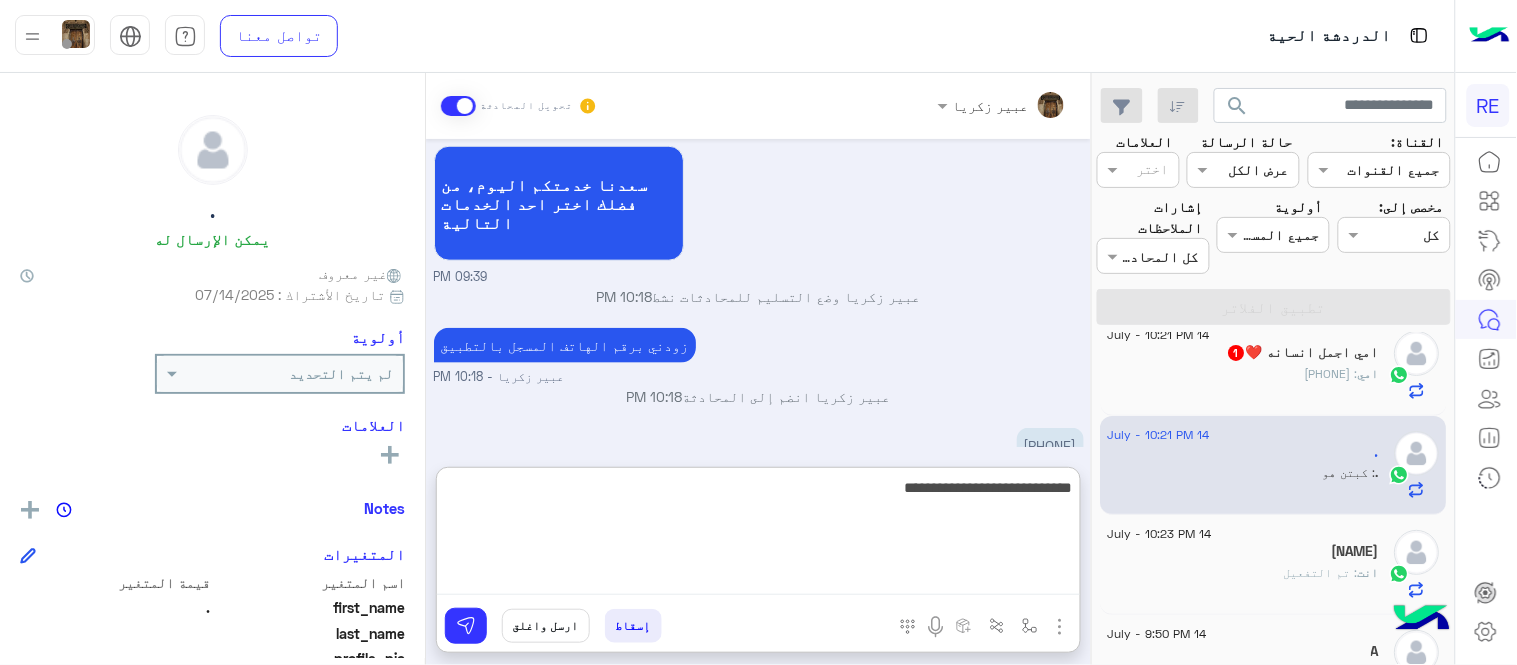 type on "**********" 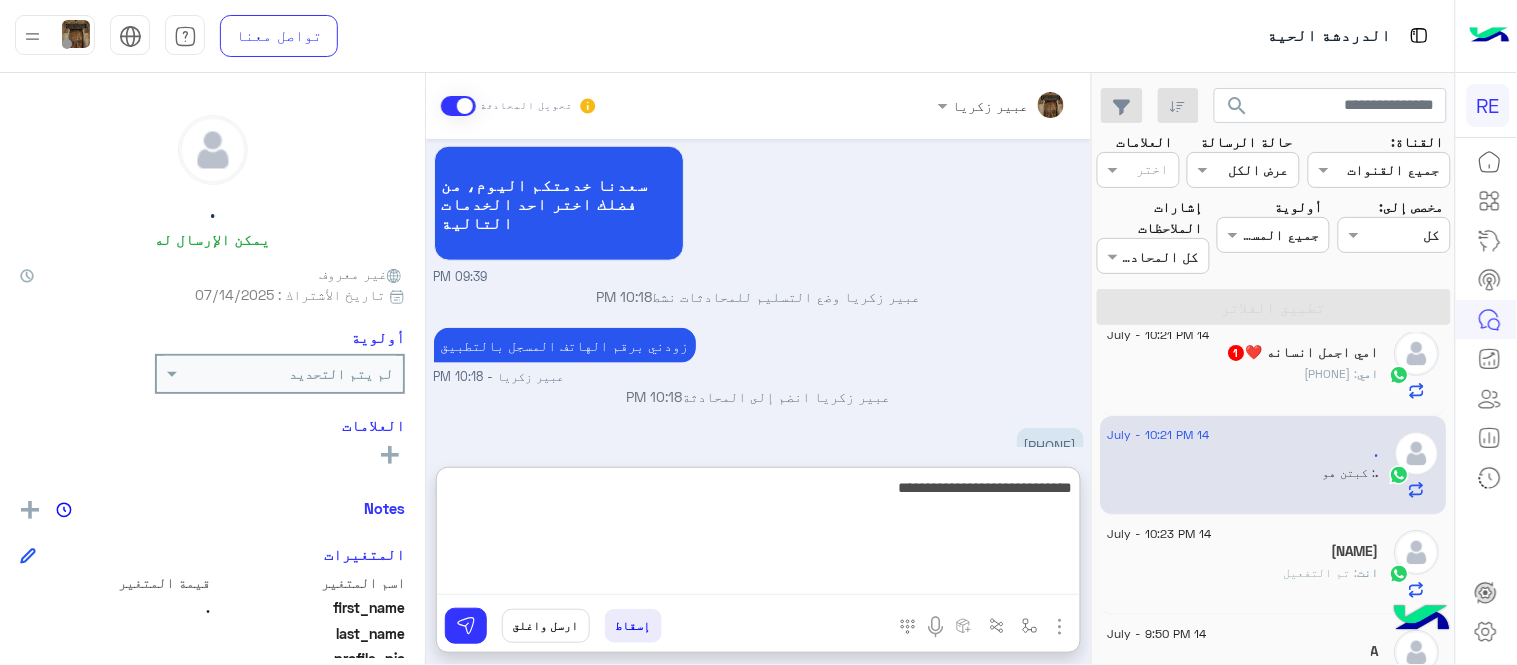 type 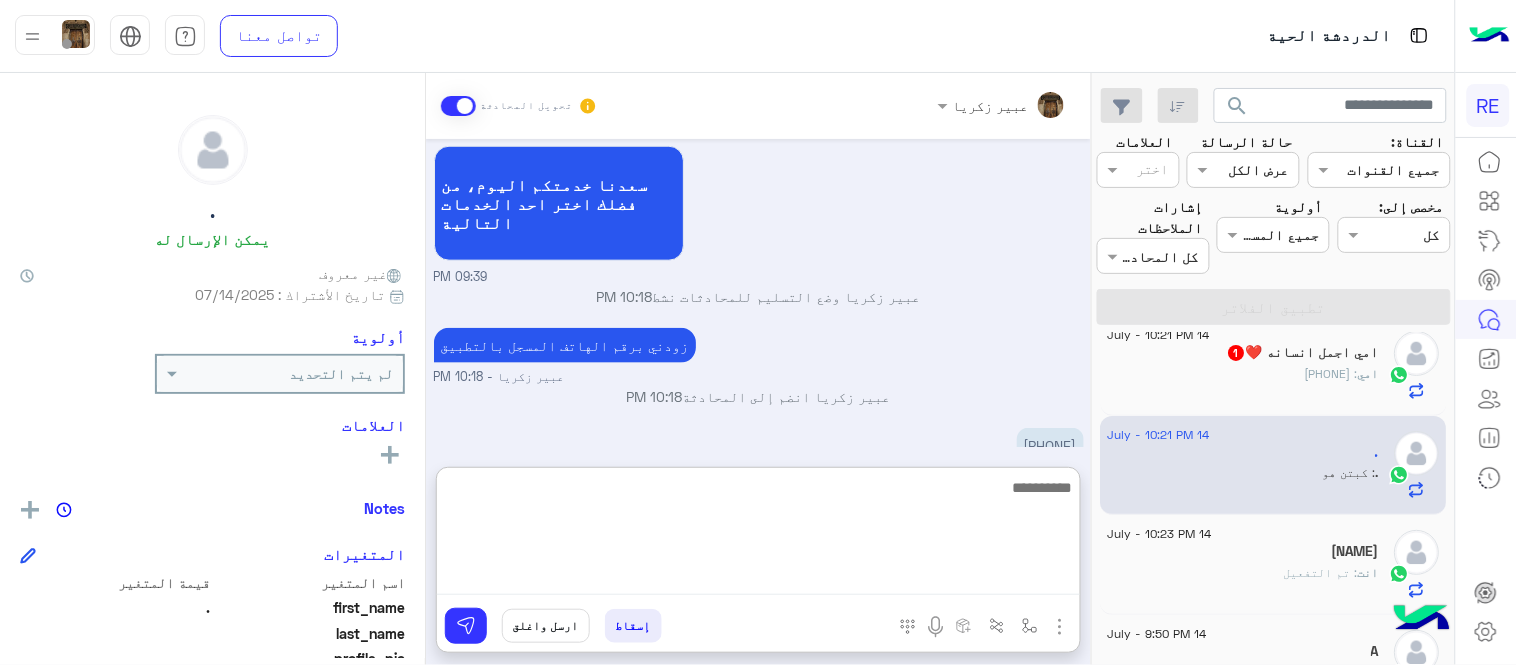 scroll, scrollTop: 676, scrollLeft: 0, axis: vertical 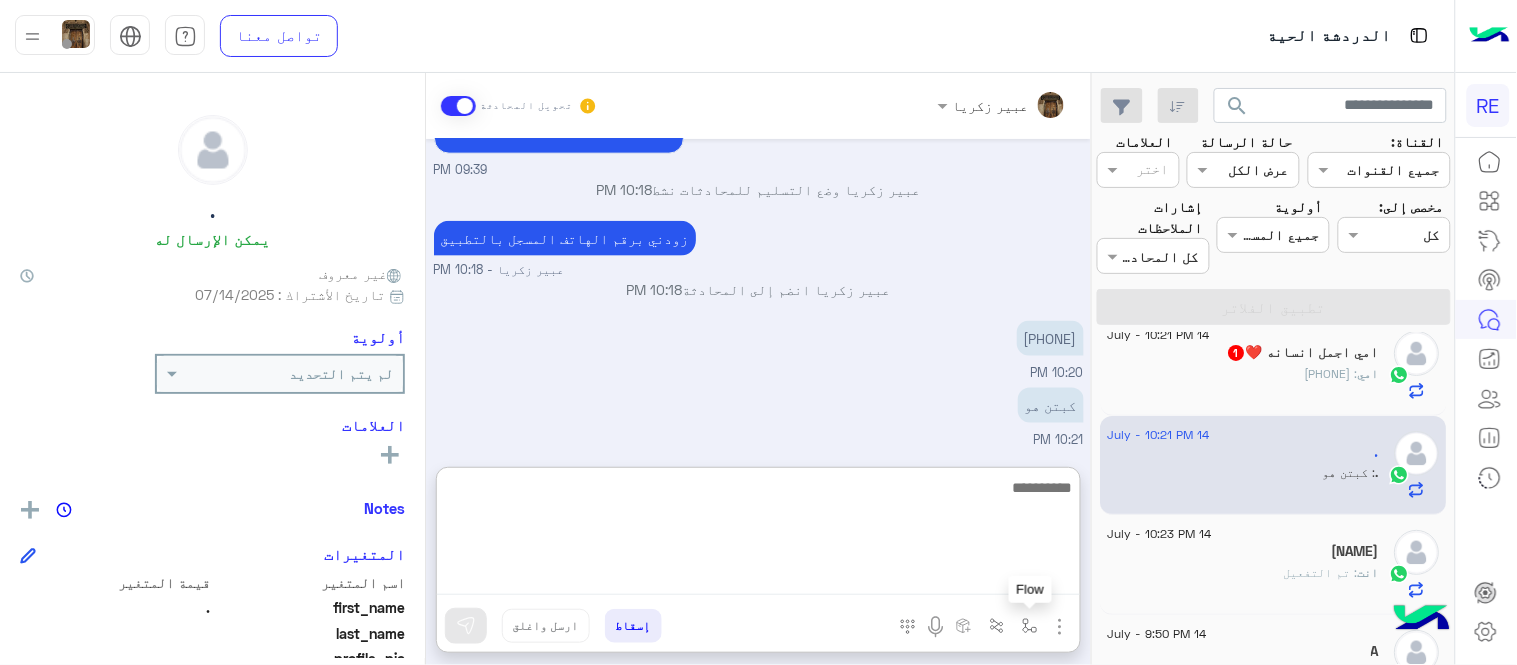 click at bounding box center [1030, 625] 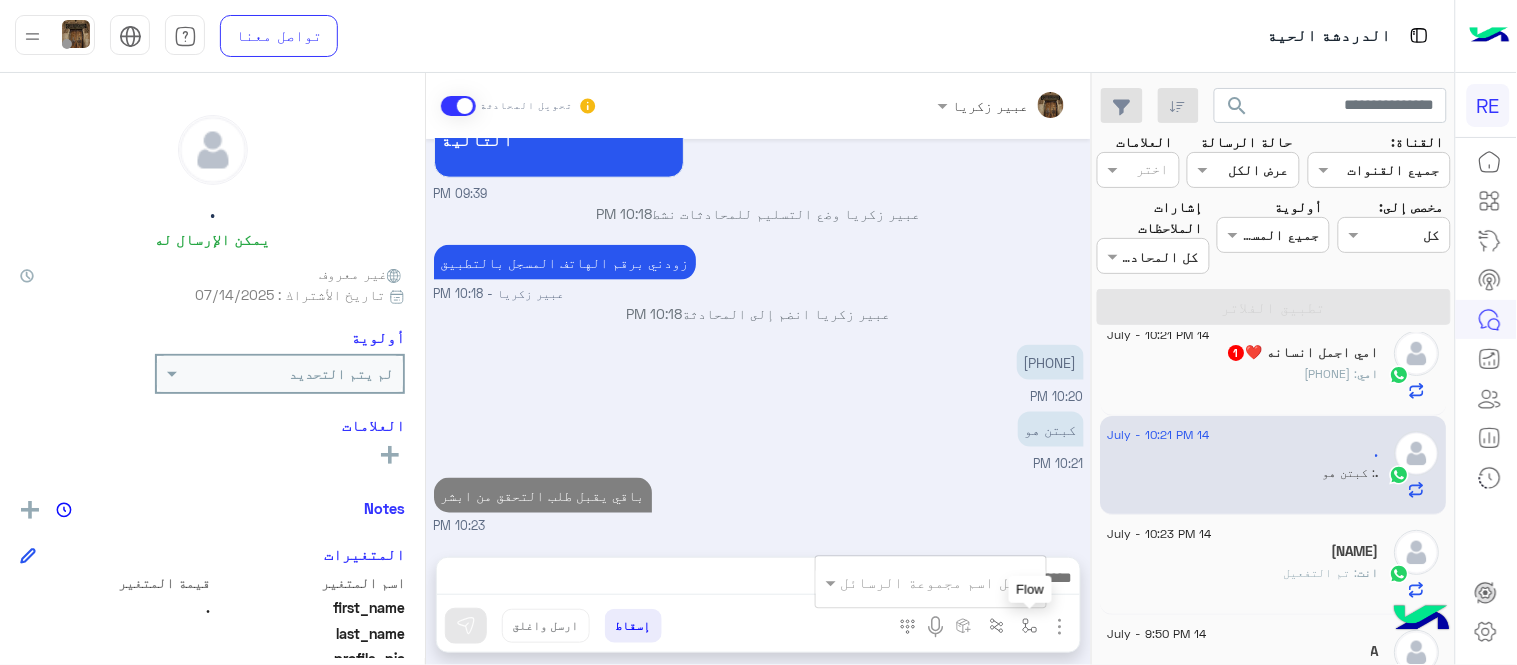scroll, scrollTop: 586, scrollLeft: 0, axis: vertical 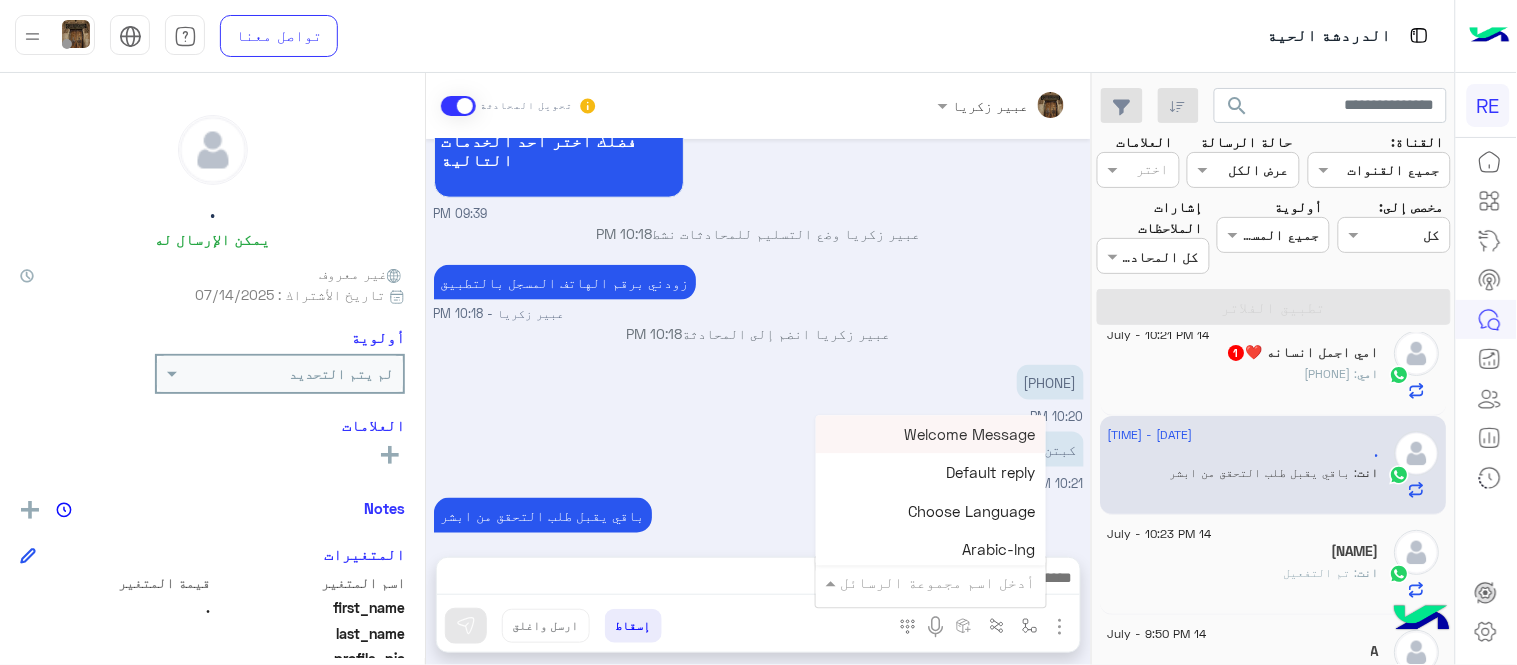 click on "أدخل اسم مجموعة الرسائل" at bounding box center [931, 582] 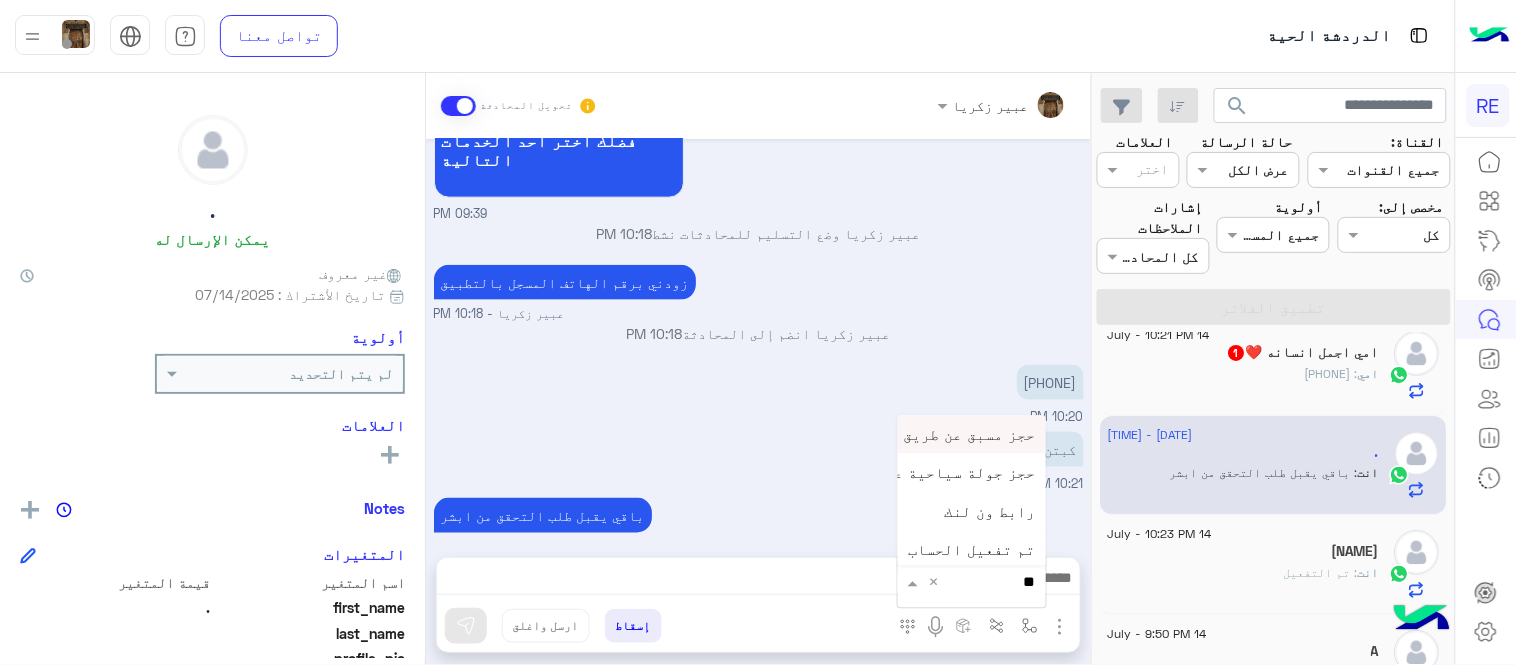 type on "***" 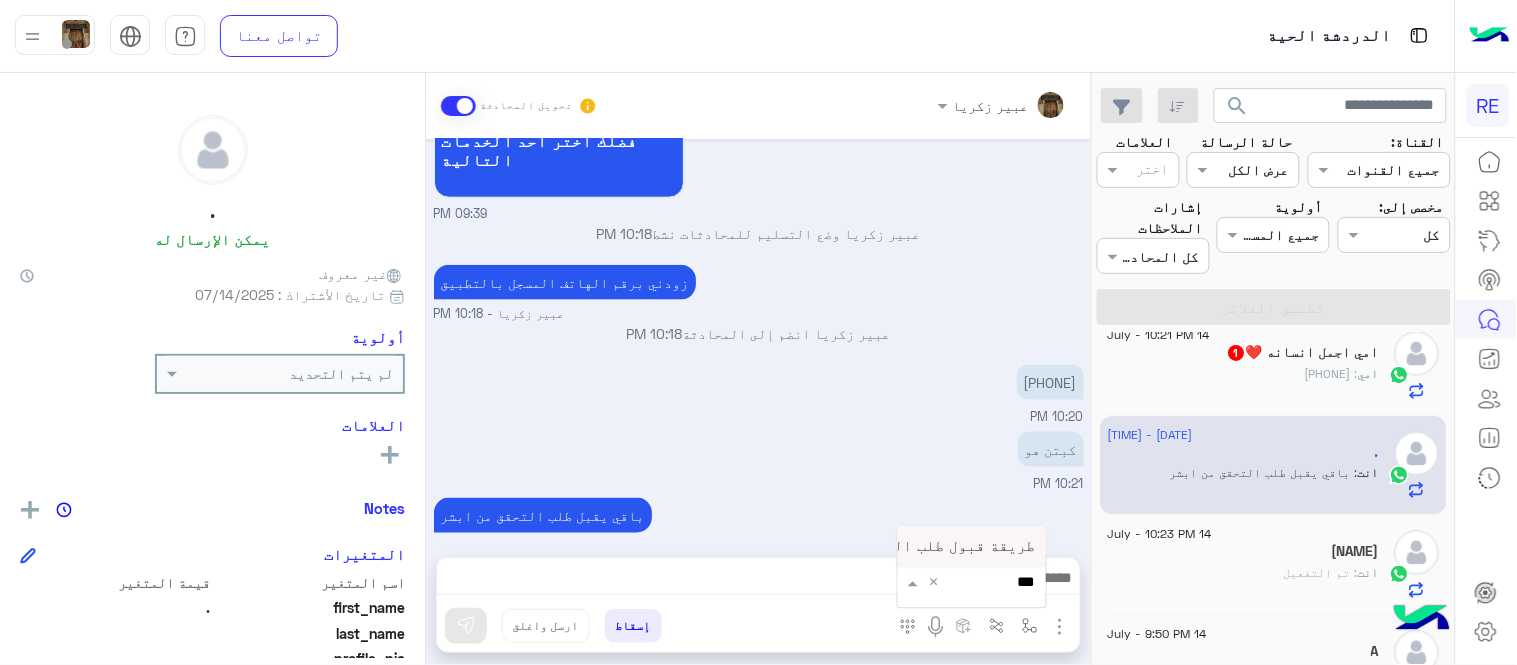click on "طريقة قبول طلب التحقق تفعيل ابشر ككابتن" at bounding box center [872, 546] 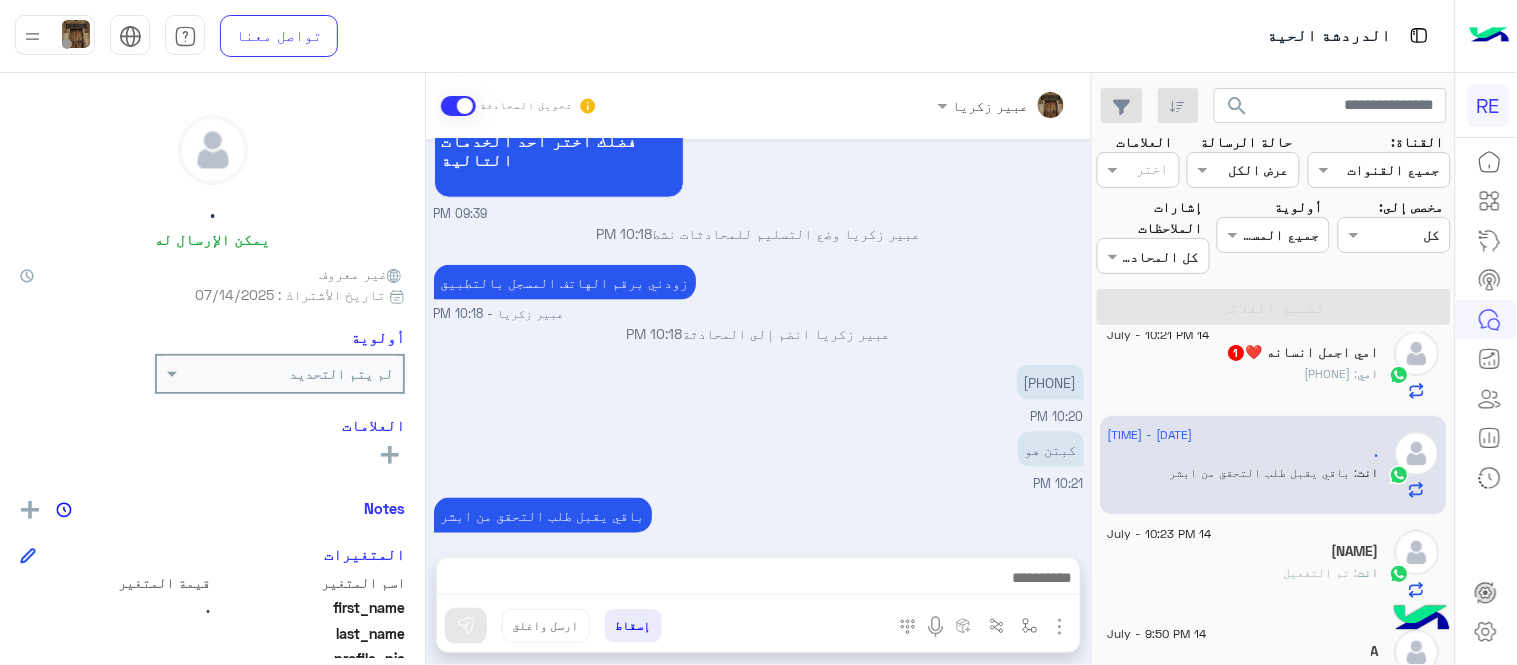 type on "**********" 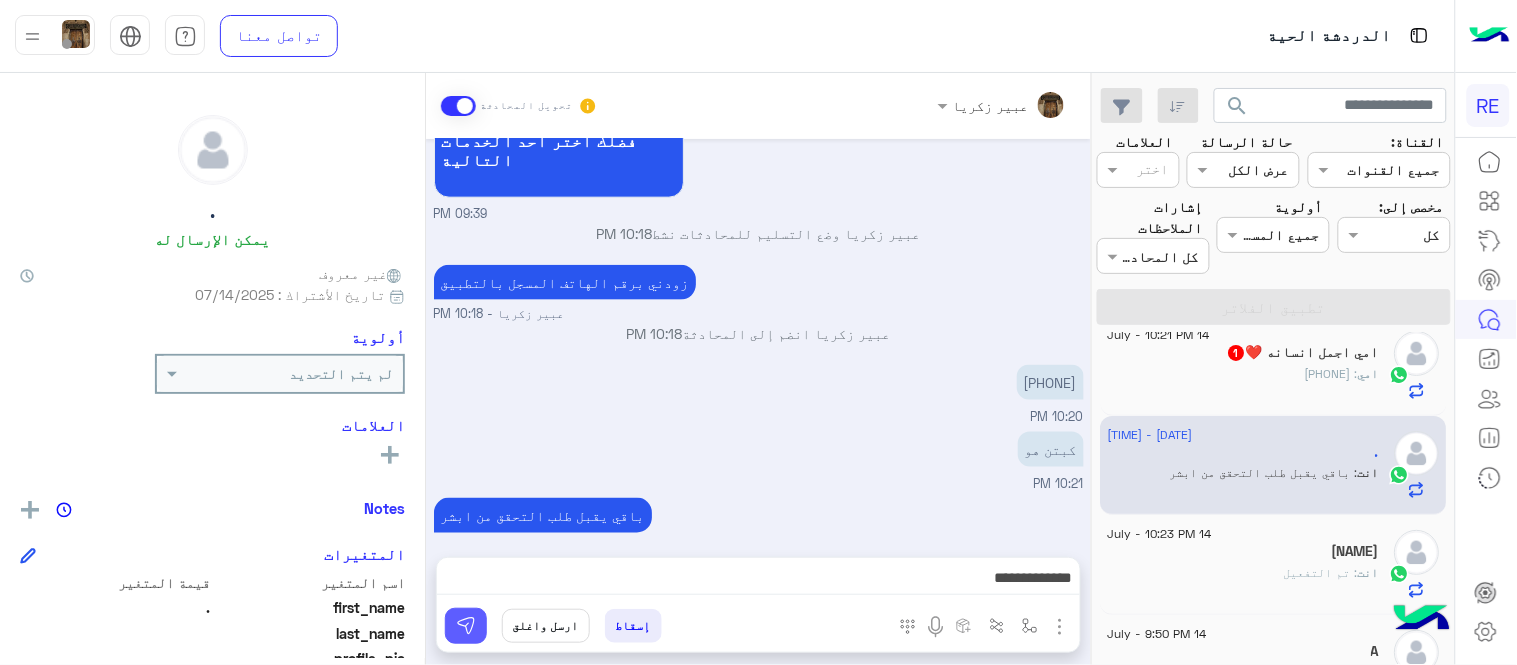 click at bounding box center (466, 626) 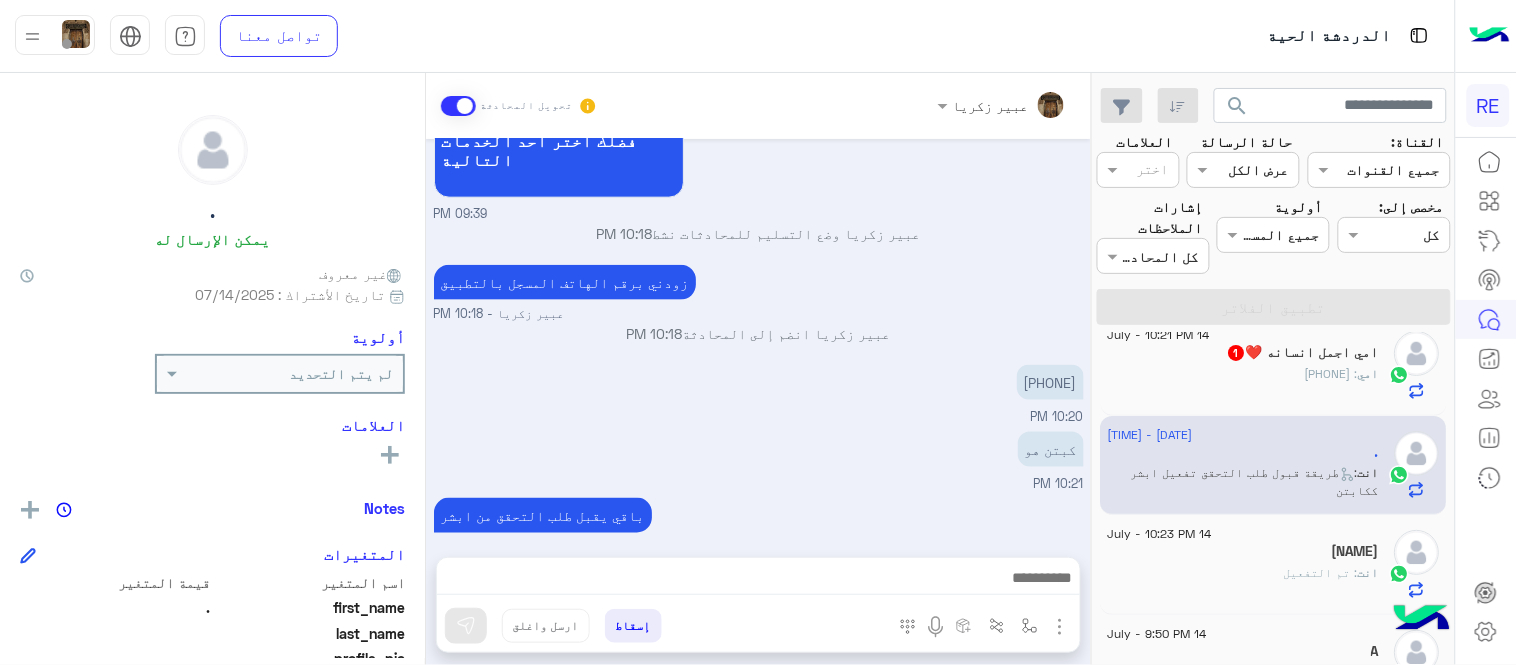 scroll, scrollTop: 734, scrollLeft: 0, axis: vertical 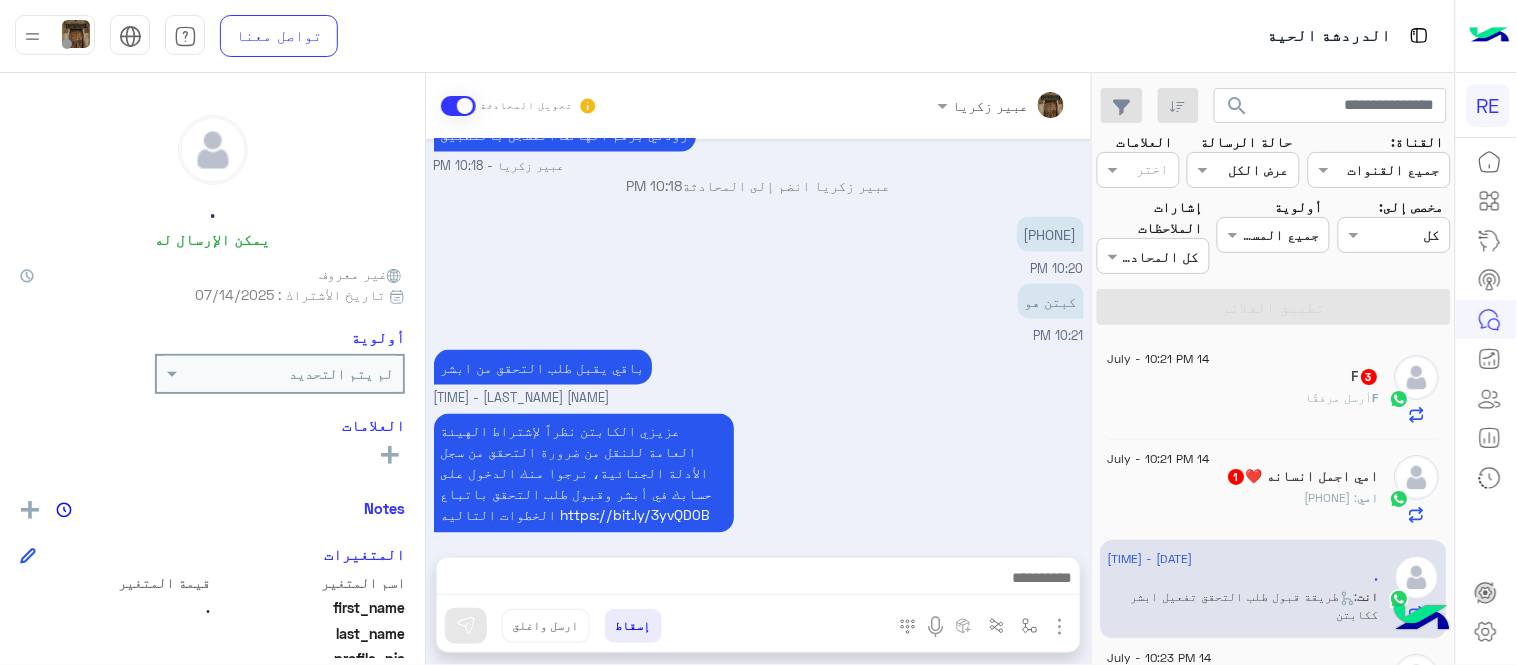 click on "امي اجمل انسانه ❤️  1" 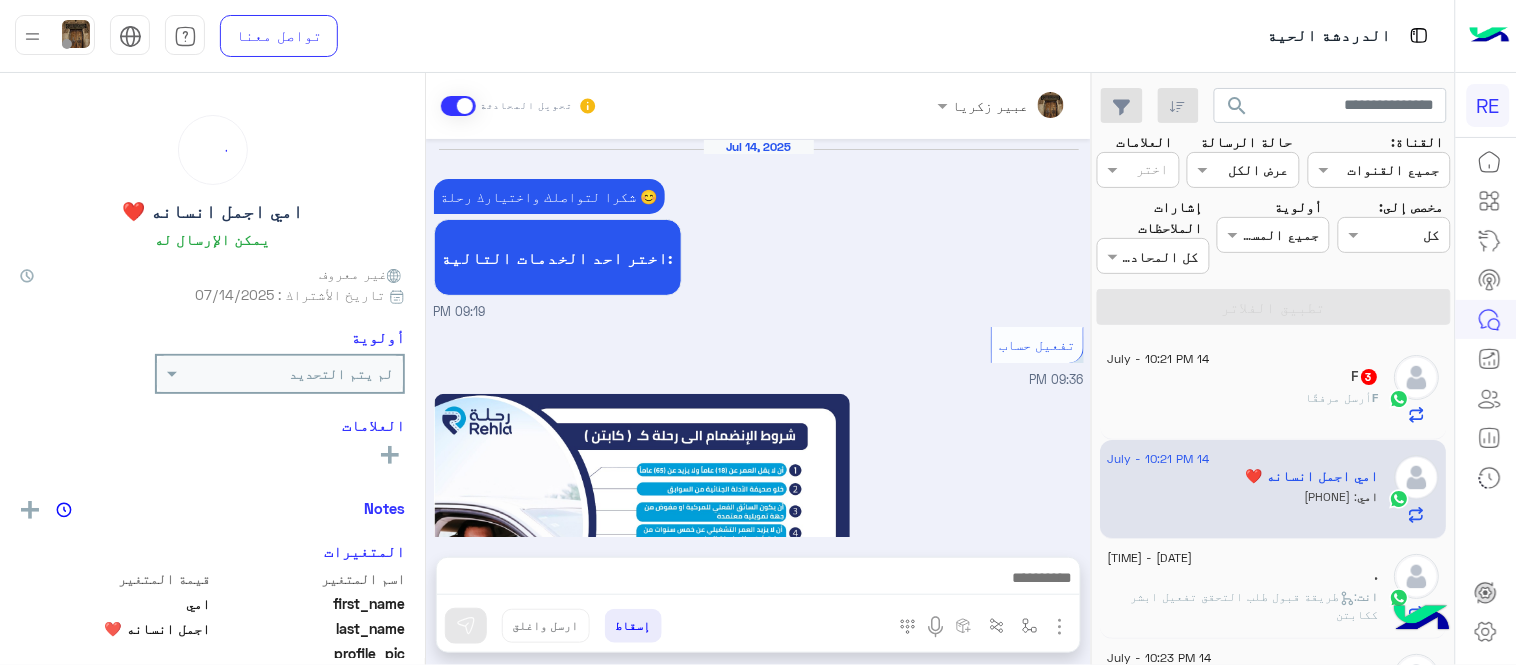 scroll, scrollTop: 1216, scrollLeft: 0, axis: vertical 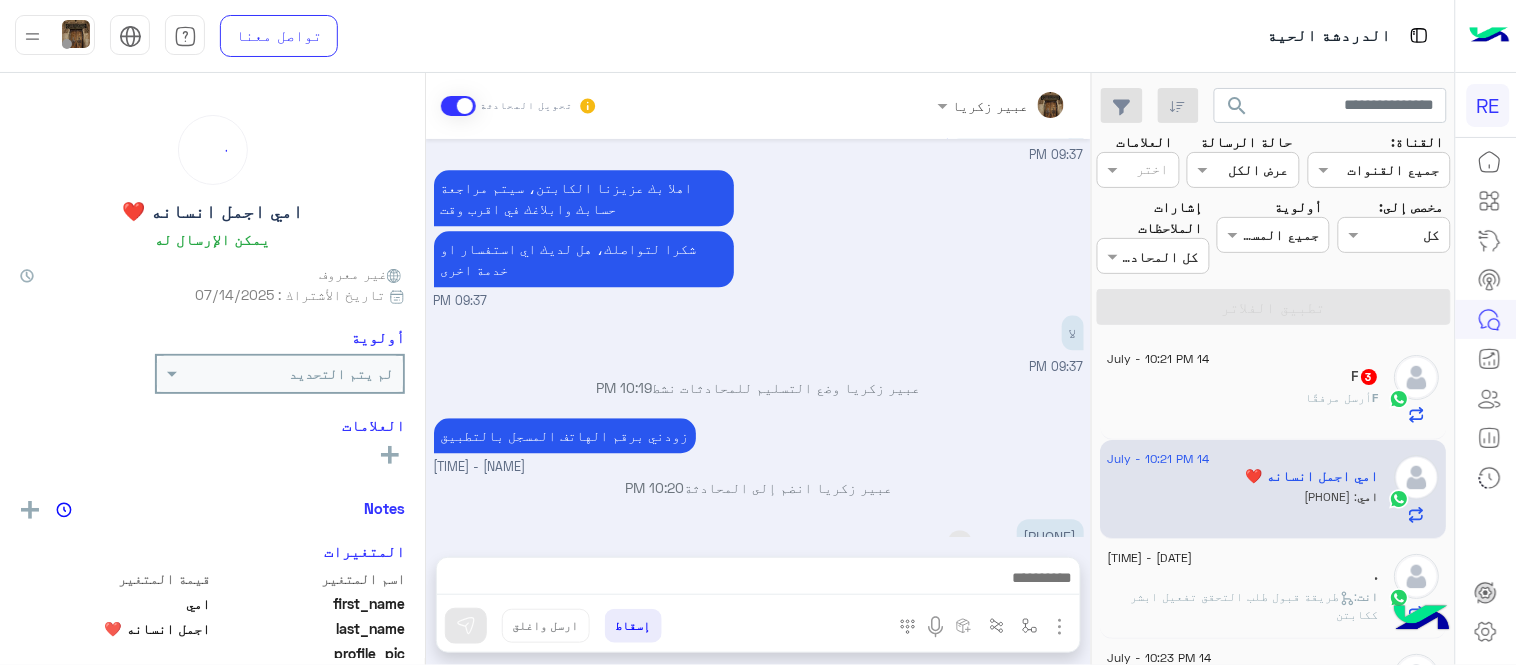 click on "[PHONE]" at bounding box center (1050, 536) 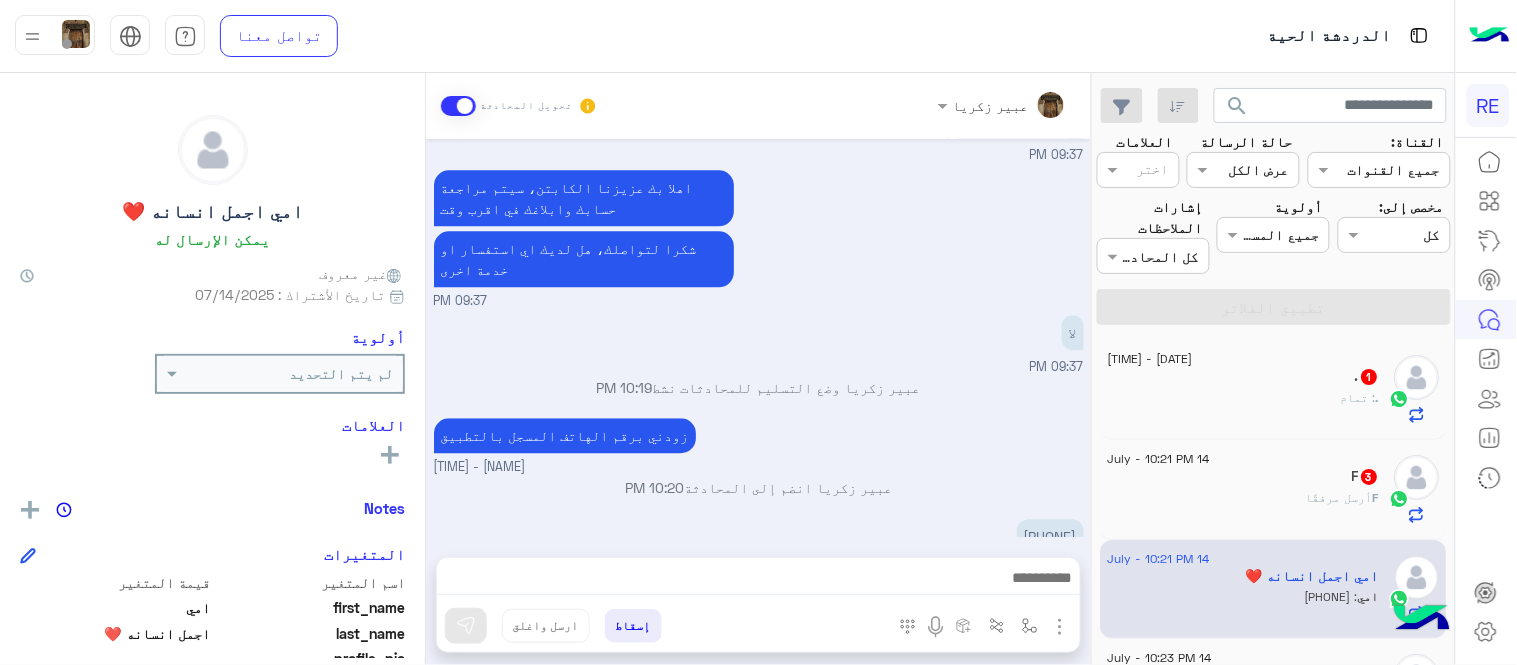 click at bounding box center [758, 580] 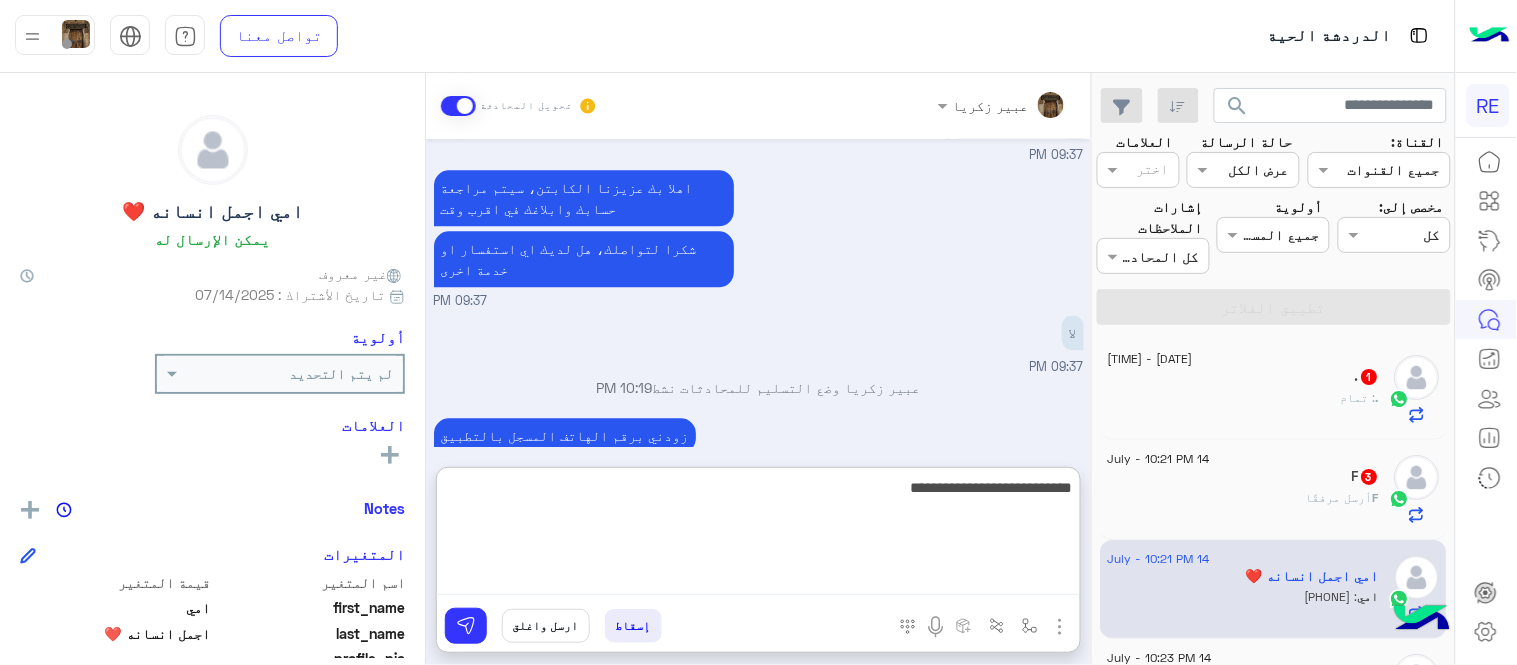 type on "**********" 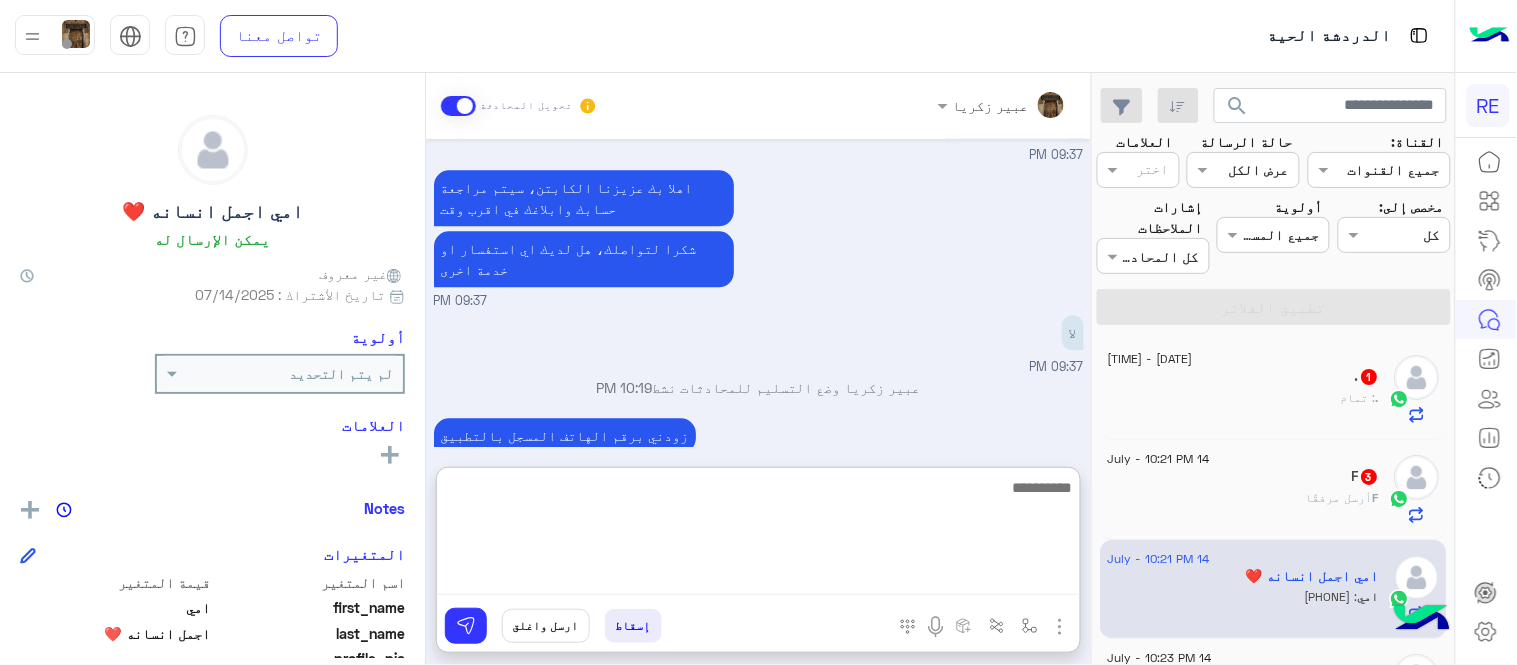 scroll, scrollTop: 1371, scrollLeft: 0, axis: vertical 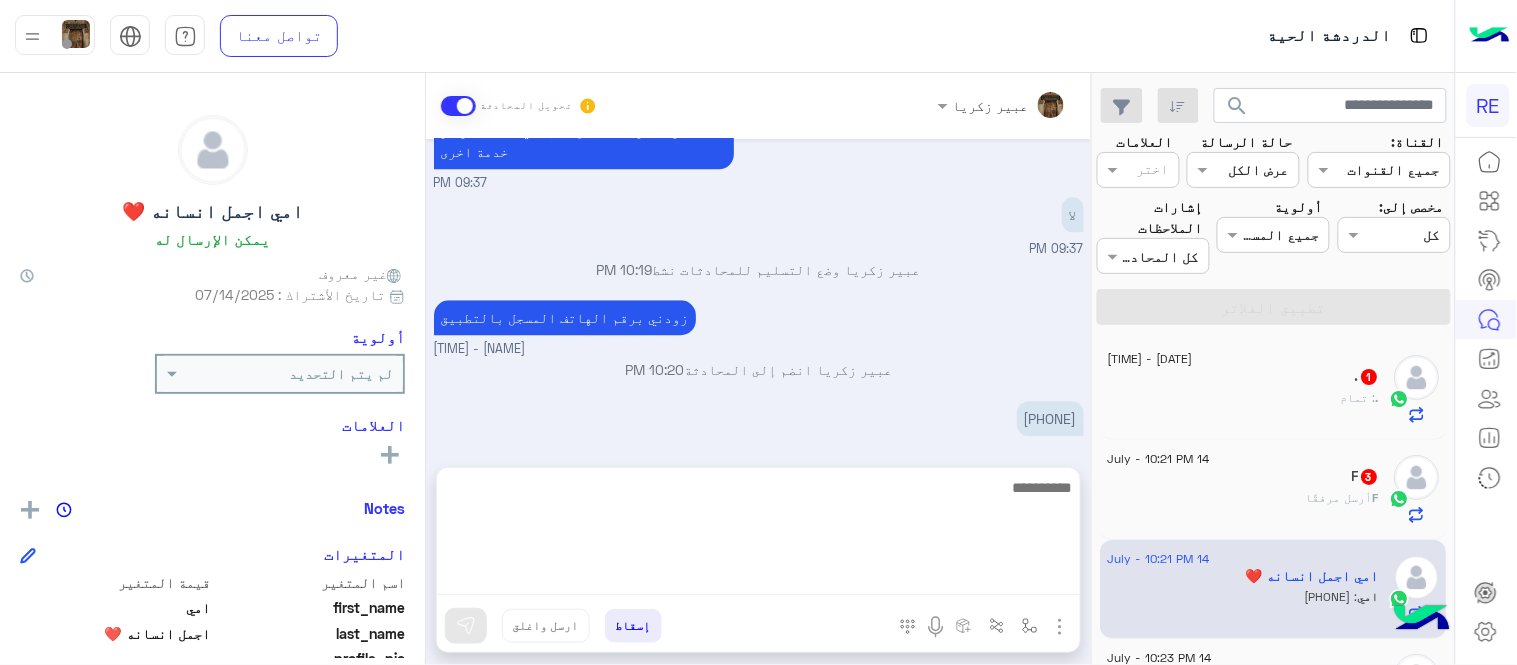 click on ". : تمام" 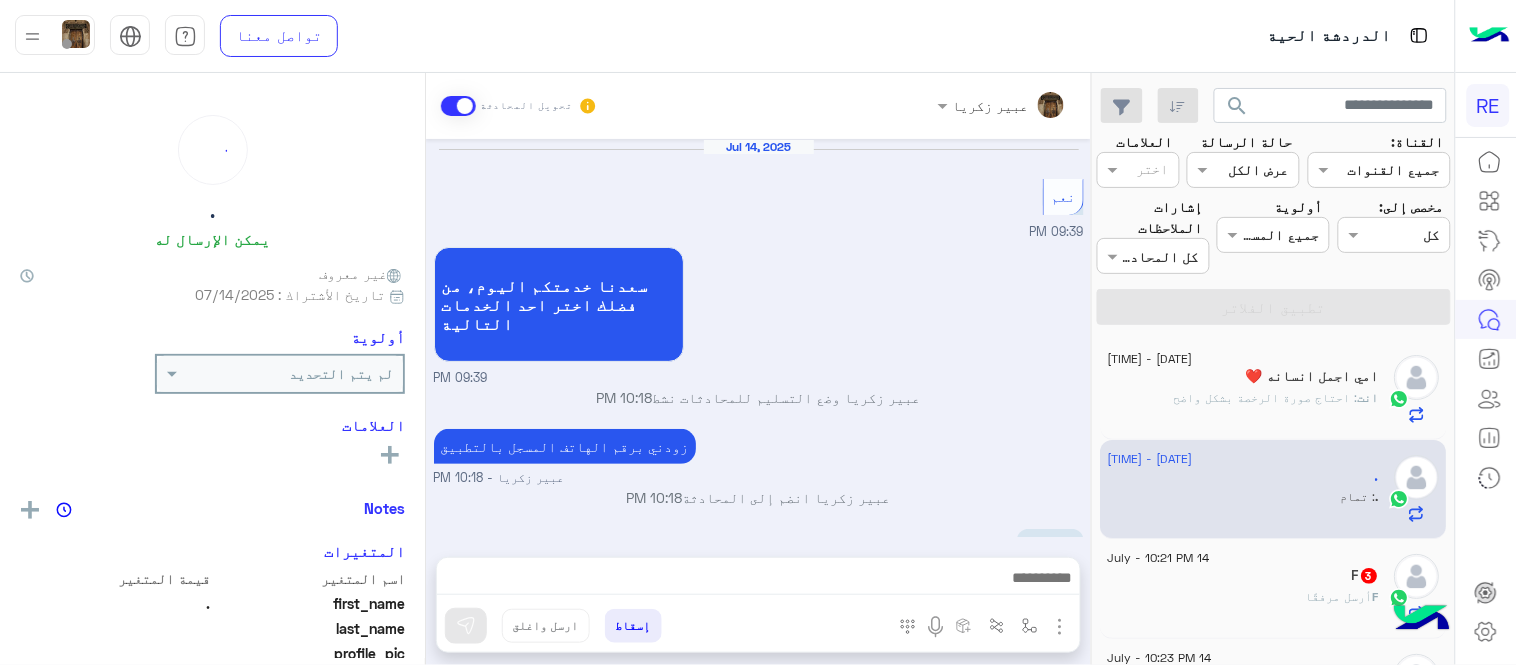 scroll, scrollTop: 378, scrollLeft: 0, axis: vertical 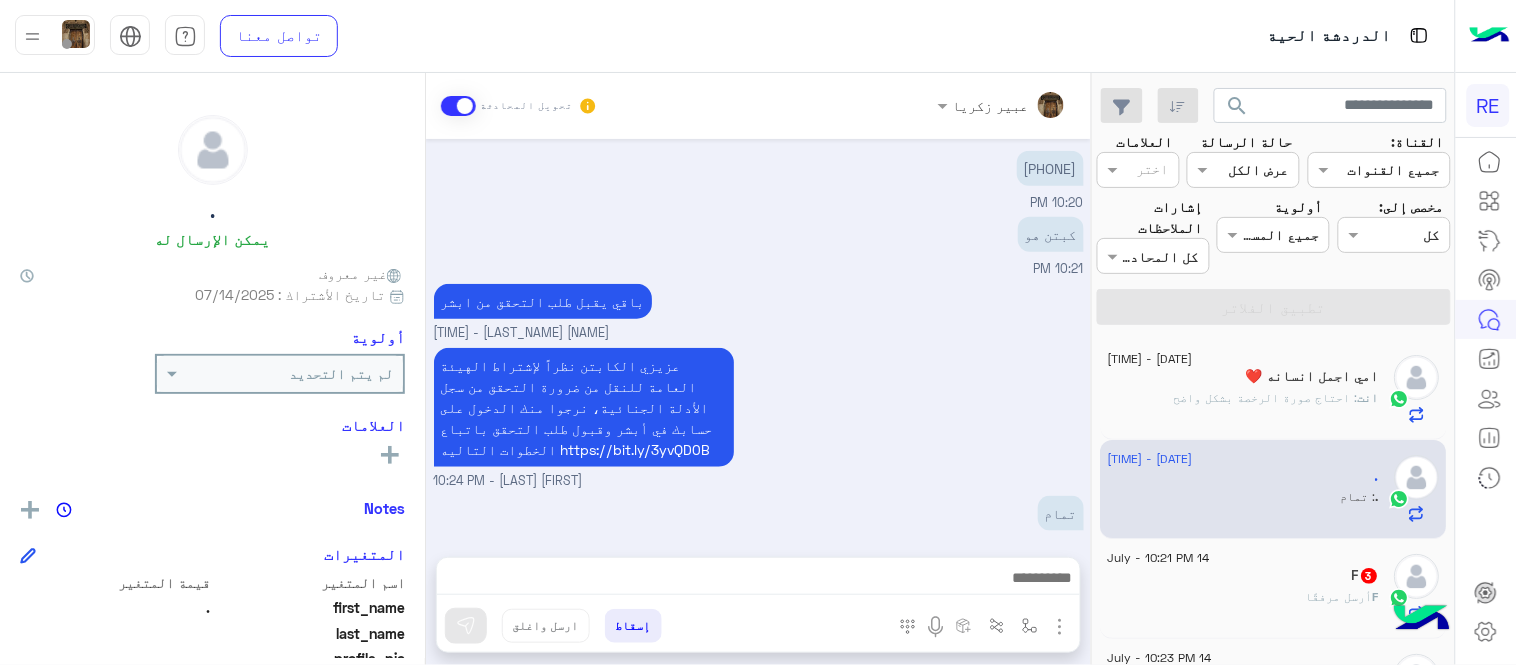 click on "F   3" 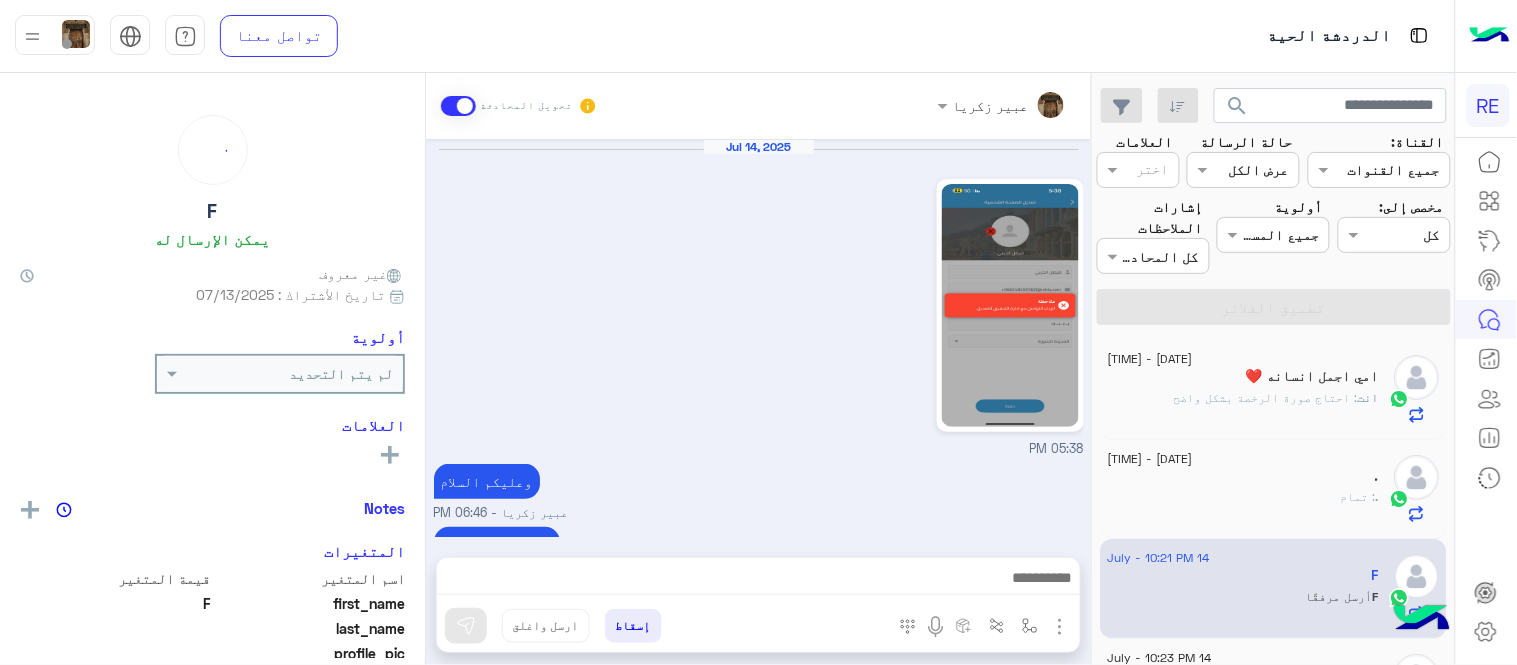 scroll, scrollTop: 726, scrollLeft: 0, axis: vertical 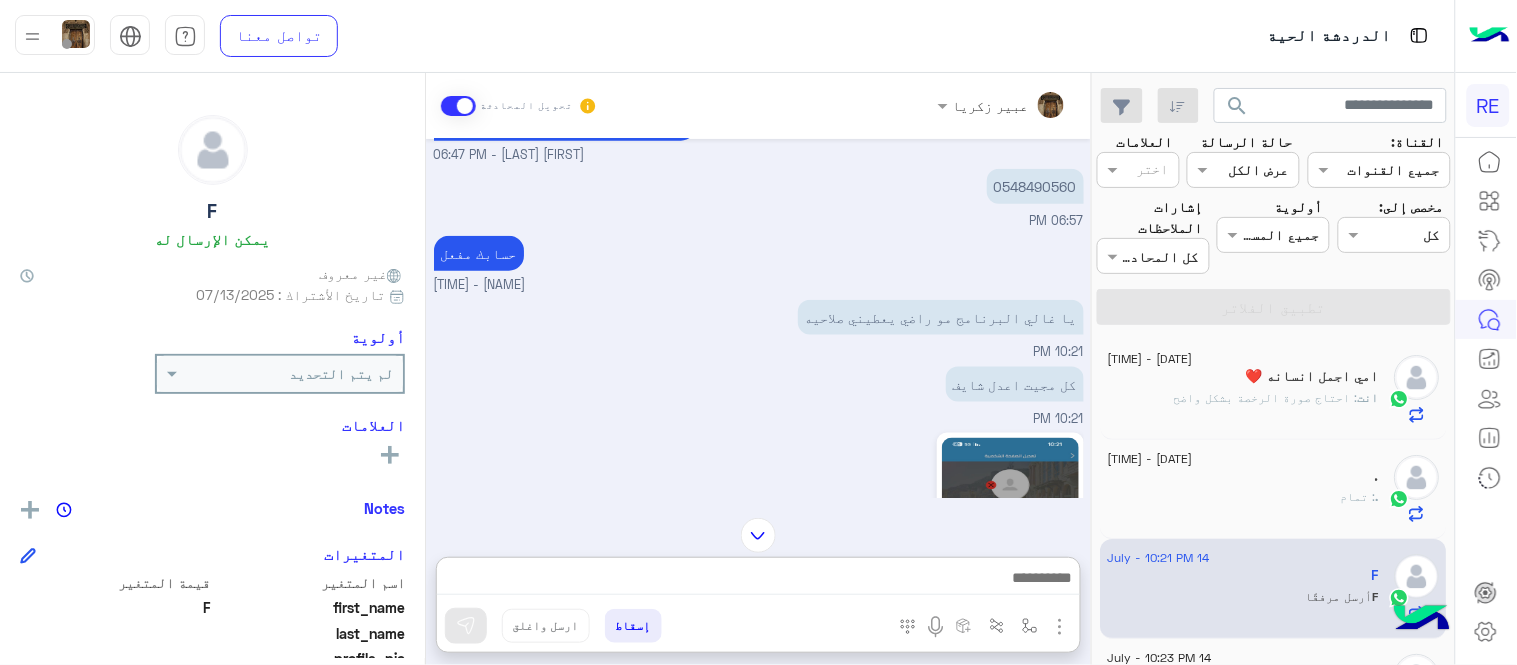 click at bounding box center (758, 580) 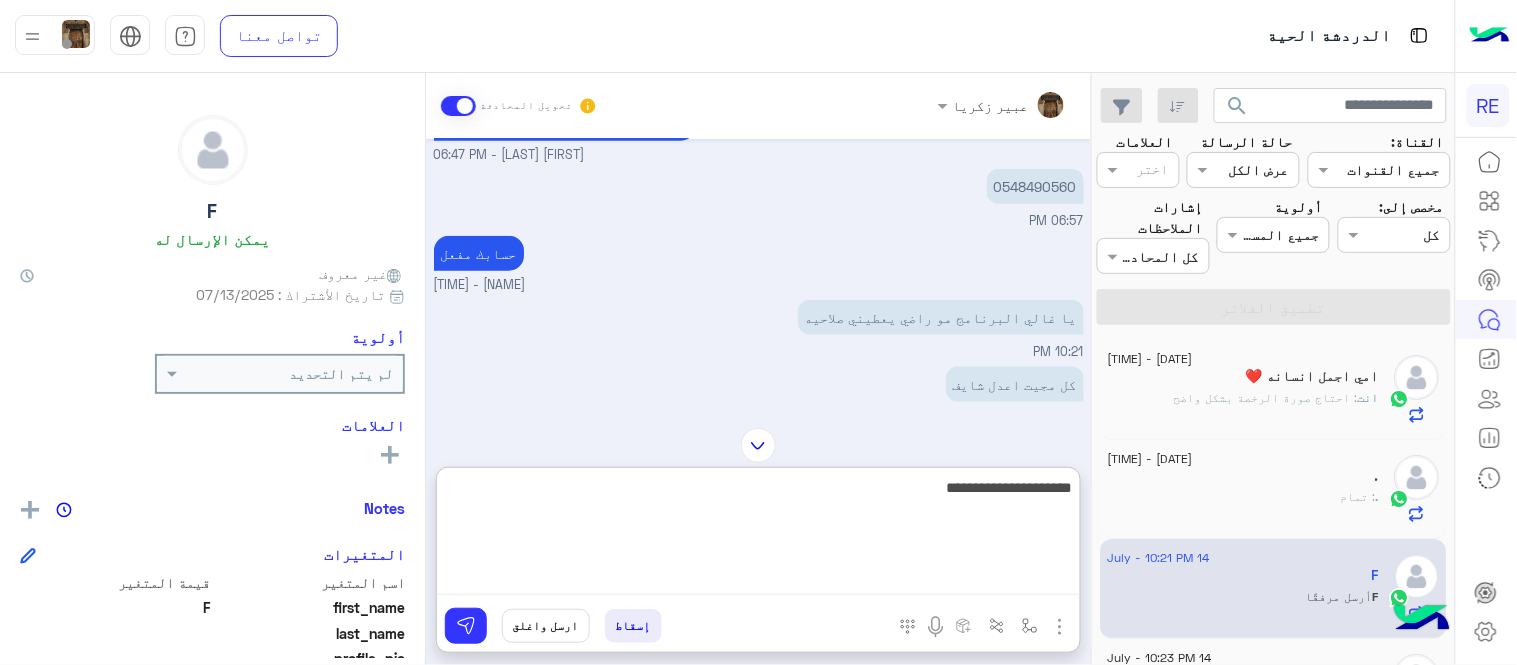 type on "**********" 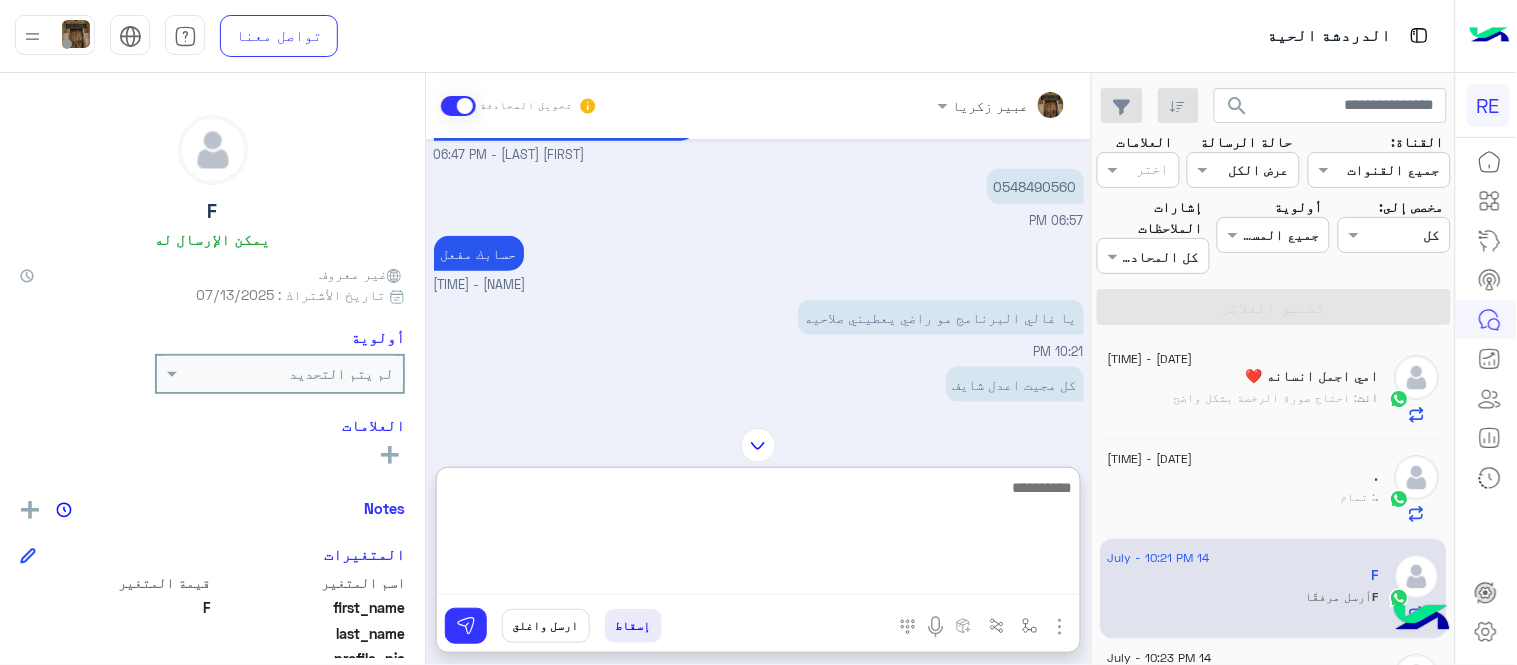 scroll, scrollTop: 880, scrollLeft: 0, axis: vertical 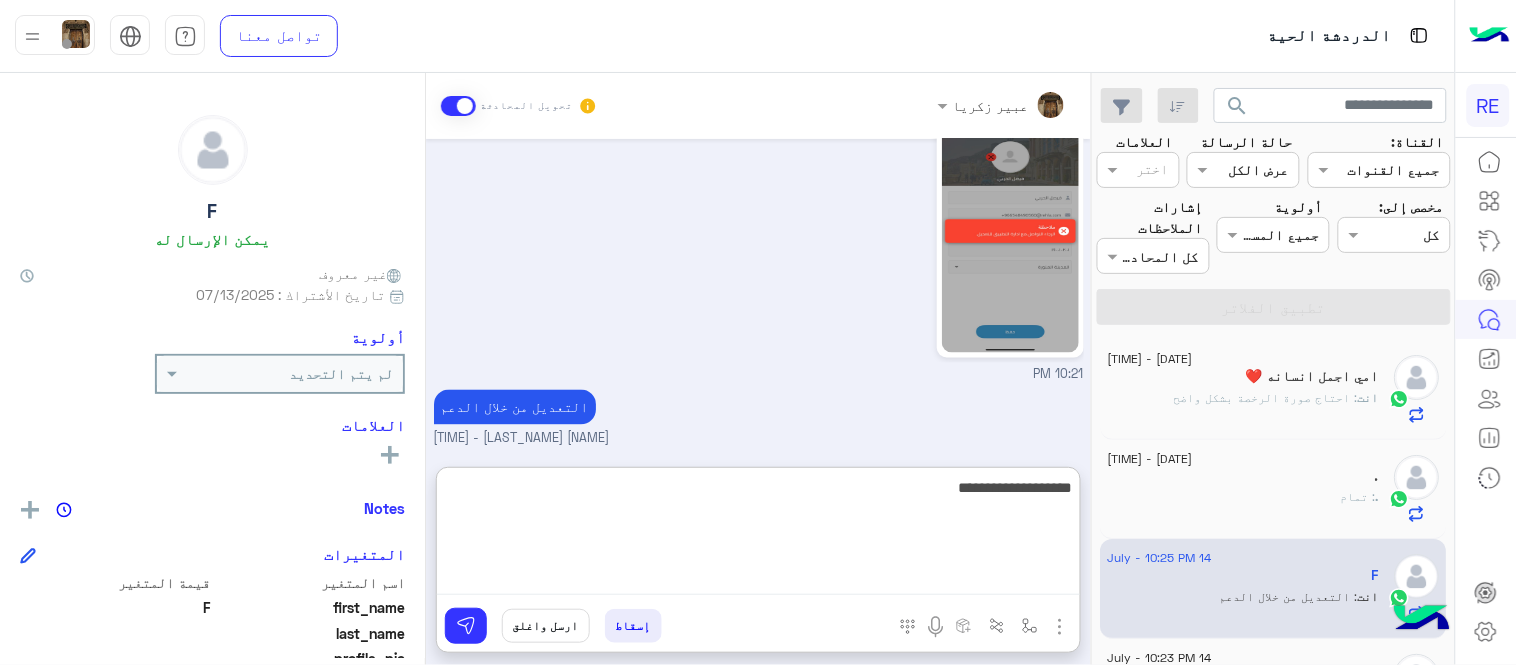 type on "**********" 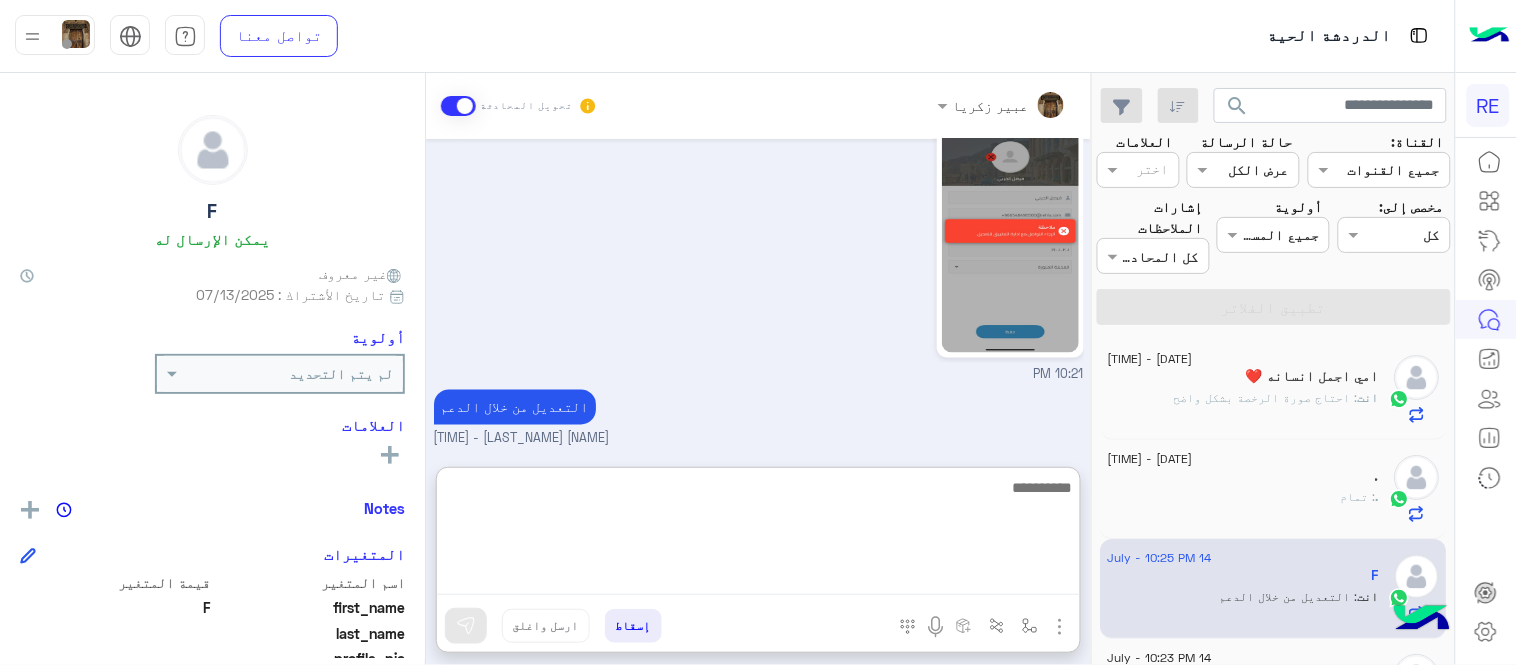 scroll, scrollTop: 944, scrollLeft: 0, axis: vertical 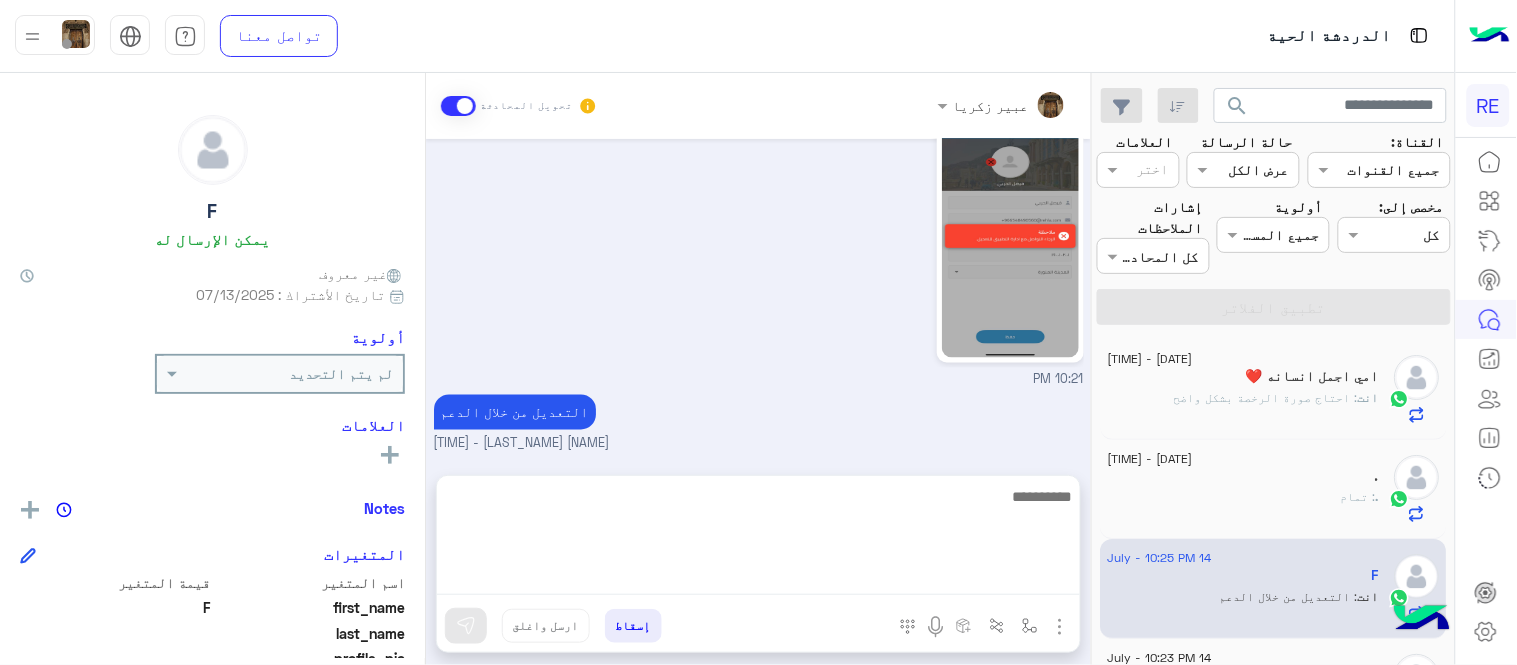 click on "Jul [DATE]    05:38 PM  وعليكم السلام  [NAME] [LAST_NAME] -  06:46 PM  تفضل كيف اخدمك؟  [NAME] [LAST_NAME] -  06:46 PM  شوضع البرنامج مو شغال   06:46 PM  زودني برقم الهاتف المسجل بالتطبيق  [NAME] [LAST_NAME] -  06:47 PM  [PHONE]   06:57 PM  حسابك مفعل  [NAME] [LAST_NAME] -  10:20 PM  يا غالي البرنامج مو راضي يعطيني صلاحيه   10:21 PM  كل مجيت اعدل شايف   10:21 PM    10:21 PM  التعديل من خلال الدعم  [NAME] [LAST_NAME] -  10:25 PM  ايش اللي حابب تعدله   10:25 PM" at bounding box center [758, 297] 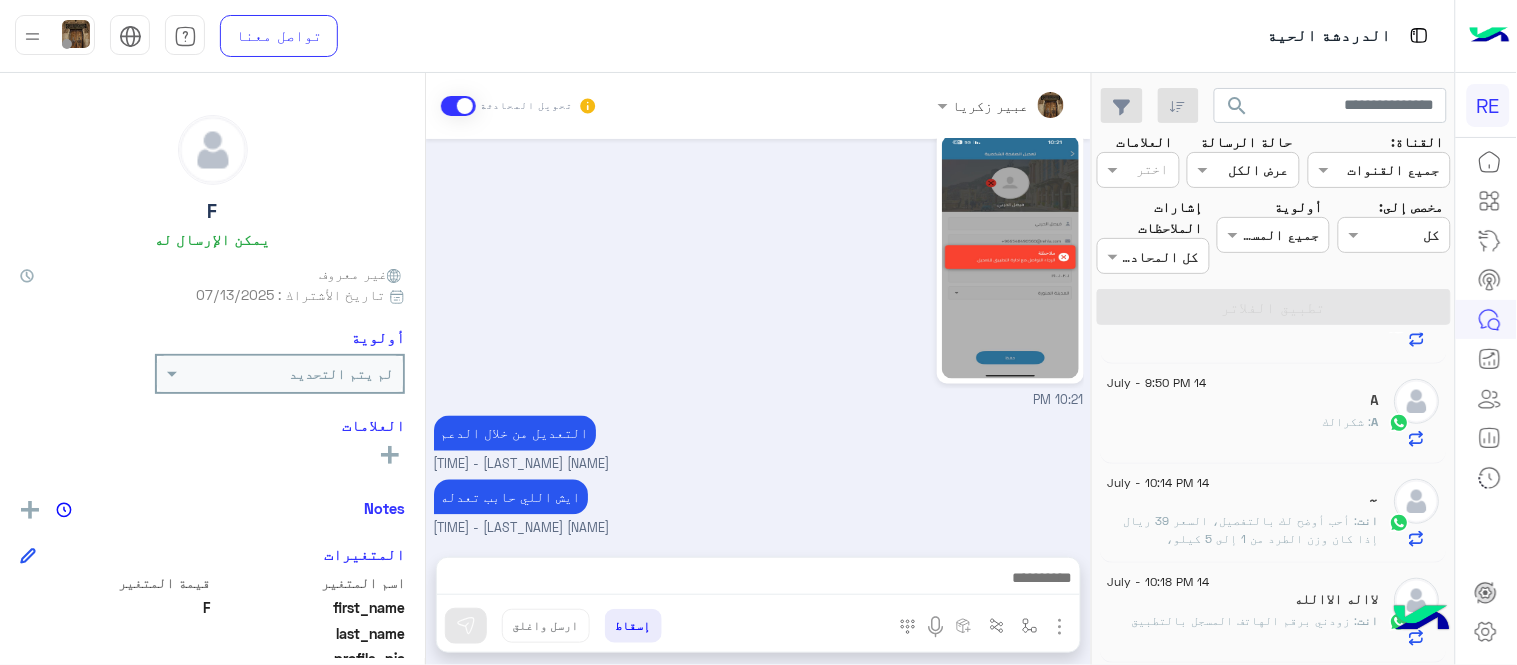 scroll, scrollTop: 0, scrollLeft: 0, axis: both 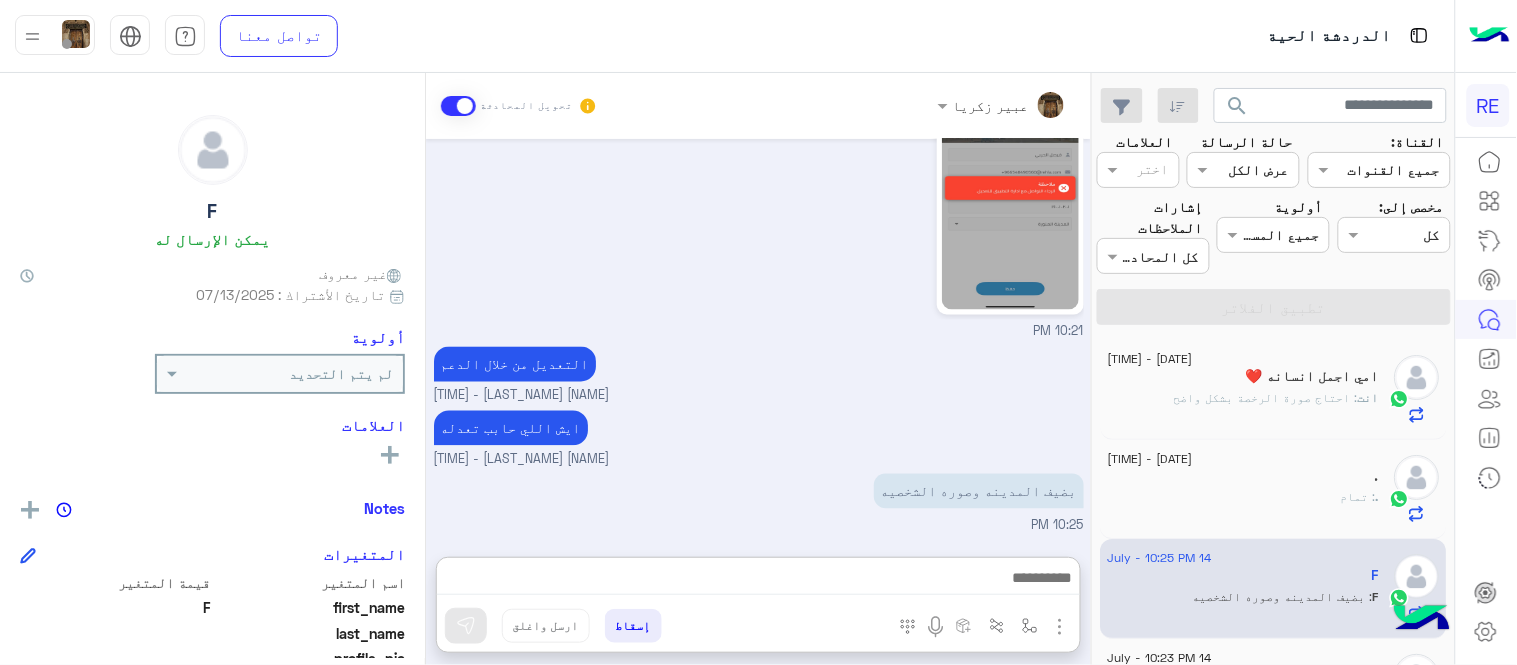click at bounding box center [758, 580] 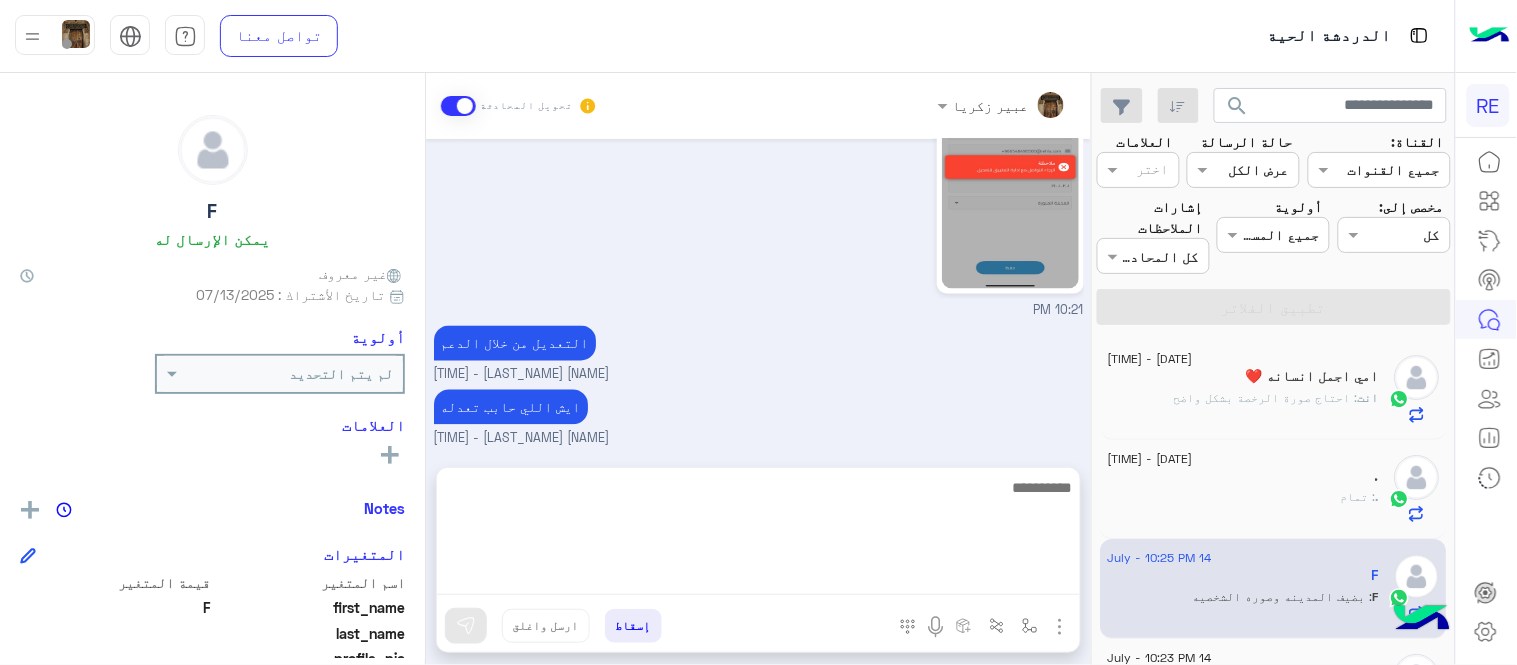 click on "[FIRST] [LAST] تحويل المحادثة     [DATE]    [TIME]  وعليكم السلام  [FIRST] [LAST] -  [TIME]  تفضل كيف اخدمك؟  [FIRST] [LAST] -  [TIME]  شوضع البرنامج مو شغال   [TIME]  زودني برقم الهاتف المسجل بالتطبيق  [FIRST] [LAST] -  [TIME]  [PHONE]   [TIME]  حسابك مفعل  [FIRST] [LAST] -  [TIME]  يا غالي البرنامج مو راضي يعطيني صلاحيه   [TIME]  كل مجيت اعدل شايف   [TIME]    [TIME]  التعديل من خلال الدعم  [FIRST] [LAST] -  [TIME]  ايش اللي حابب تعدله  [FIRST] [LAST] -  [TIME]  بضيف المدينه وصوره الشخصيه   [TIME]  أدخل اسم مجموعة الرسائل  إسقاط   ارسل واغلق" at bounding box center (758, 373) 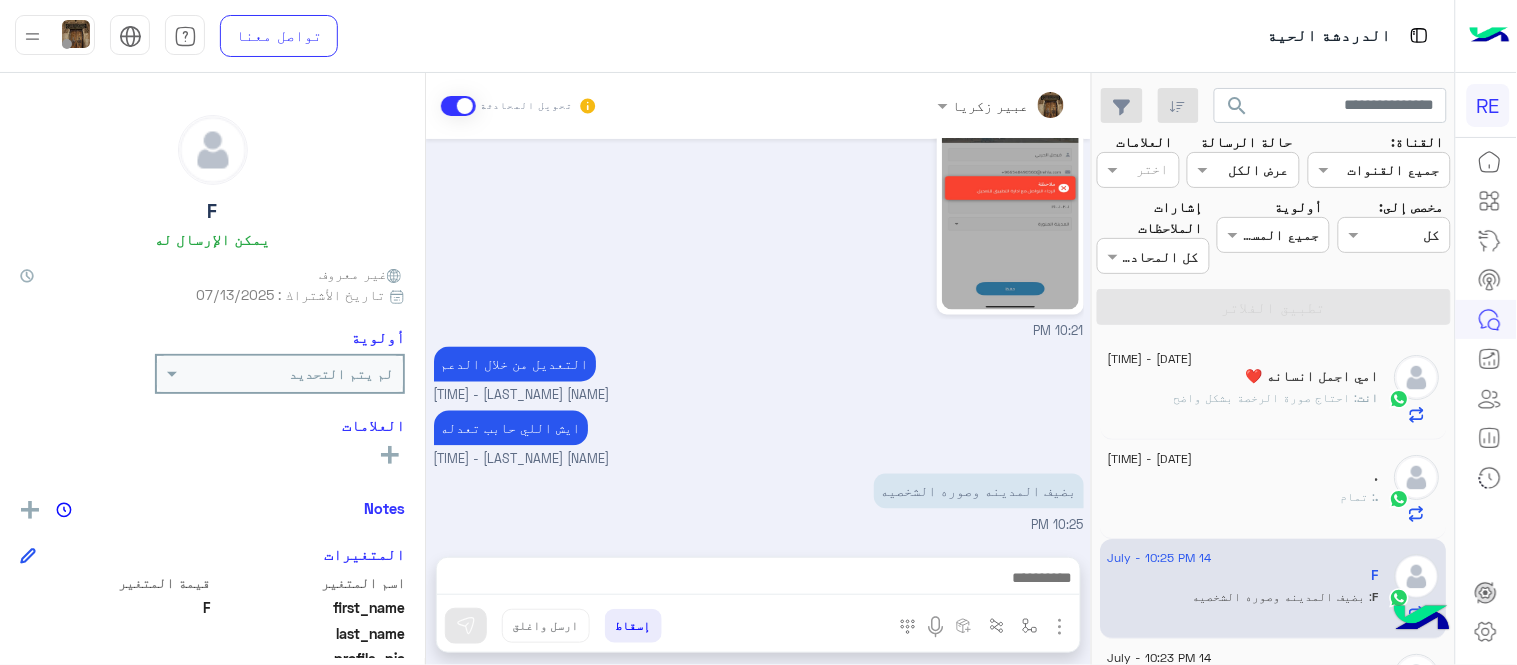 scroll, scrollTop: 920, scrollLeft: 0, axis: vertical 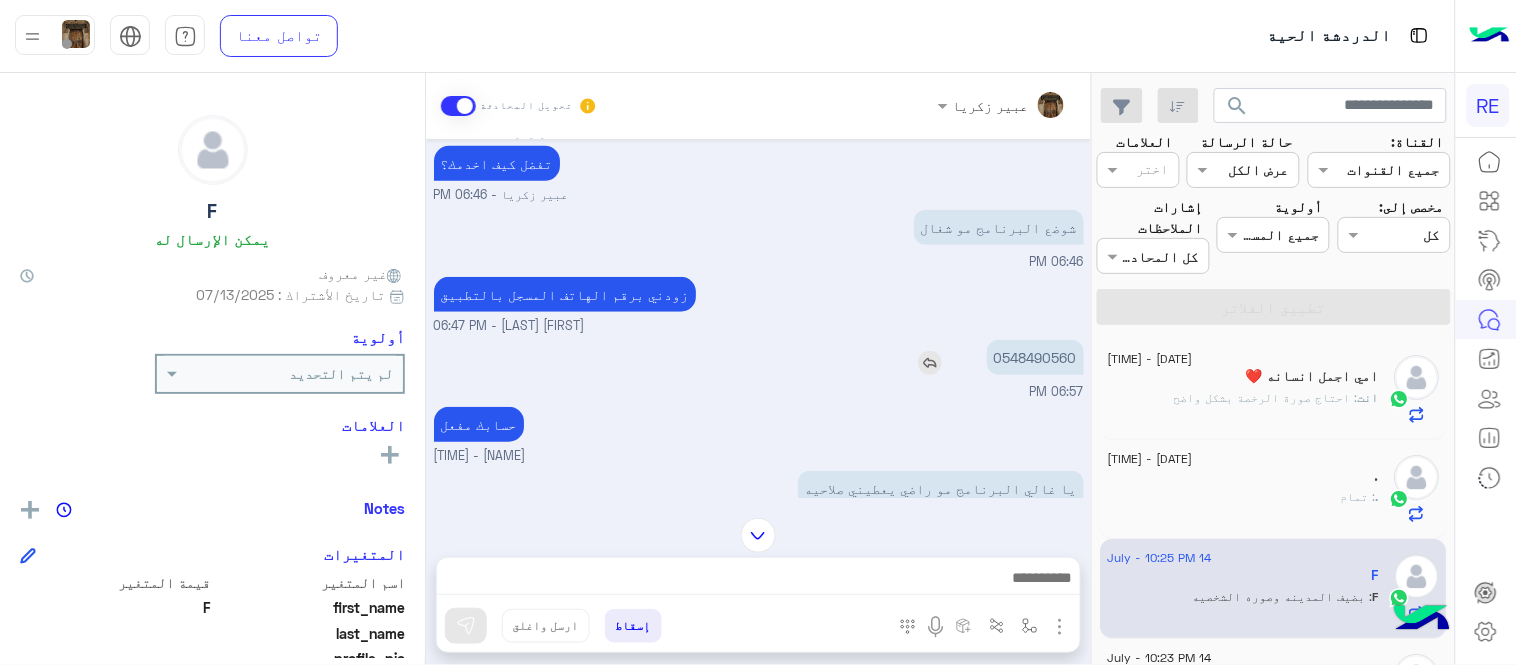 click on "0548490560" at bounding box center (1035, 357) 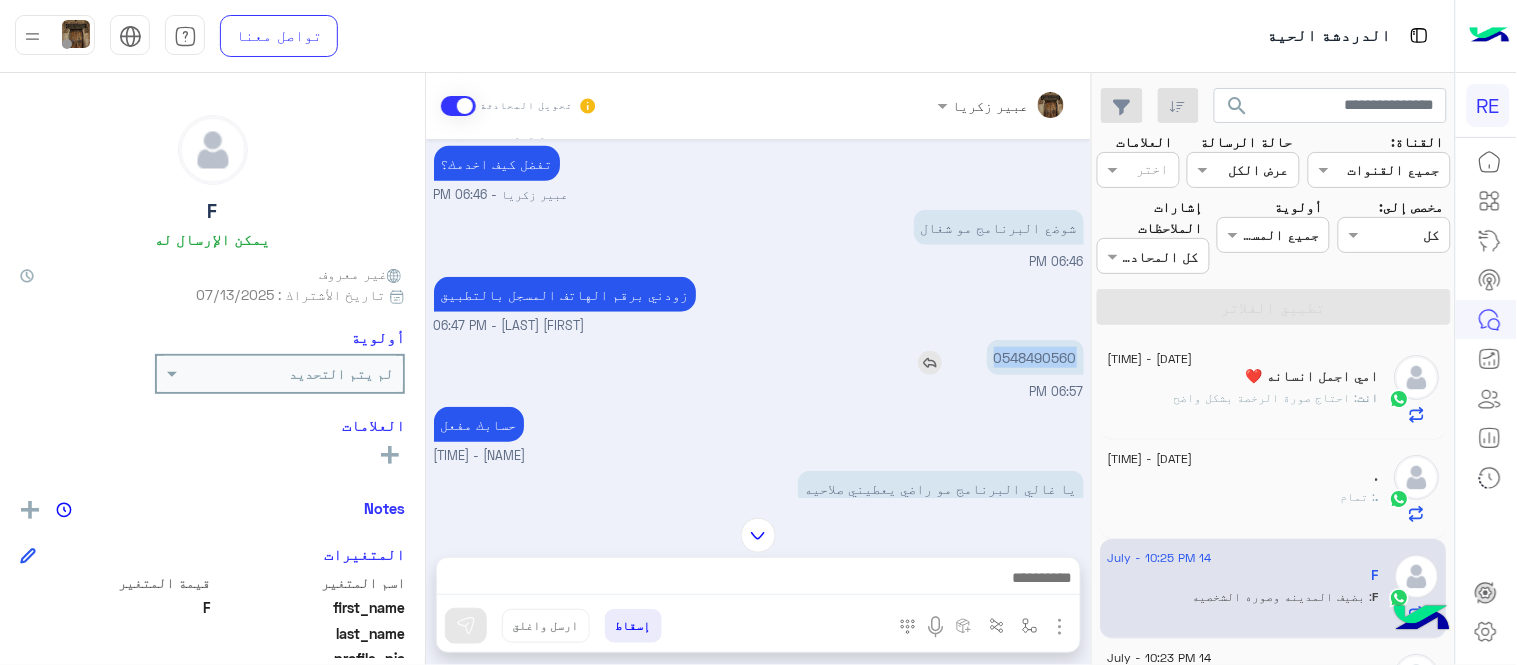 click on "0548490560" at bounding box center (1035, 357) 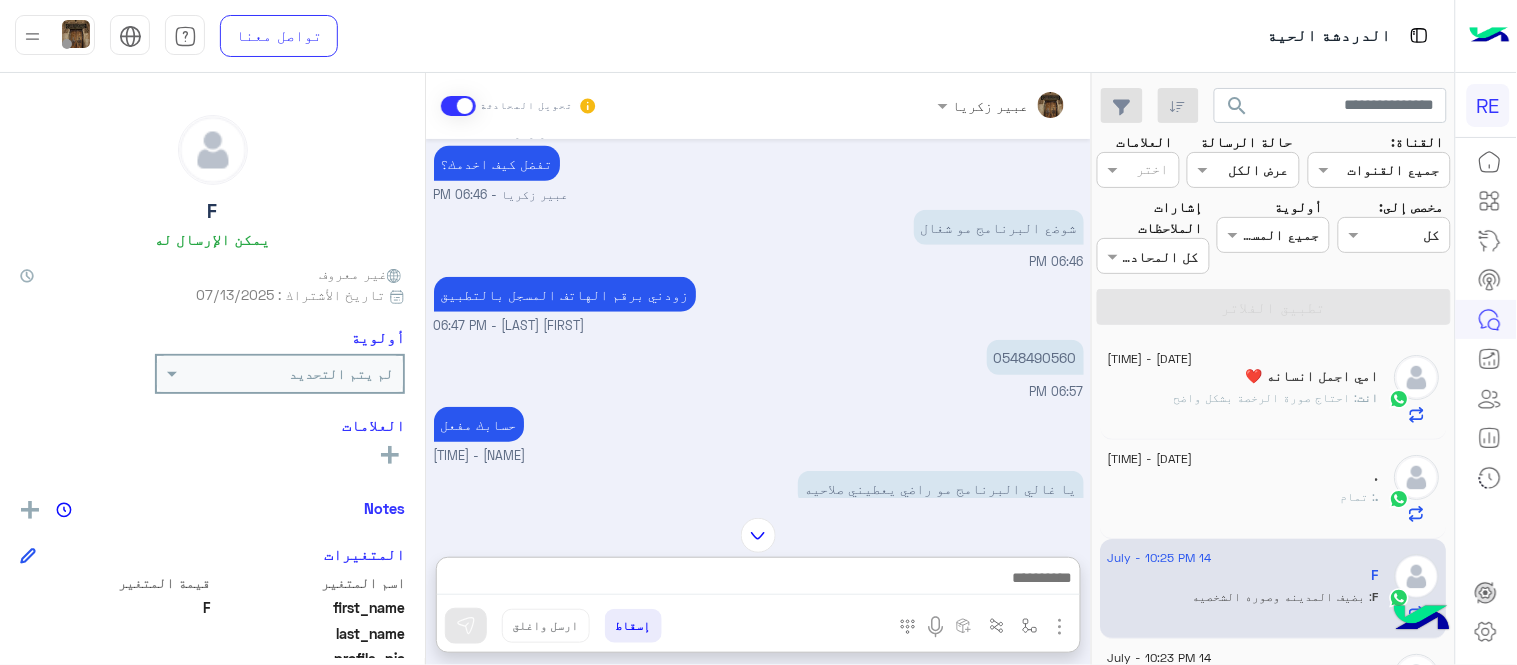 click at bounding box center (758, 580) 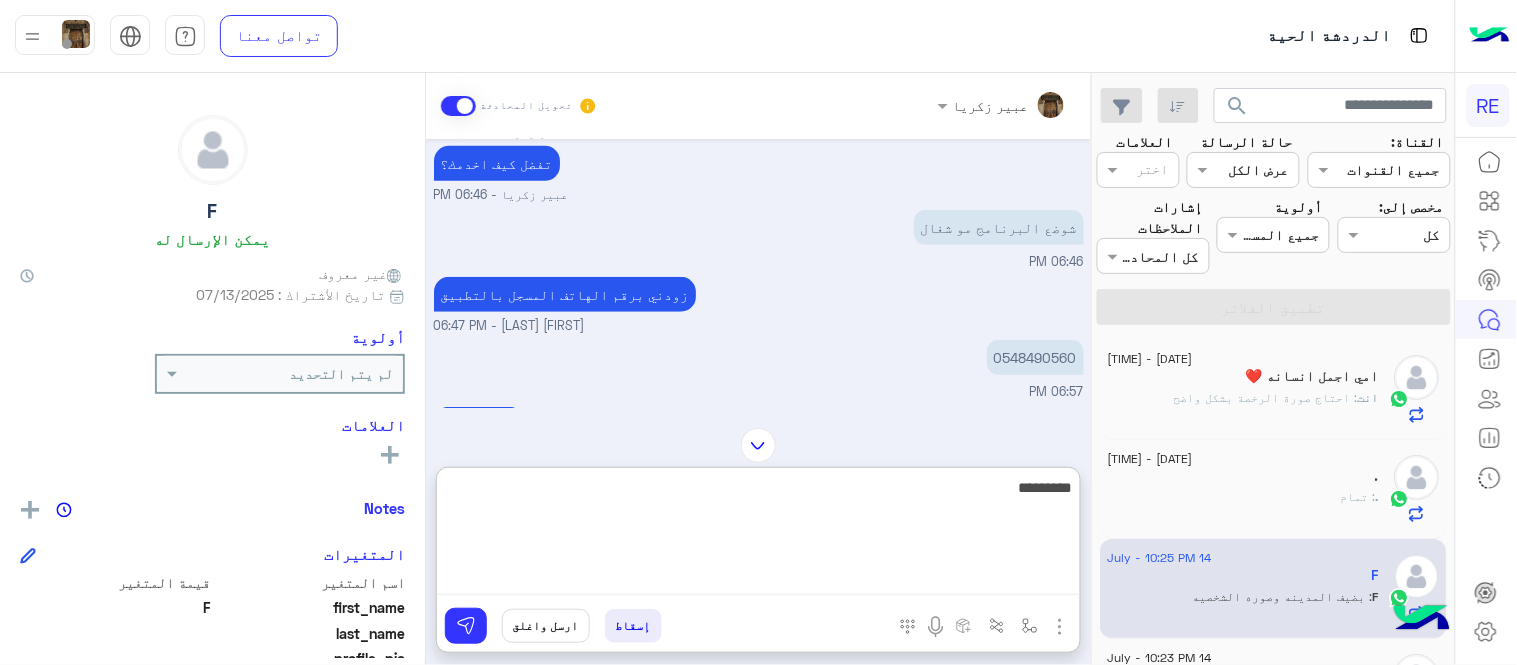 type on "********" 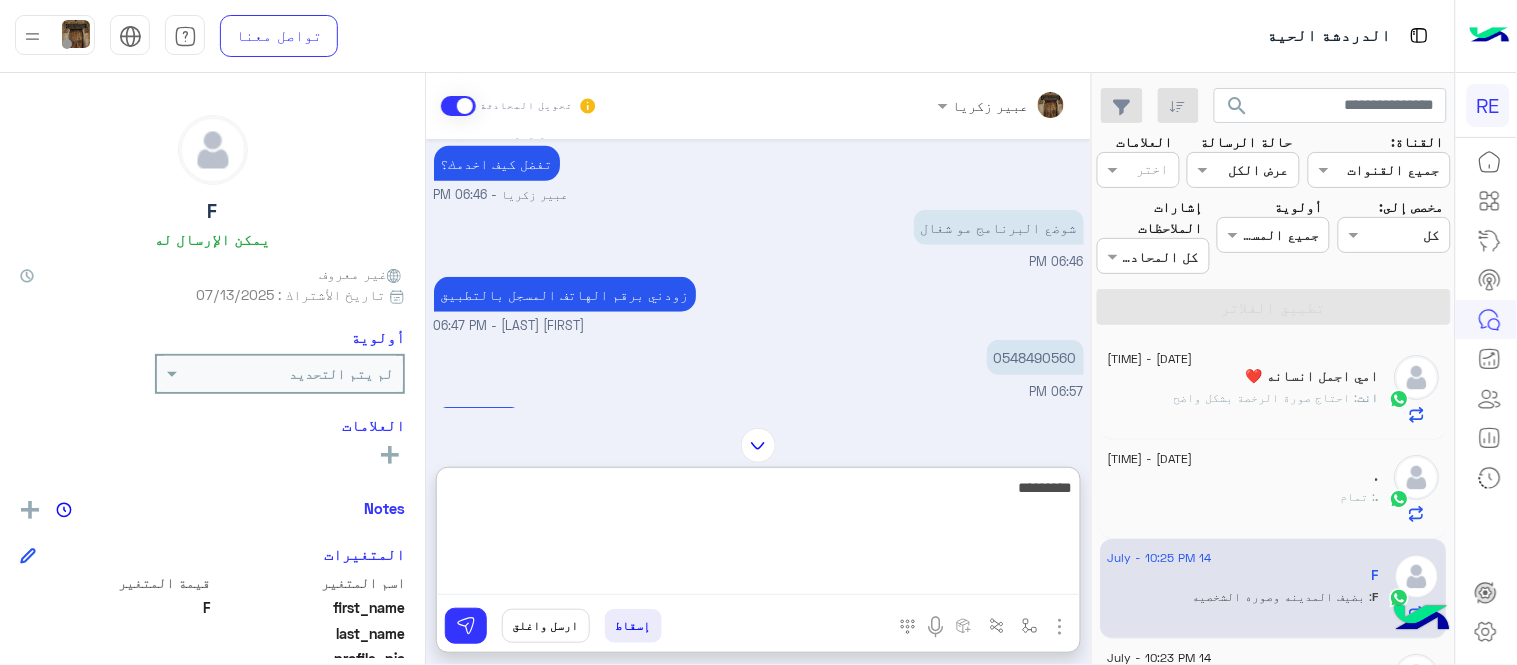 type 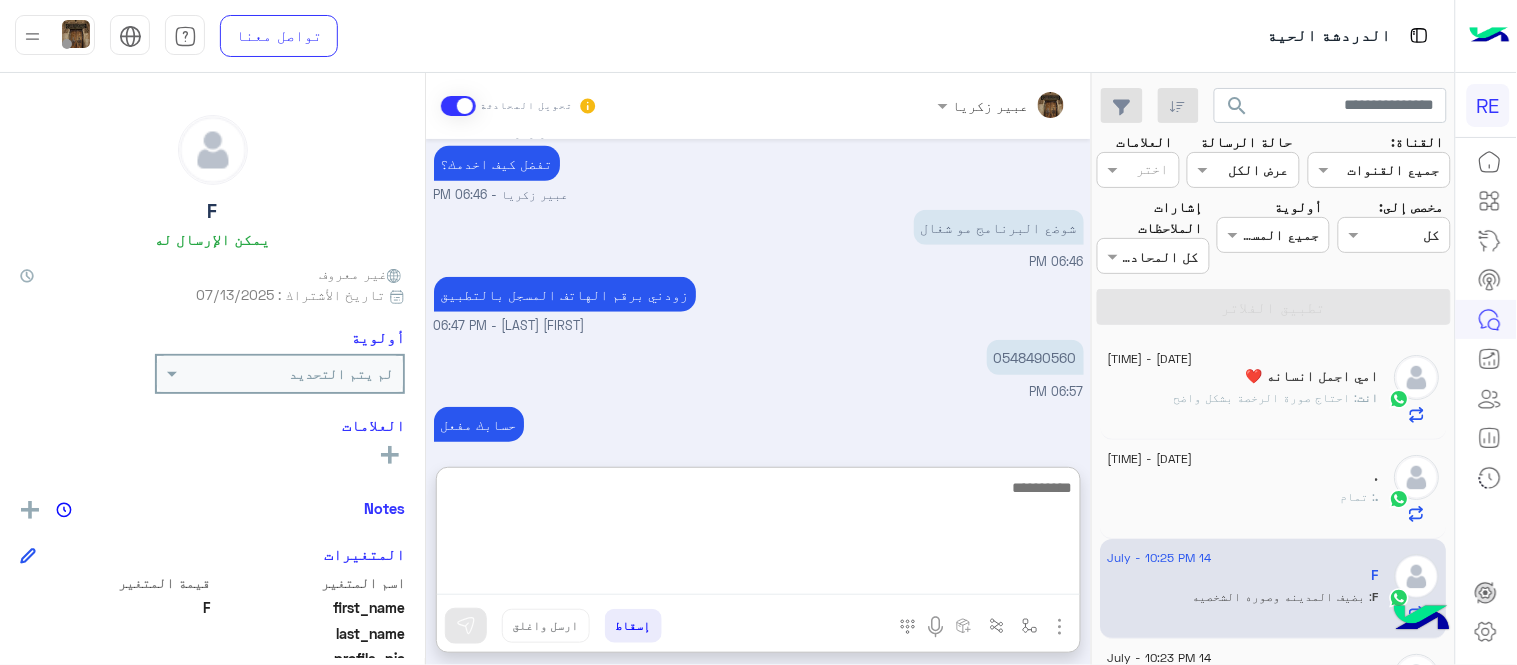 scroll, scrollTop: 1074, scrollLeft: 0, axis: vertical 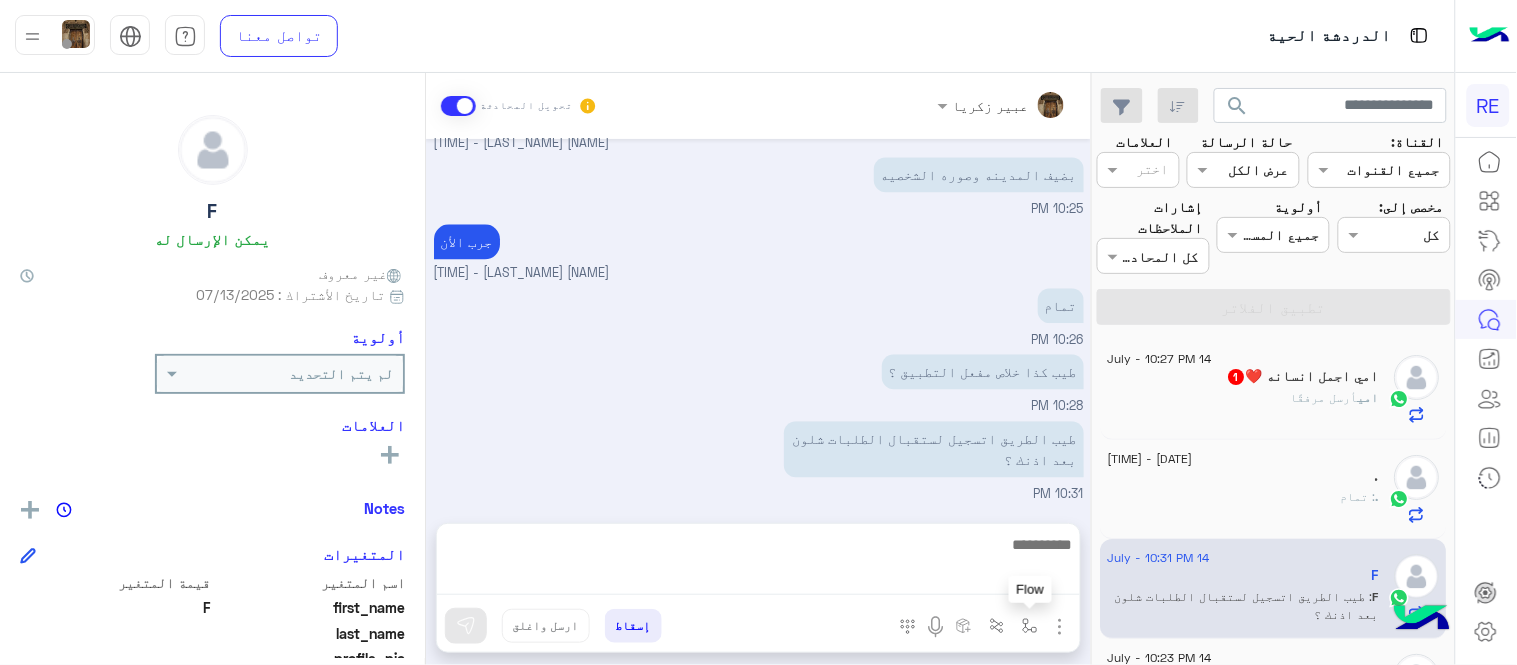 click at bounding box center (1030, 626) 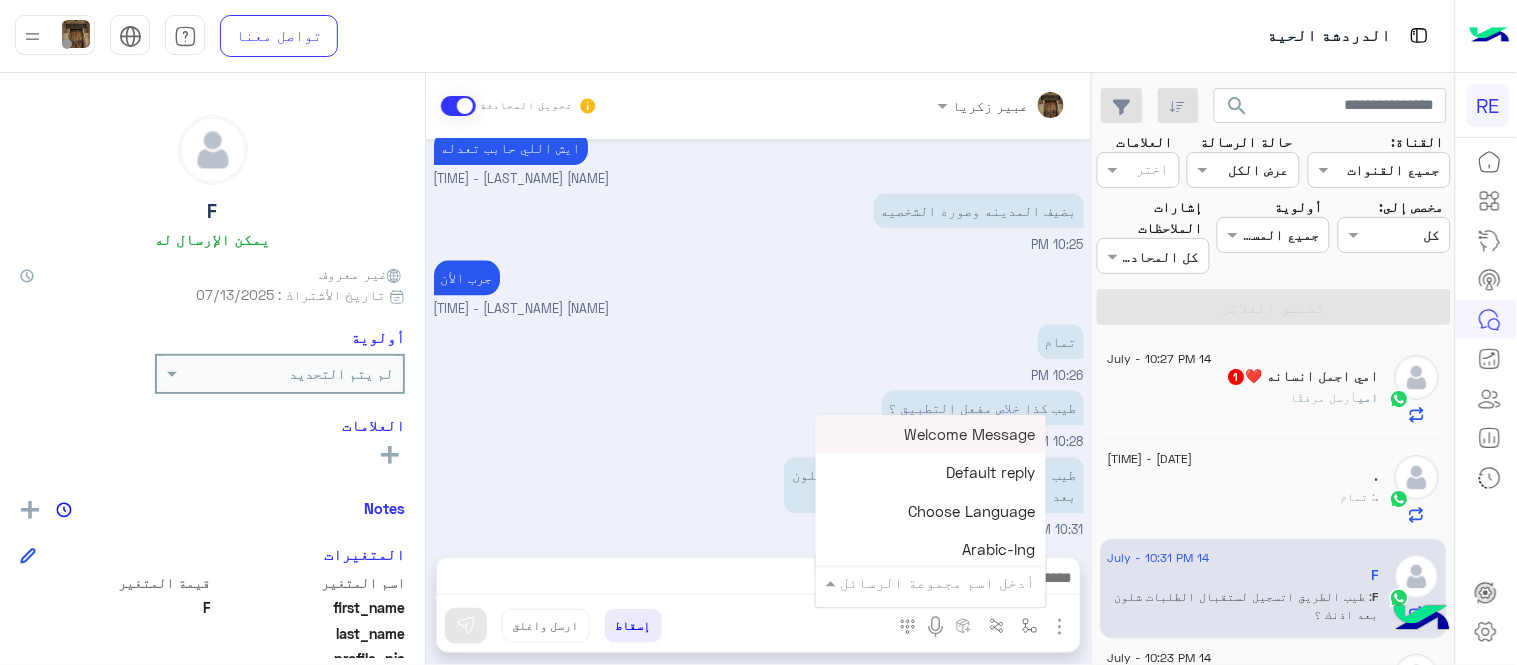 click at bounding box center [959, 582] 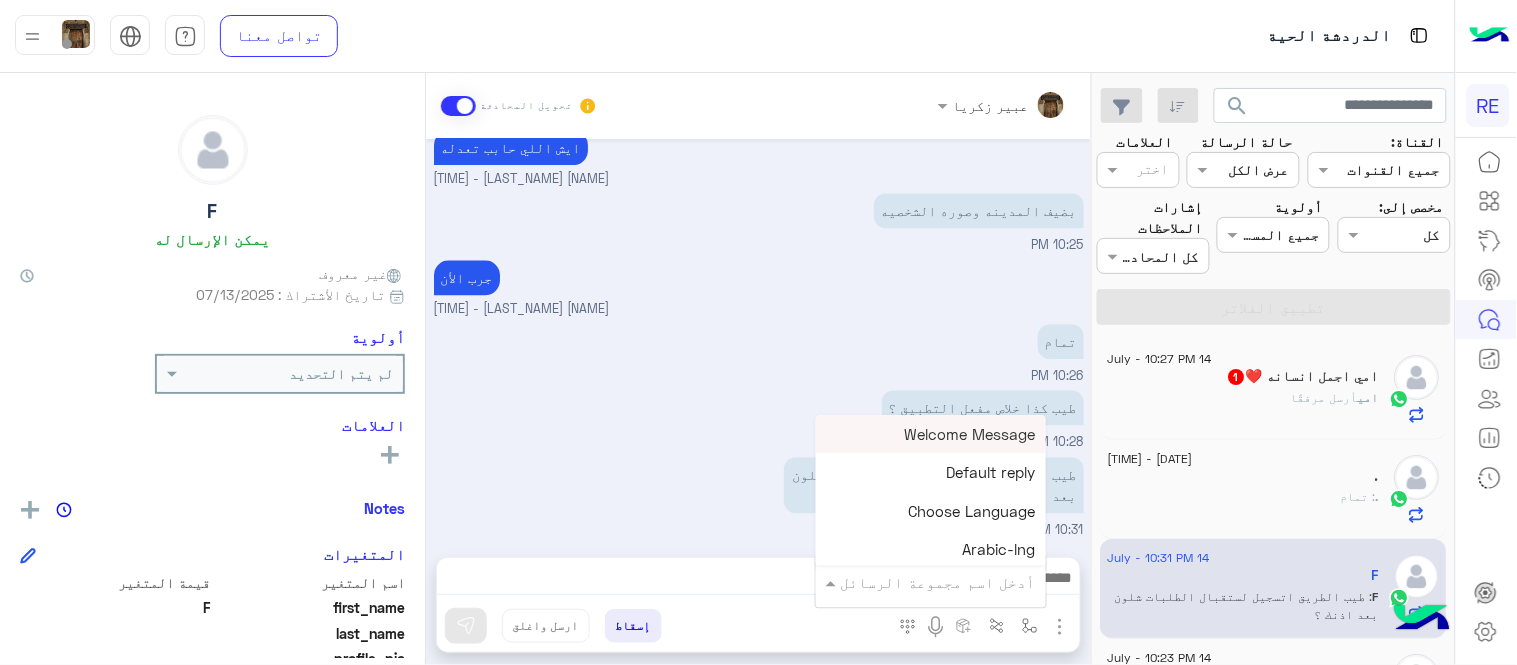 type on "*" 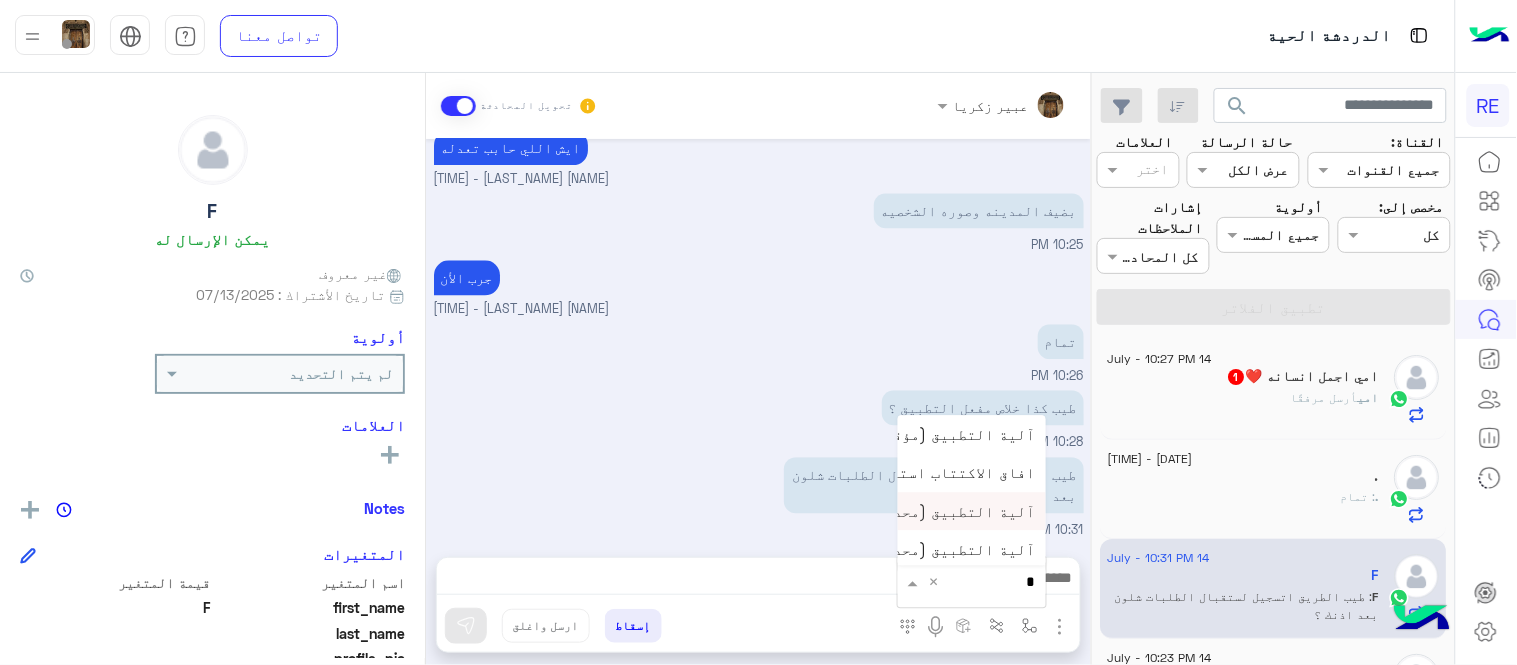 click on "آلية التطبيق (محدث)" at bounding box center [957, 511] 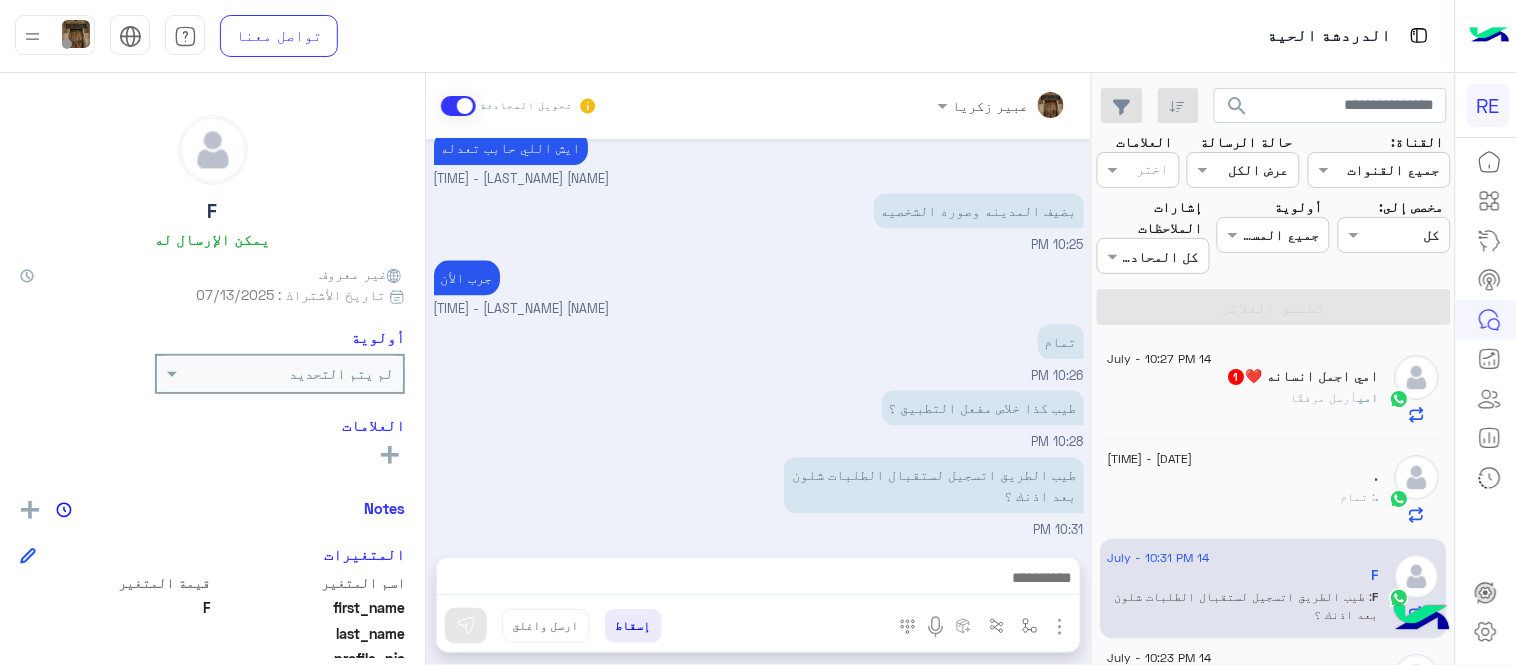 type on "**********" 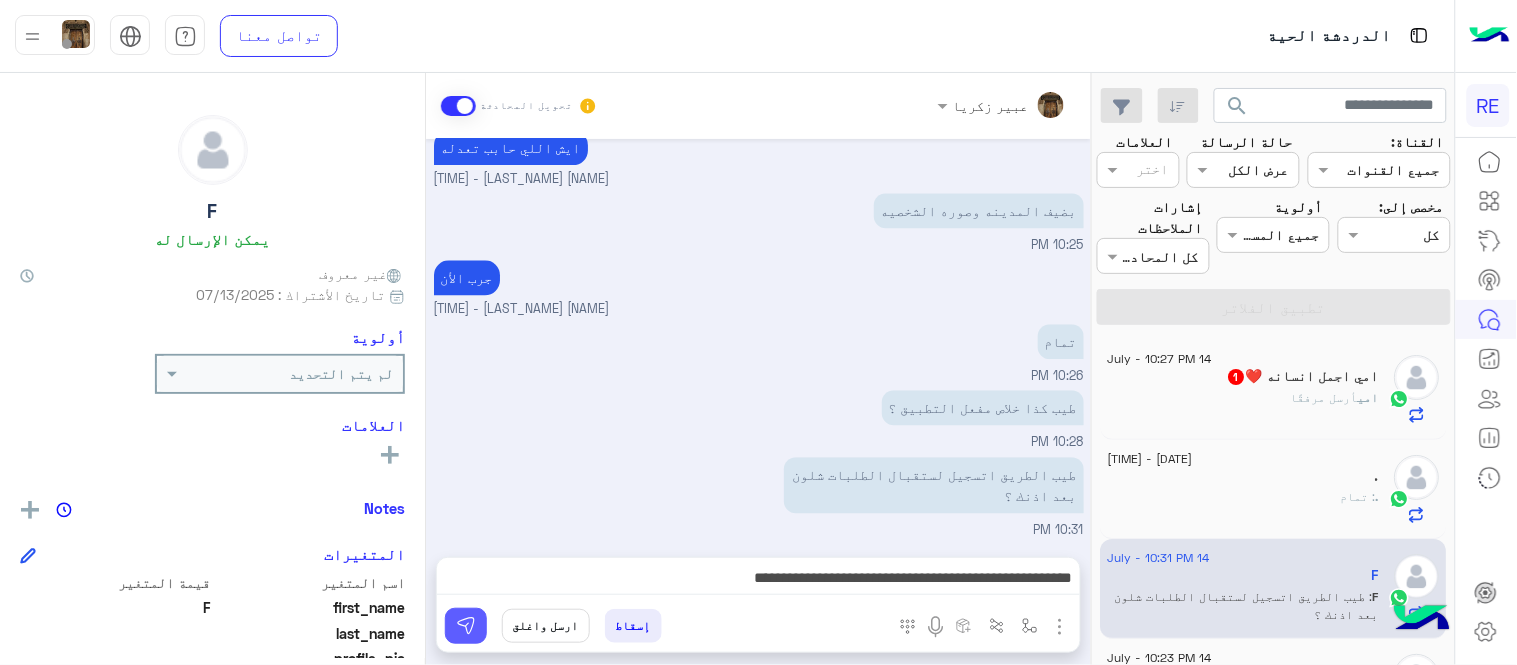 click at bounding box center [466, 626] 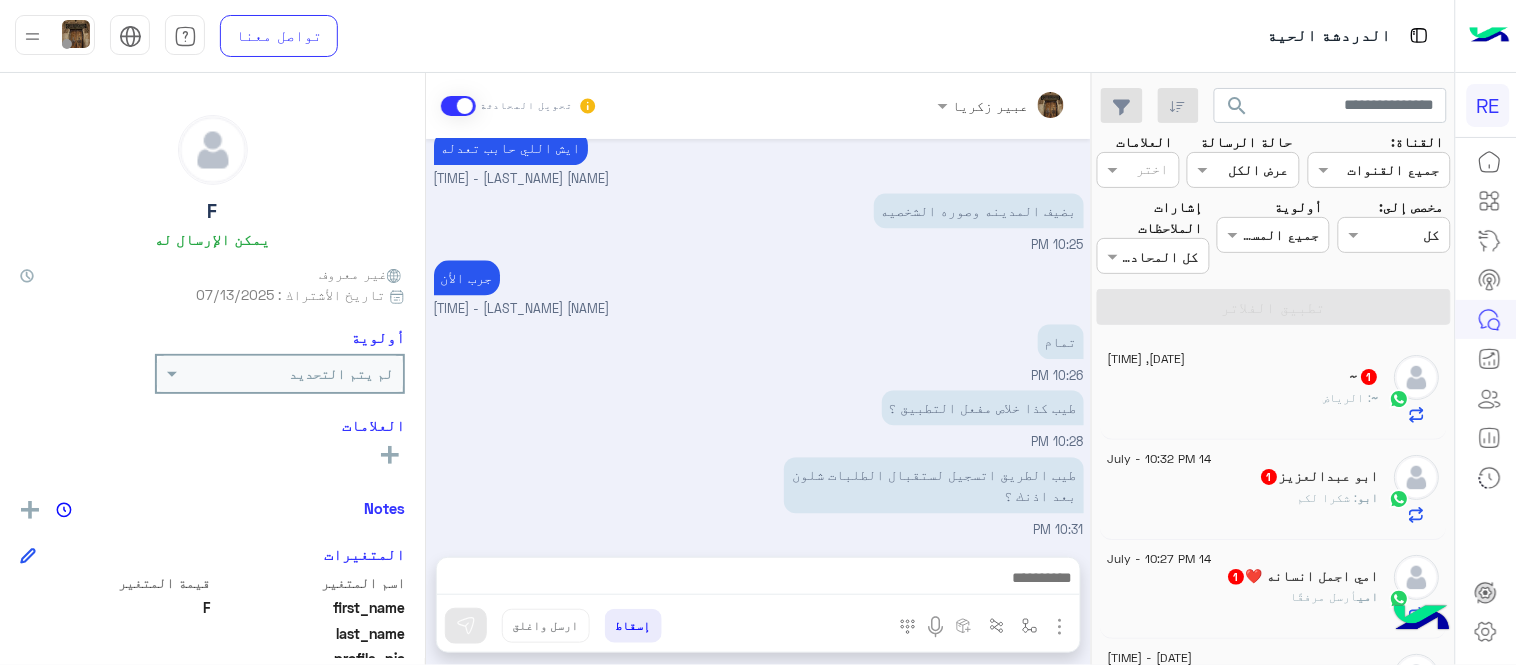 scroll, scrollTop: 2065, scrollLeft: 0, axis: vertical 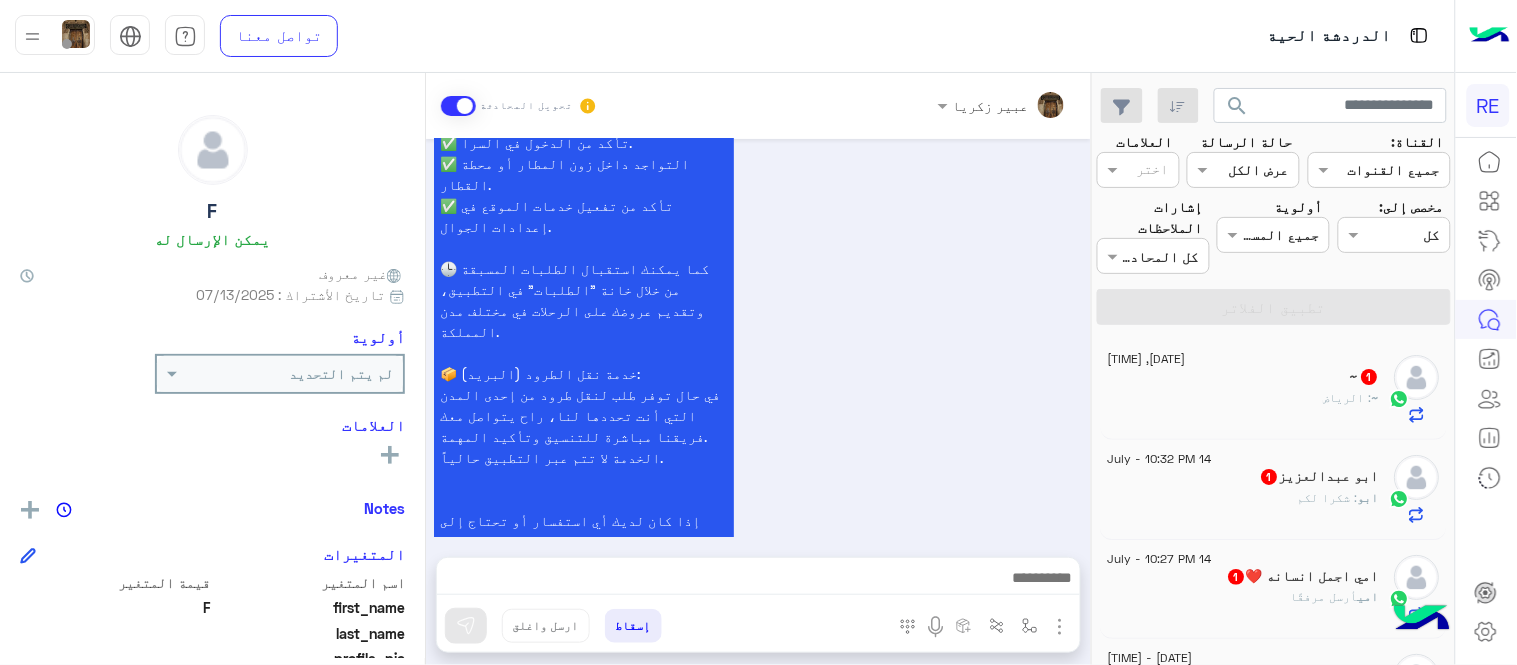 click on "سعداء بانضمامك، ونتطلع لأن تكون أحد شركائنا المميزين. 🔑 لتبدأ العمل ككابتن، يجب أولاً تفعيل حسابك بعد قبول بياناتك من هيئة النقل. خطوات البدء والدخول في السرا: 1️⃣ حمّل التطبيق وسجل بيانات سيارتك. 2️⃣ بعد قبول بياناتك من هيئة النقل وتفعيل حسابك، توجه إلى أقرب مطار أو محطة قطار. 3️⃣ عند الوصول، فعّل خيار "متاح" ثم اضغط على "الدخول في السرا". 4️⃣ بعد دخولك في السرا، ستبدأ في استقبال طلبات العملاء الموجهة من المرحلين المتواجدين في الموقع. لتفادي مشاكل السرا: ✅ تأكد من الدخول في السرا. ✅ التواجد داخل زون المطار أو محطة القطار. 📦 خدمة نقل الطرود (البريد):" at bounding box center [759, 141] 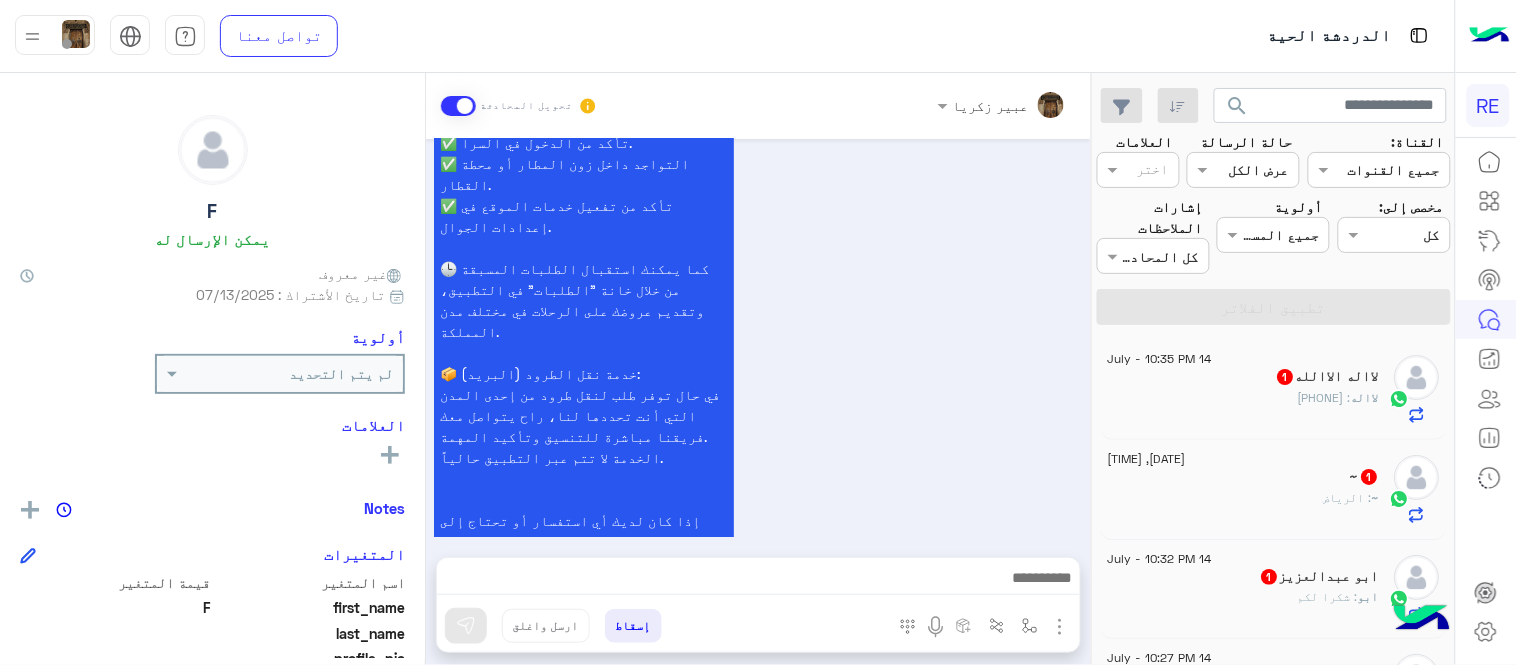 click on "~   1" 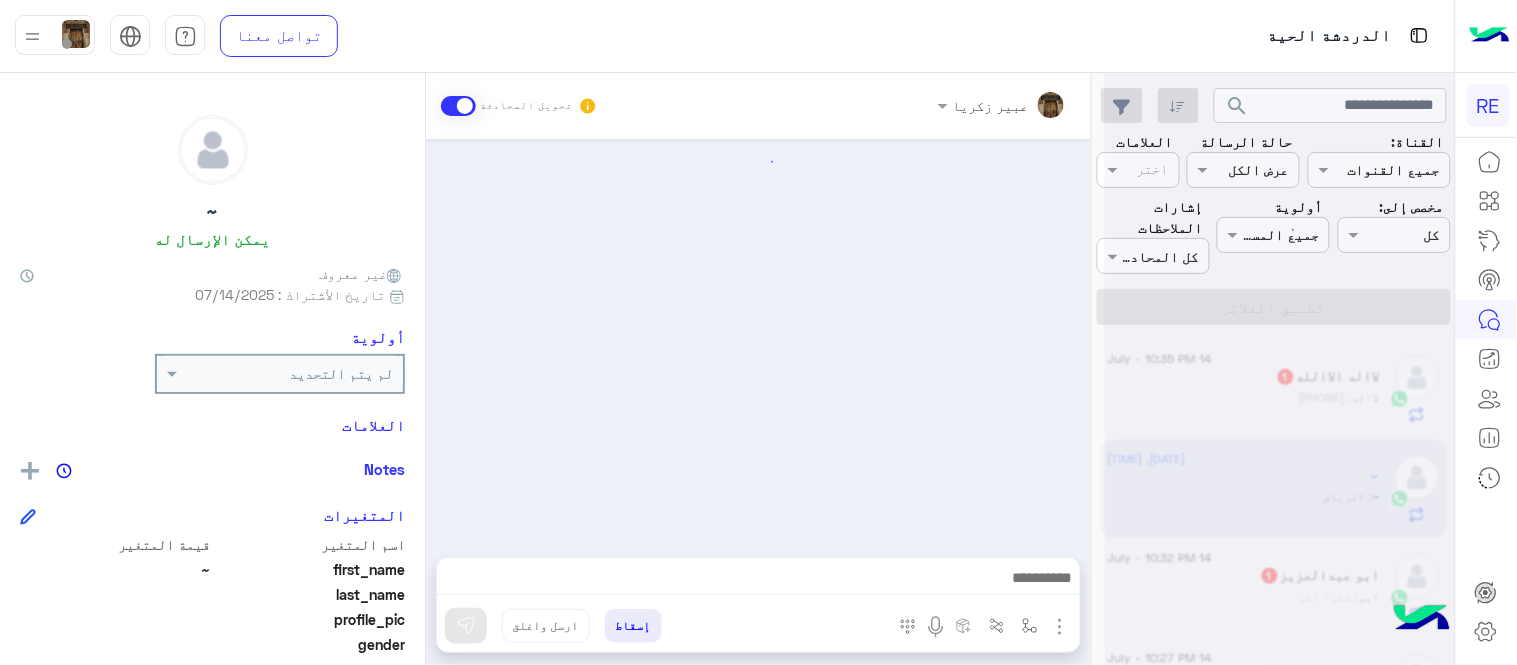 scroll, scrollTop: 1133, scrollLeft: 0, axis: vertical 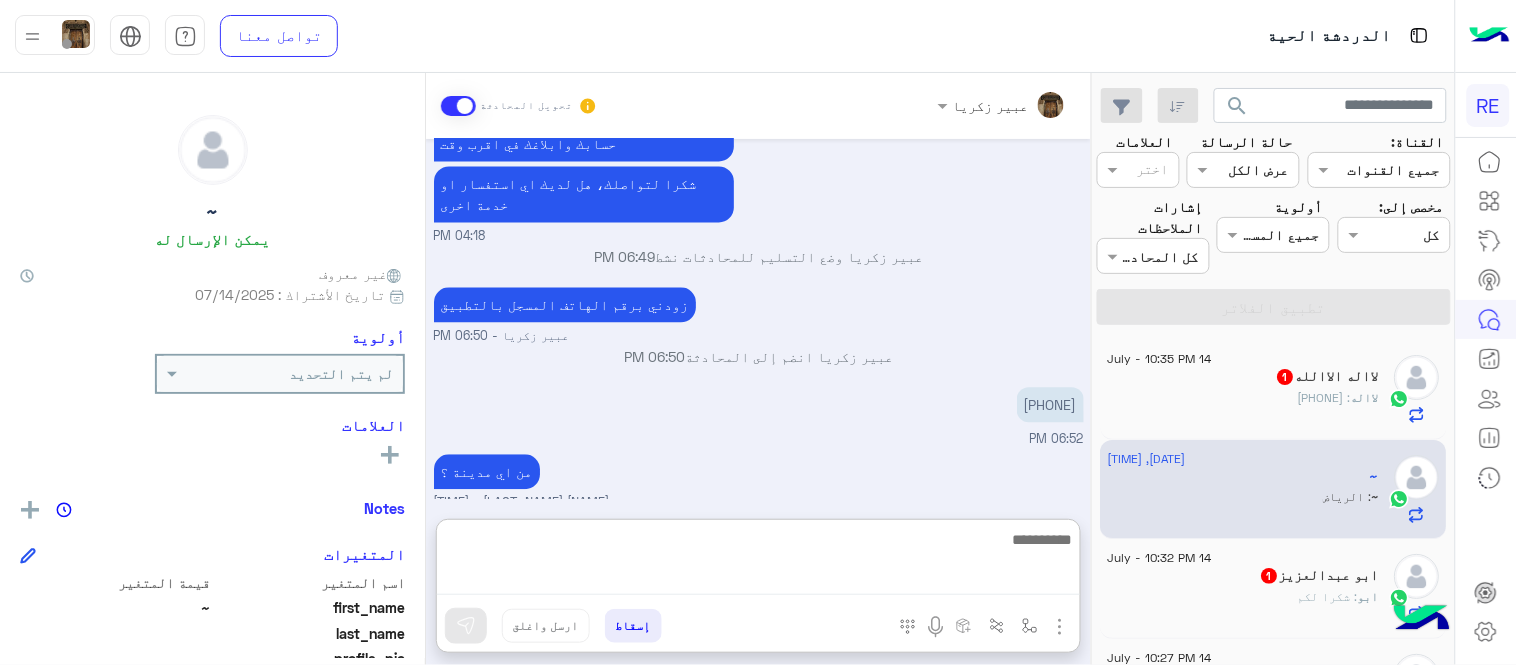 click at bounding box center [758, 561] 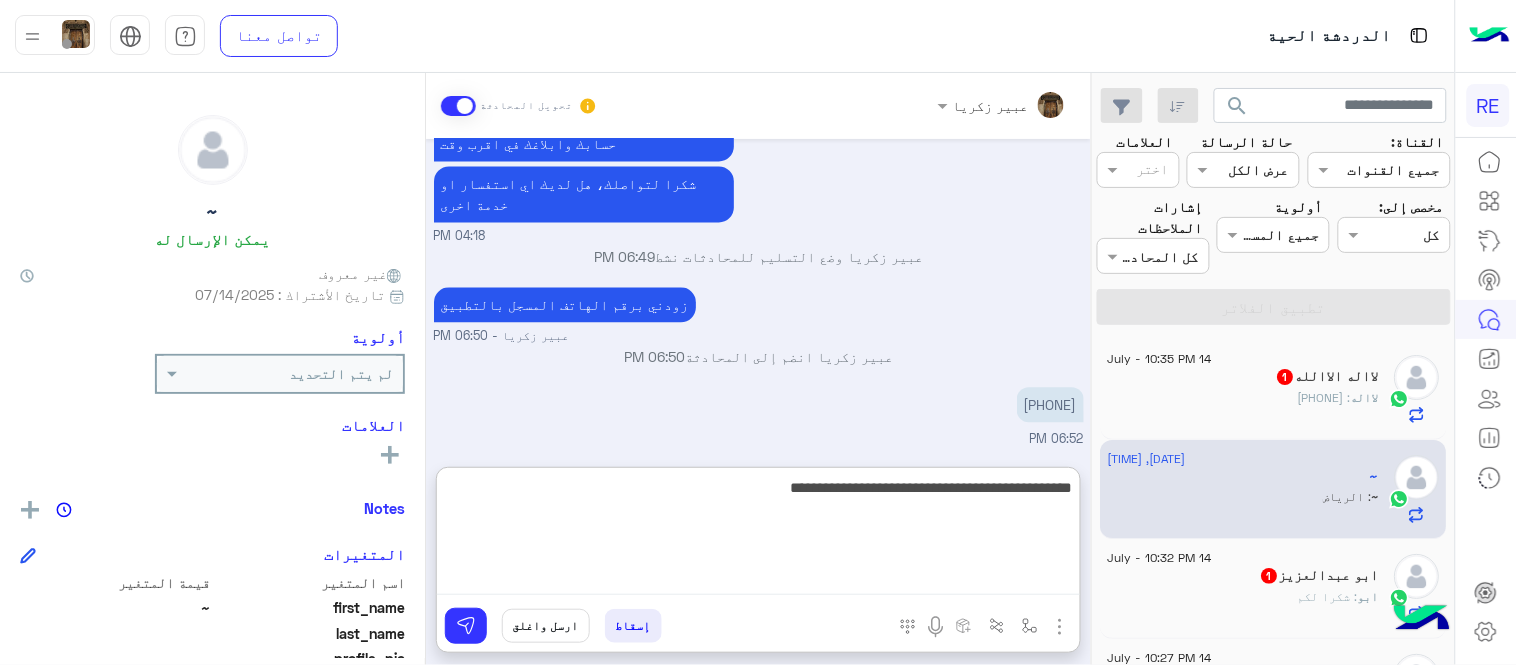 type on "**********" 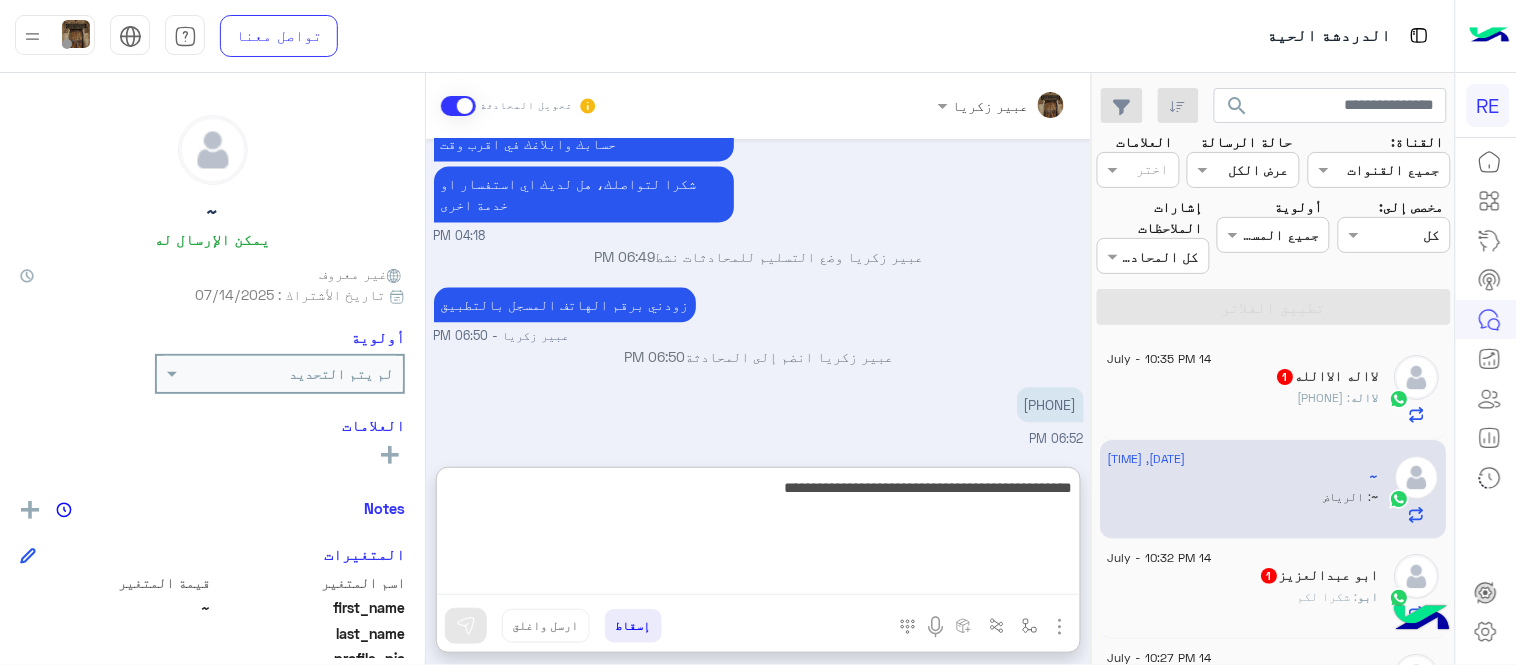 type 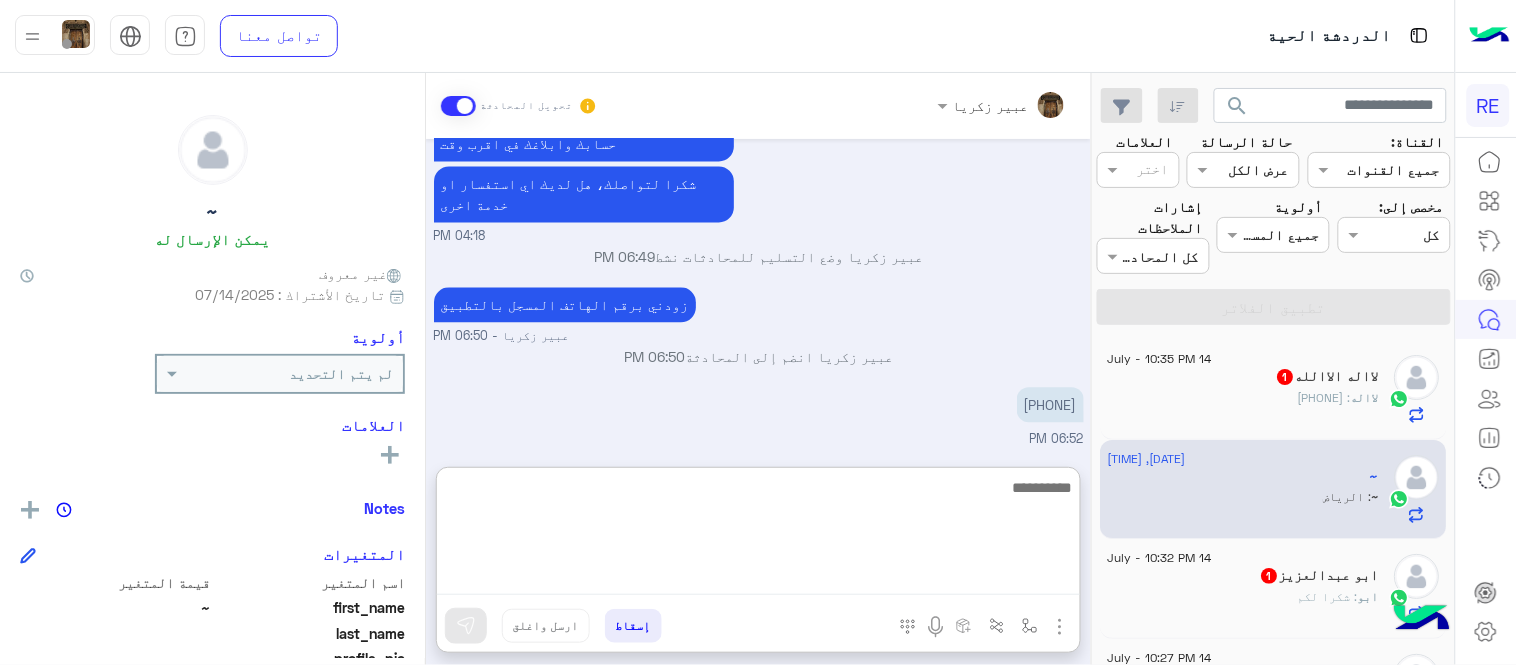 scroll, scrollTop: 1286, scrollLeft: 0, axis: vertical 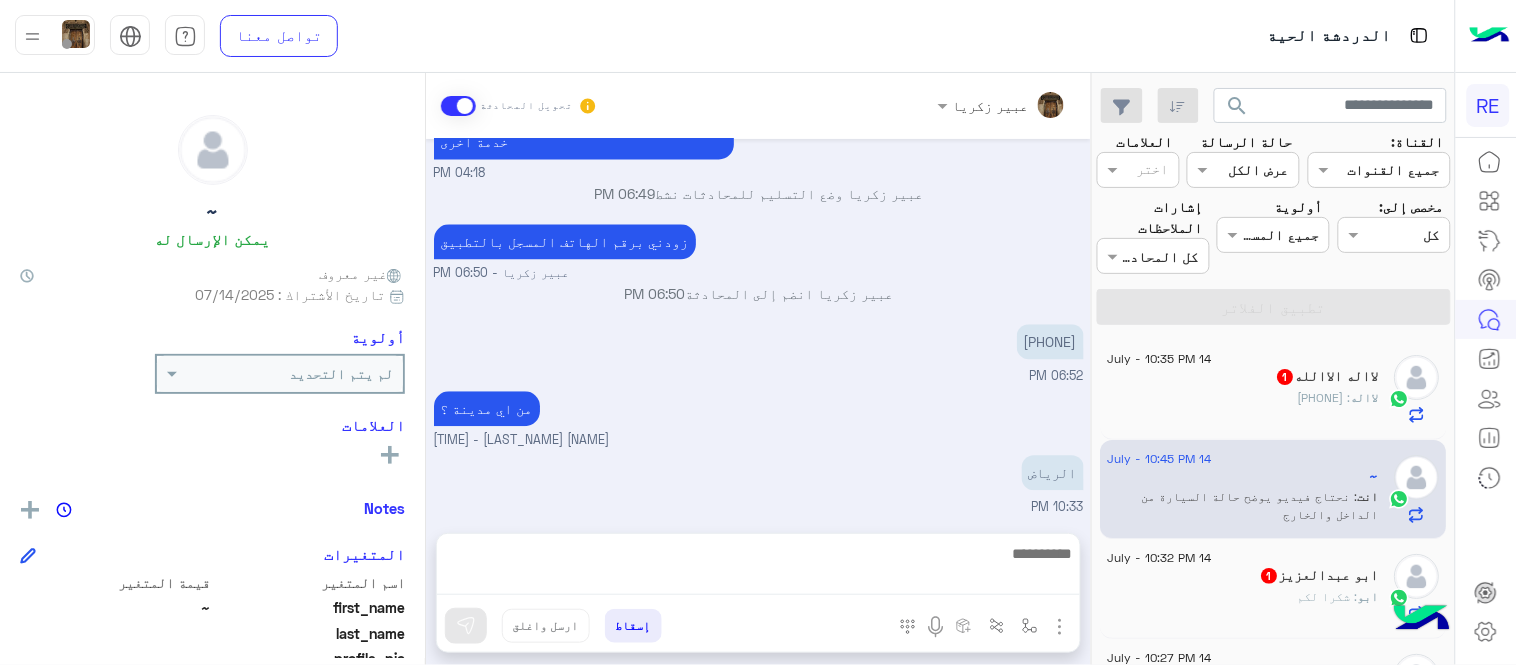 click on "[DATE]   تفعيل حساب    [TIME]  يمكنك الاطلاع على شروط الانضمام لرحلة ك (كابتن ) الموجودة بالصورة أعلاه،
لتحميل التطبيق عبر الرابط التالي : 📲
http://onelink.to/Rehla    يسعدنا انضمامك لتطبيق رحلة يمكنك اتباع الخطوات الموضحة لتسجيل بيانات سيارتك بالفيديو التالي  : عزيزي الكابتن، فضلًا ، للرغبة بتفعيل الحساب قم برفع البيانات عبر التطبيق والتواصل معنا  تم تسجيل السيارة   اواجه صعوبة بالتسجيل  اي خدمة اخرى ؟  الرجوع للقائمة الرئ   لا     [TIME]   تم تسجيل السيارة    [TIME]  اهلا بك عزيزنا الكابتن، سيتم مراجعة حسابك وابلاغك في اقرب وقت شكرا لتواصلك، هل لديك اي استفسار او خدمة اخرى    [TIME]" at bounding box center (758, 326) 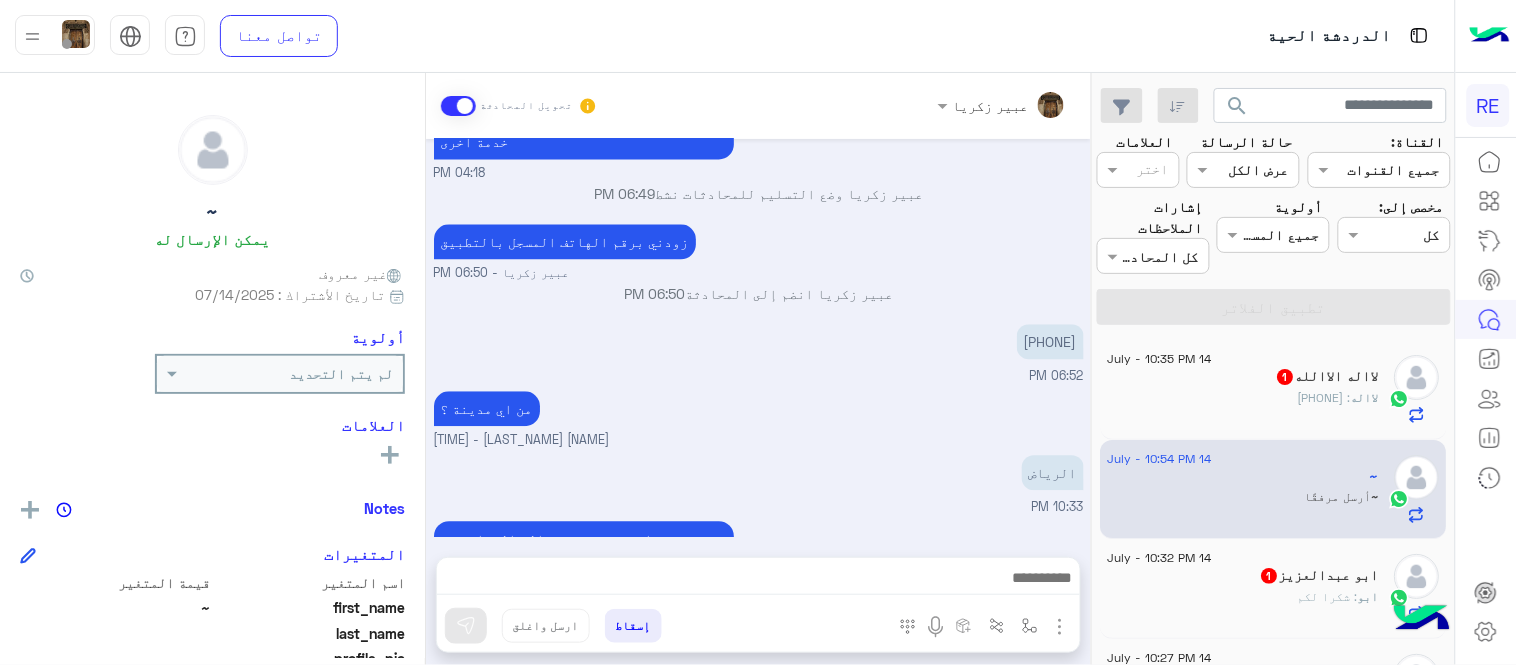 scroll, scrollTop: 1547, scrollLeft: 0, axis: vertical 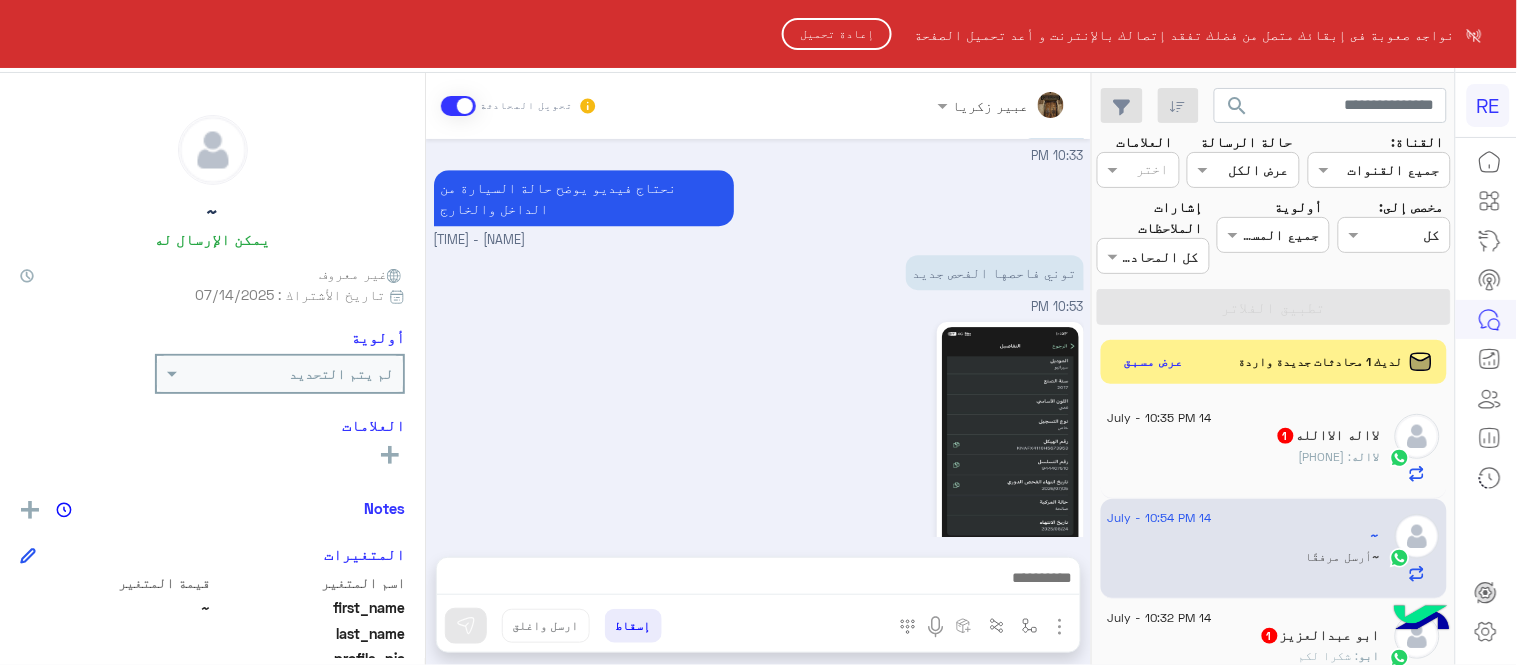 click on "إعادة تحميل" 